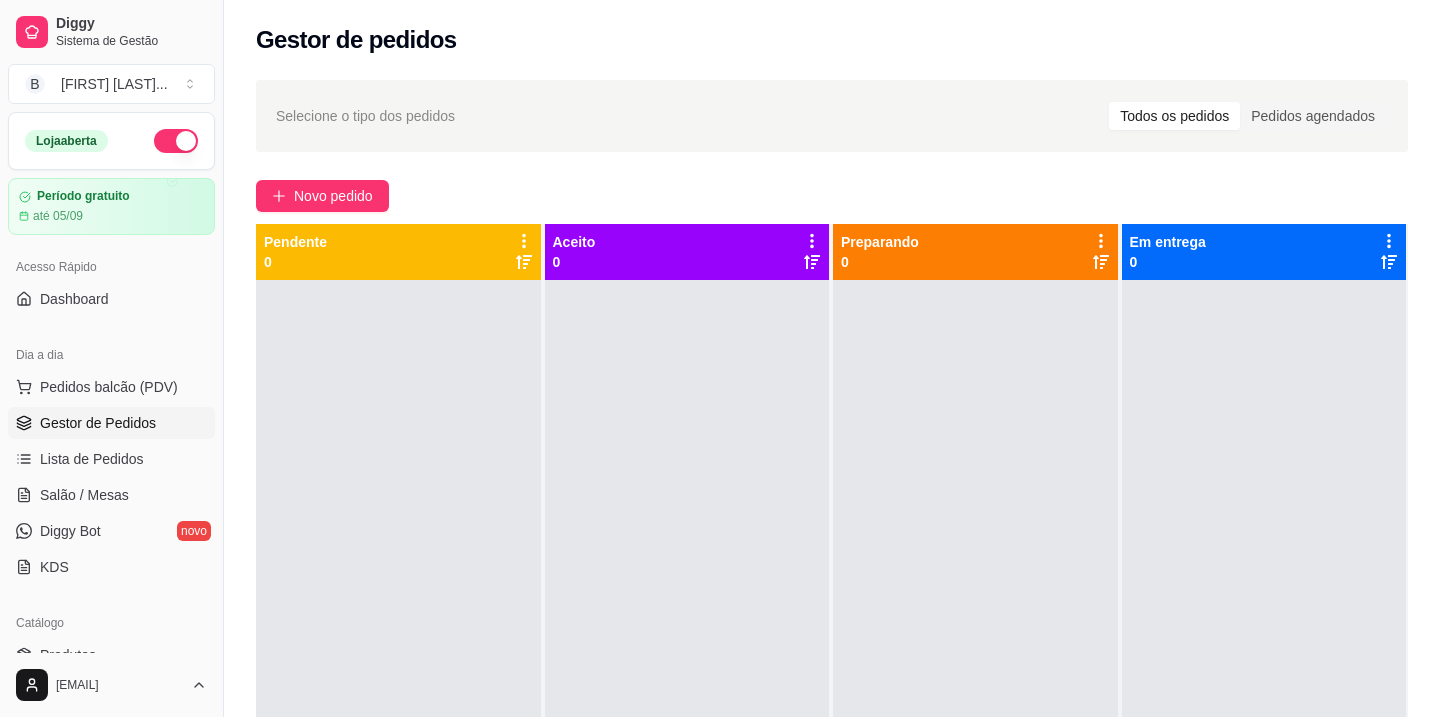 scroll, scrollTop: 0, scrollLeft: 0, axis: both 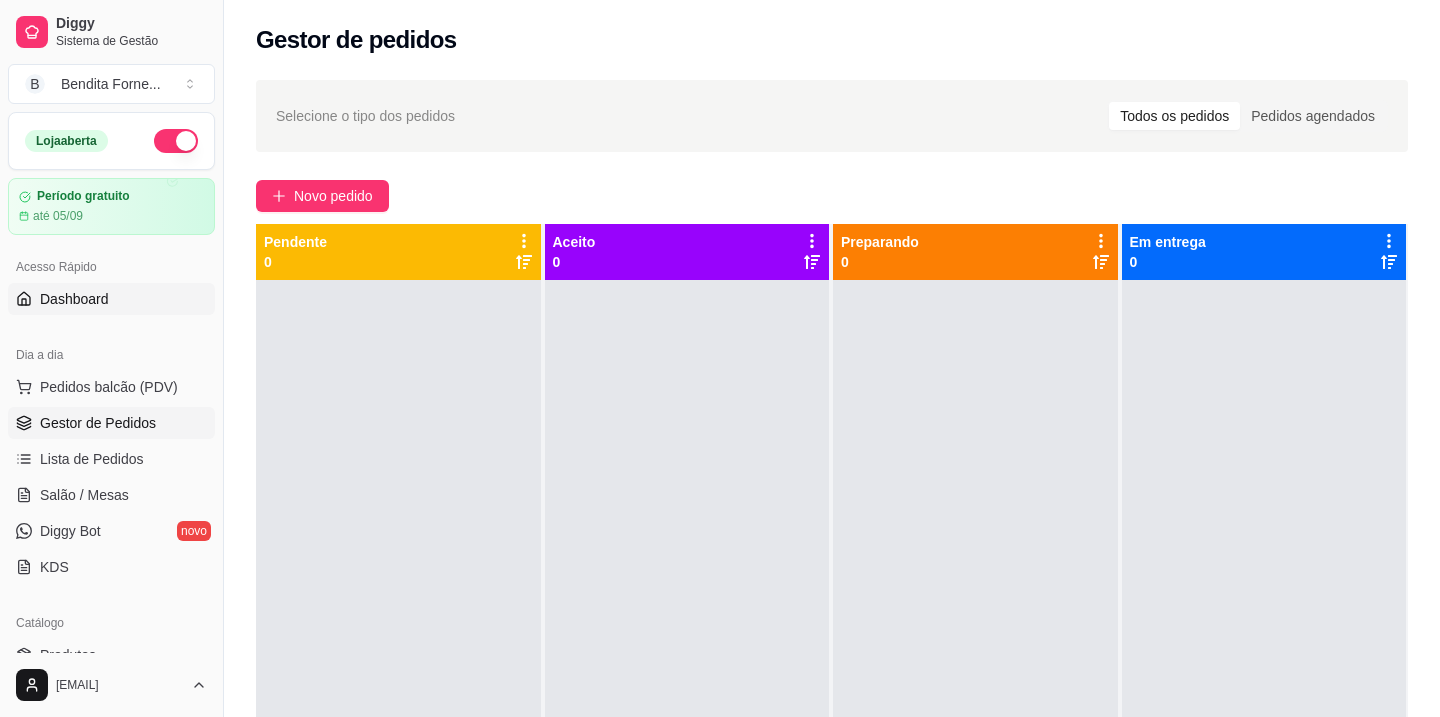 click on "Dashboard" at bounding box center [74, 299] 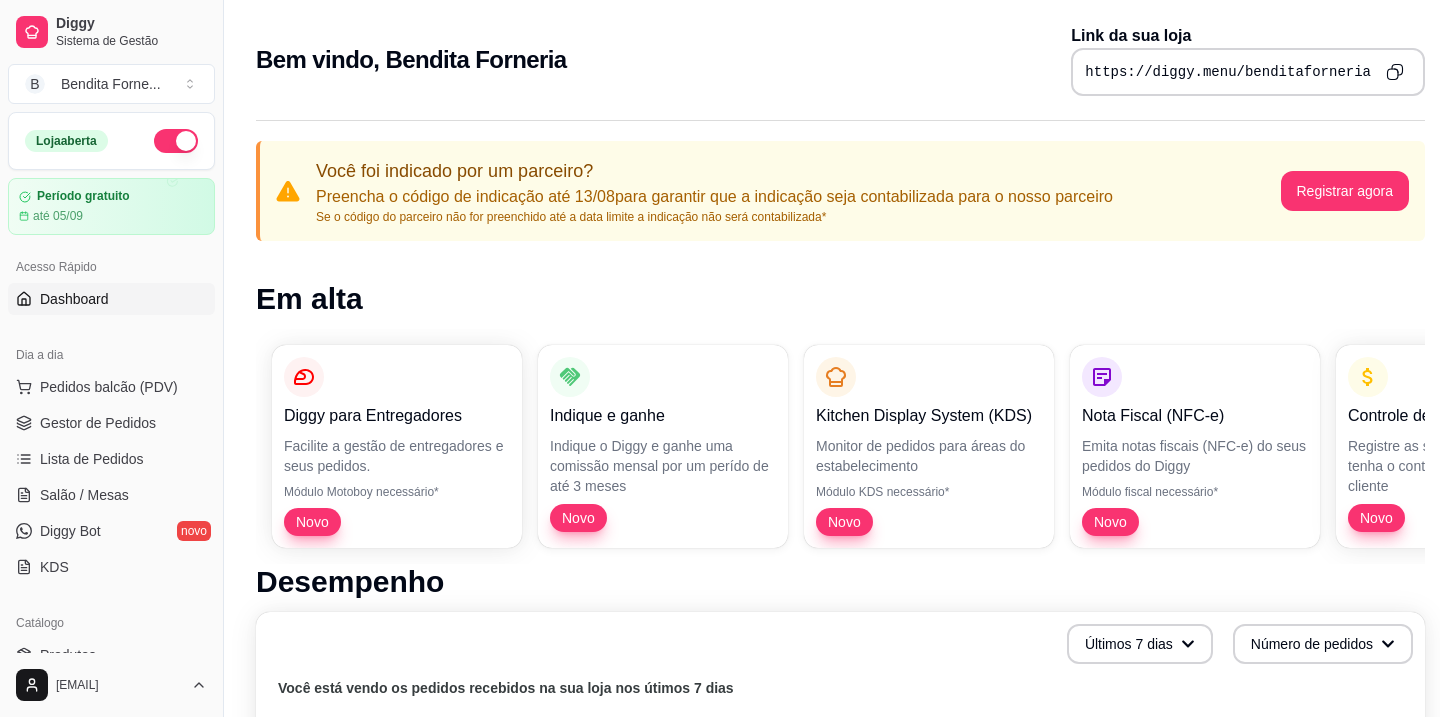 click on "Dashboard" at bounding box center [74, 299] 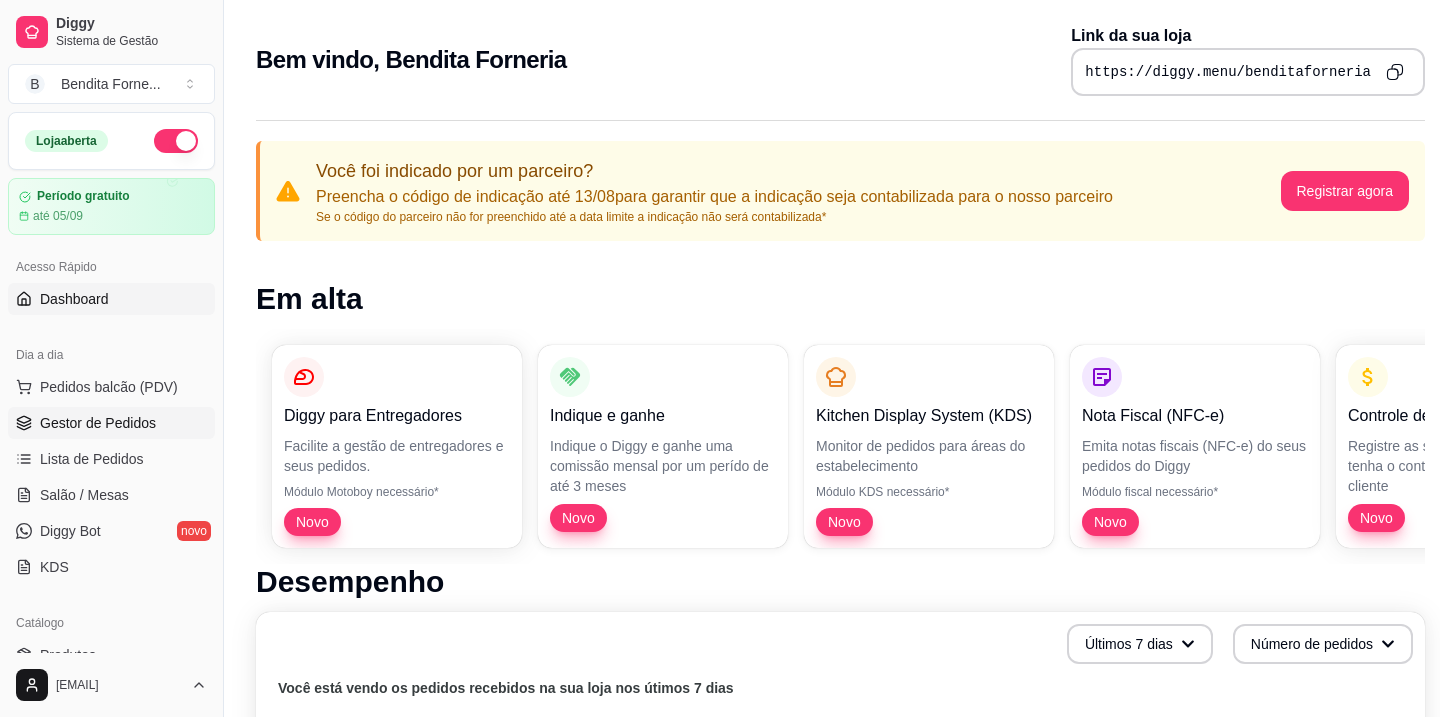 click on "Gestor de Pedidos" at bounding box center (98, 423) 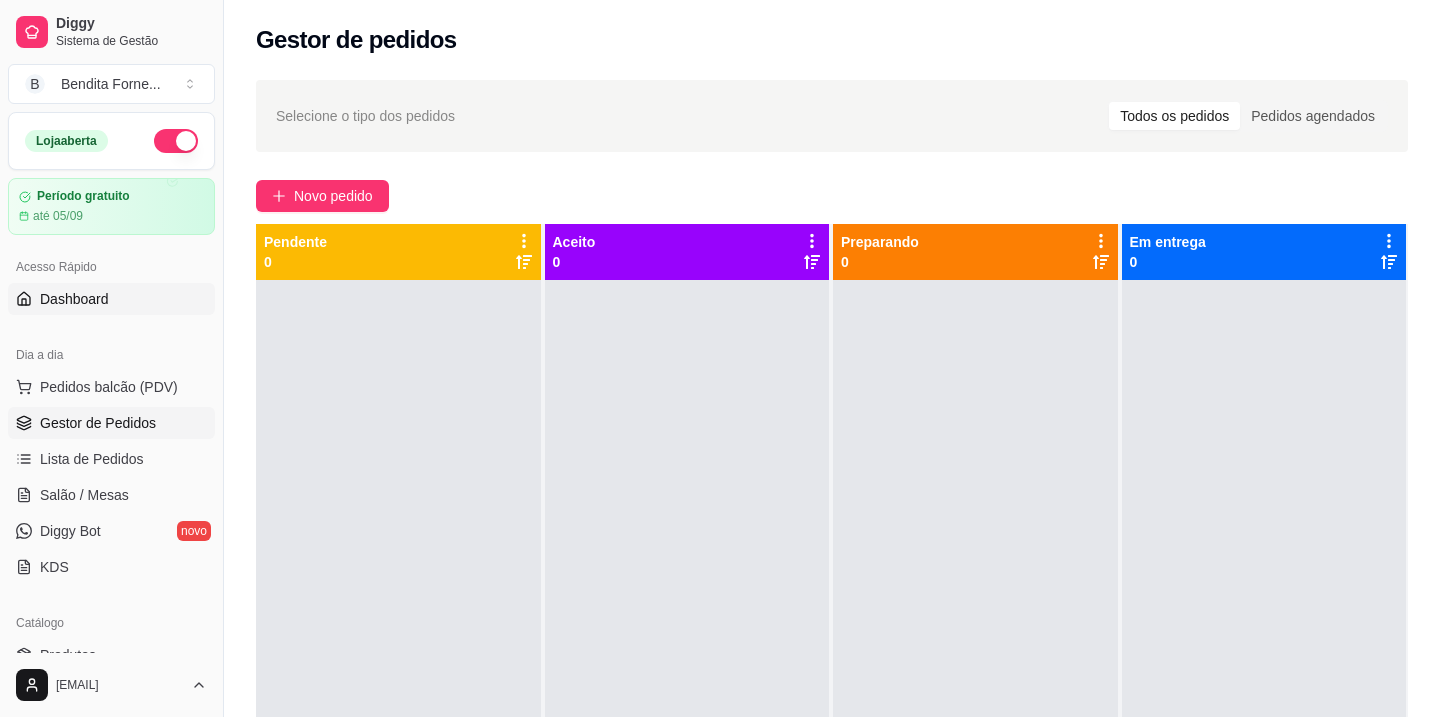 click on "Dashboard" at bounding box center (74, 299) 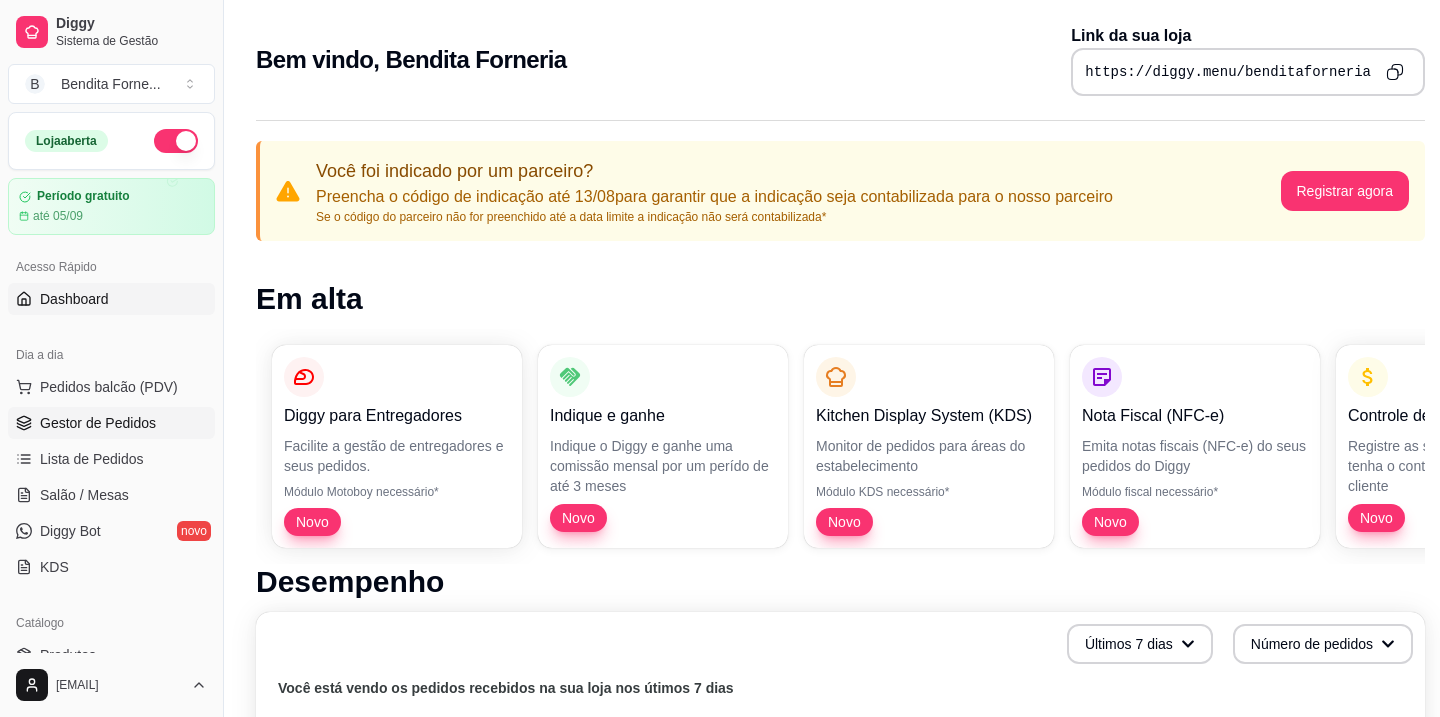 click on "Gestor de Pedidos" at bounding box center [98, 423] 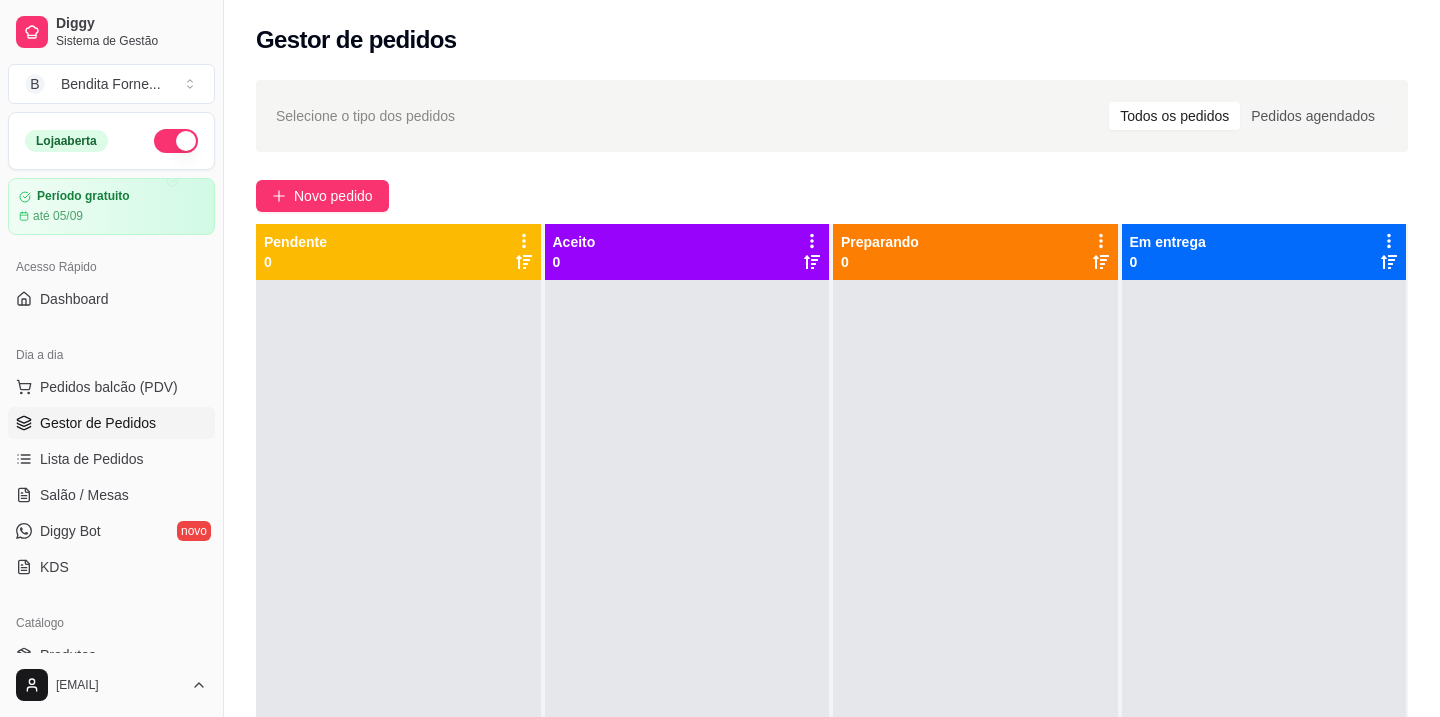 click on "Gestor de Pedidos" at bounding box center (98, 423) 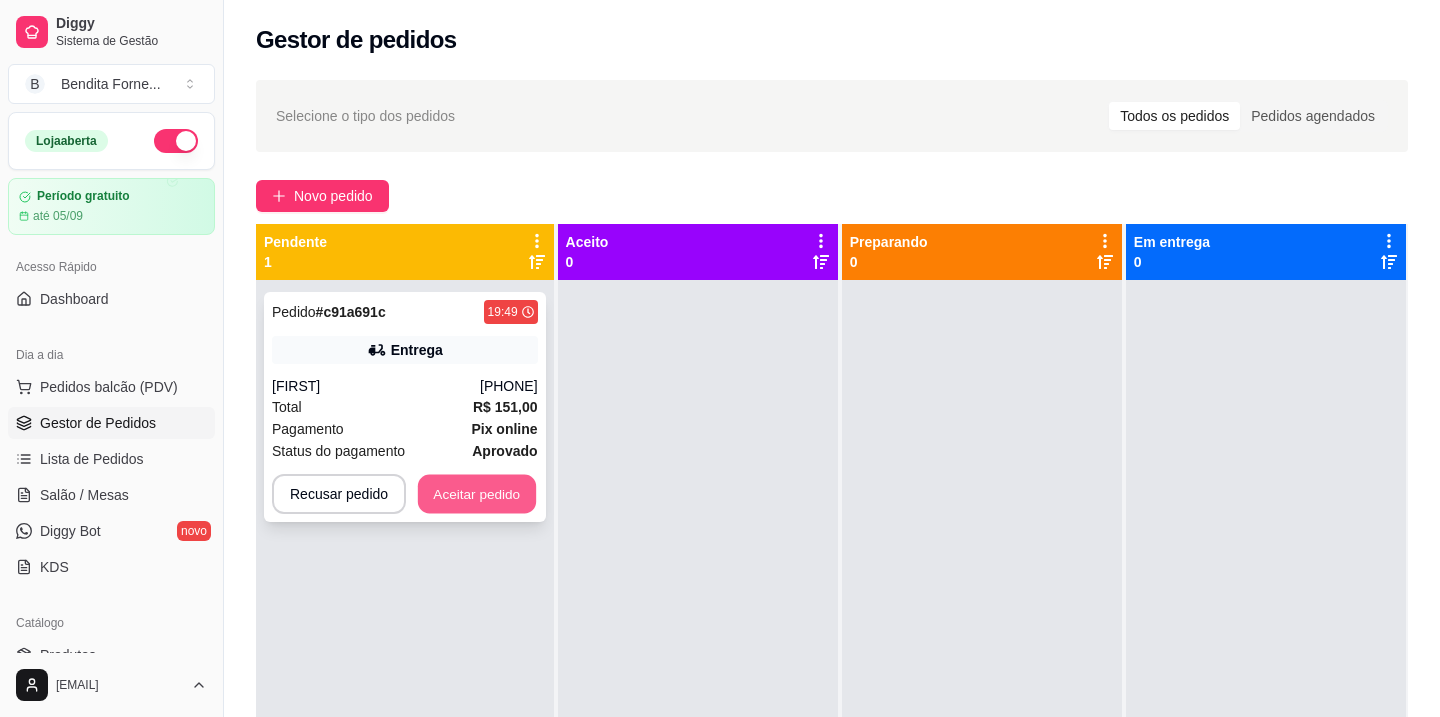 click on "Aceitar pedido" at bounding box center (477, 494) 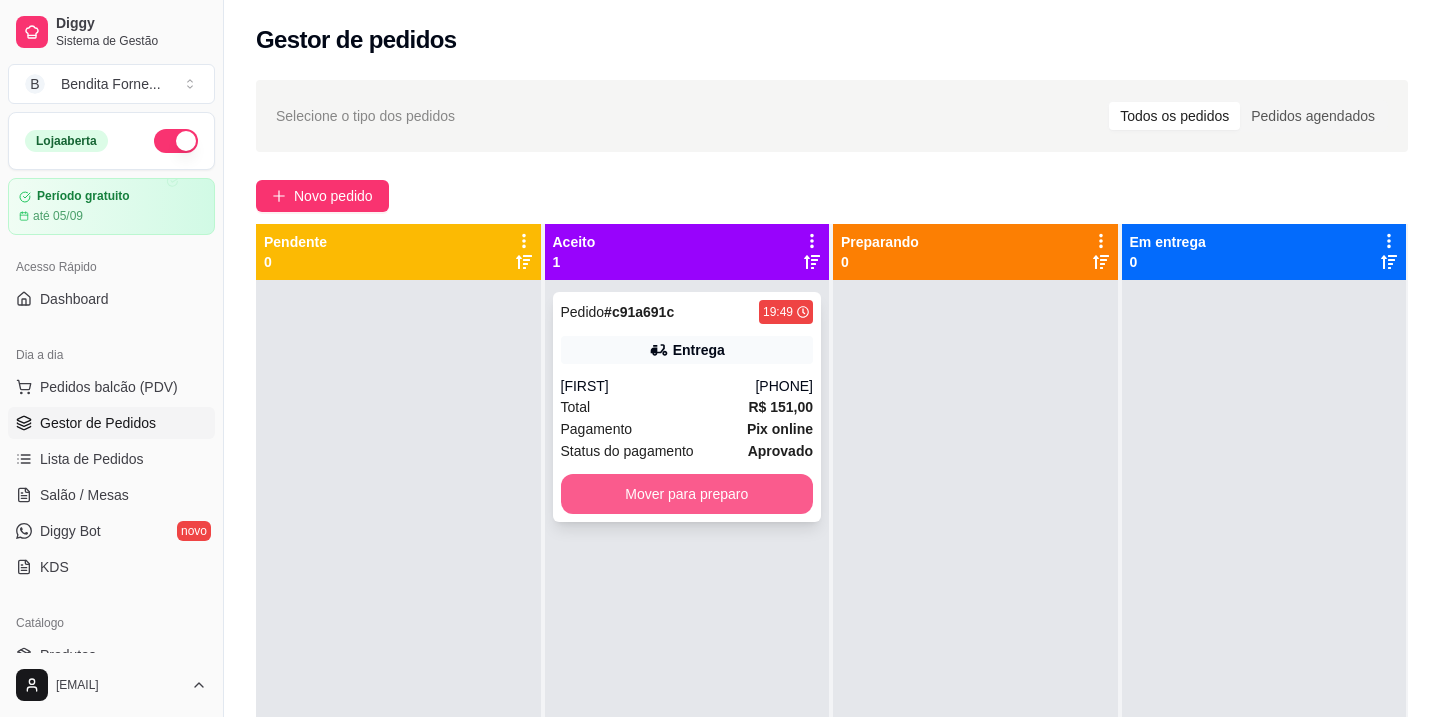 click on "Mover para preparo" at bounding box center (687, 494) 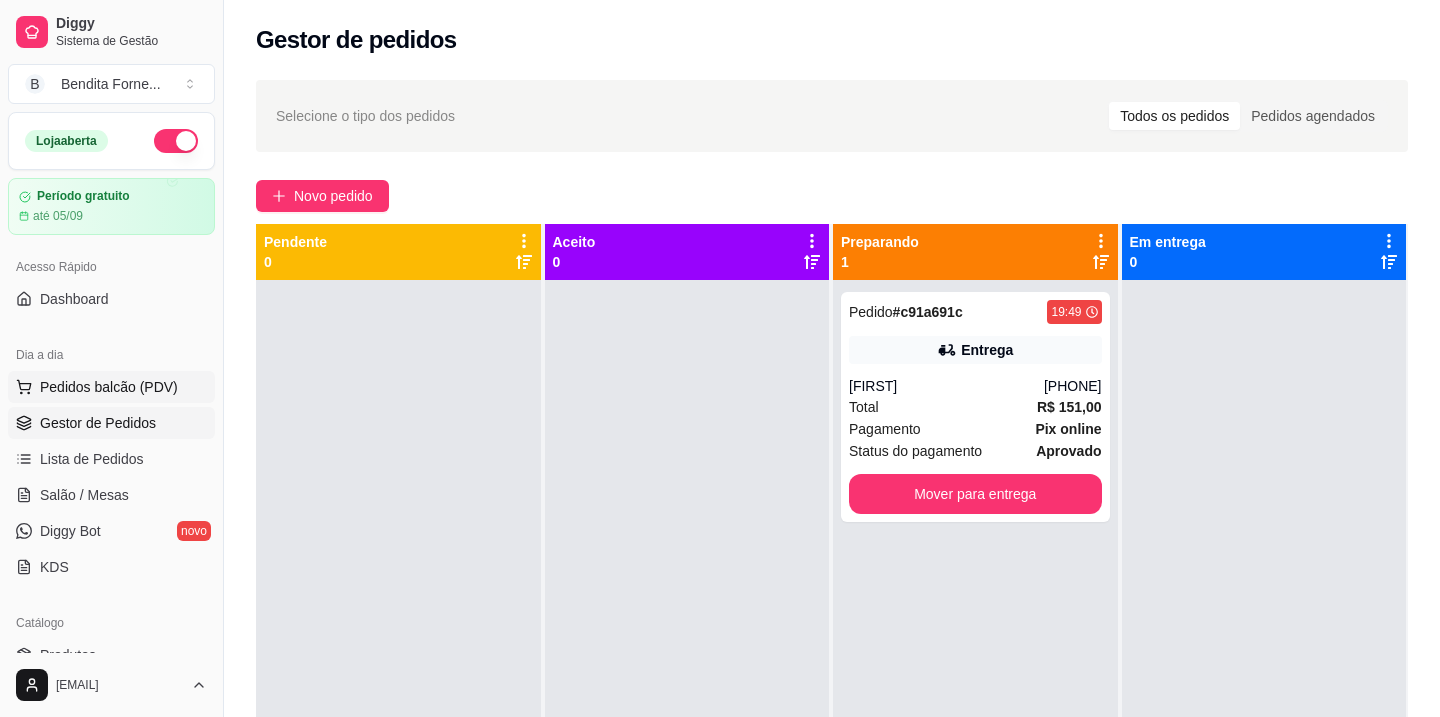 click on "Pedidos balcão (PDV)" at bounding box center (109, 387) 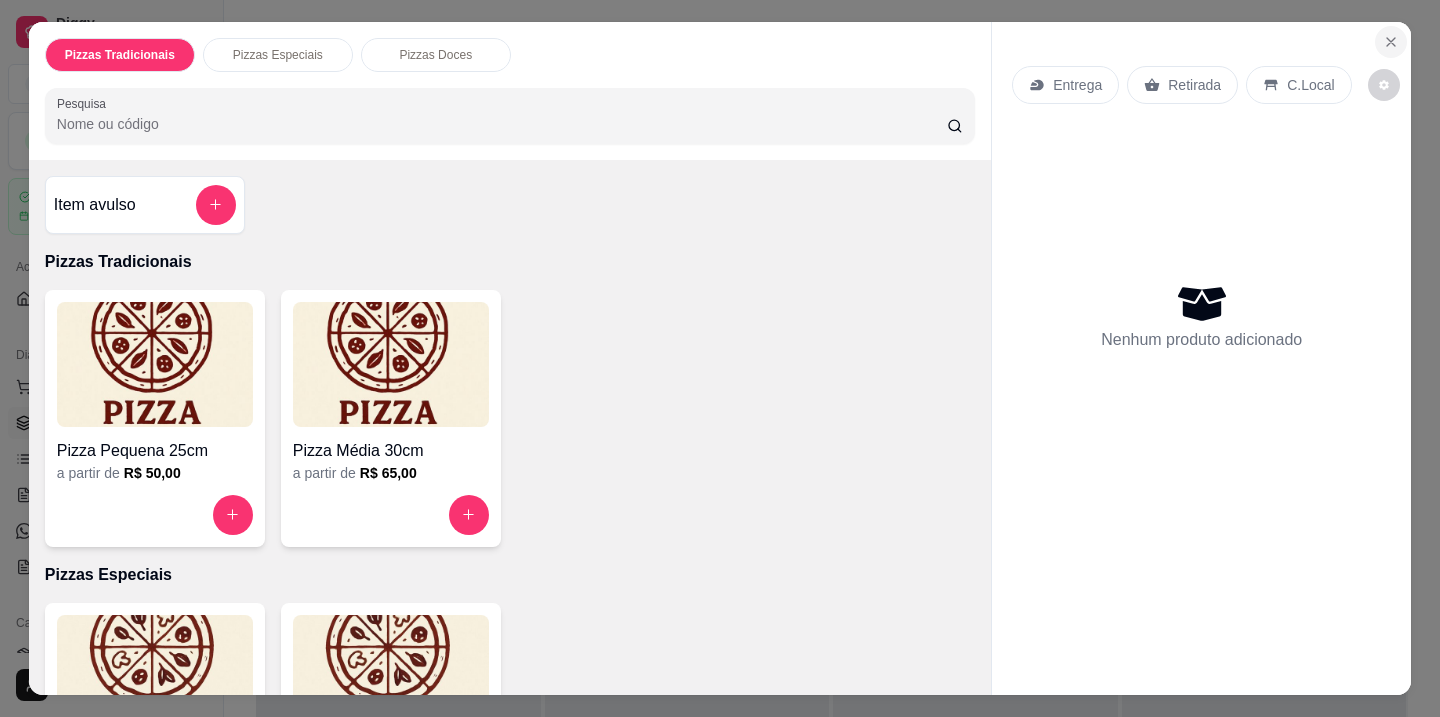 click 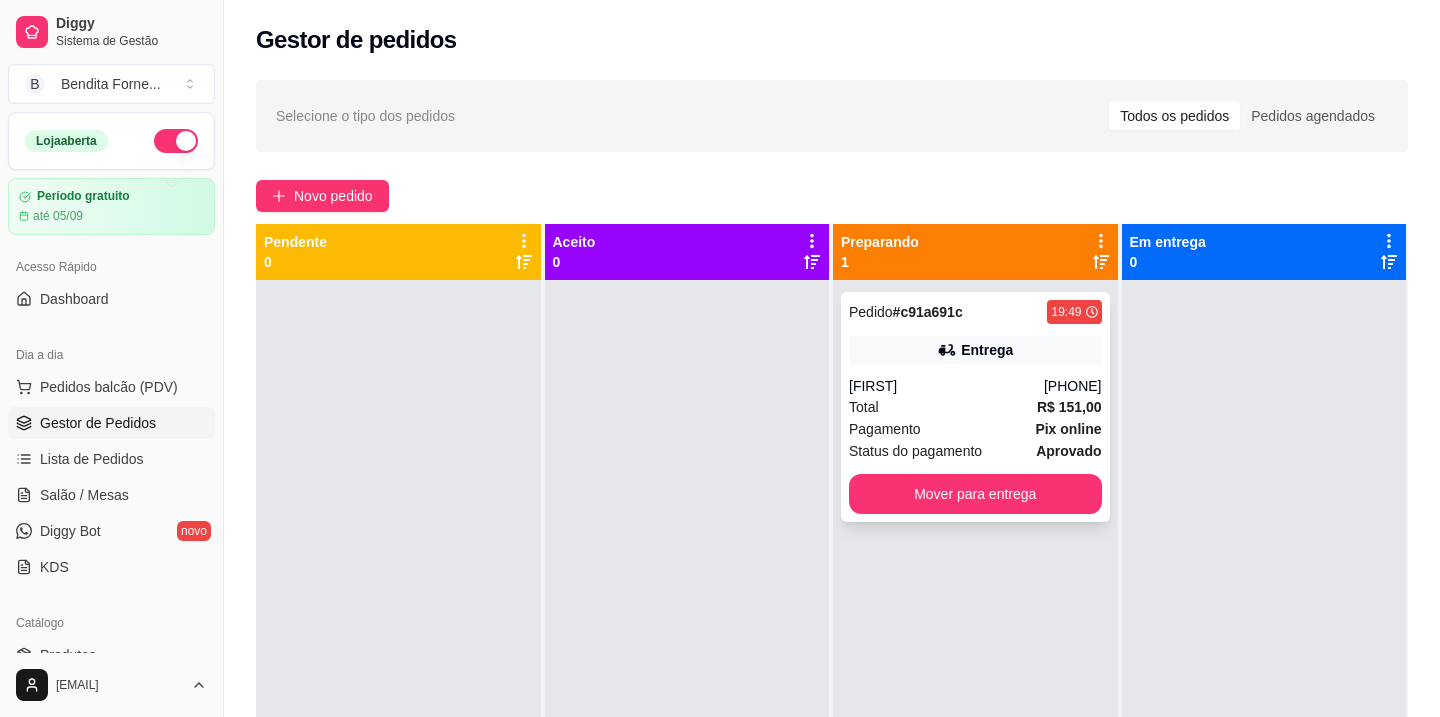 click on "Pedido # c91a691c 19:49" at bounding box center (975, 312) 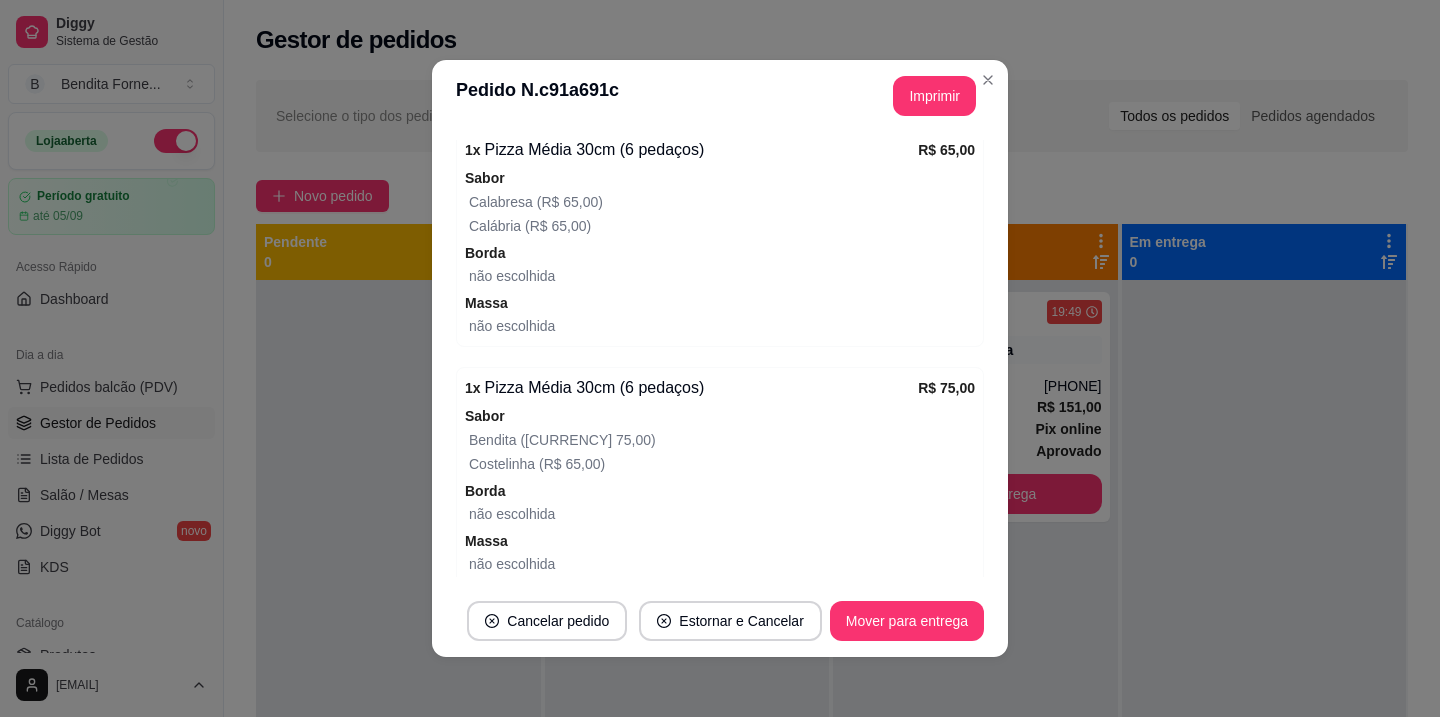 scroll, scrollTop: 656, scrollLeft: 0, axis: vertical 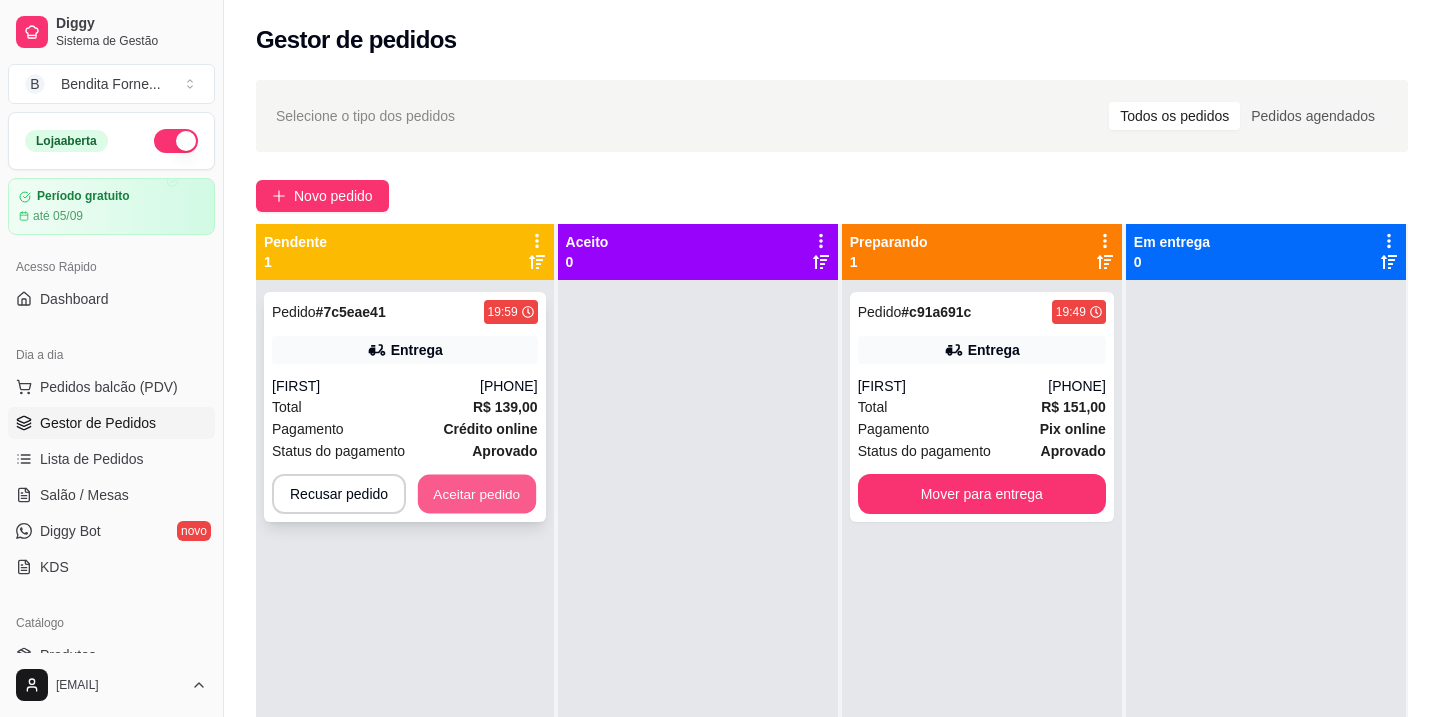 click on "Aceitar pedido" at bounding box center (477, 494) 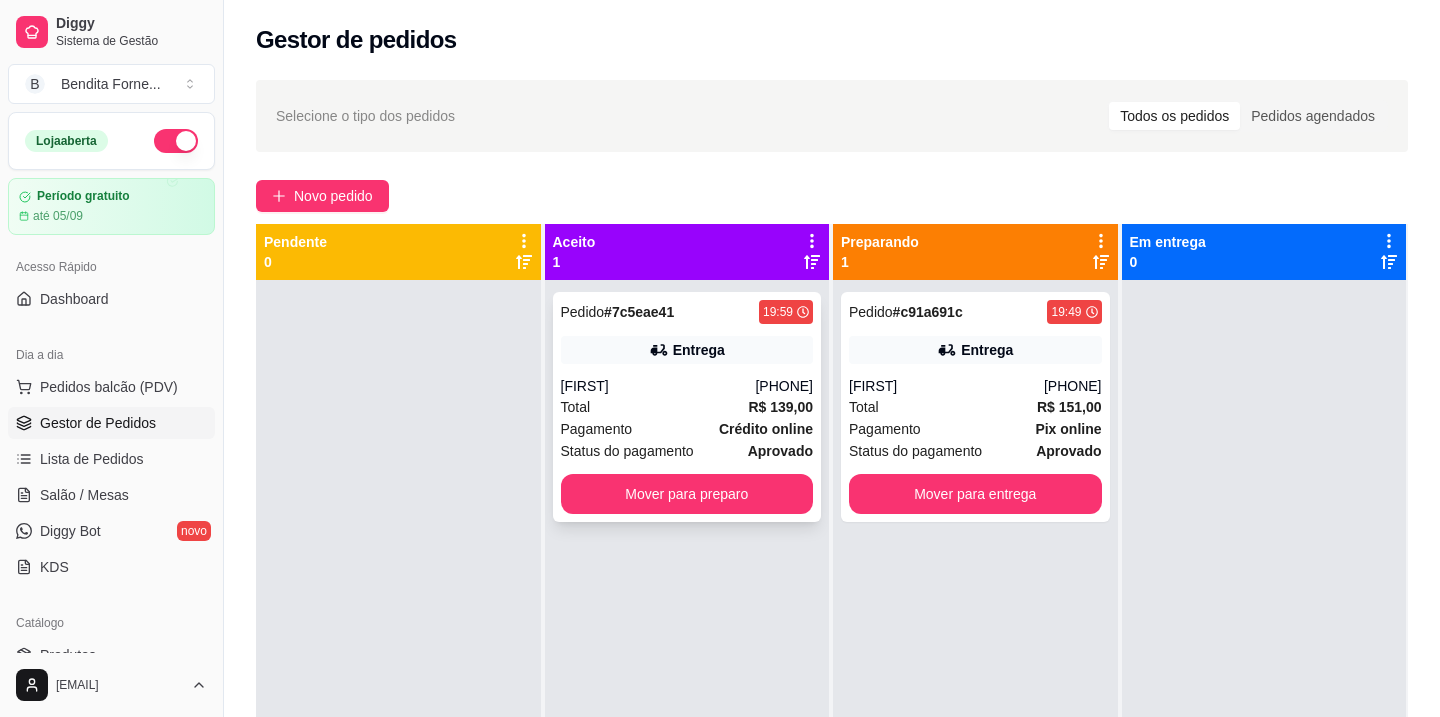 click on "Total R$ 139,00" at bounding box center (687, 407) 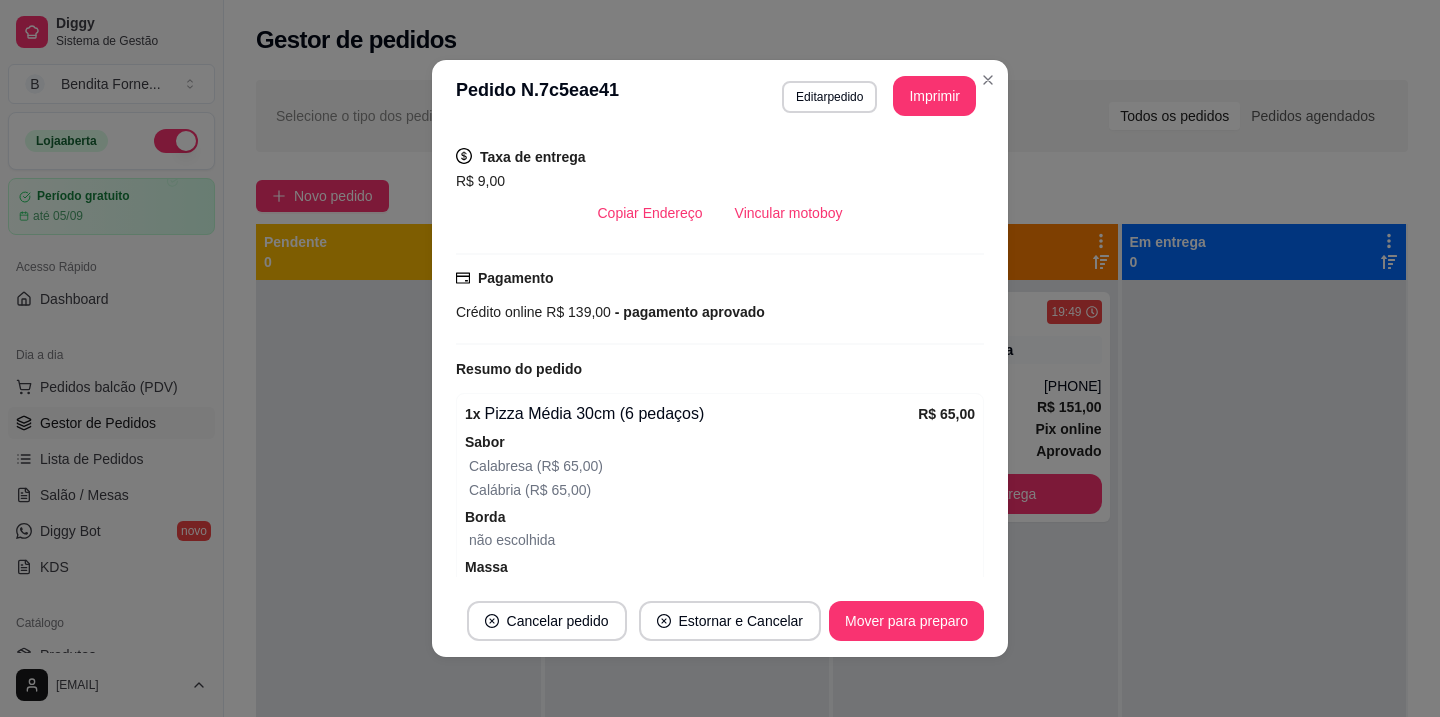 scroll, scrollTop: 408, scrollLeft: 0, axis: vertical 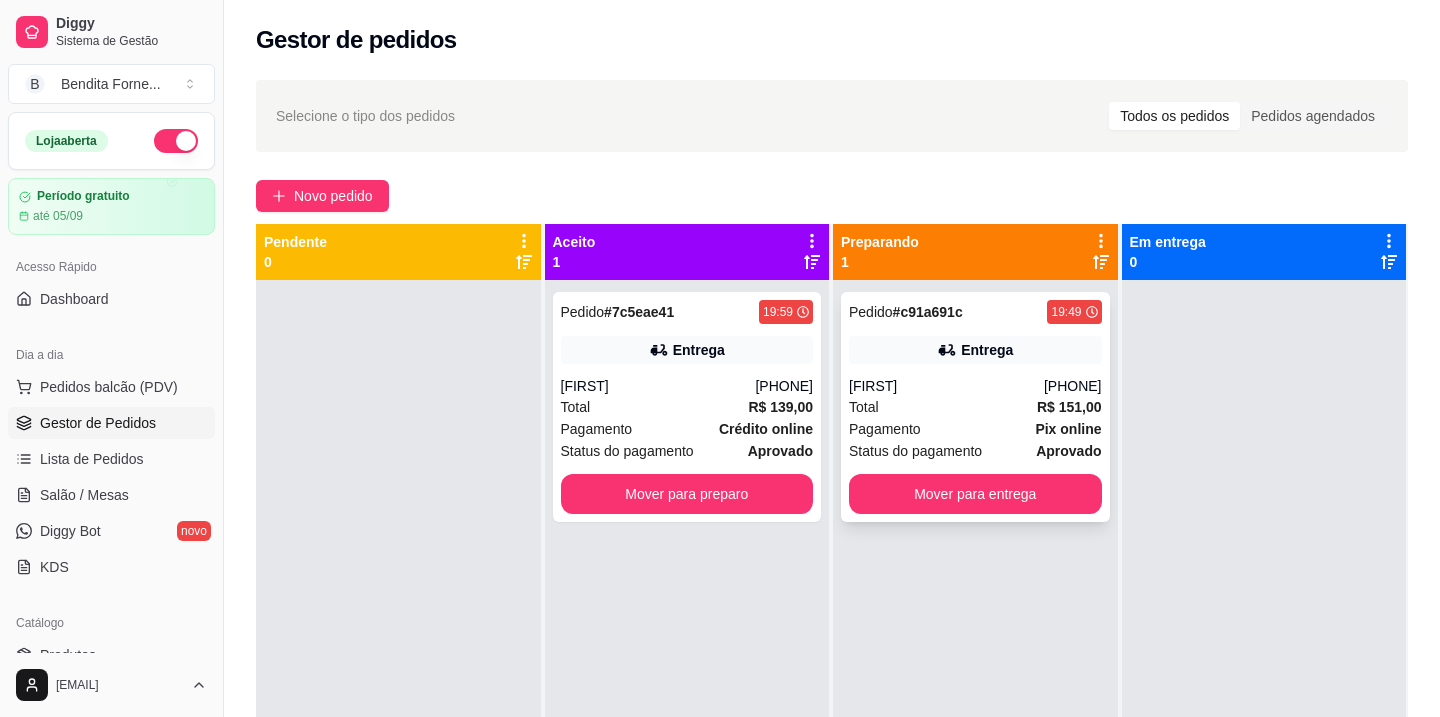 click on "Total R$ 151,00" at bounding box center [975, 407] 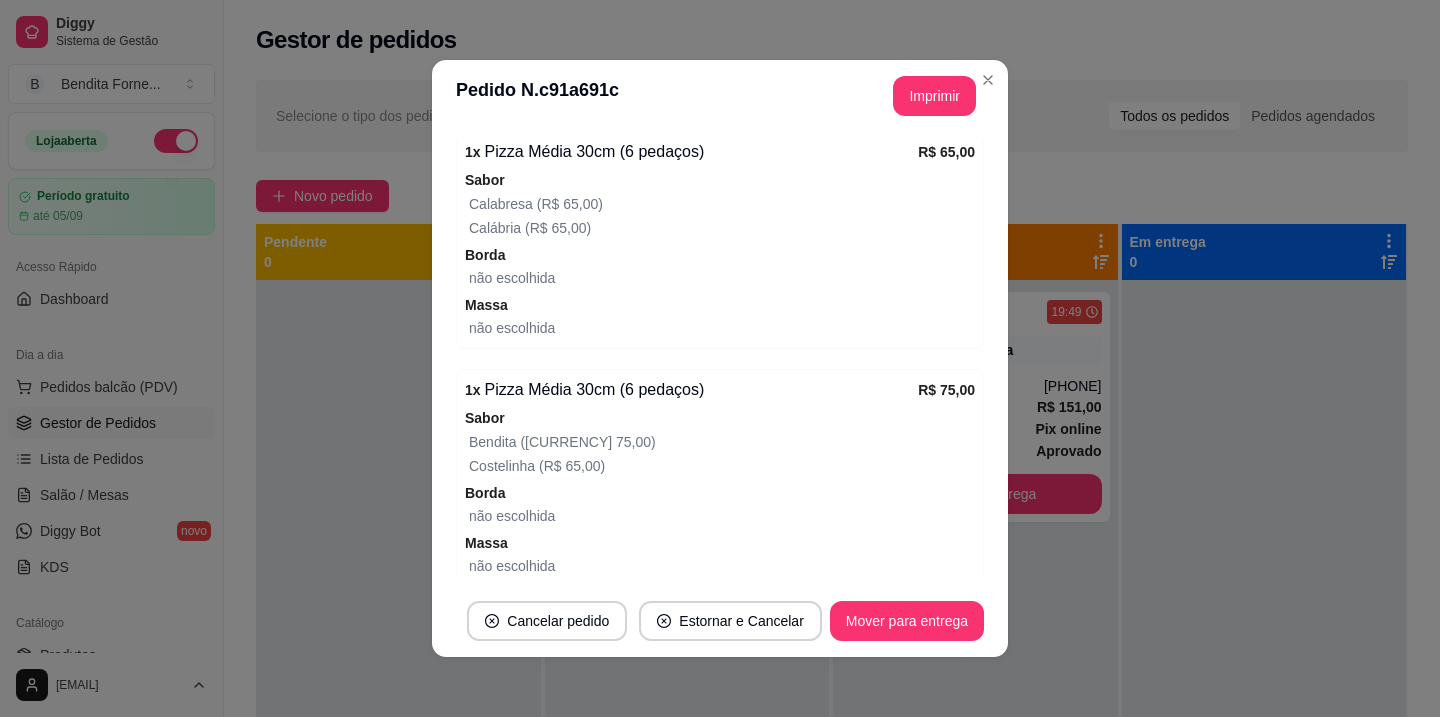 scroll, scrollTop: 687, scrollLeft: 0, axis: vertical 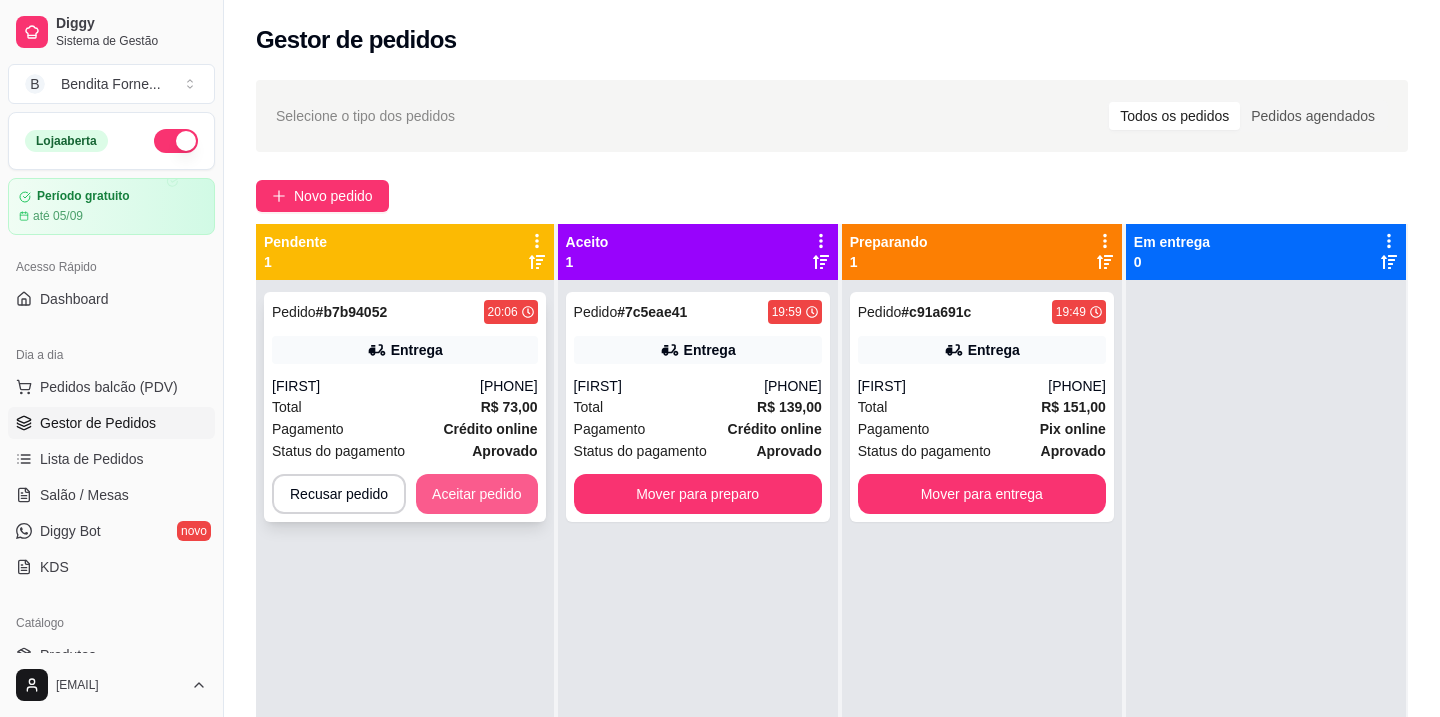 click on "Aceitar pedido" at bounding box center (477, 494) 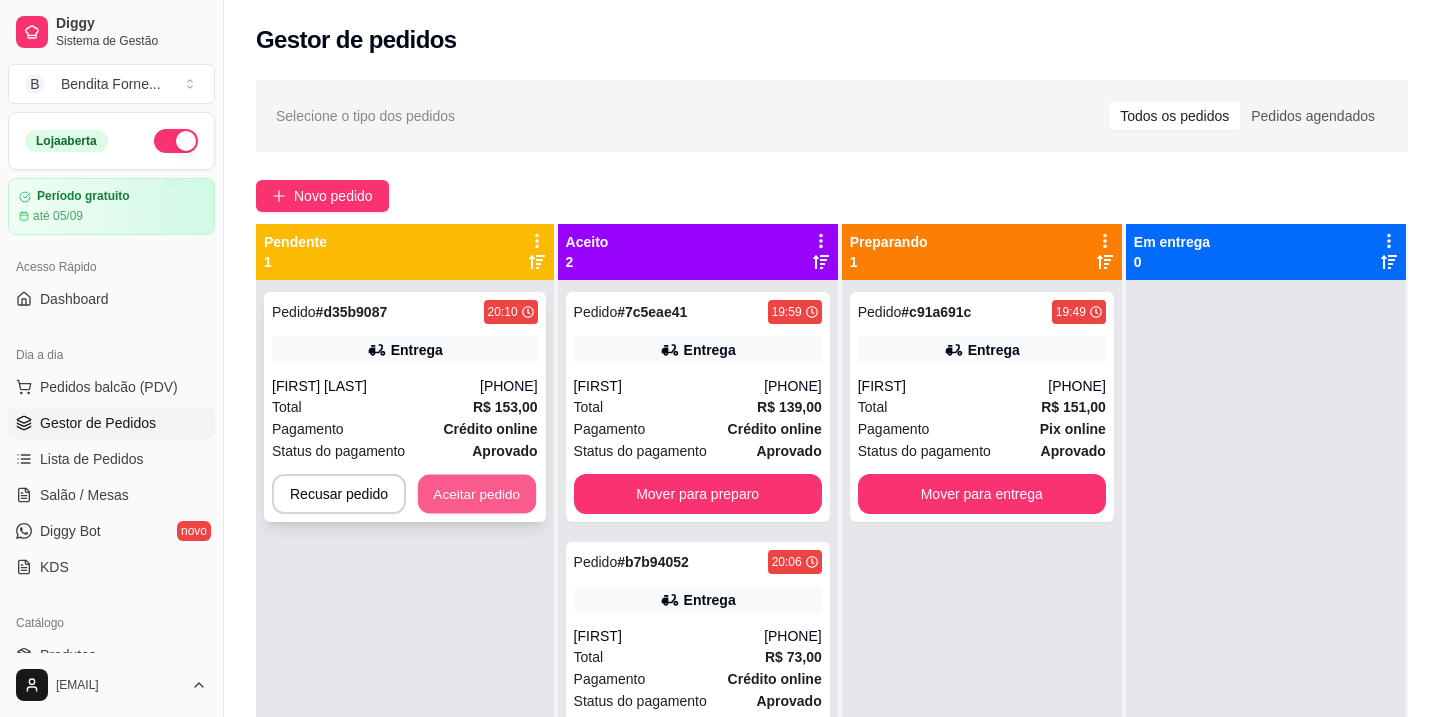 click on "Aceitar pedido" at bounding box center (477, 494) 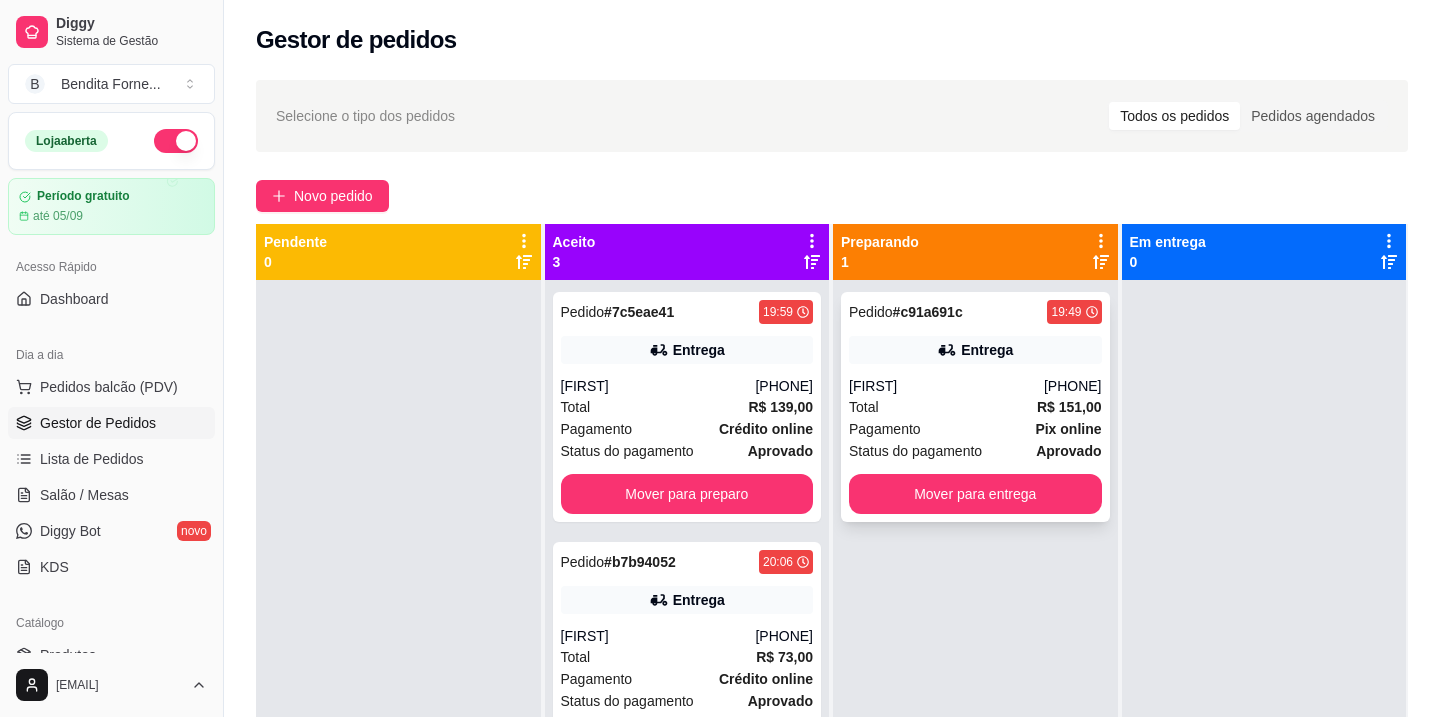 click on "[FIRST]" at bounding box center [946, 386] 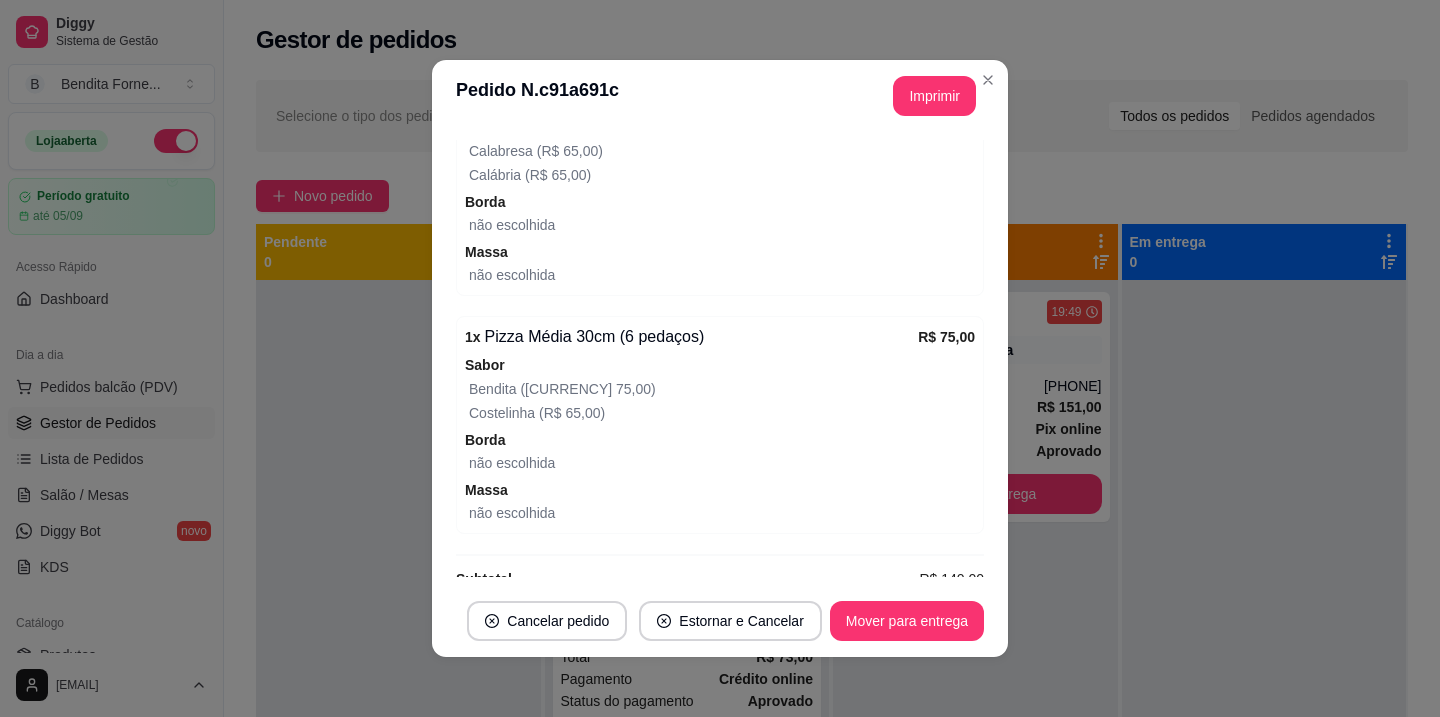 scroll, scrollTop: 720, scrollLeft: 0, axis: vertical 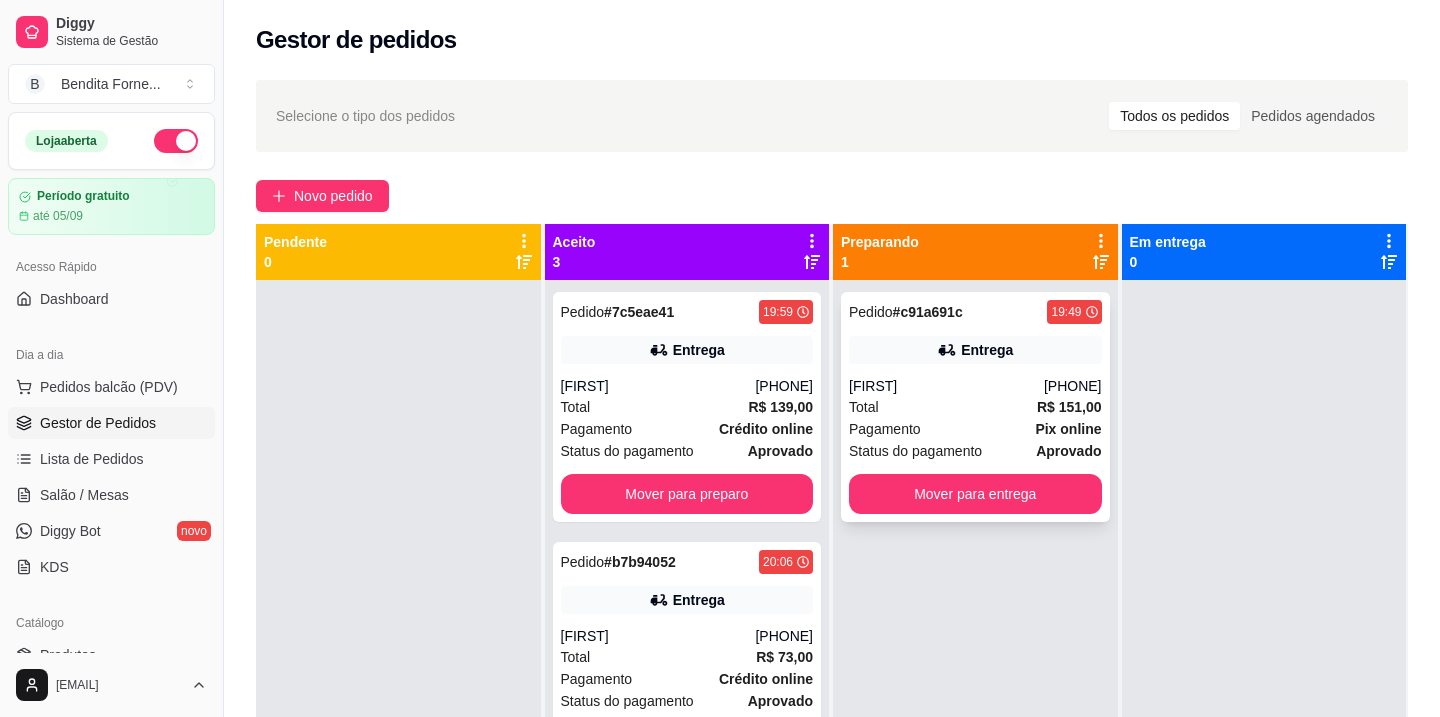 click on "[FIRST]" at bounding box center [946, 386] 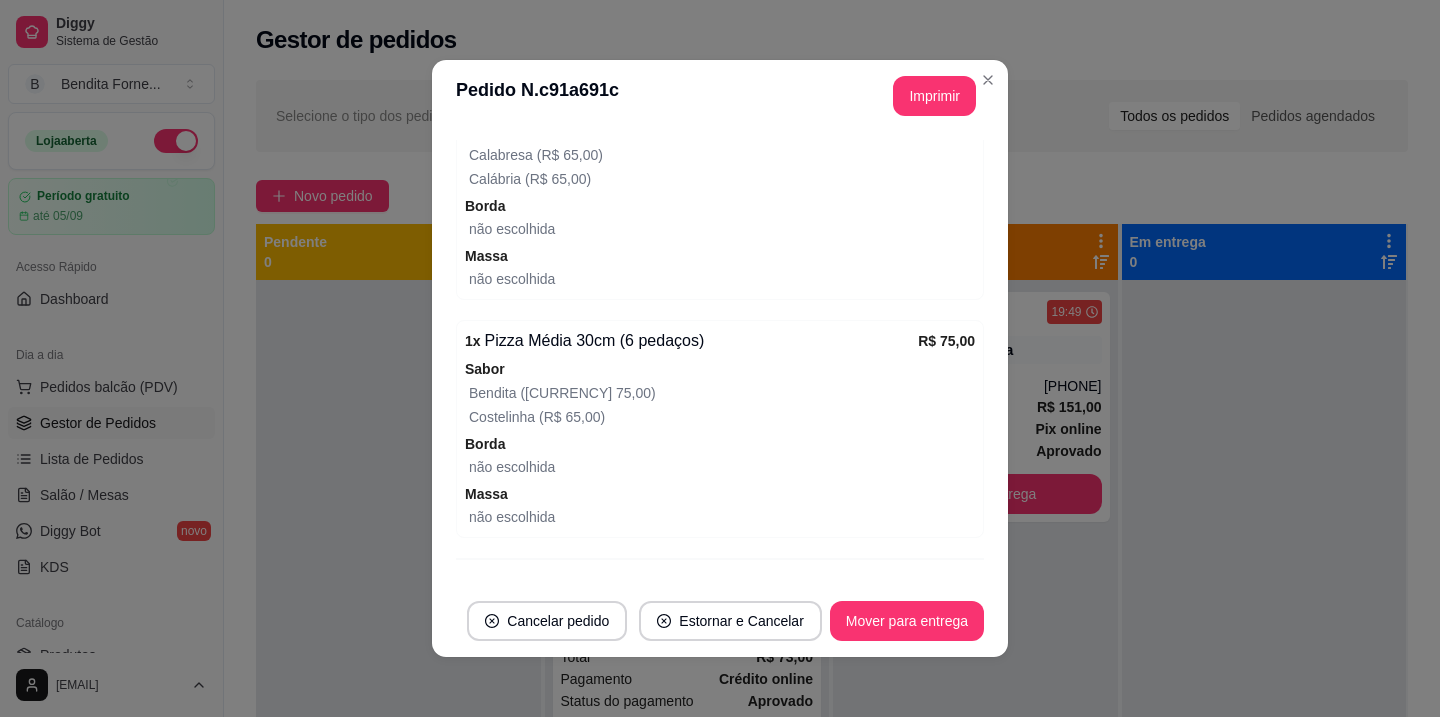 scroll, scrollTop: 754, scrollLeft: 0, axis: vertical 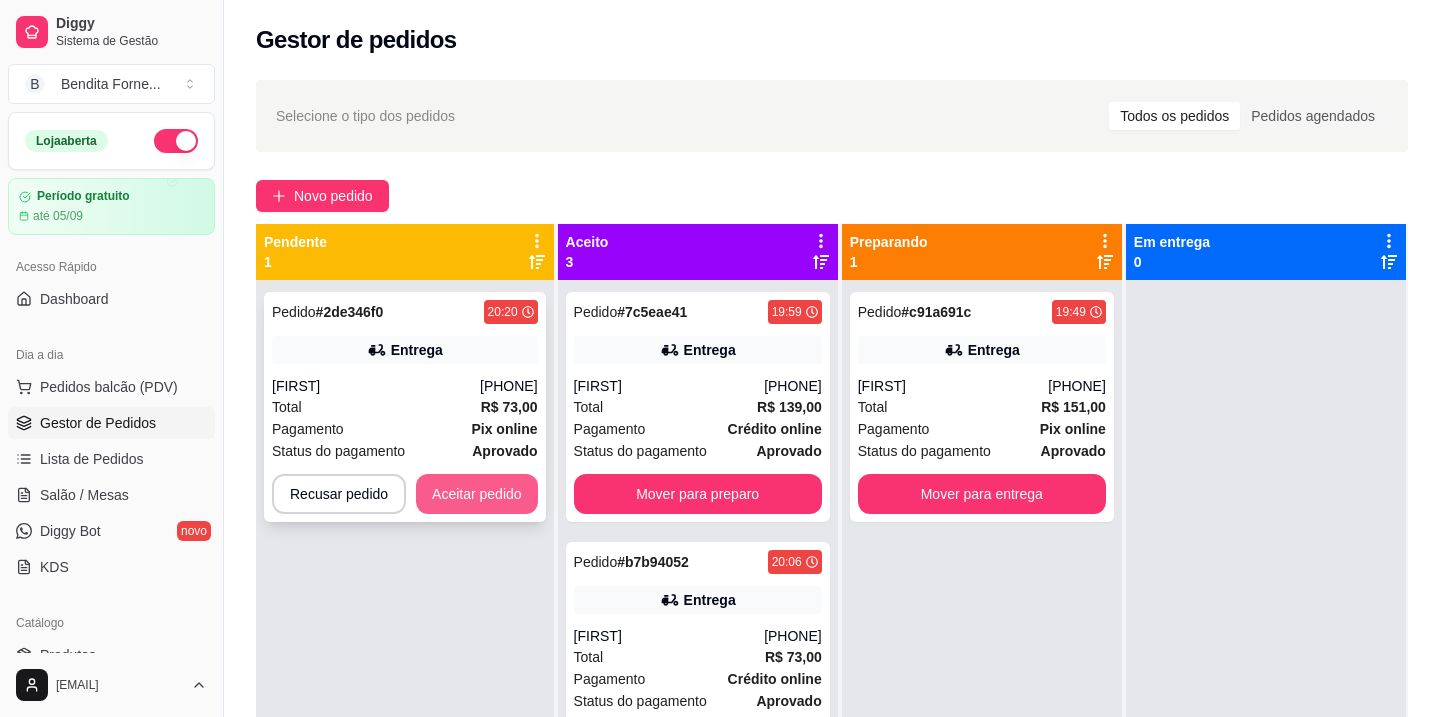 click on "Aceitar pedido" at bounding box center [477, 494] 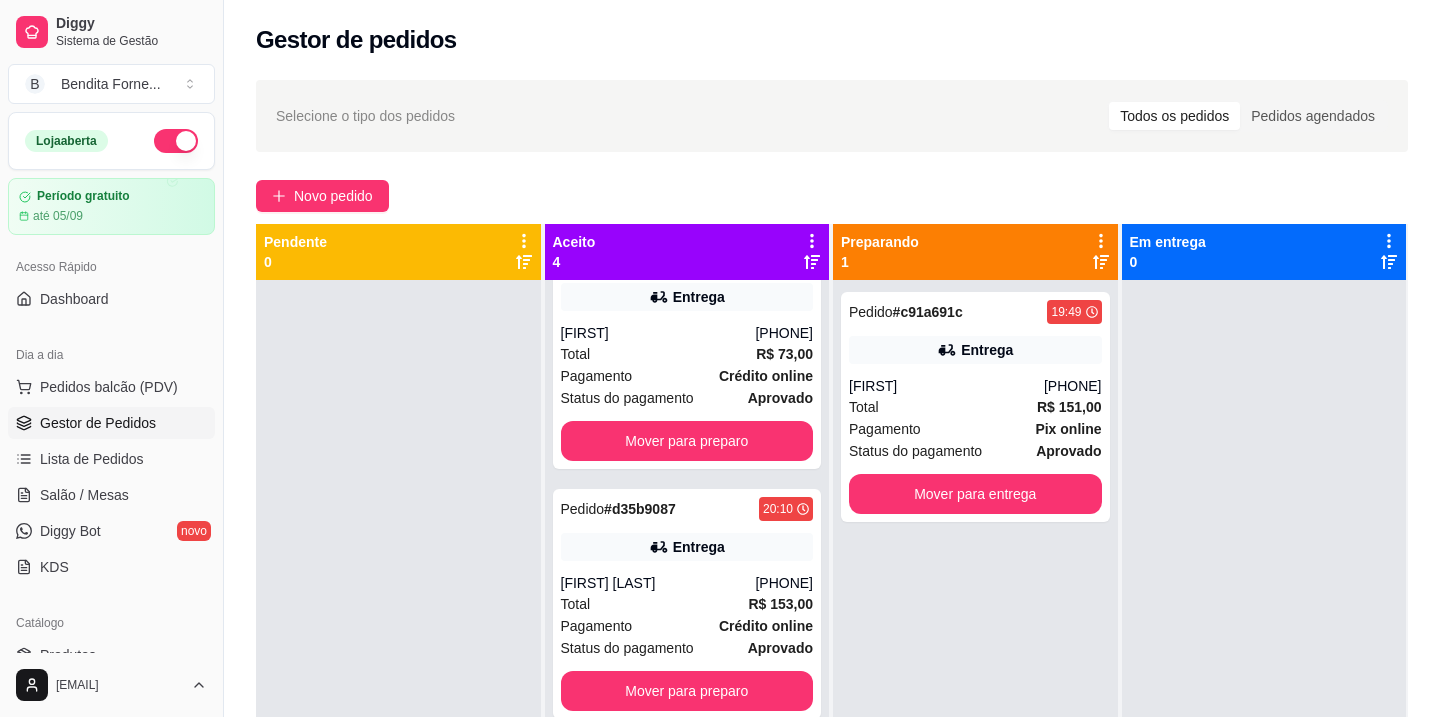 scroll, scrollTop: 0, scrollLeft: 0, axis: both 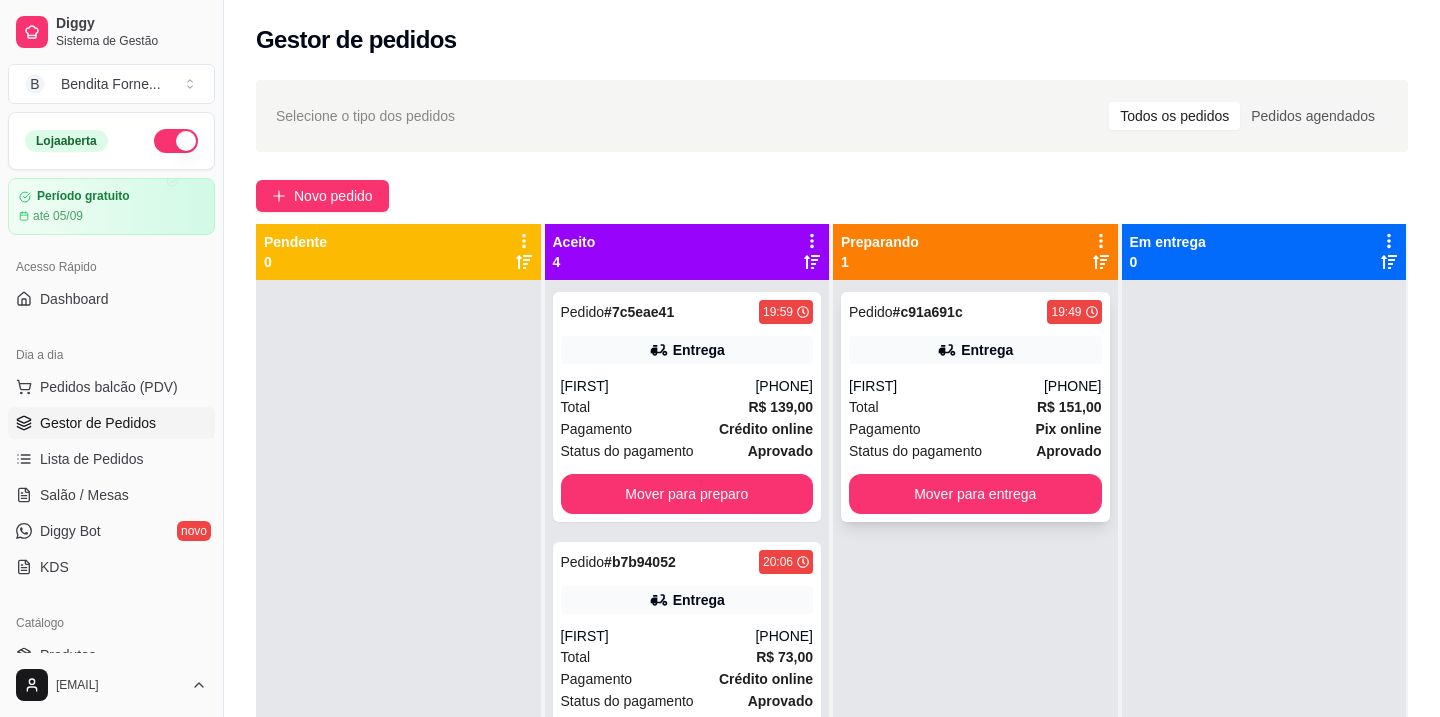 click on "Total R$ 151,00" at bounding box center (975, 407) 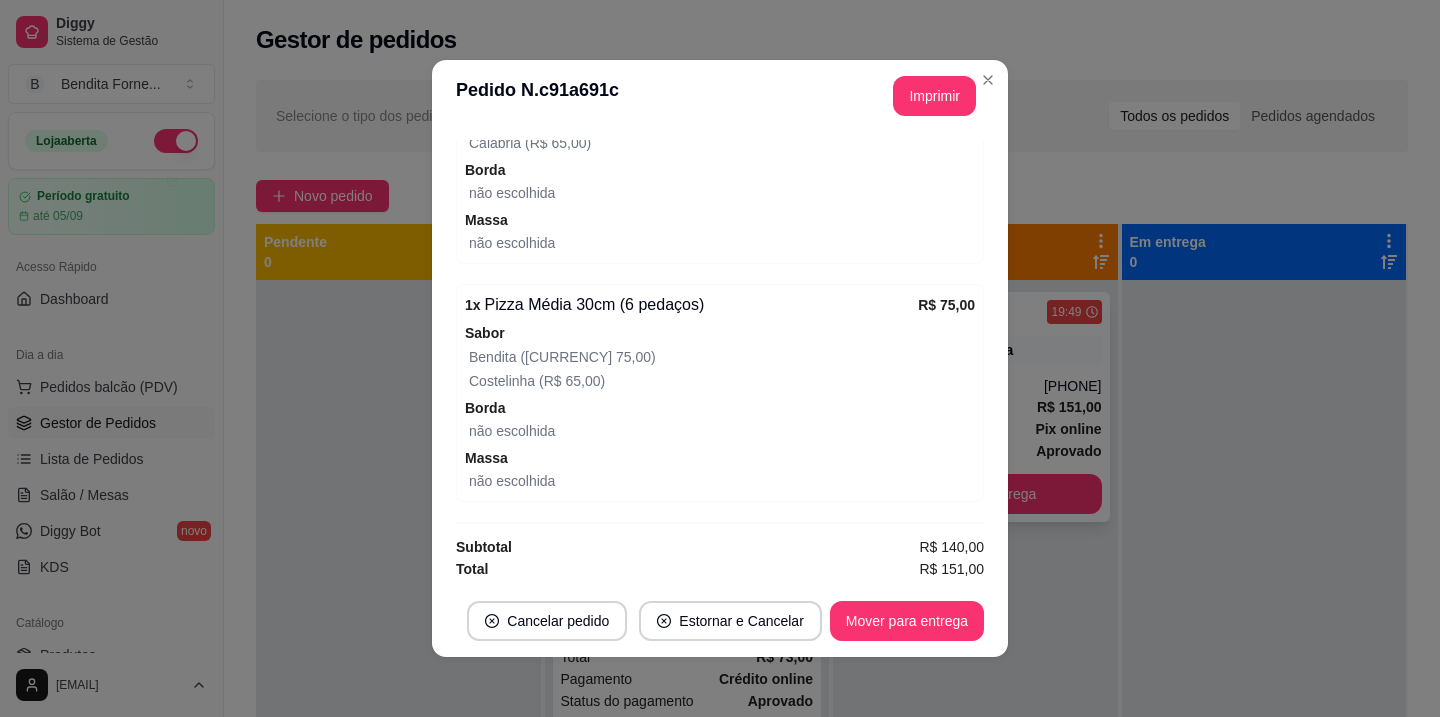 scroll, scrollTop: 754, scrollLeft: 0, axis: vertical 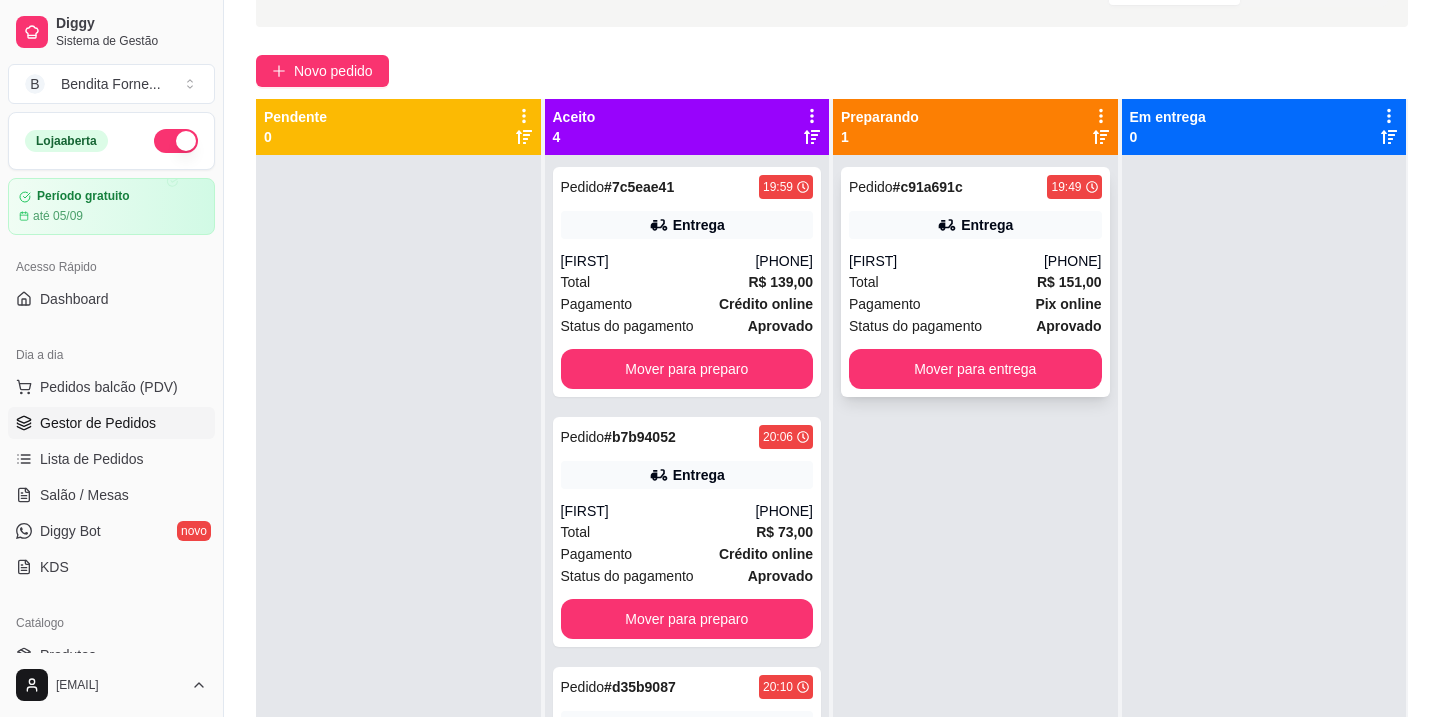 click on "Total R$ 151,00" at bounding box center (975, 282) 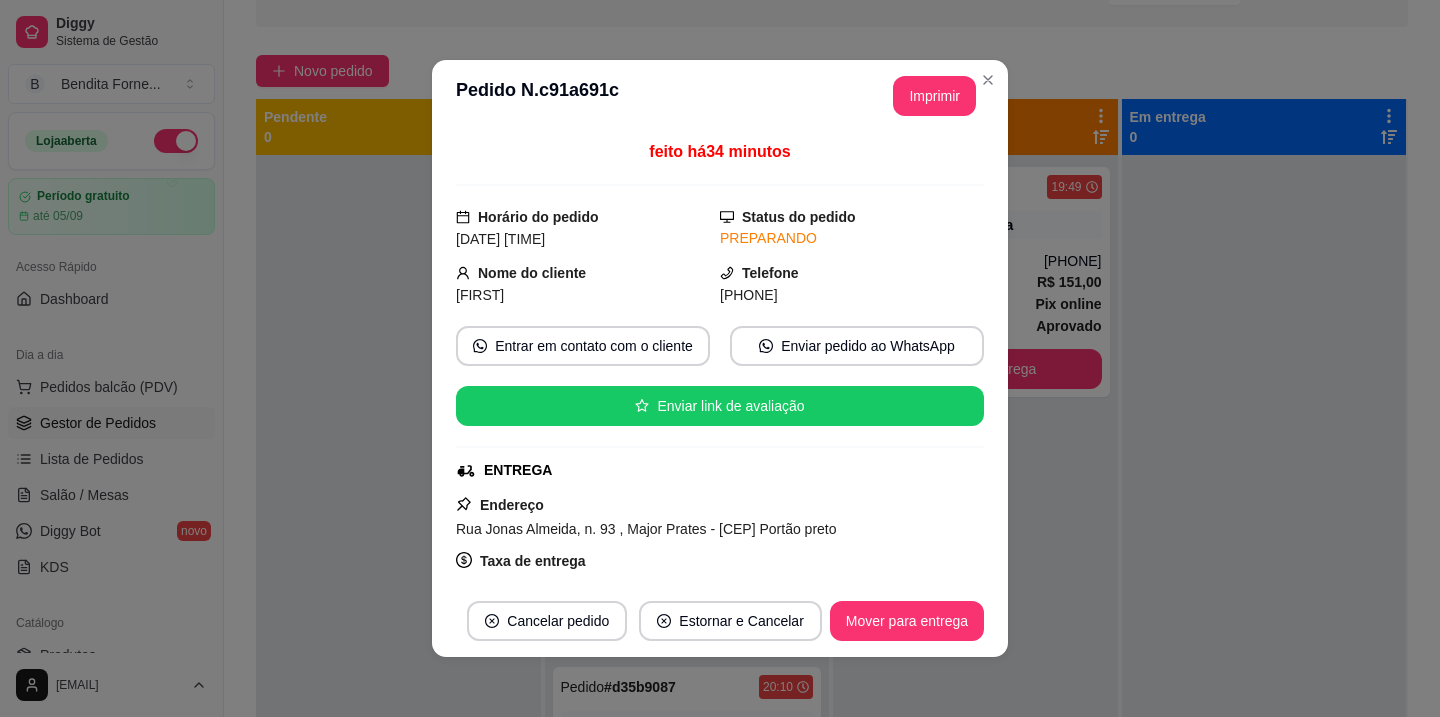 scroll, scrollTop: 39, scrollLeft: 0, axis: vertical 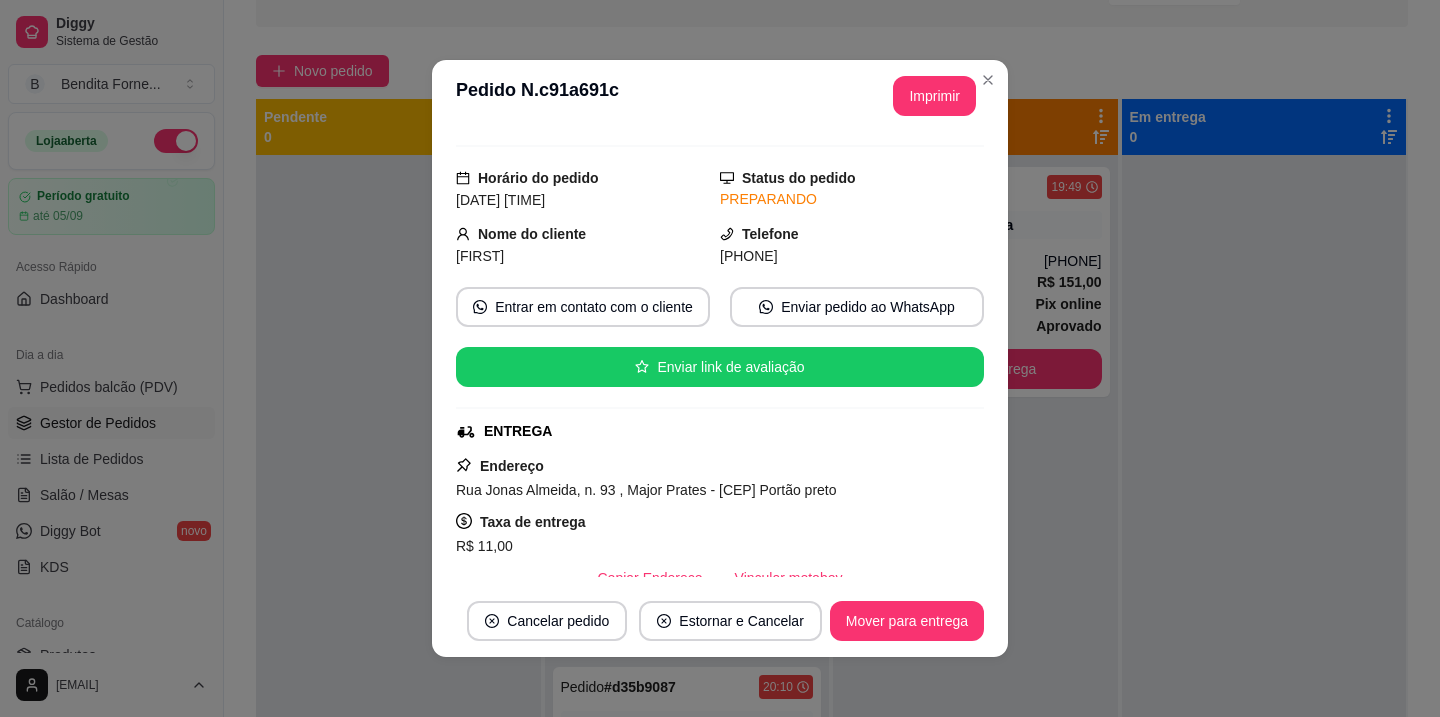 drag, startPoint x: 457, startPoint y: 489, endPoint x: 885, endPoint y: 490, distance: 428.00116 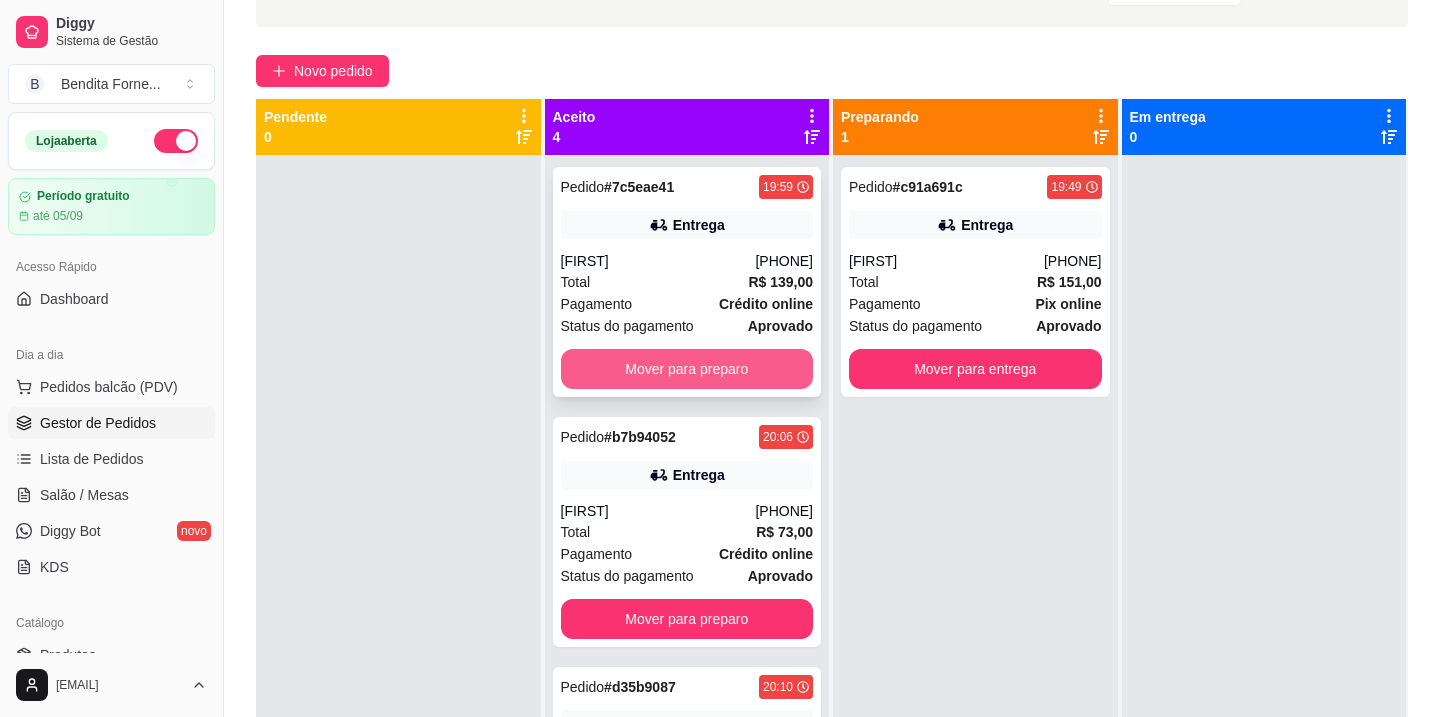 click on "Mover para preparo" at bounding box center (687, 369) 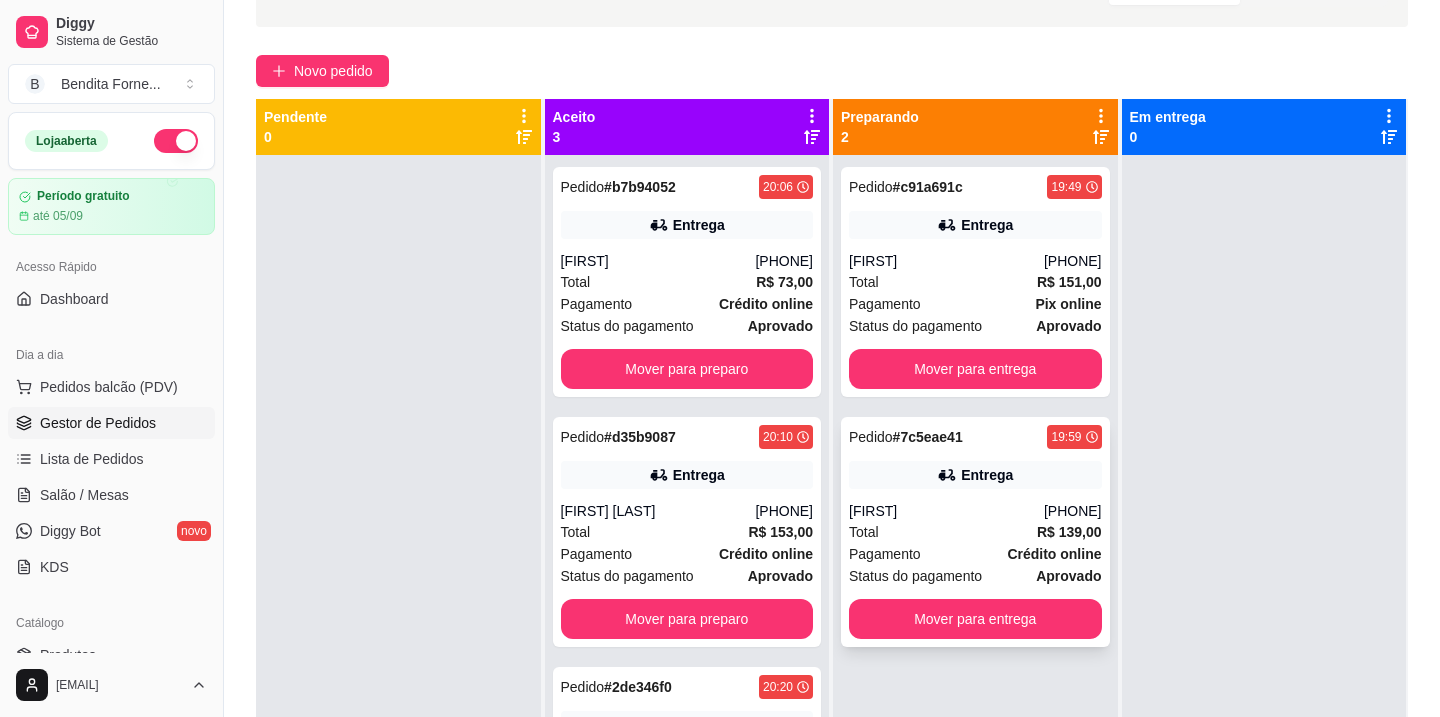 click on "Pagamento Crédito online" at bounding box center [975, 554] 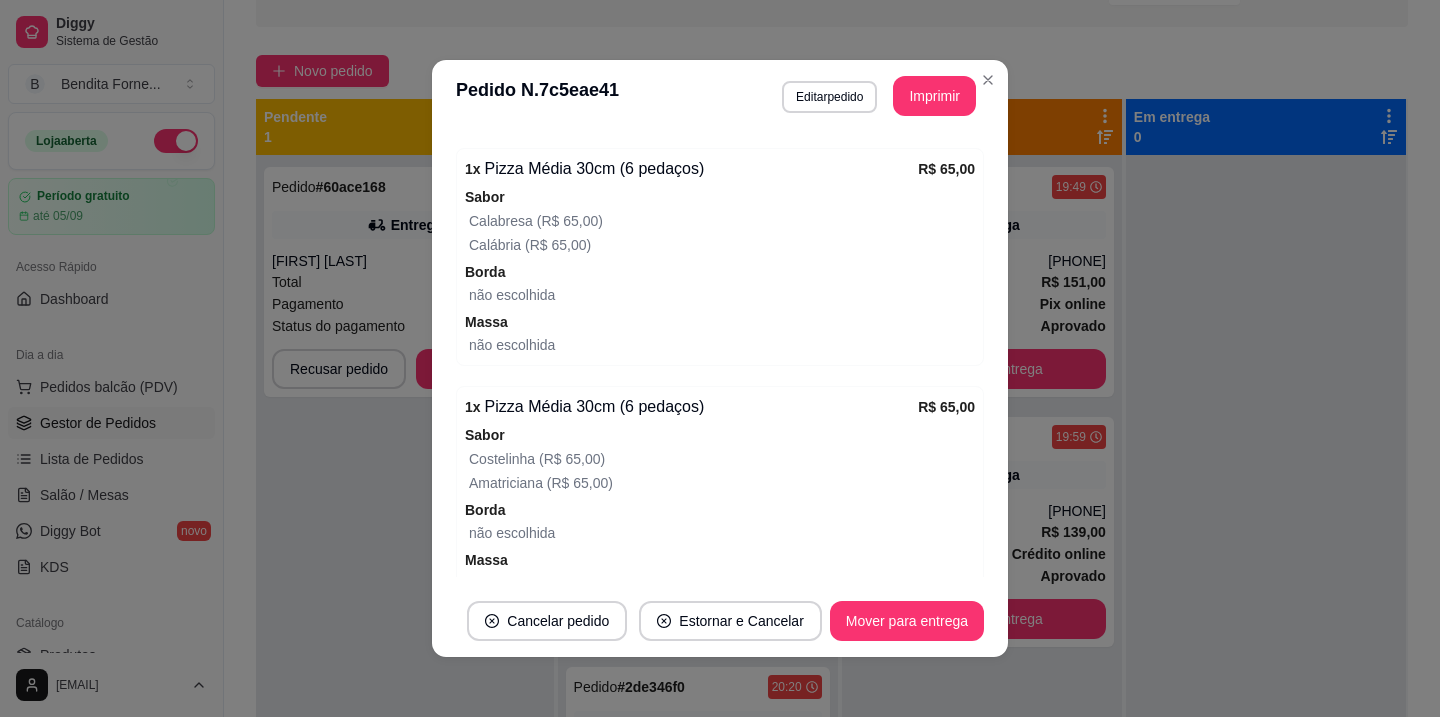 scroll, scrollTop: 647, scrollLeft: 0, axis: vertical 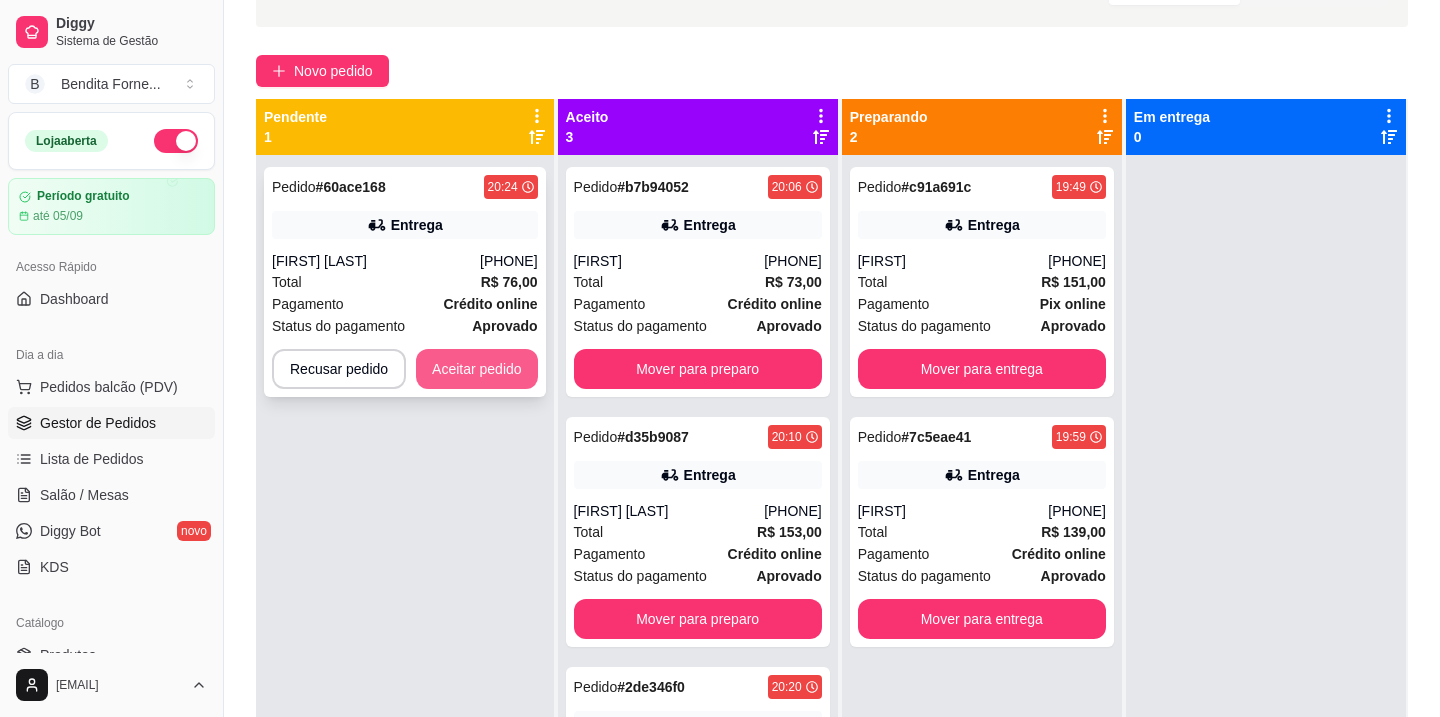 click on "Aceitar pedido" at bounding box center [477, 369] 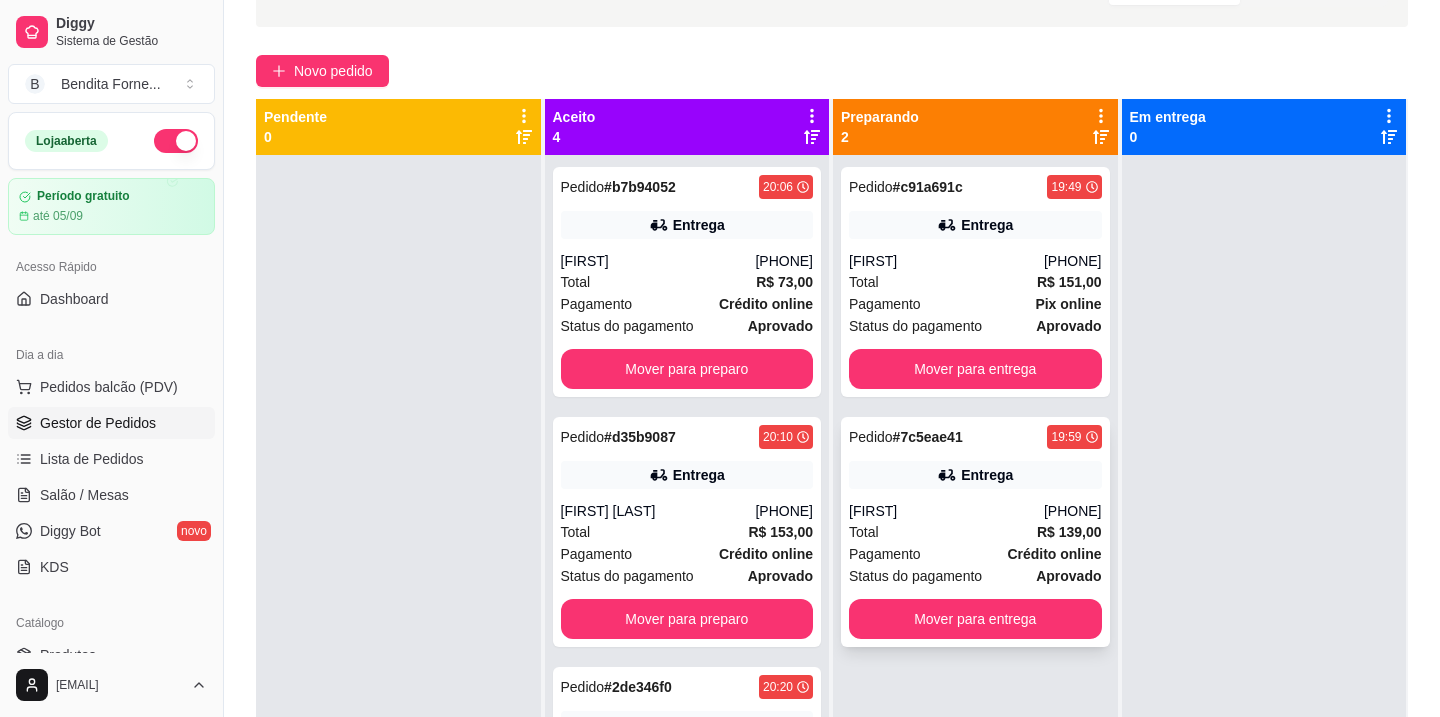 scroll, scrollTop: 56, scrollLeft: 0, axis: vertical 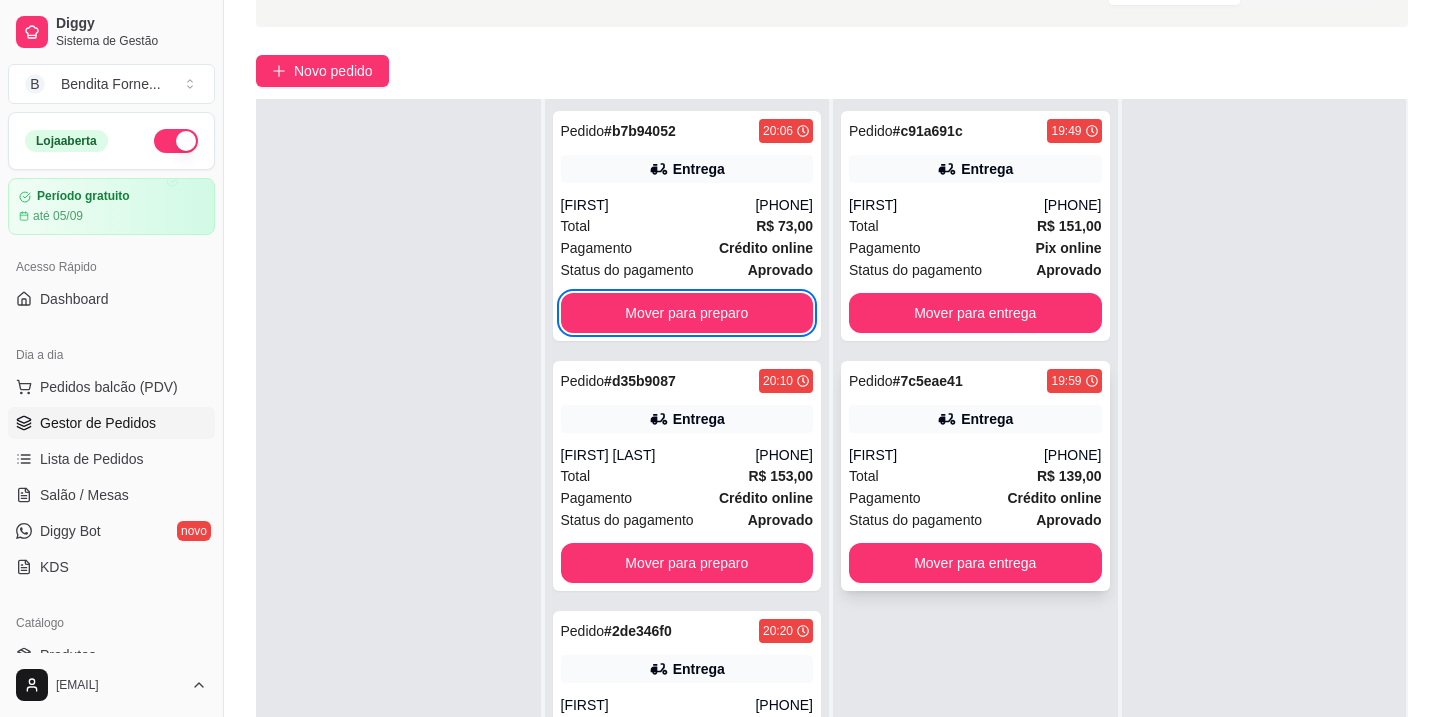 type 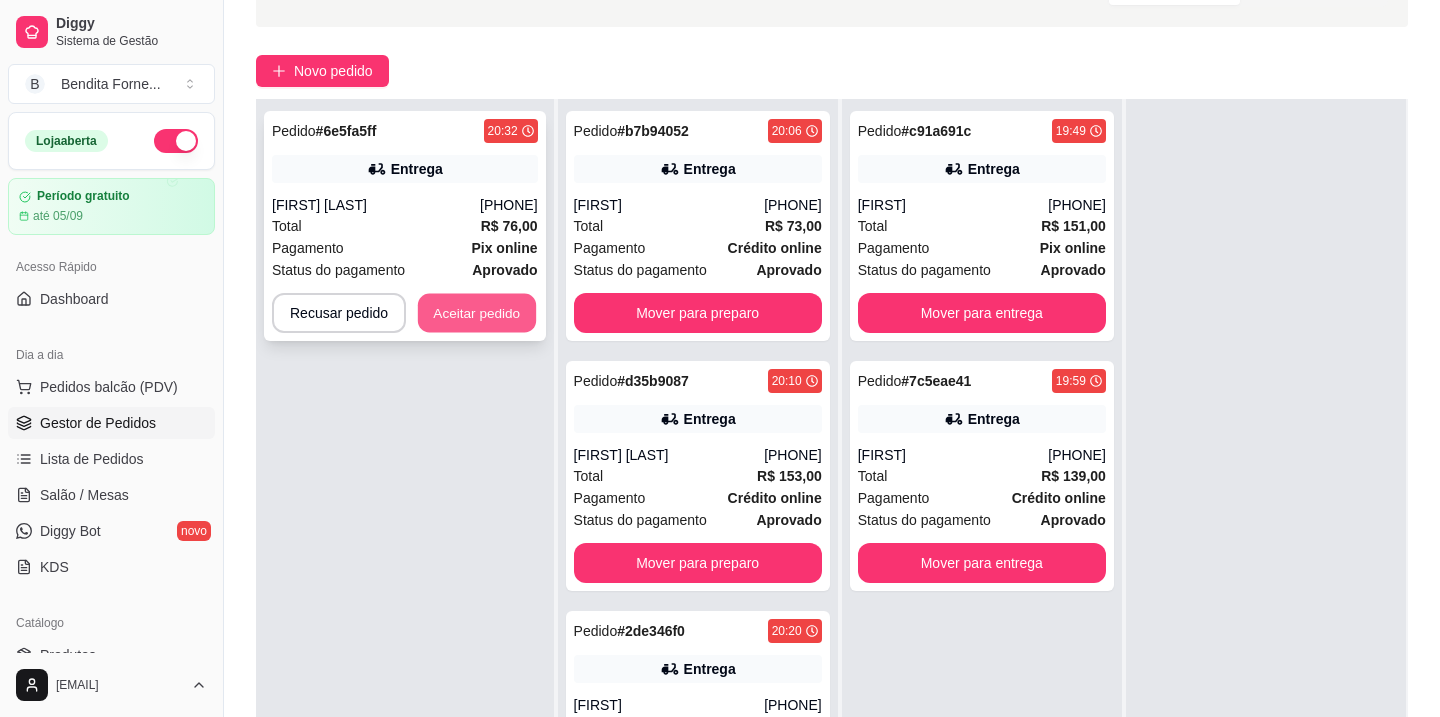 click on "Aceitar pedido" at bounding box center [477, 313] 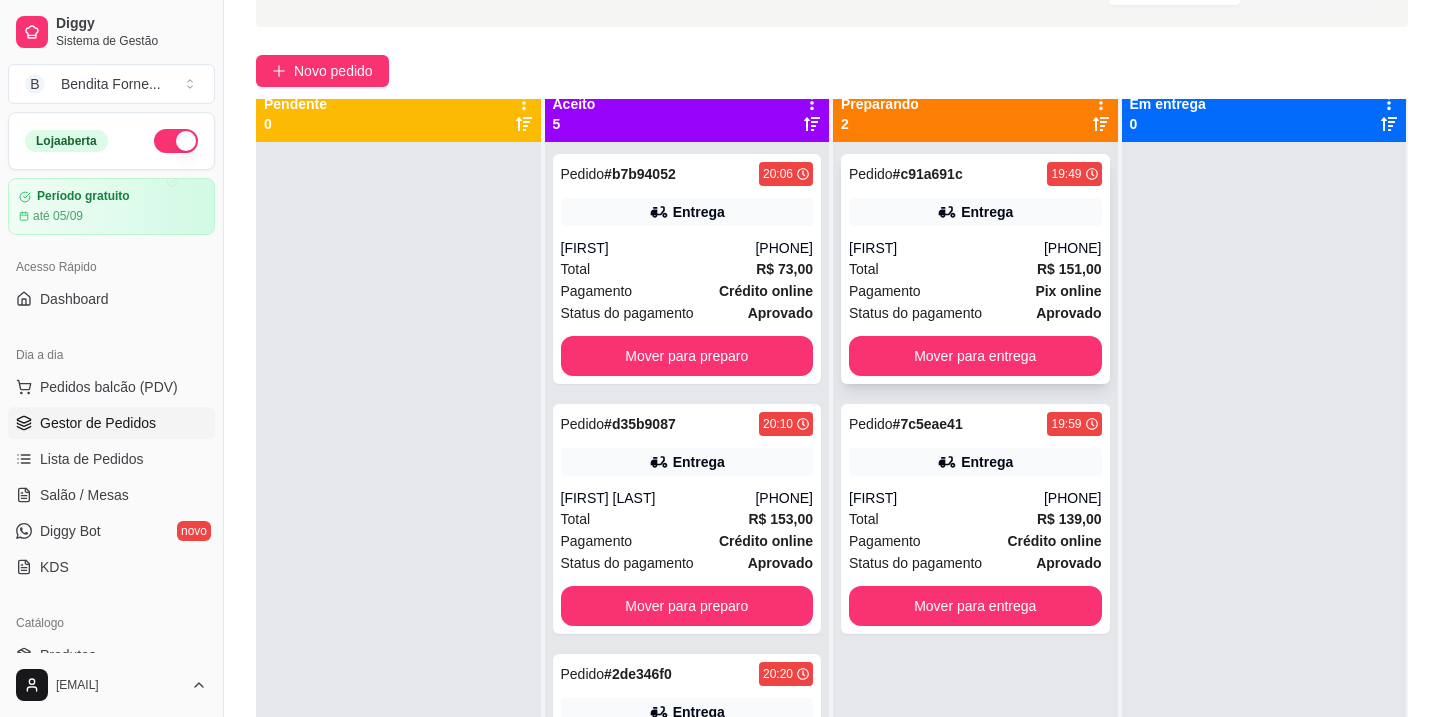 scroll, scrollTop: 56, scrollLeft: 0, axis: vertical 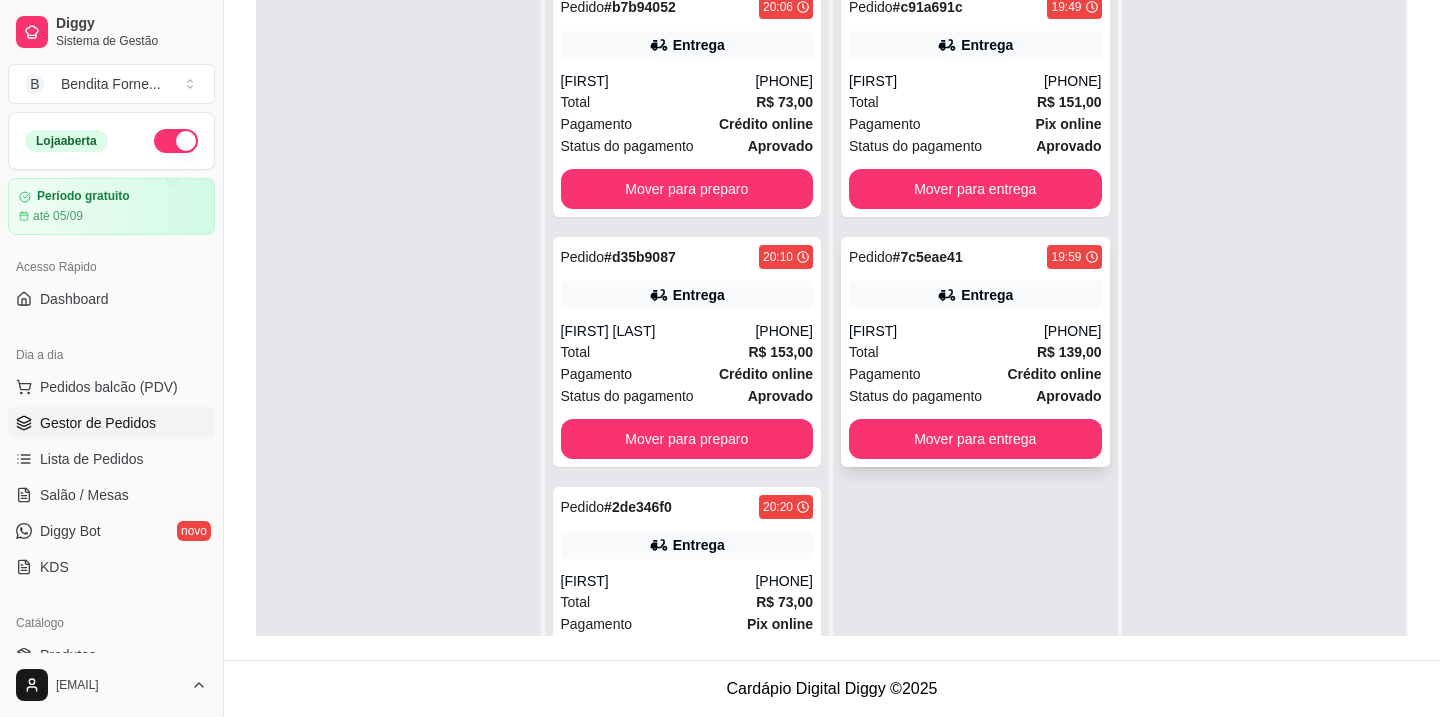 click on "Total R$ 139,00" at bounding box center [975, 352] 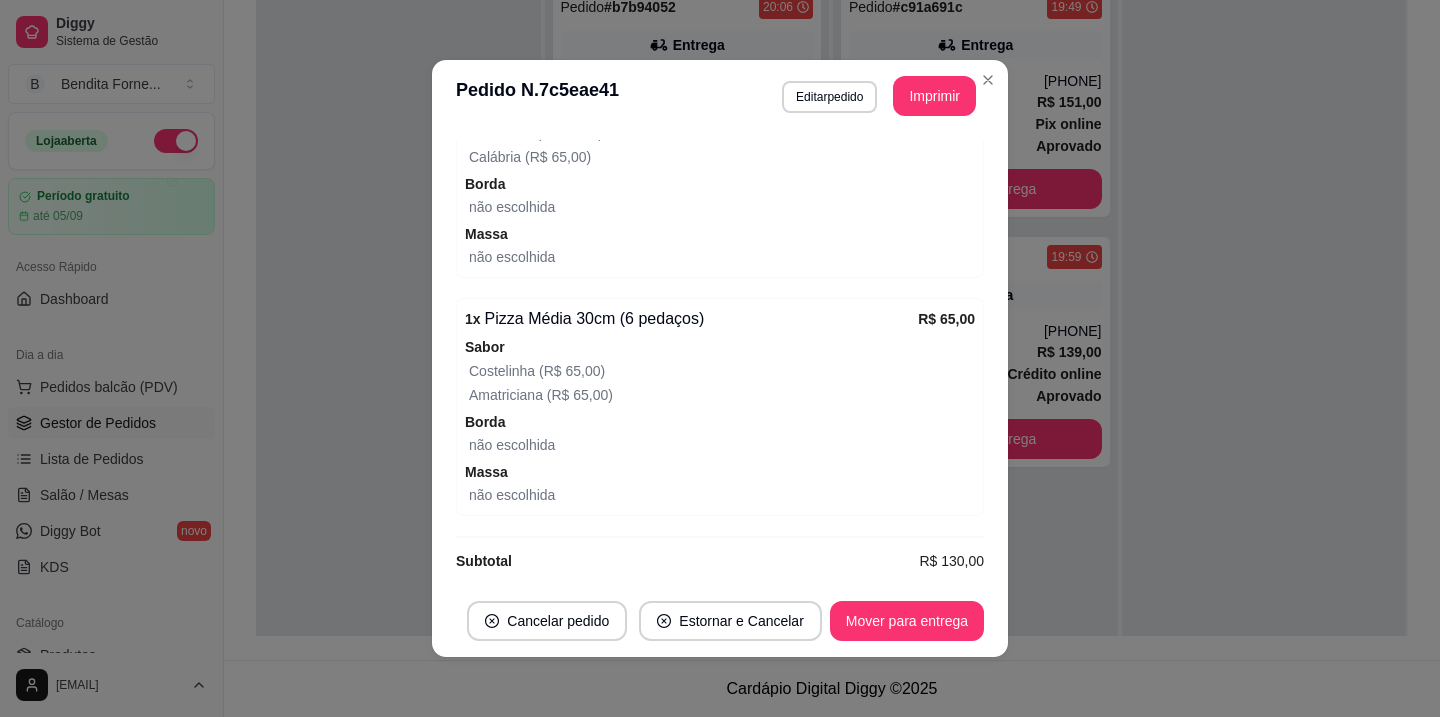 scroll, scrollTop: 754, scrollLeft: 0, axis: vertical 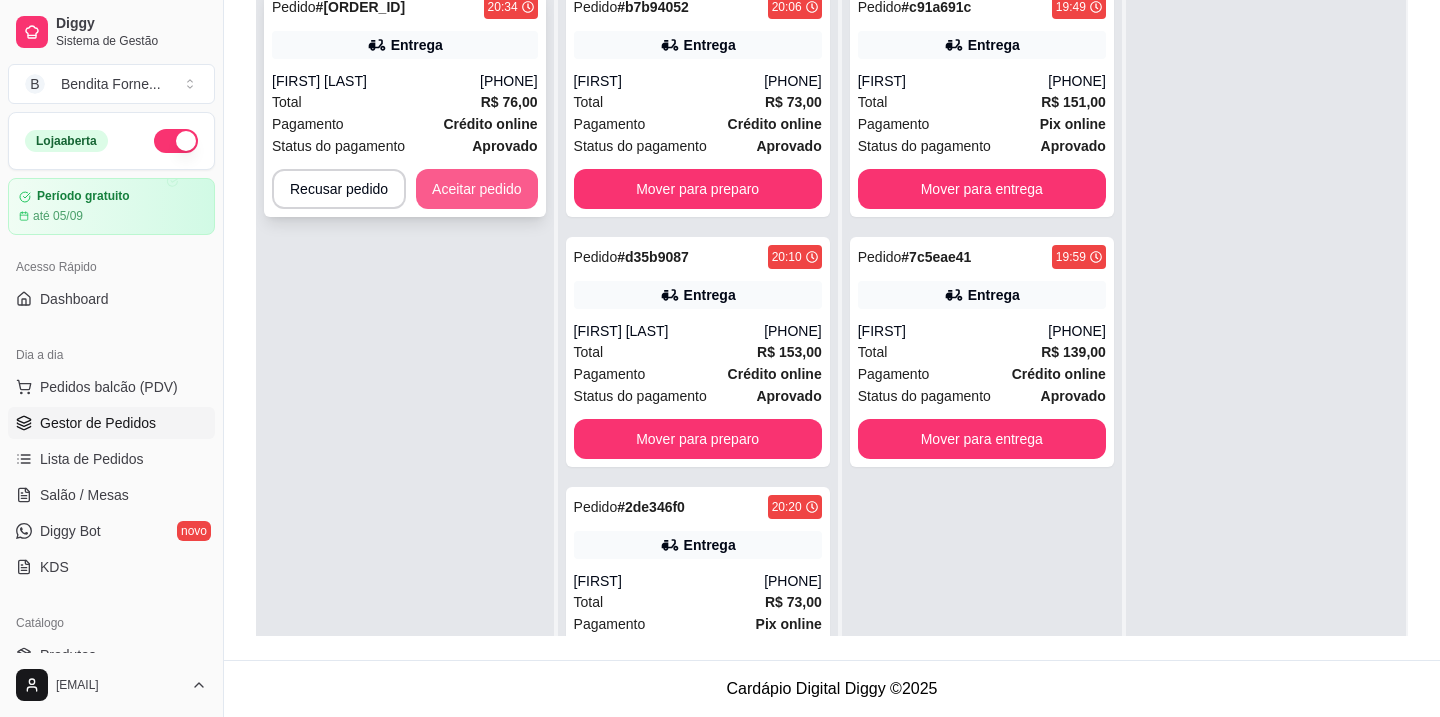 click on "Aceitar pedido" at bounding box center (477, 189) 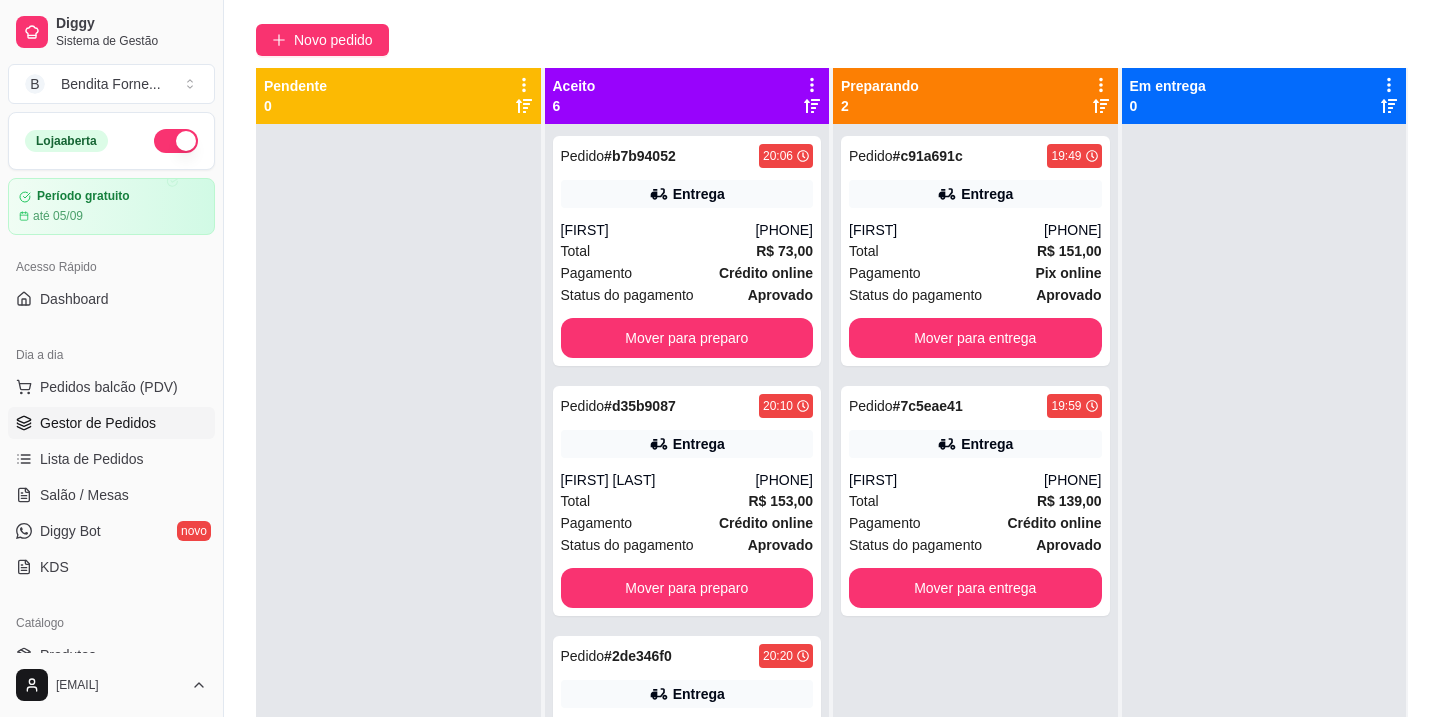 scroll, scrollTop: 305, scrollLeft: 0, axis: vertical 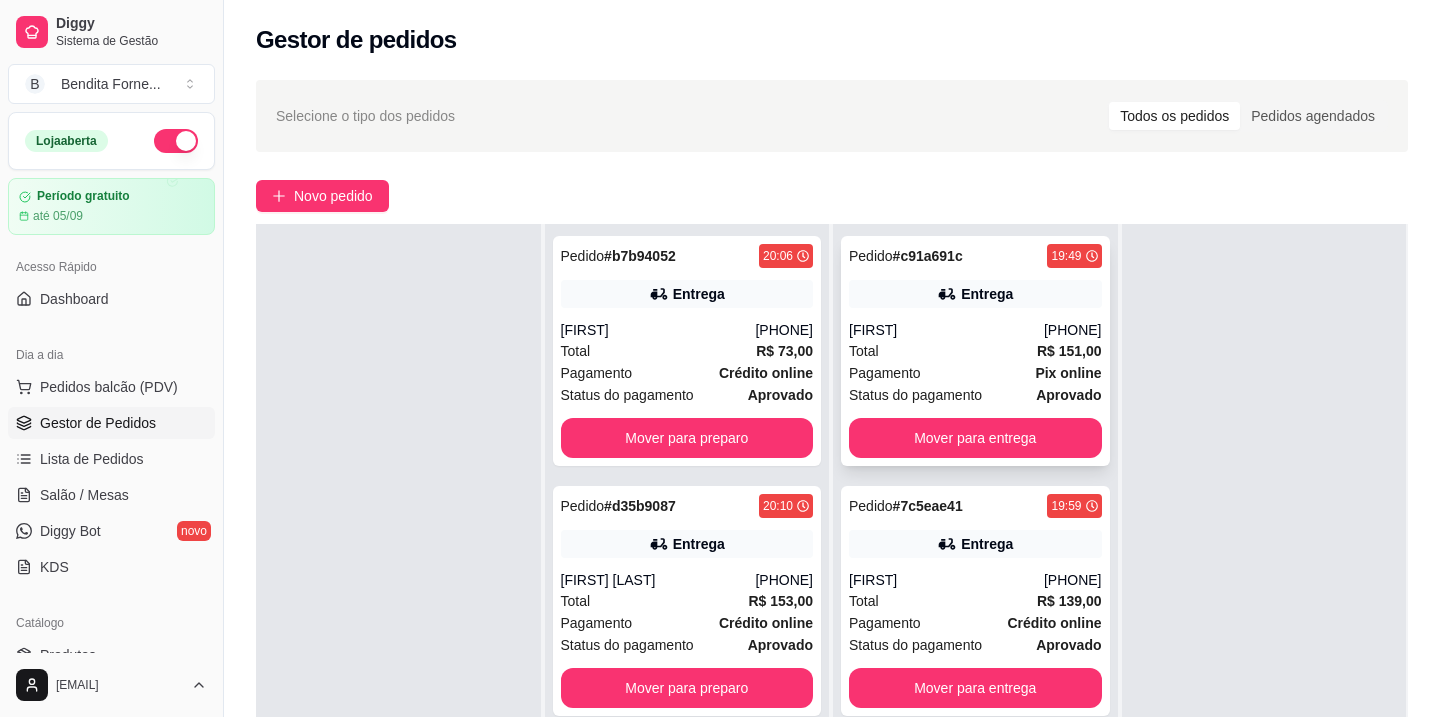 click on "Total R$ 151,00" at bounding box center (975, 351) 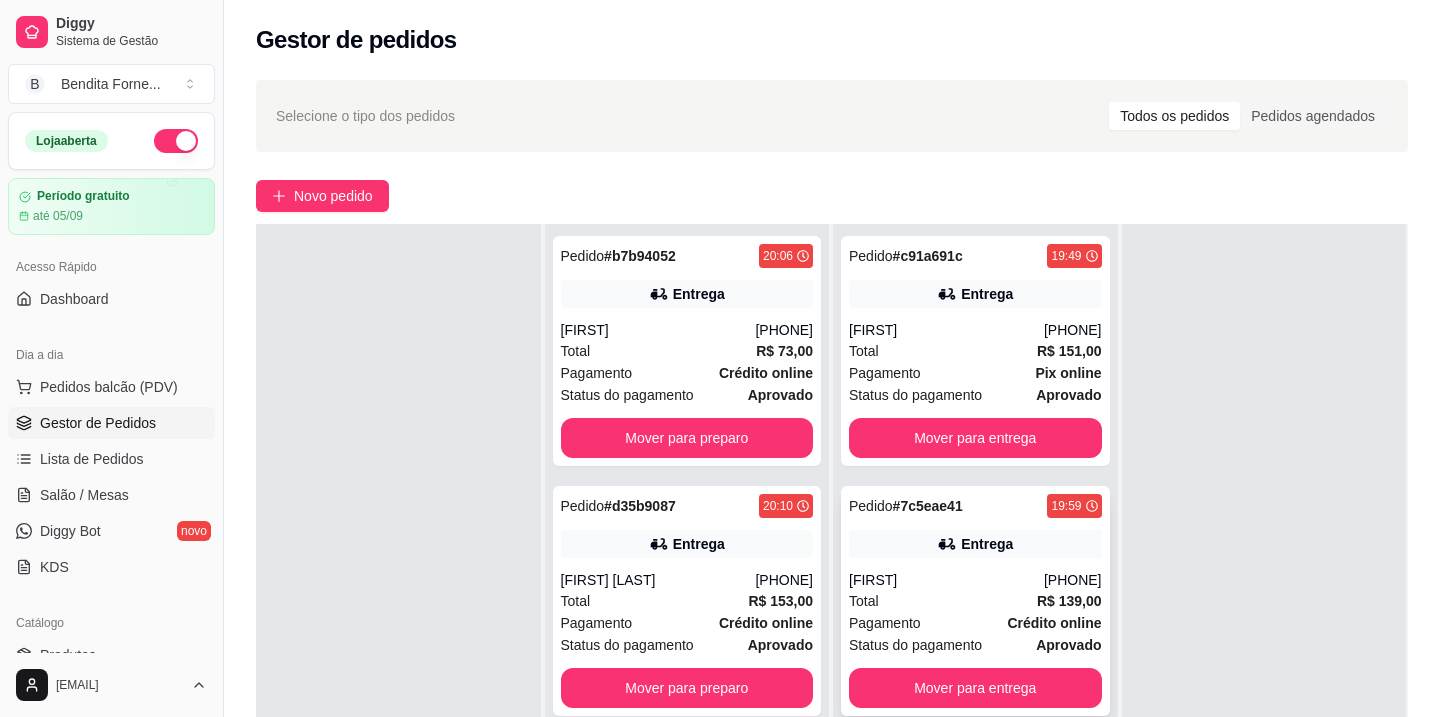 click on "Total R$ 139,00" at bounding box center [975, 601] 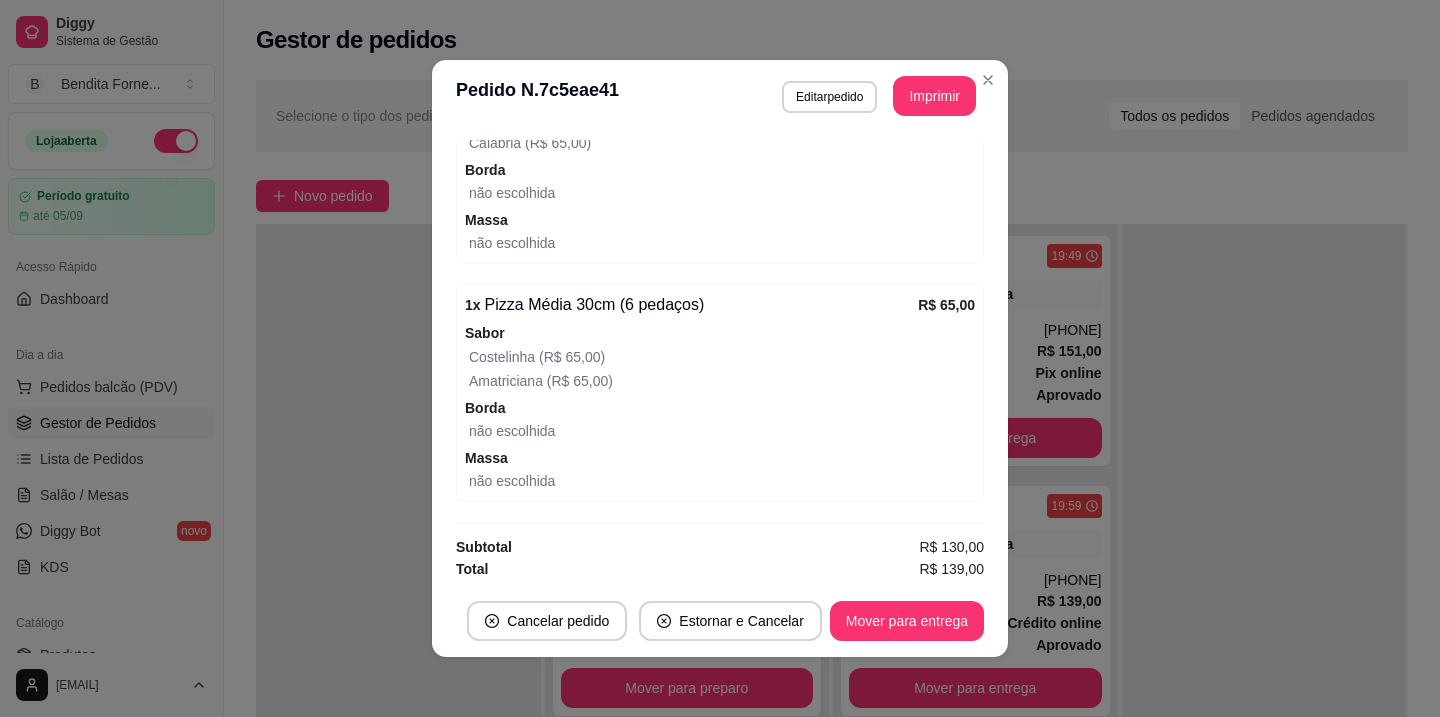 scroll, scrollTop: 754, scrollLeft: 0, axis: vertical 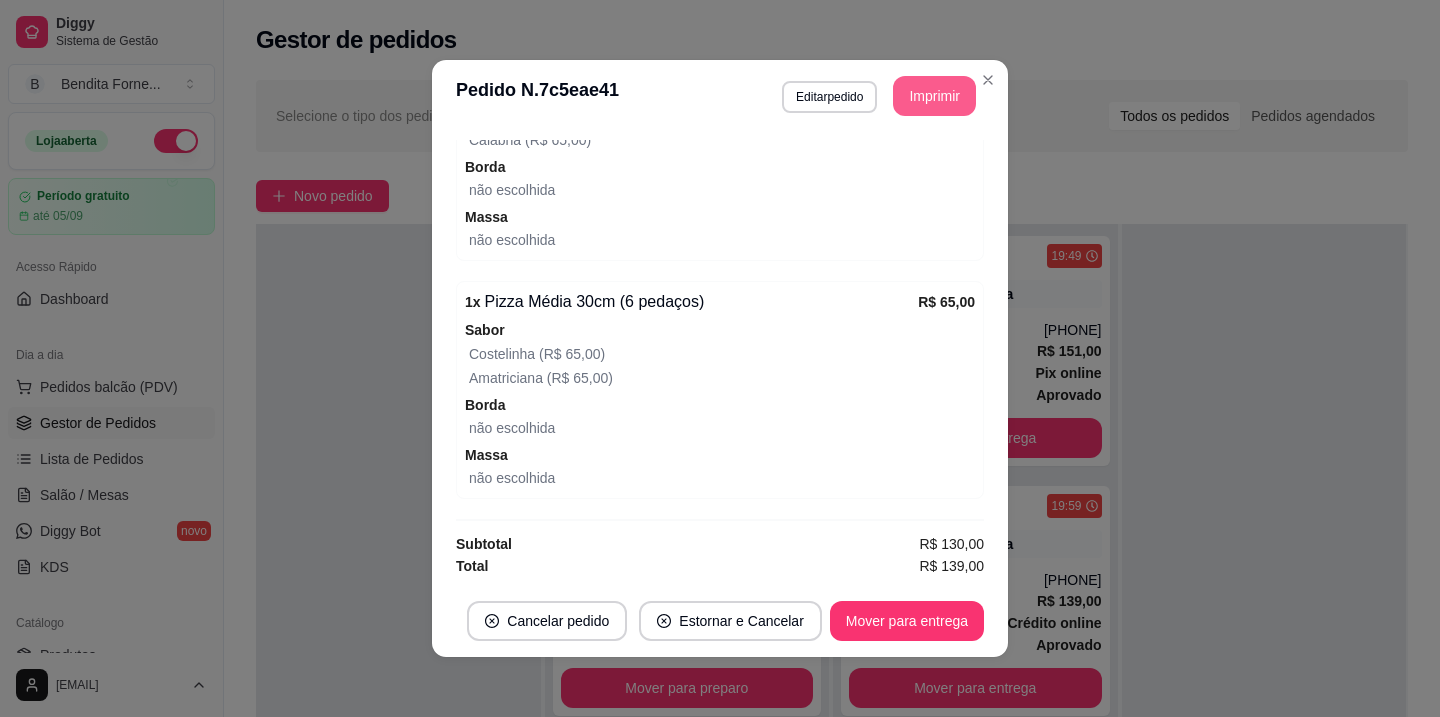 click on "Imprimir" at bounding box center [934, 96] 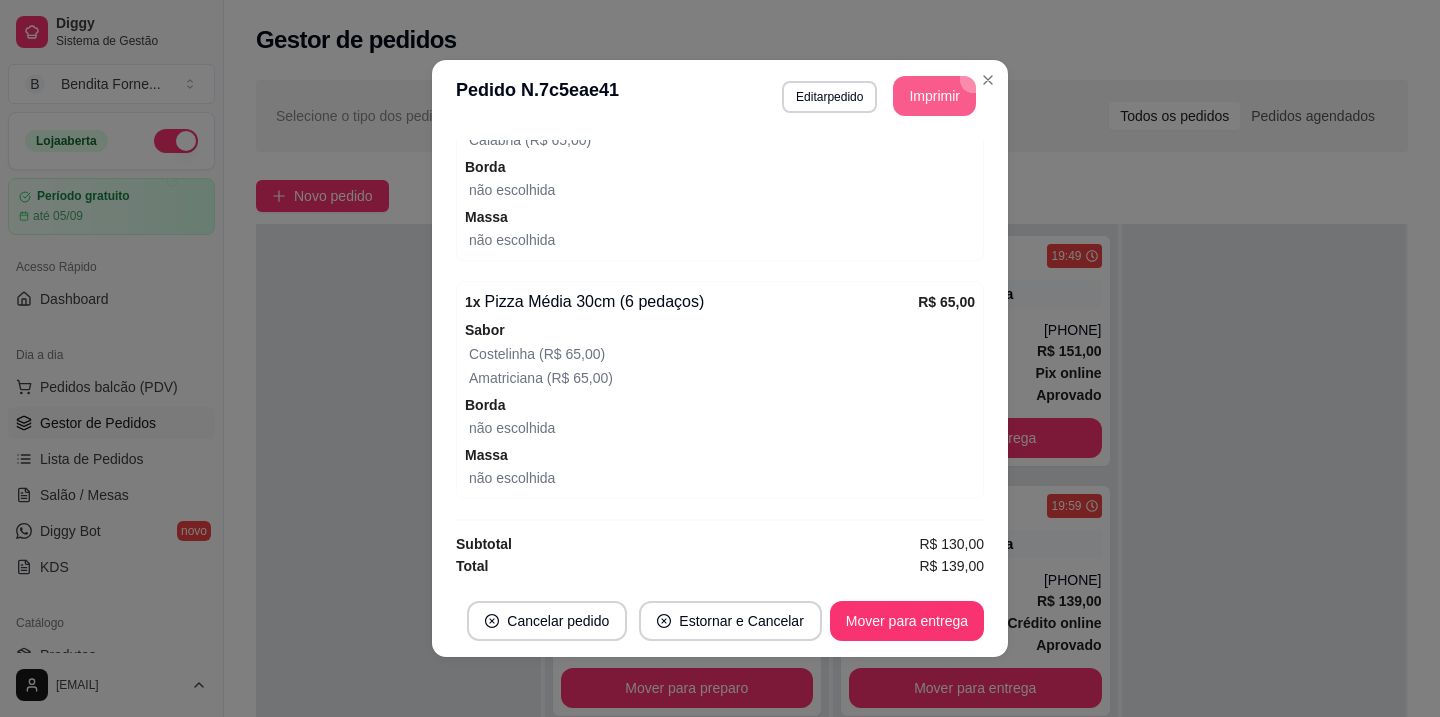 scroll, scrollTop: 0, scrollLeft: 0, axis: both 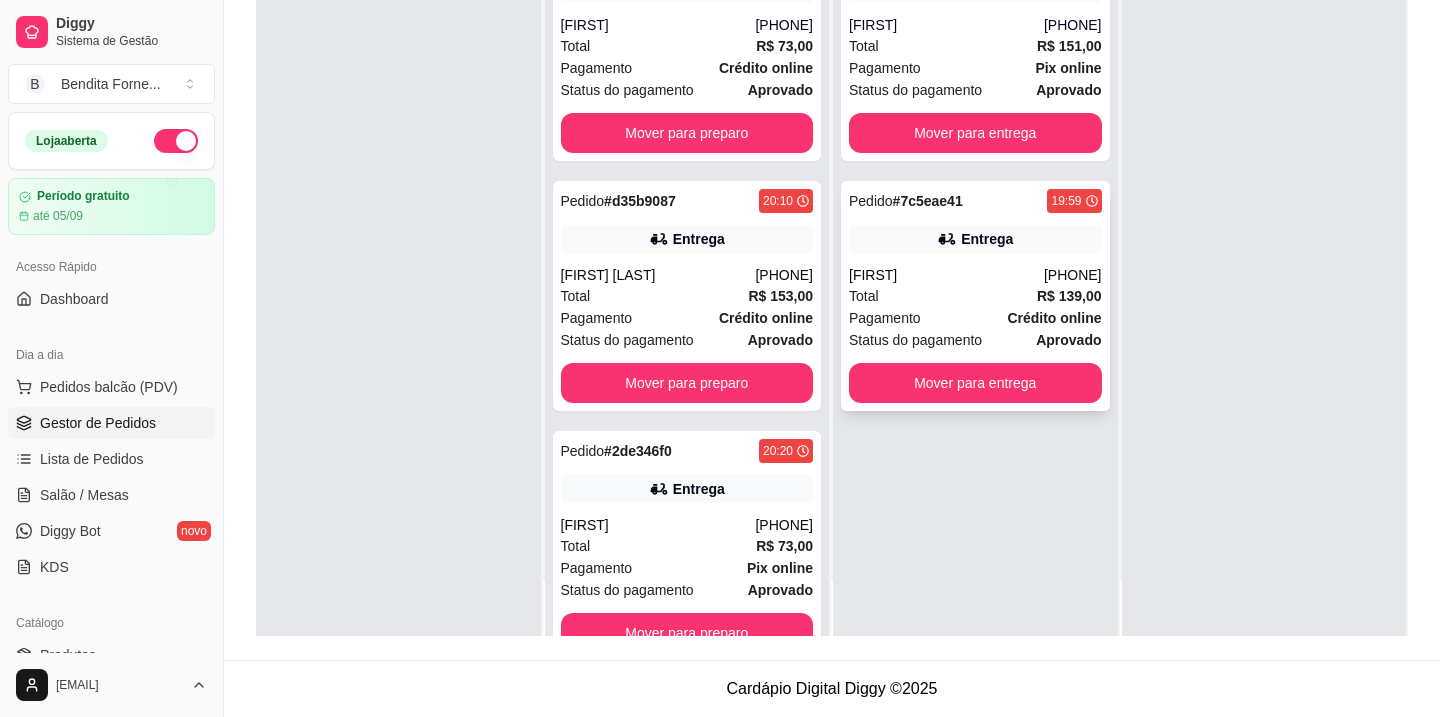 click on "Total R$ 139,00" at bounding box center (975, 296) 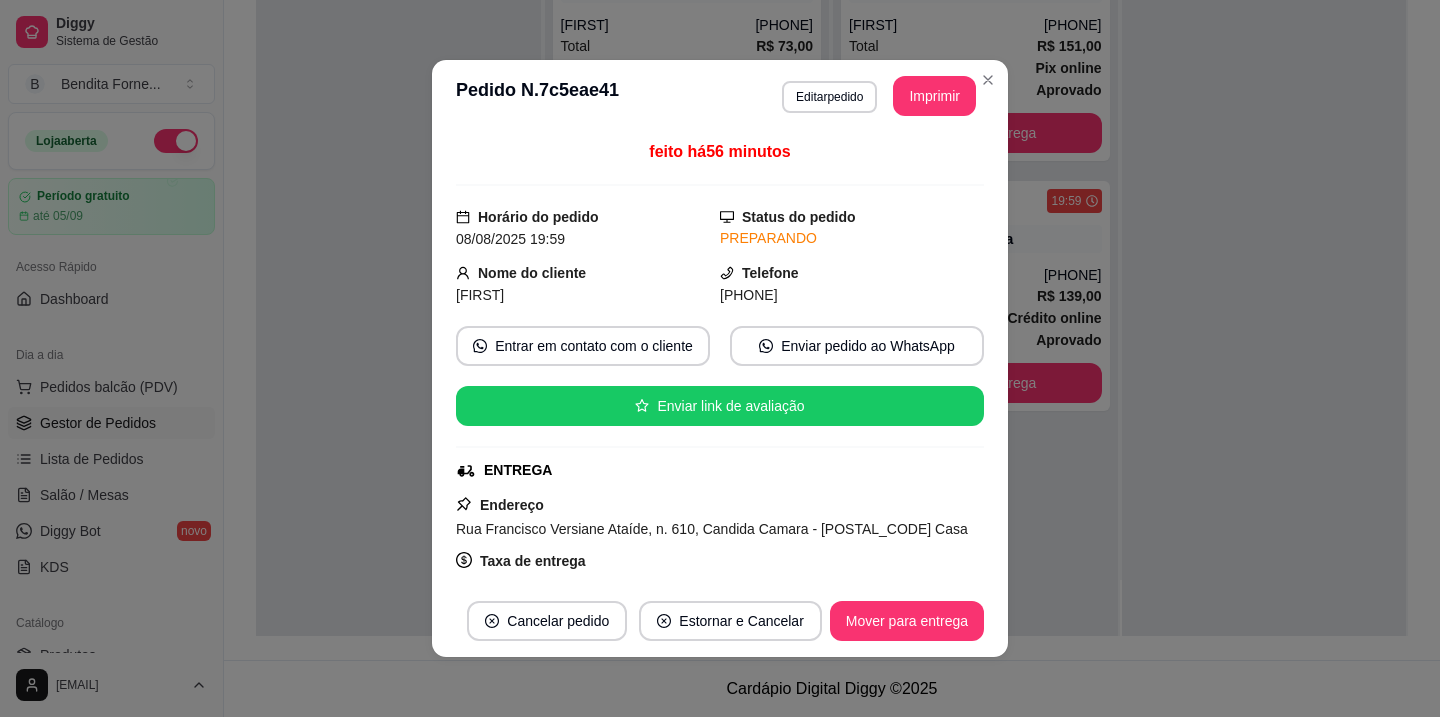 scroll, scrollTop: 48, scrollLeft: 0, axis: vertical 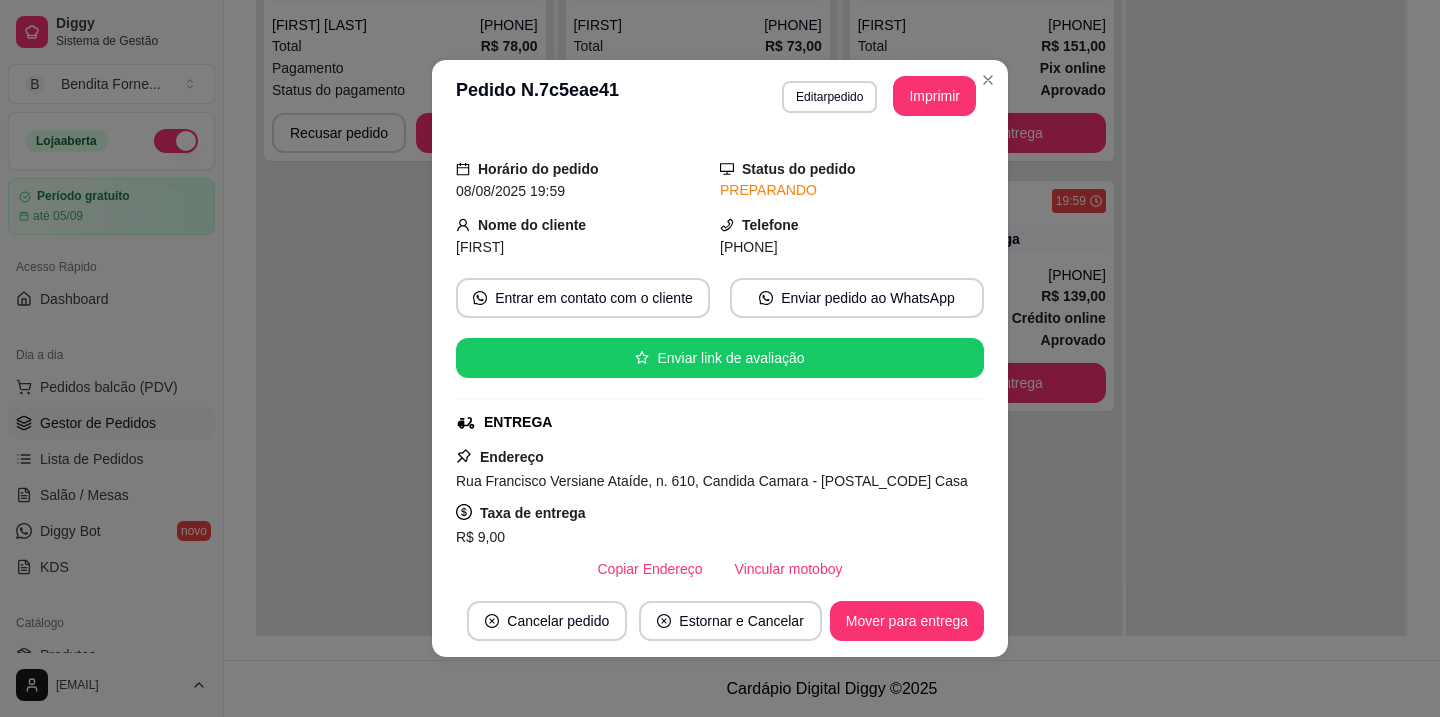 click on "Rua Francisco Versiane Ataíde, n. 610, Candida Camara - [POSTAL_CODE] Casa" at bounding box center [712, 481] 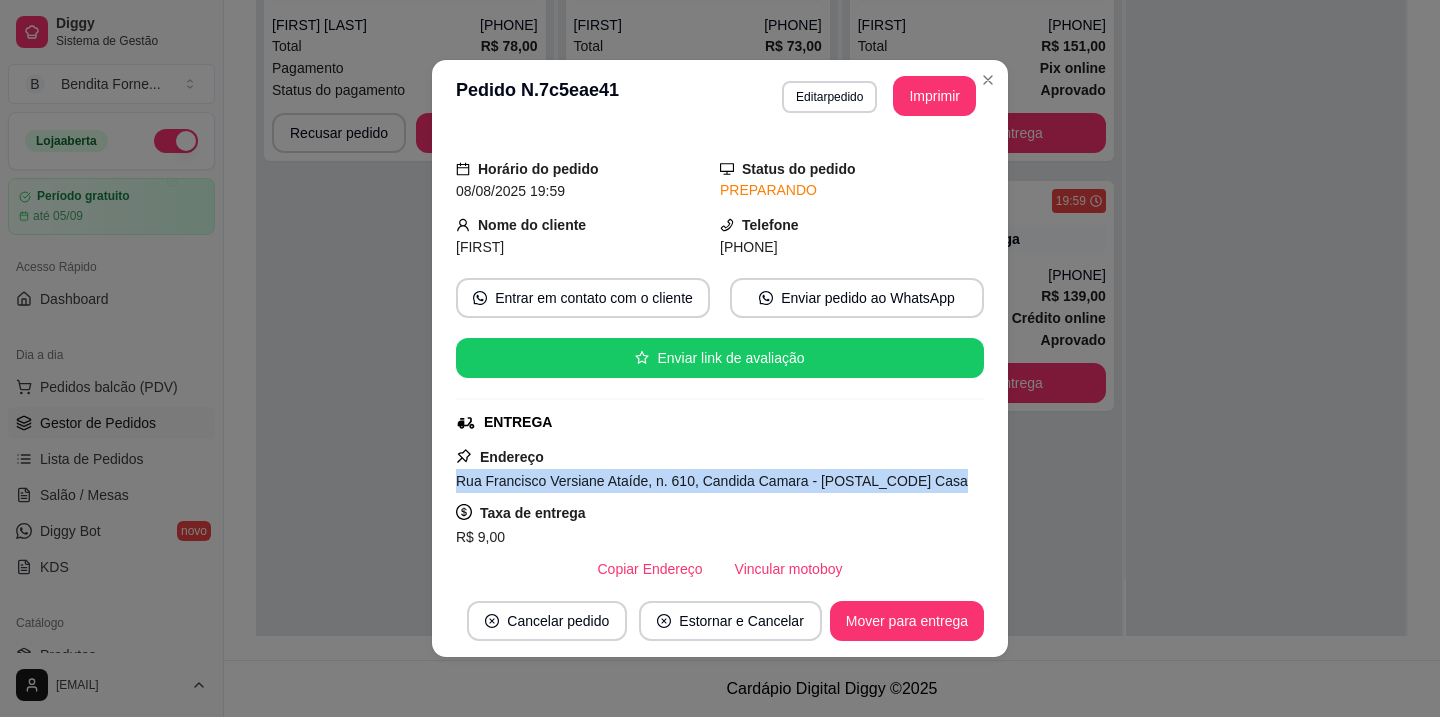 drag, startPoint x: 458, startPoint y: 483, endPoint x: 942, endPoint y: 494, distance: 484.12497 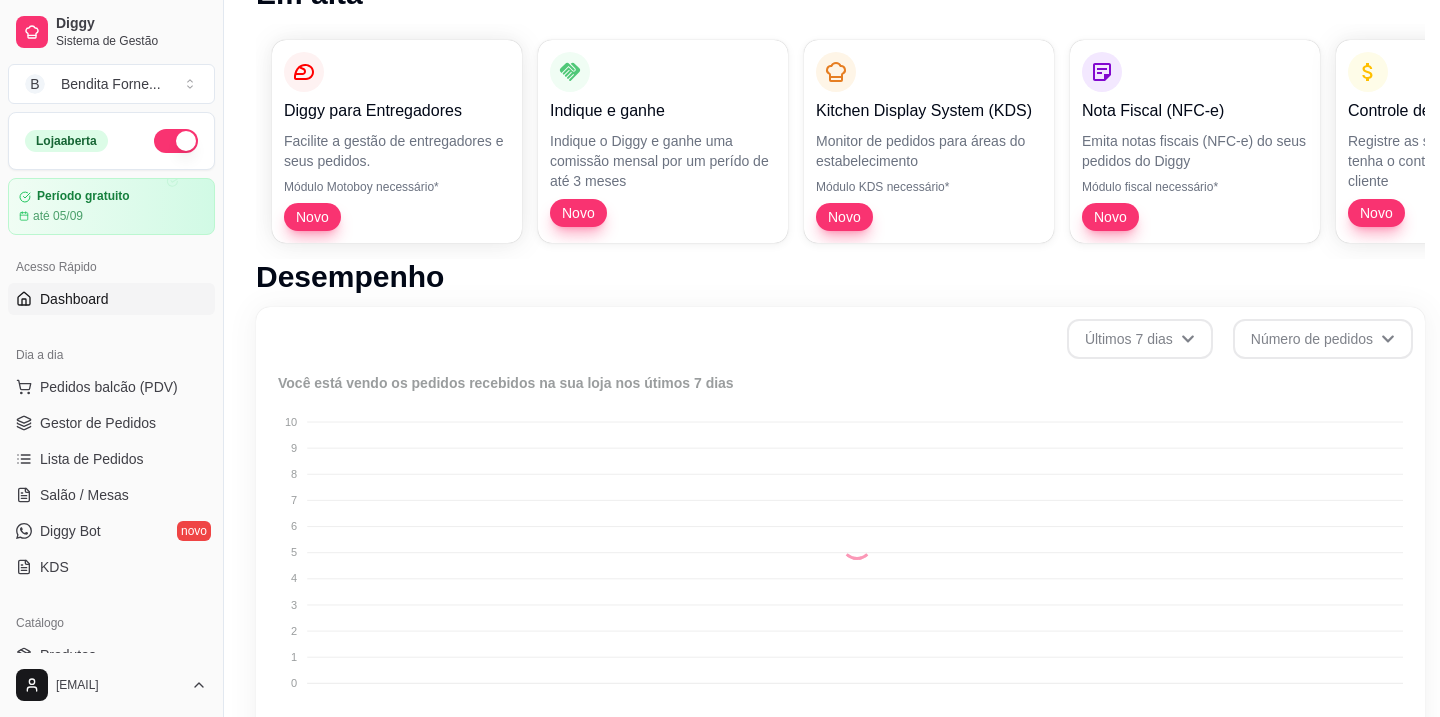 scroll, scrollTop: 0, scrollLeft: 0, axis: both 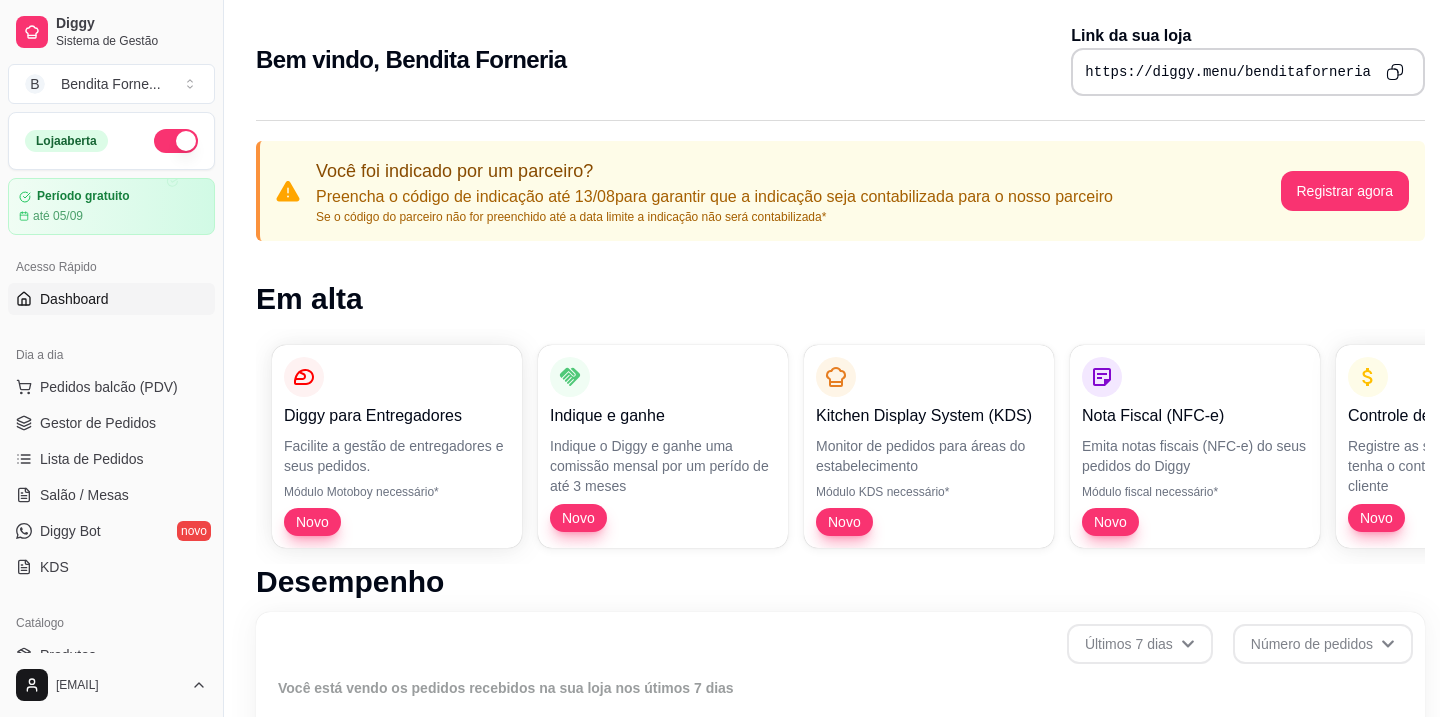 click on "Dashboard" at bounding box center (111, 299) 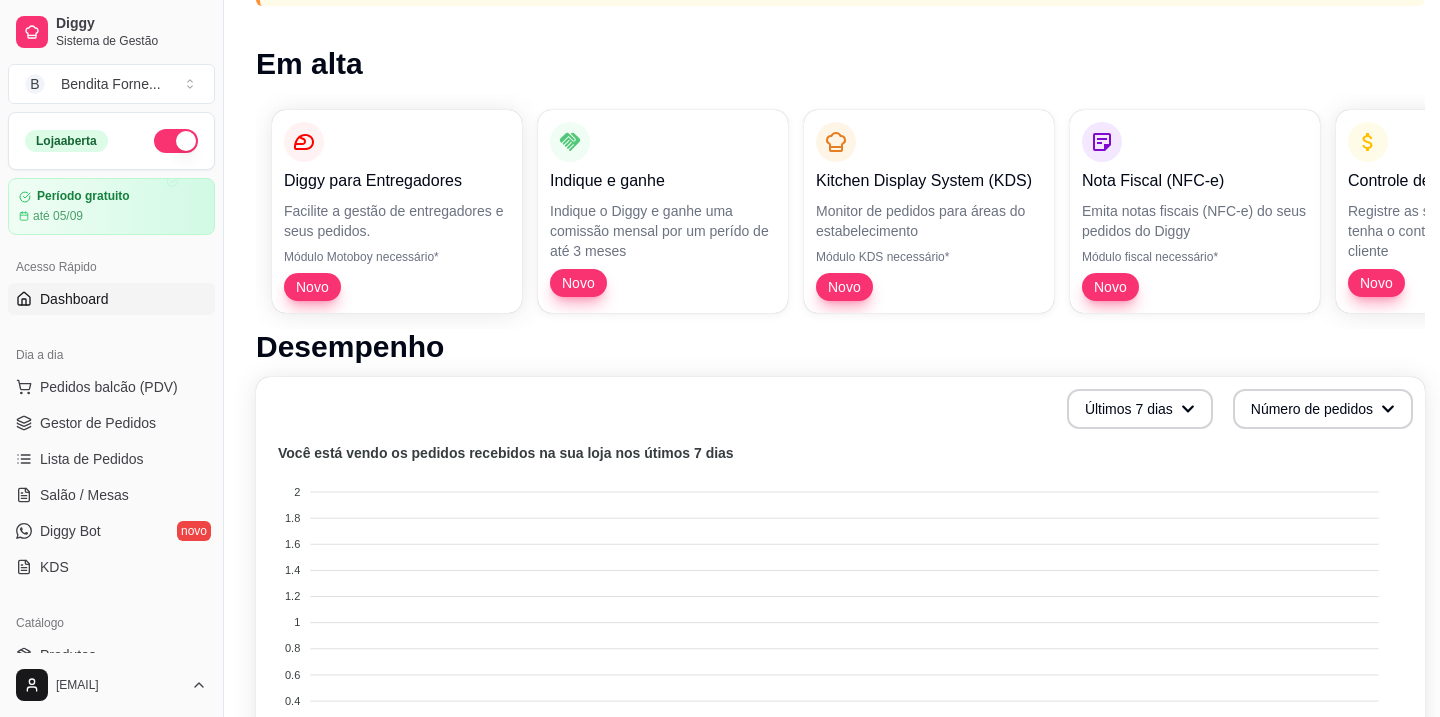 scroll, scrollTop: 0, scrollLeft: 0, axis: both 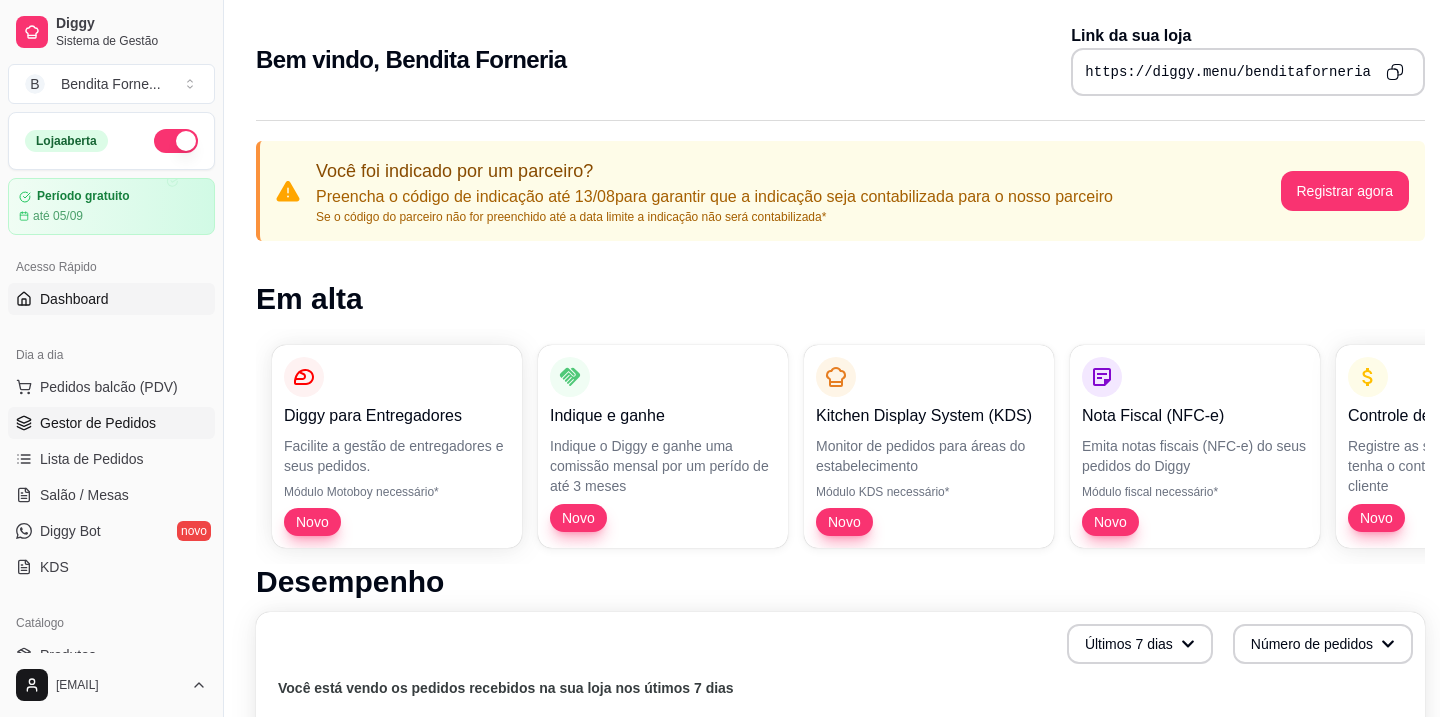 click on "Gestor de Pedidos" at bounding box center [98, 423] 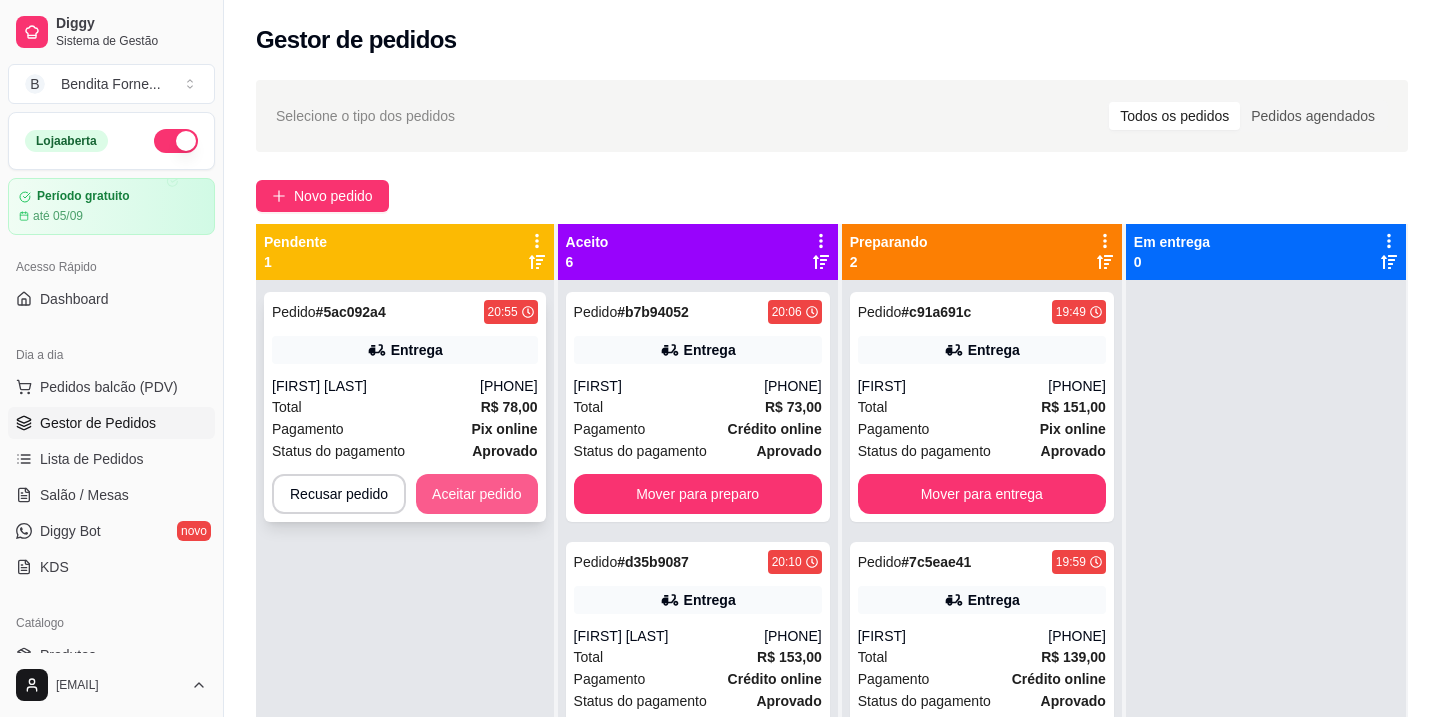 click on "Aceitar pedido" at bounding box center [477, 494] 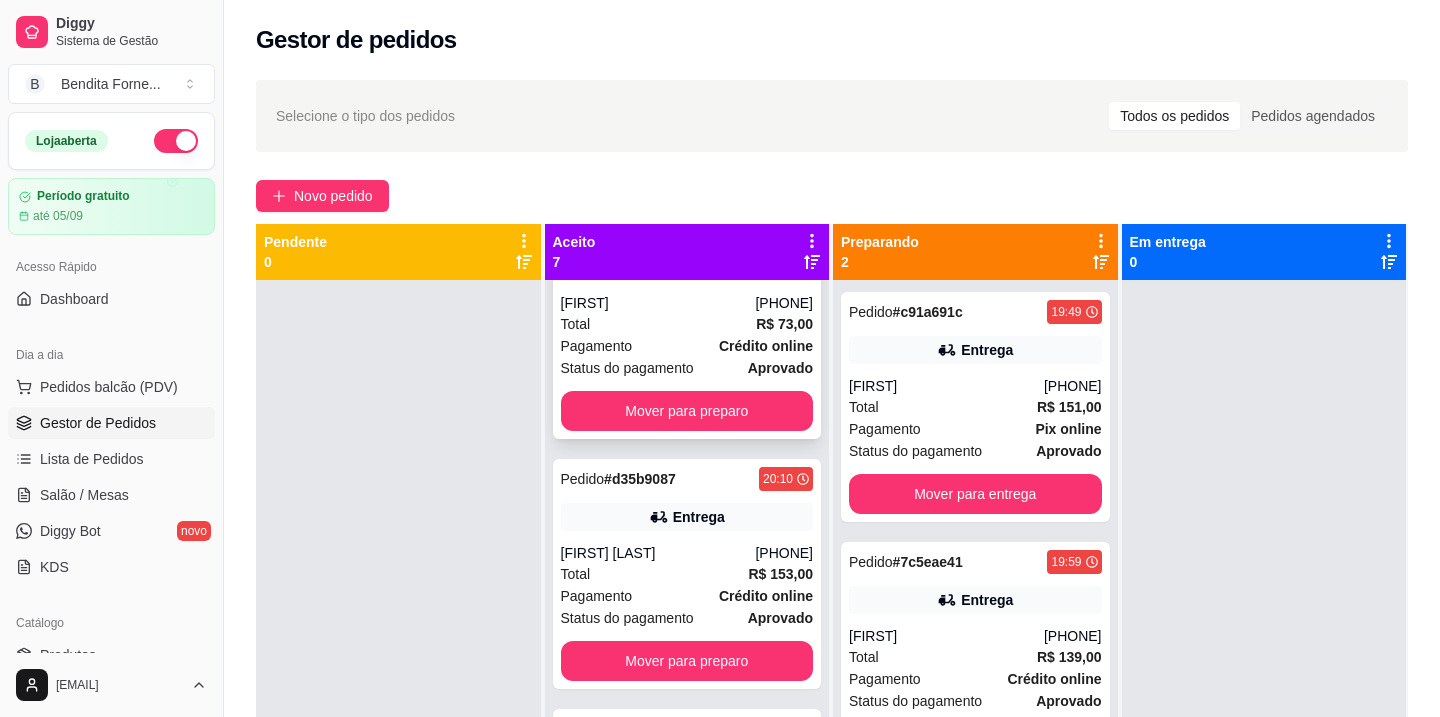 scroll, scrollTop: 0, scrollLeft: 0, axis: both 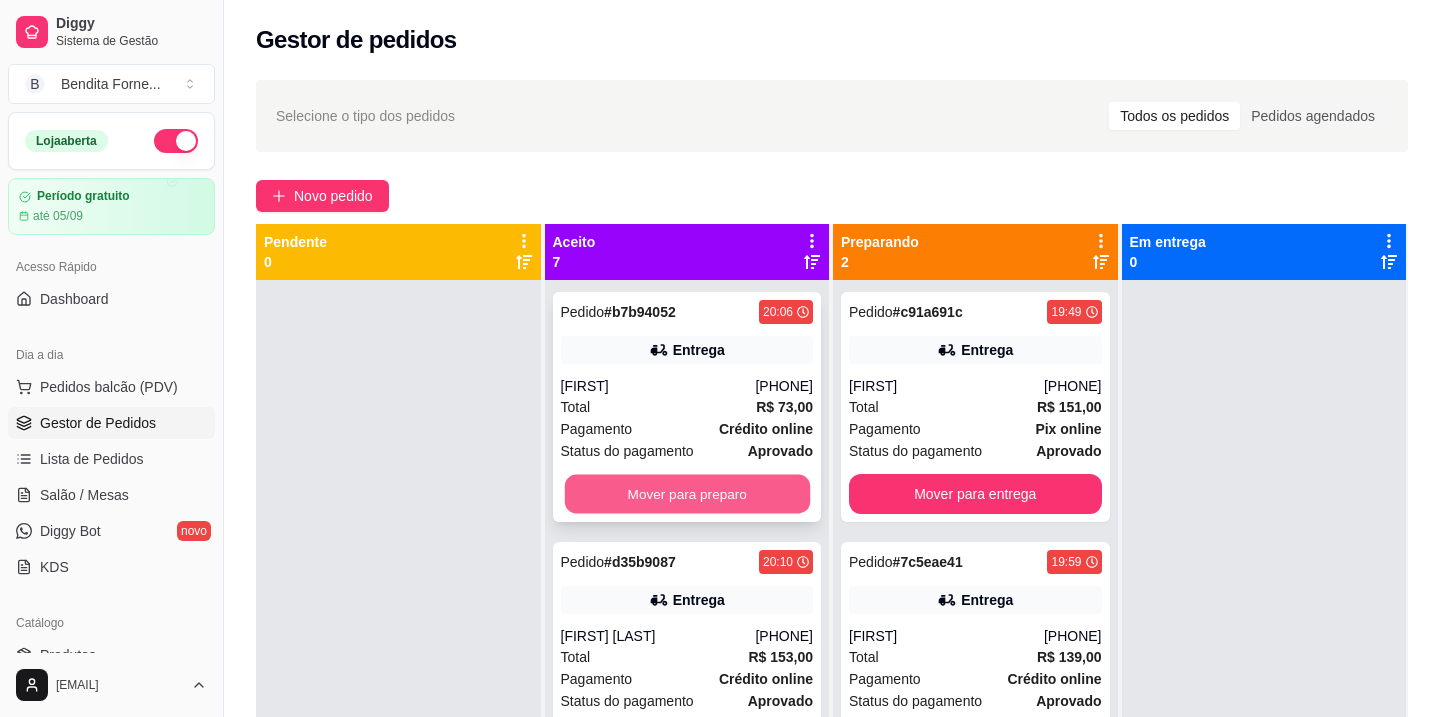 click on "Mover para preparo" at bounding box center (686, 494) 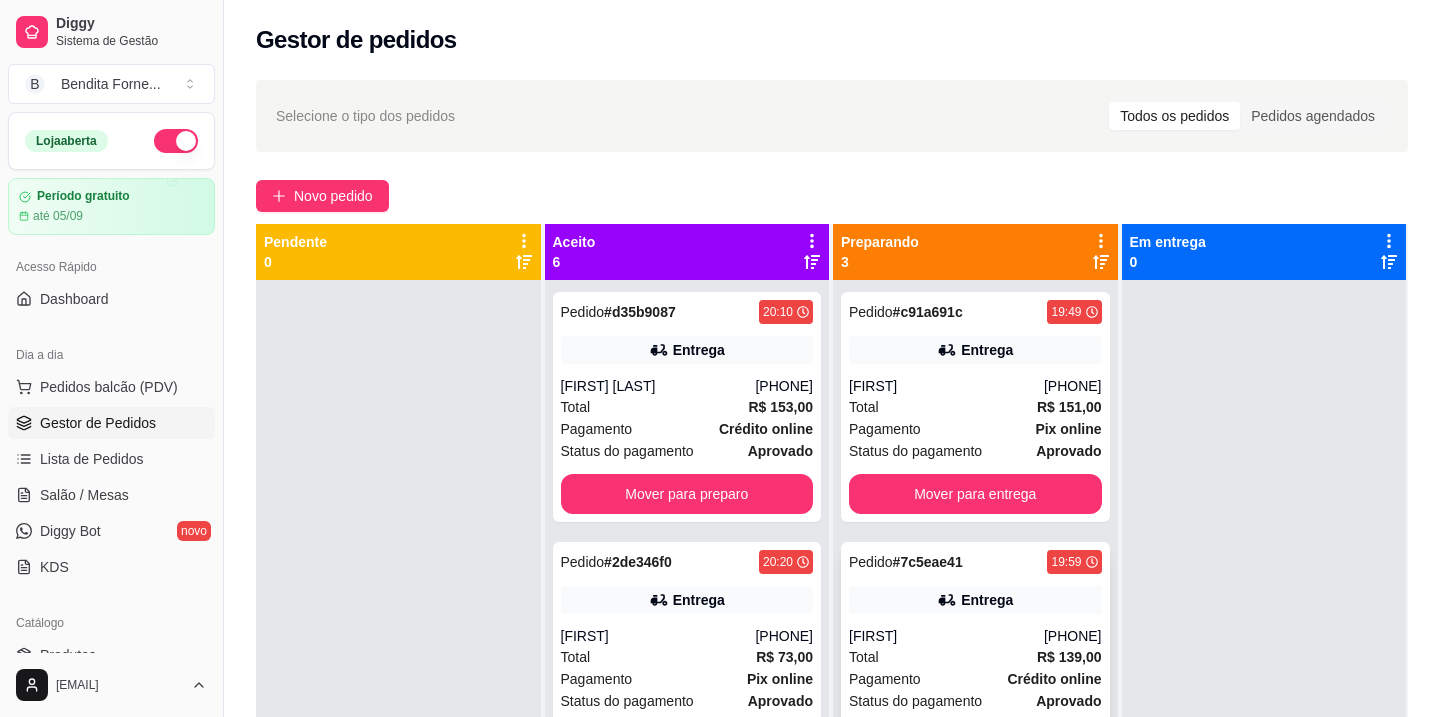 scroll, scrollTop: 53, scrollLeft: 0, axis: vertical 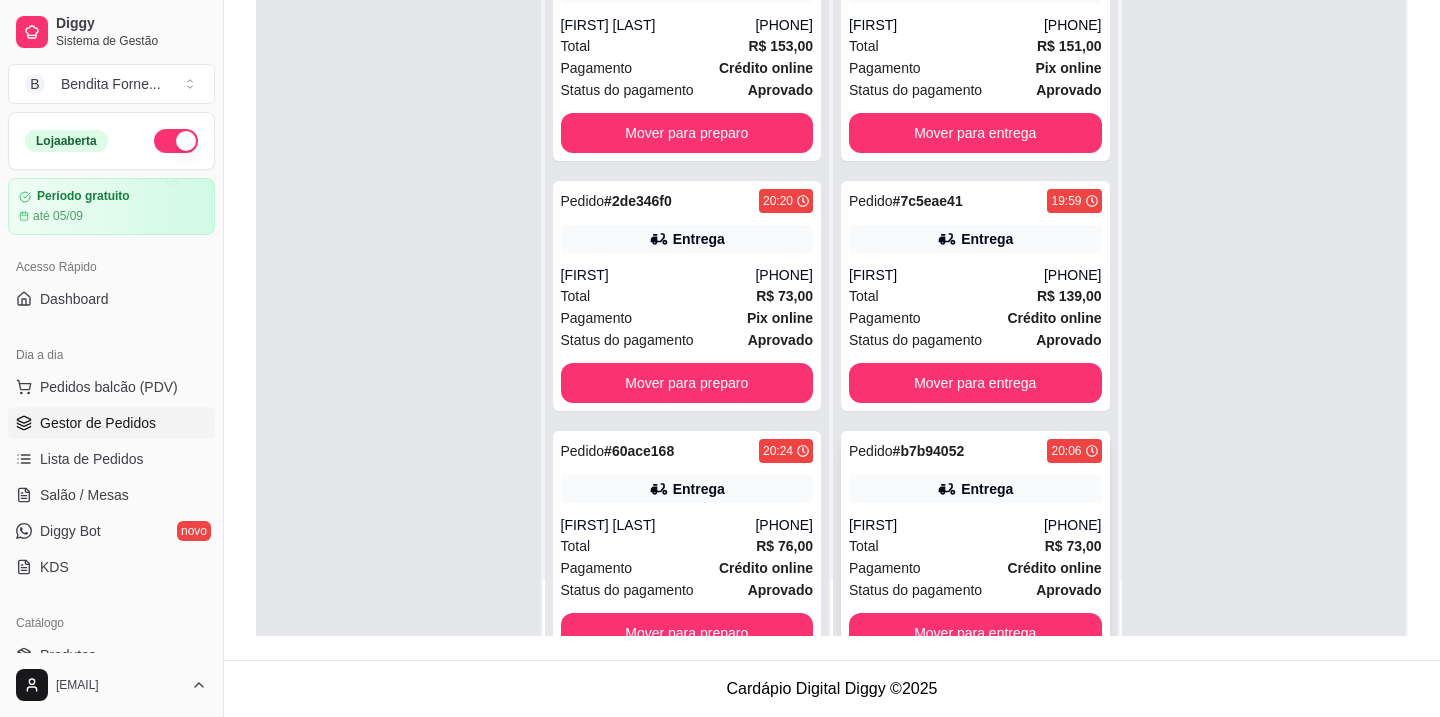 click on "Crédito online" at bounding box center (1054, 568) 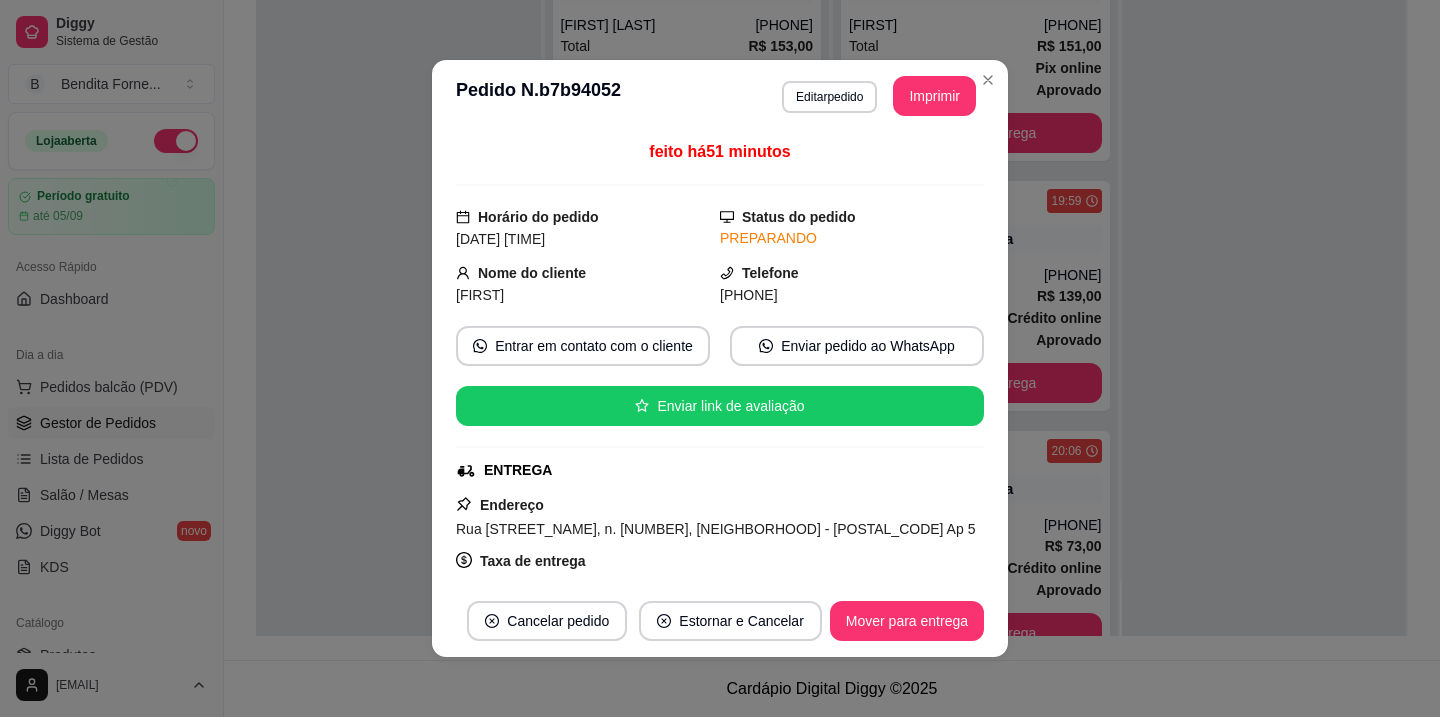 scroll, scrollTop: 4, scrollLeft: 0, axis: vertical 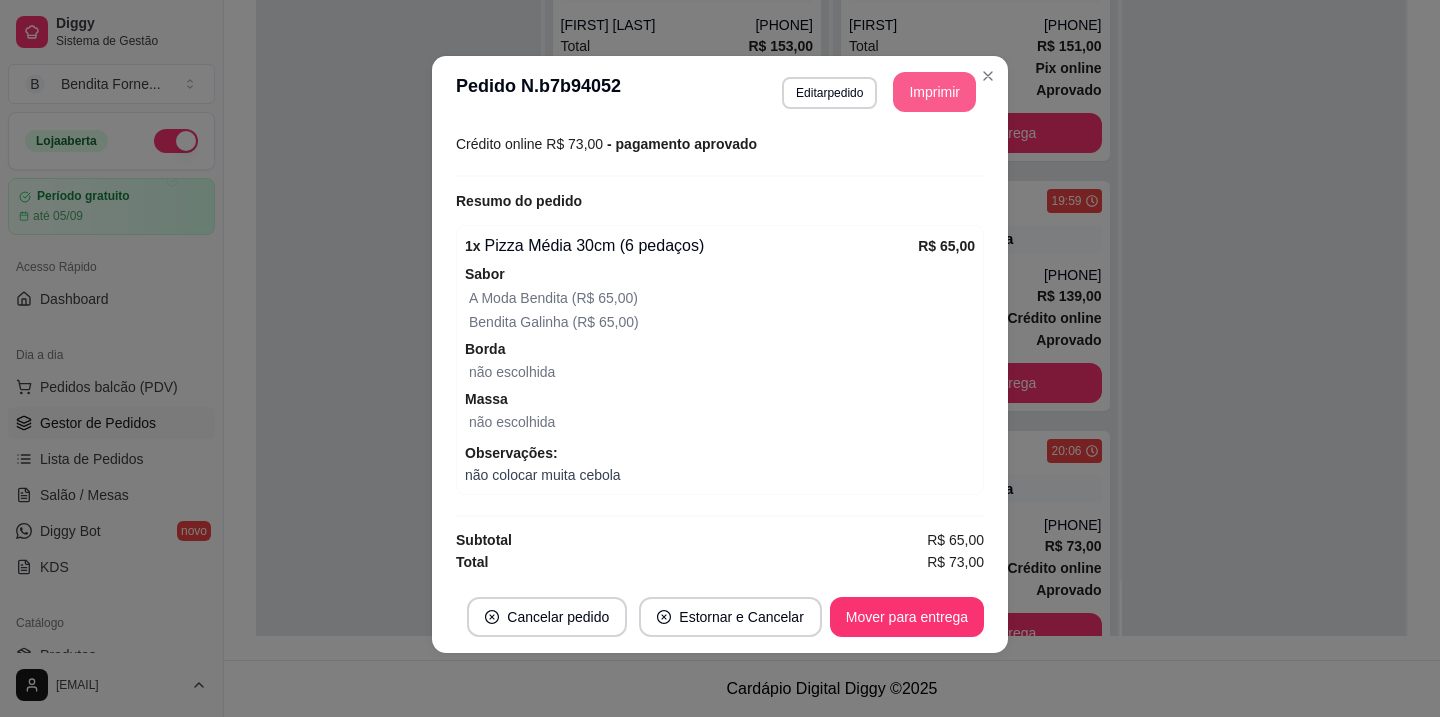 click on "Imprimir" at bounding box center (934, 92) 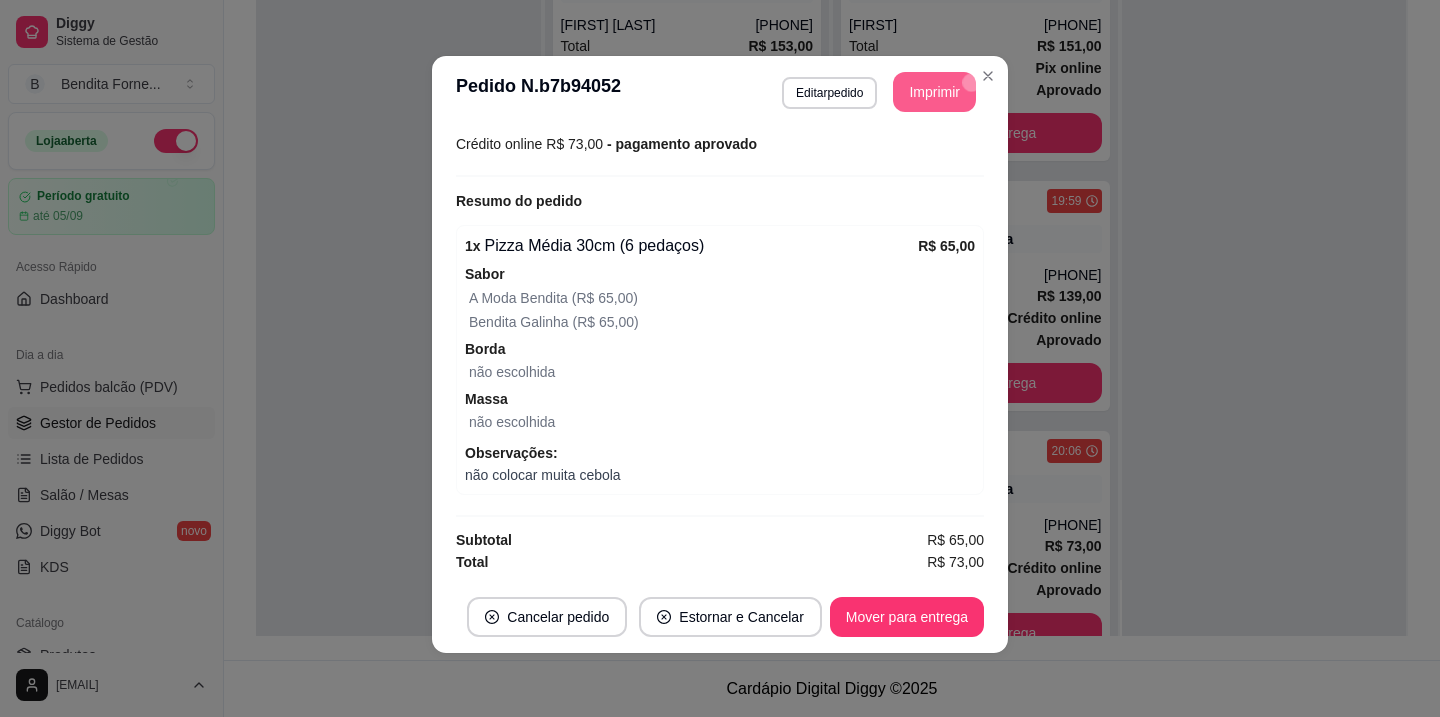 scroll, scrollTop: 0, scrollLeft: 0, axis: both 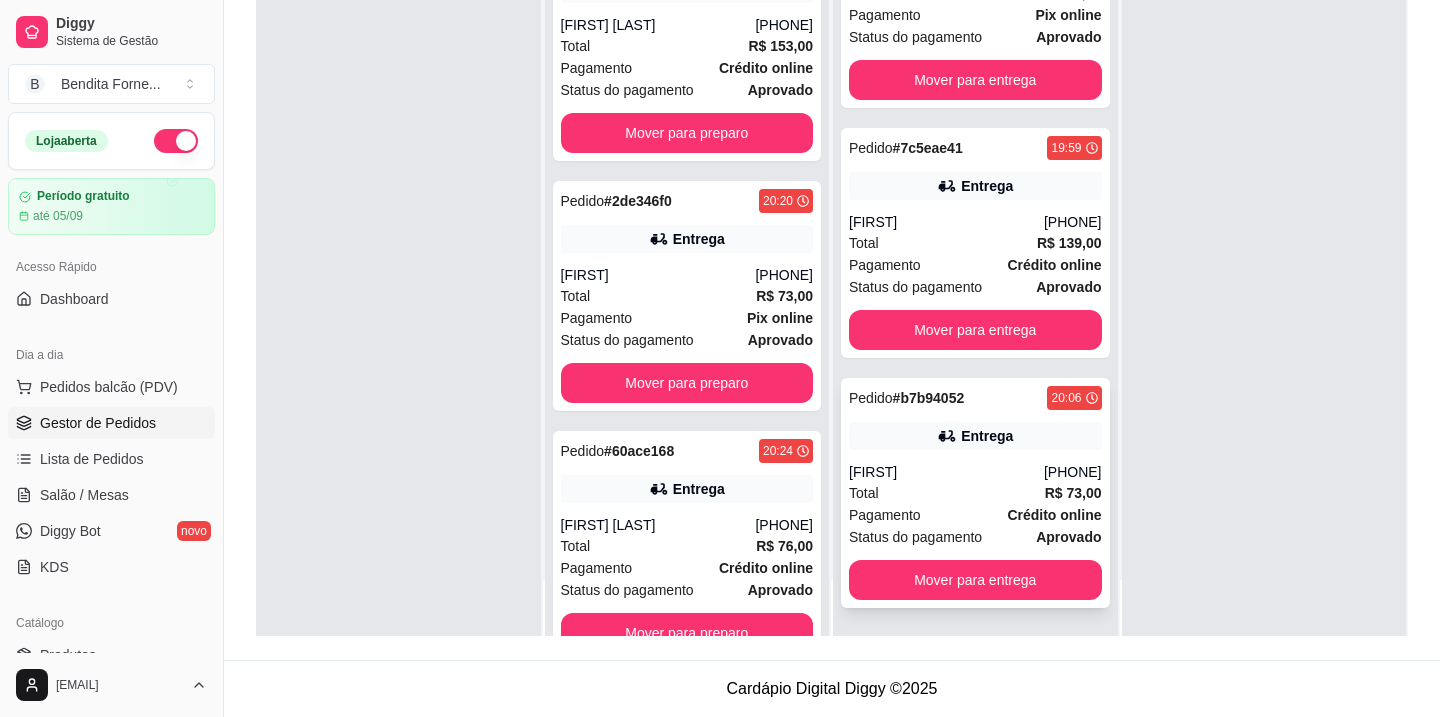 click on "Total R$ 73,00" at bounding box center (975, 493) 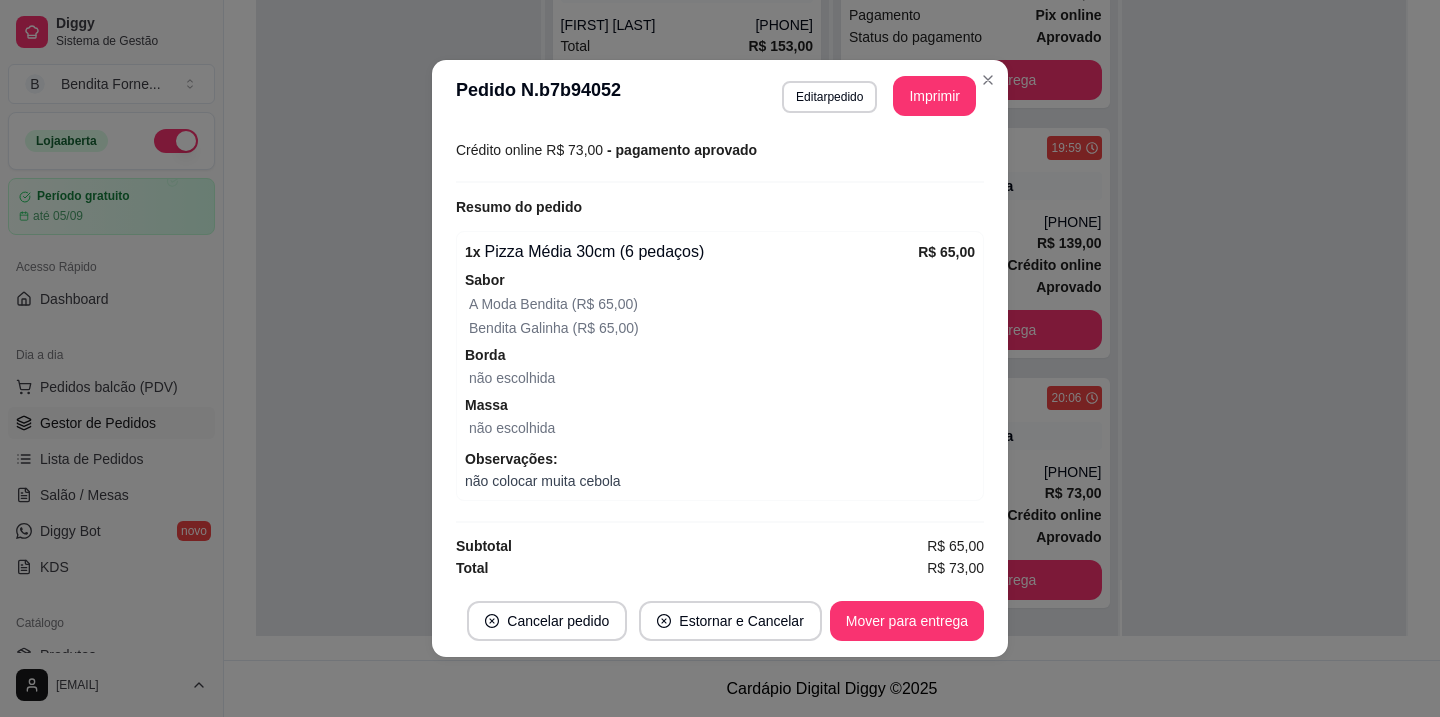 scroll, scrollTop: 568, scrollLeft: 0, axis: vertical 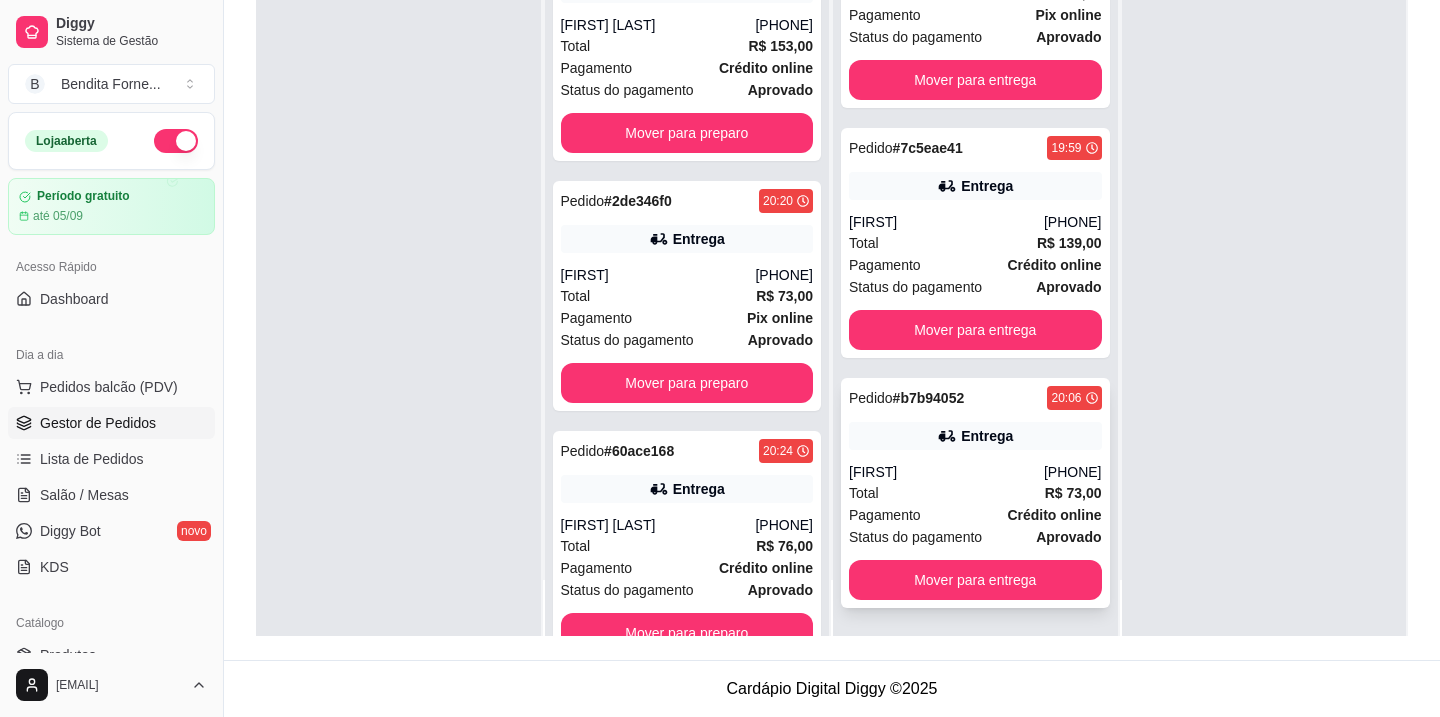 click on "Total R$ 73,00" at bounding box center (975, 493) 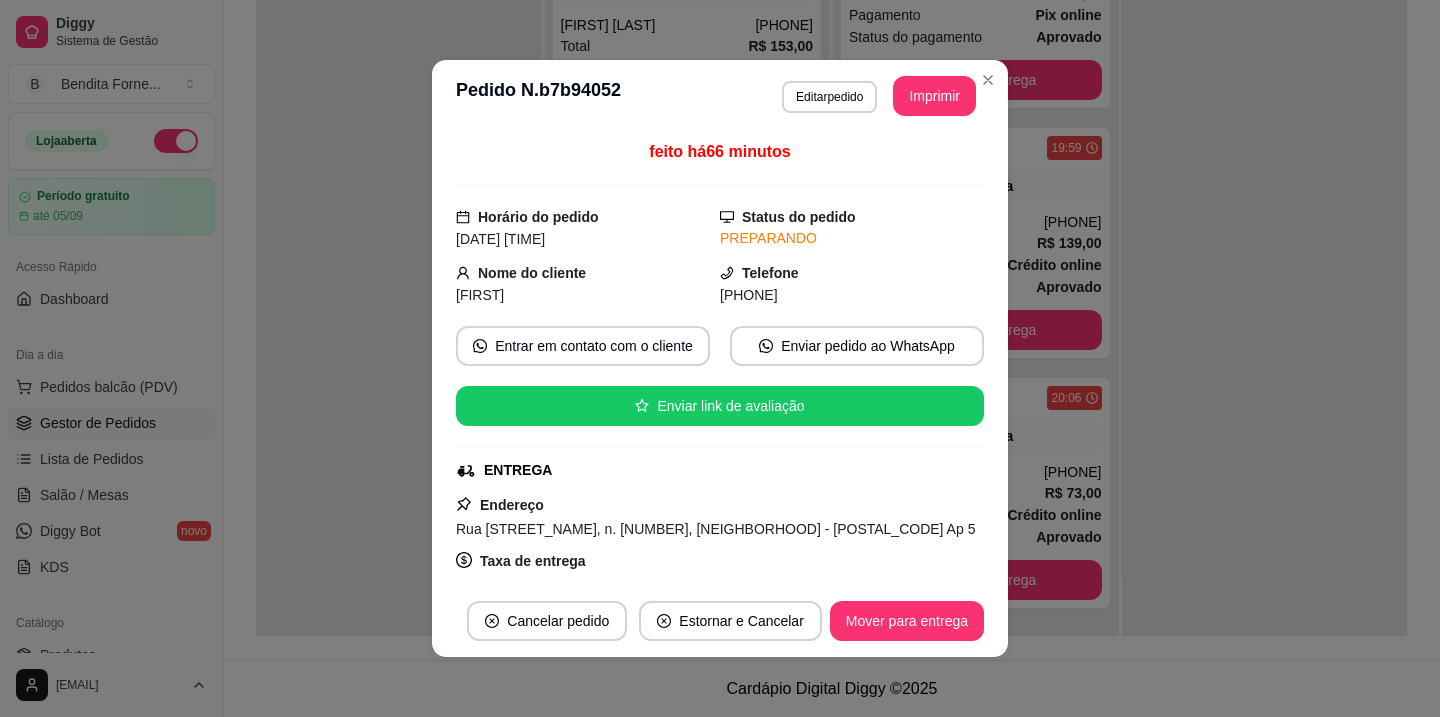 click on "Rua [STREET_NAME], n. [NUMBER], [NEIGHBORHOOD] - [POSTAL_CODE] Ap 5" at bounding box center [715, 529] 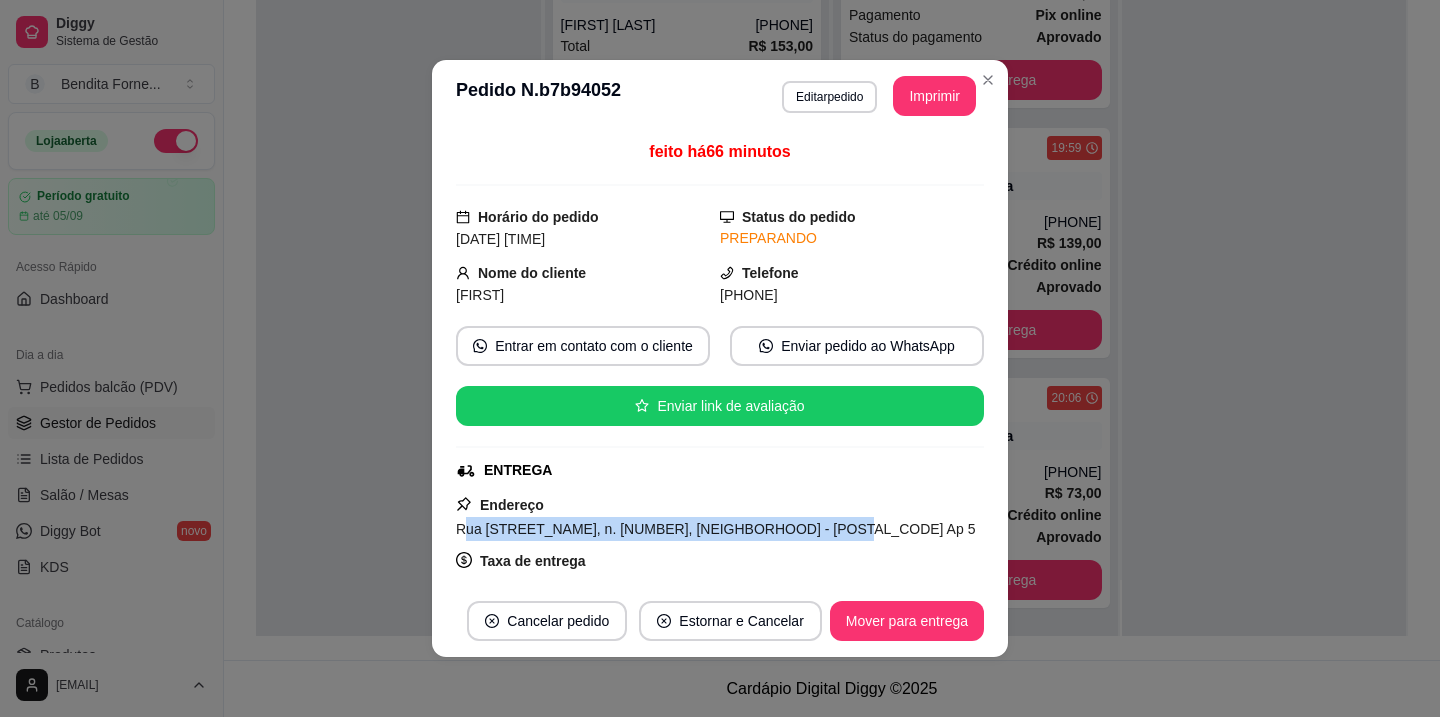 drag, startPoint x: 460, startPoint y: 532, endPoint x: 830, endPoint y: 528, distance: 370.0216 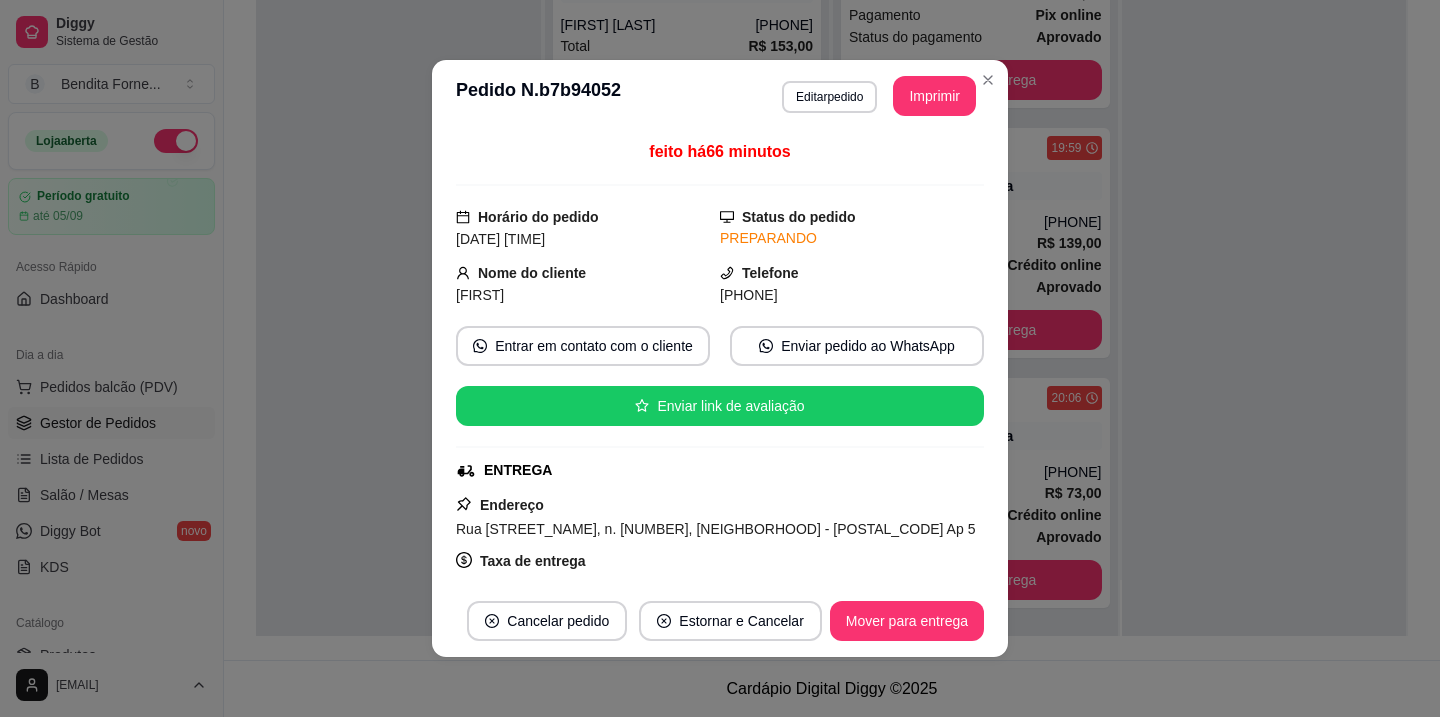 click on "Taxa de entrega  R$ 8,00" at bounding box center (720, 573) 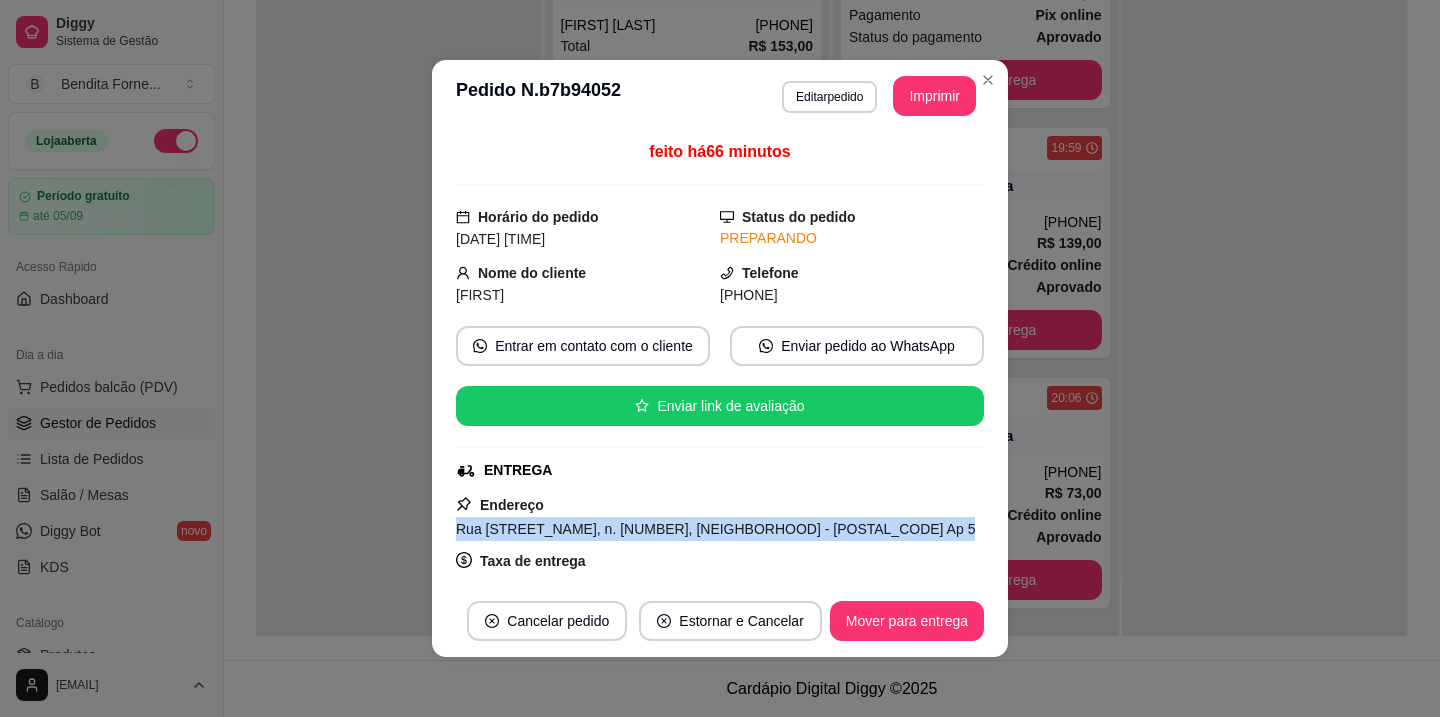 drag, startPoint x: 460, startPoint y: 527, endPoint x: 872, endPoint y: 524, distance: 412.01093 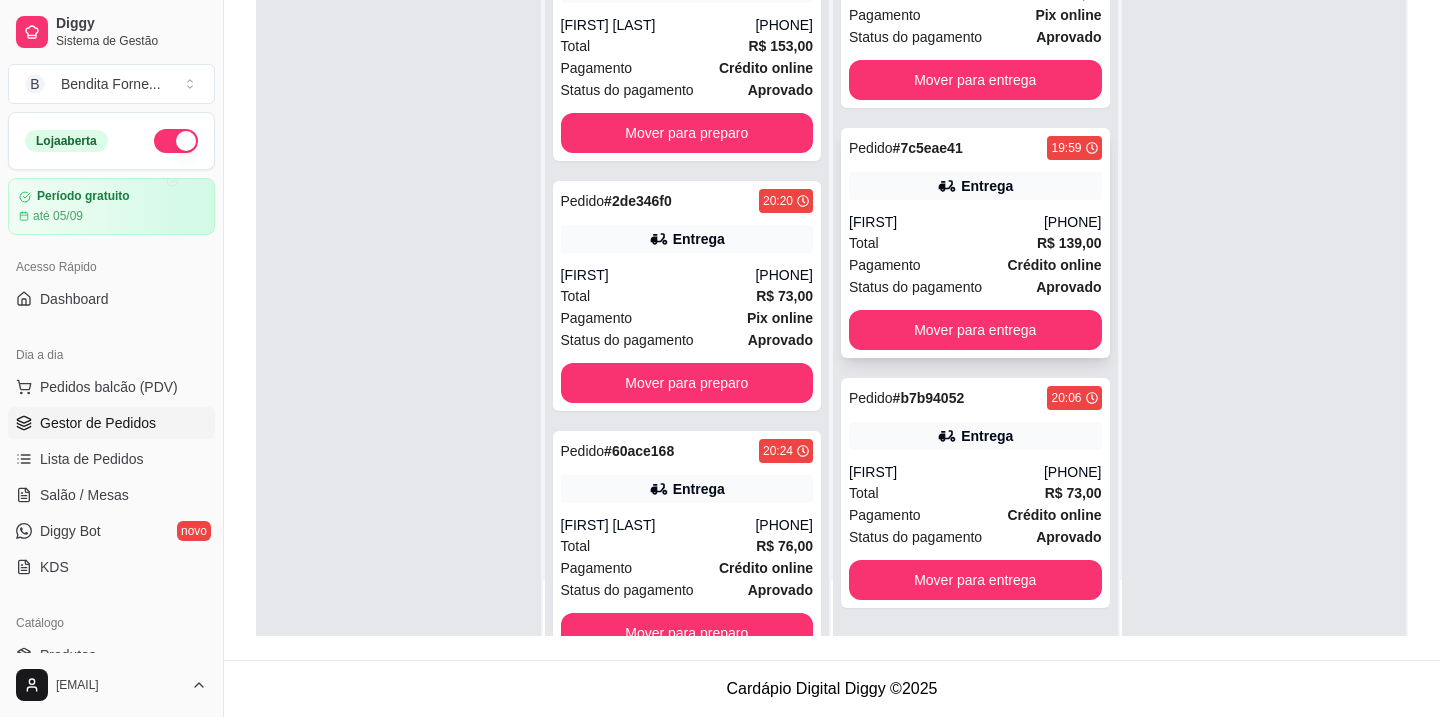 scroll, scrollTop: 0, scrollLeft: 0, axis: both 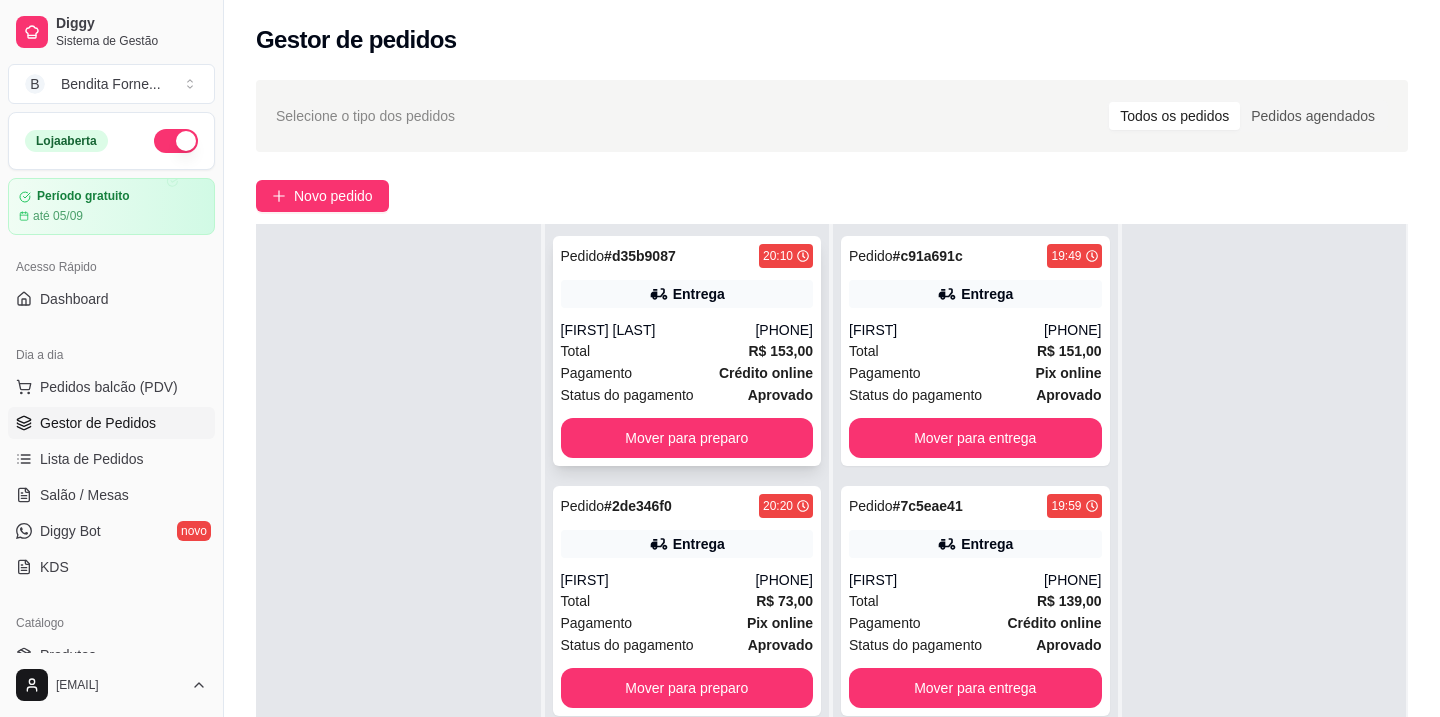 click on "Pagamento" at bounding box center (597, 373) 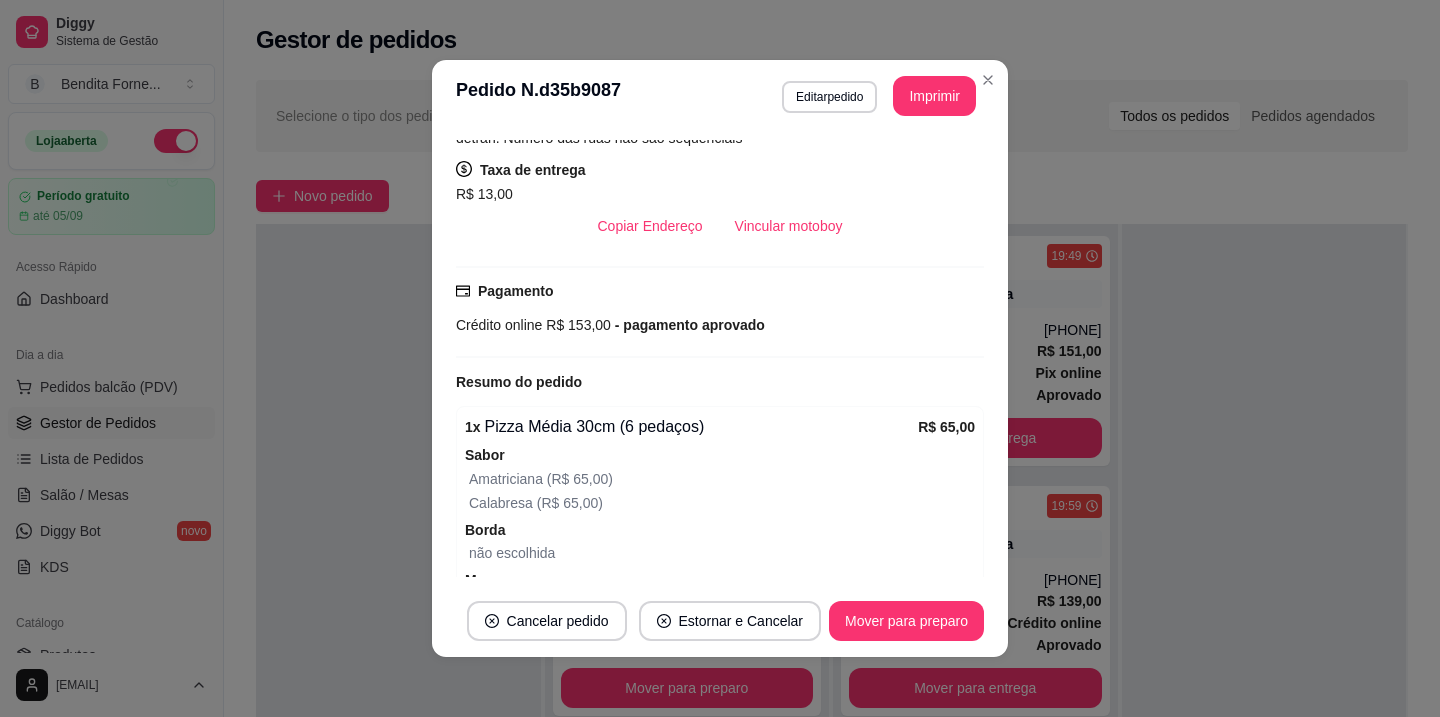 scroll, scrollTop: 431, scrollLeft: 0, axis: vertical 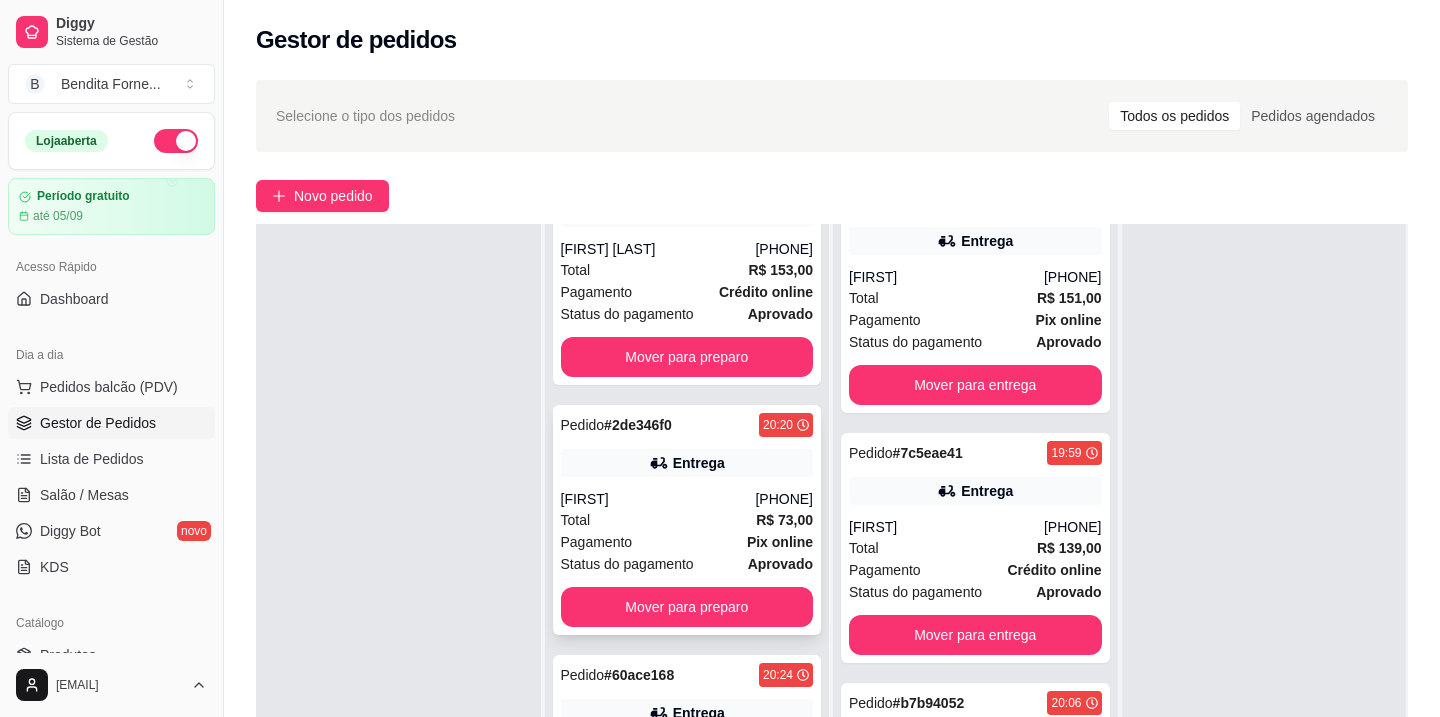 click on "Total R$ 73,00" at bounding box center [687, 520] 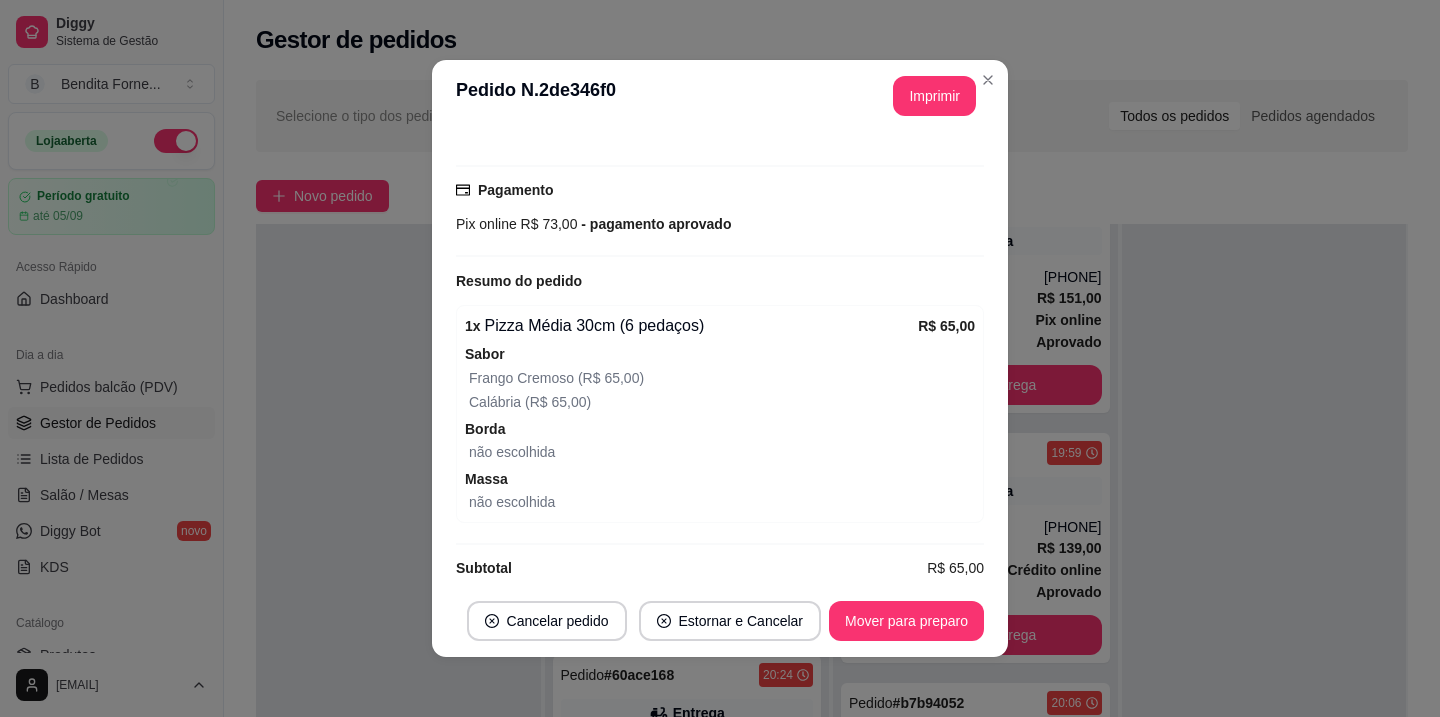 scroll, scrollTop: 540, scrollLeft: 0, axis: vertical 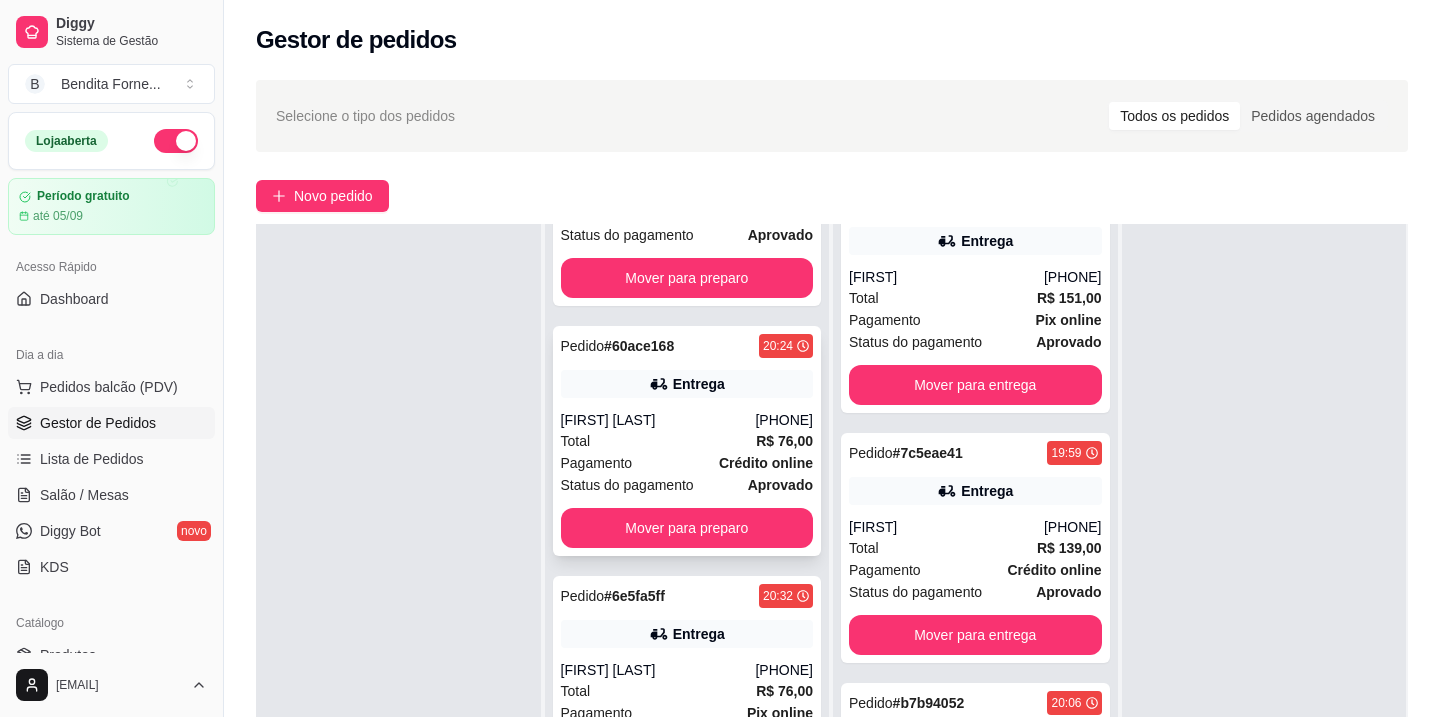 click on "Total R$ 76,00" at bounding box center (687, 441) 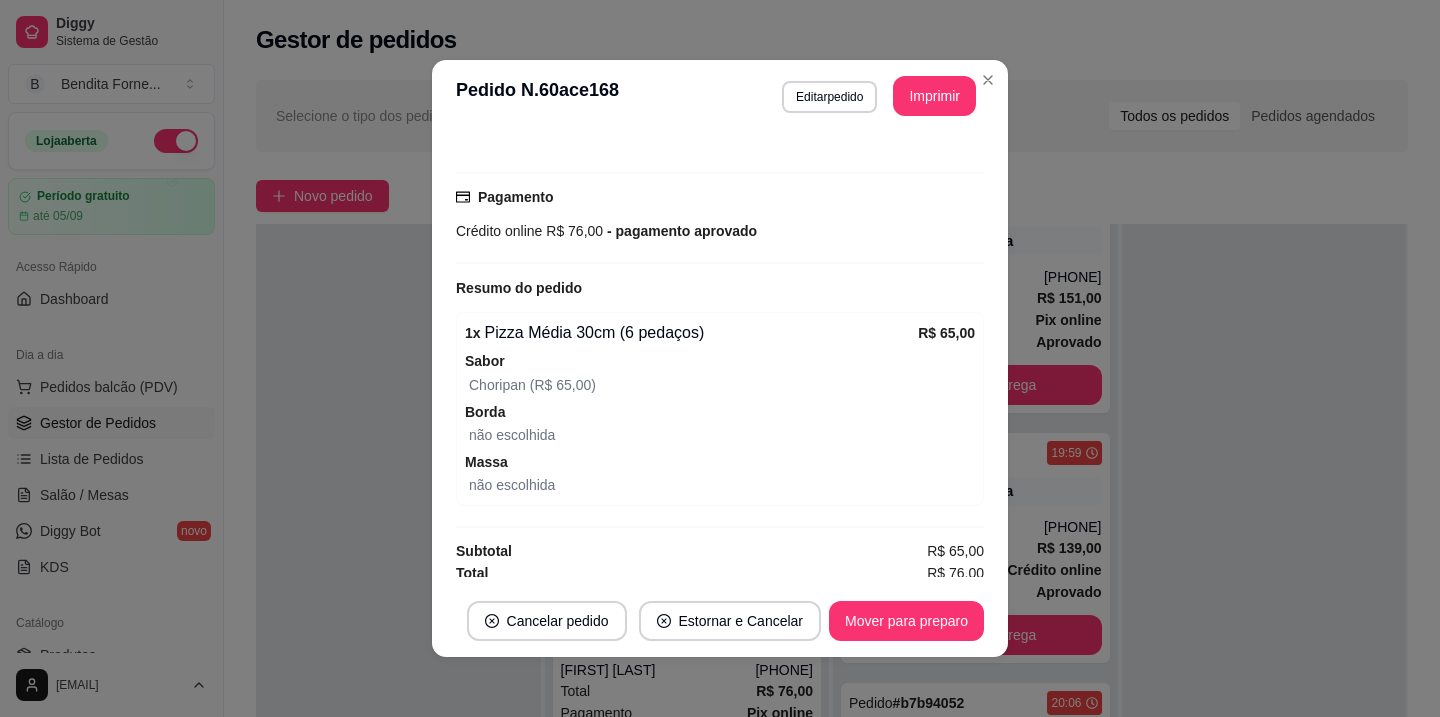 scroll, scrollTop: 516, scrollLeft: 0, axis: vertical 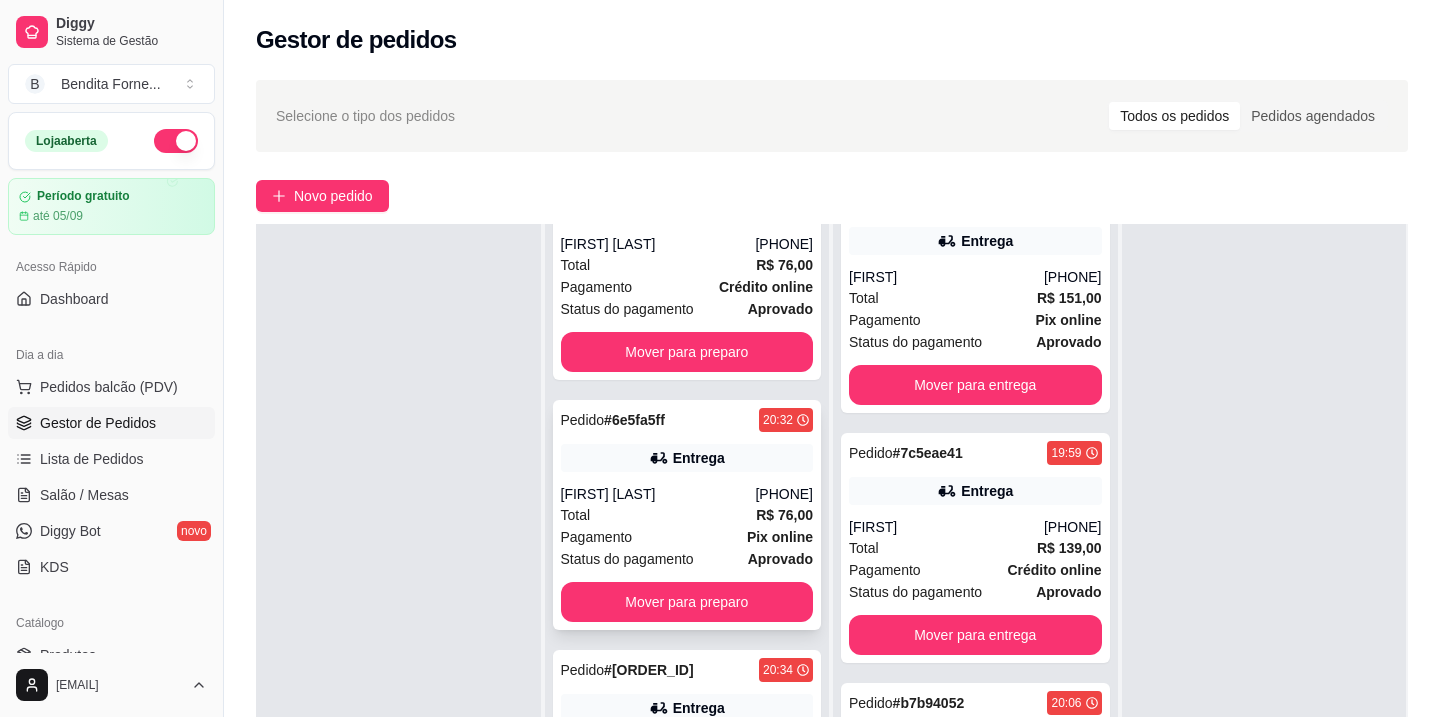 click on "Total R$ 76,00" at bounding box center [687, 515] 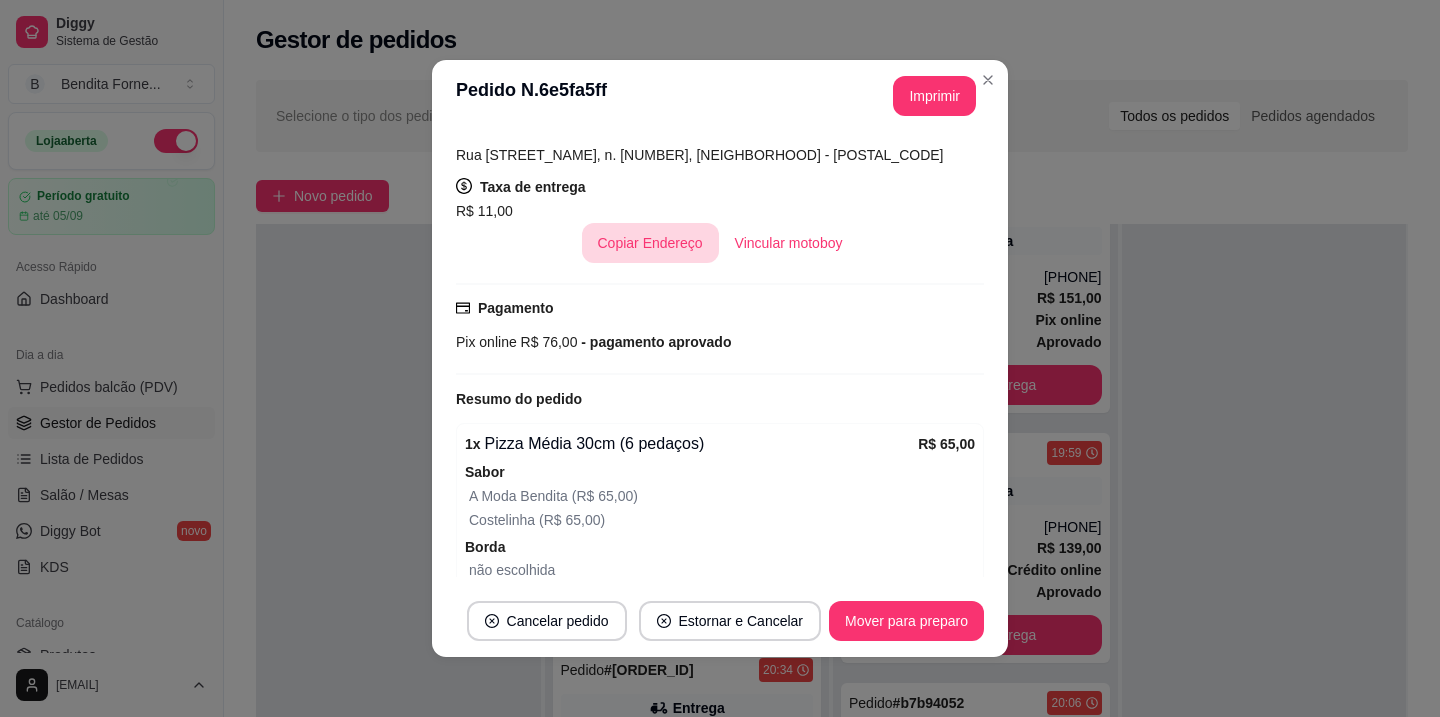 scroll, scrollTop: 516, scrollLeft: 0, axis: vertical 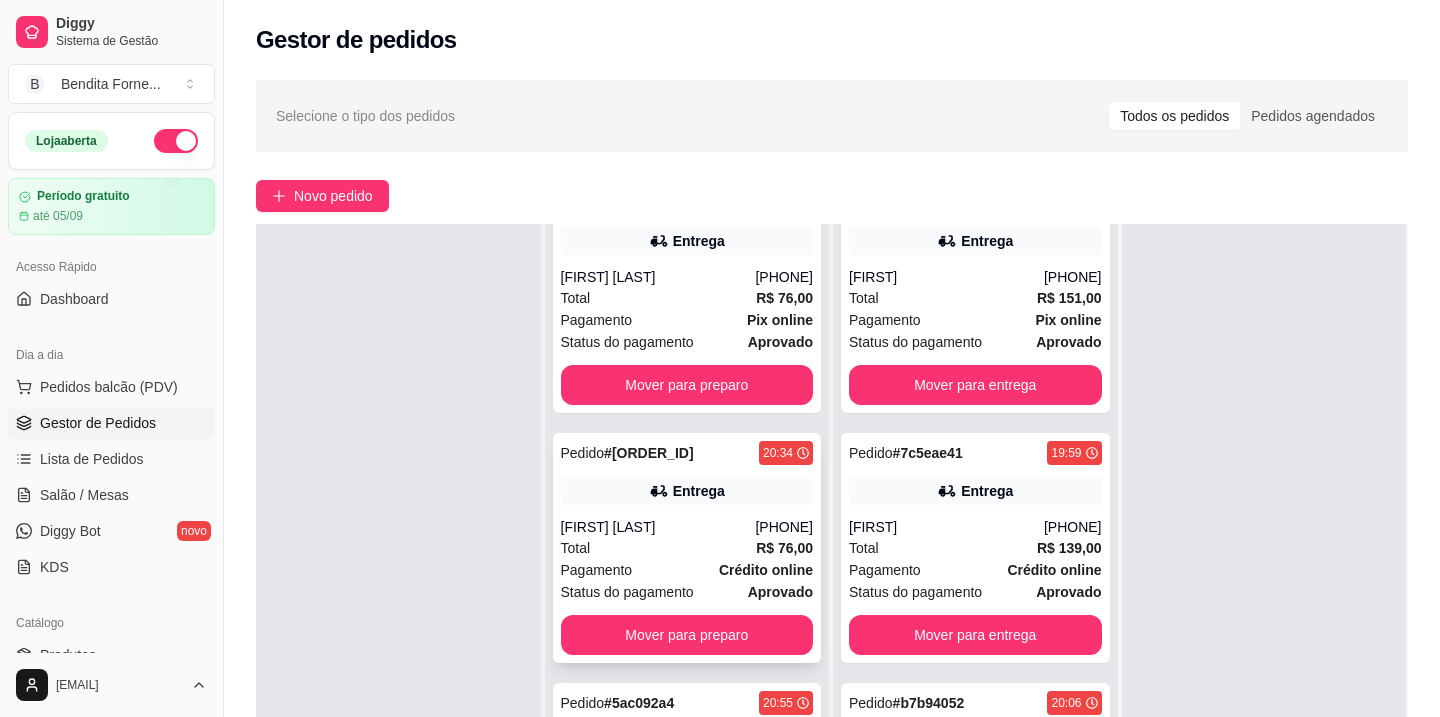 click on "[FIRST] [LAST]" at bounding box center [658, 527] 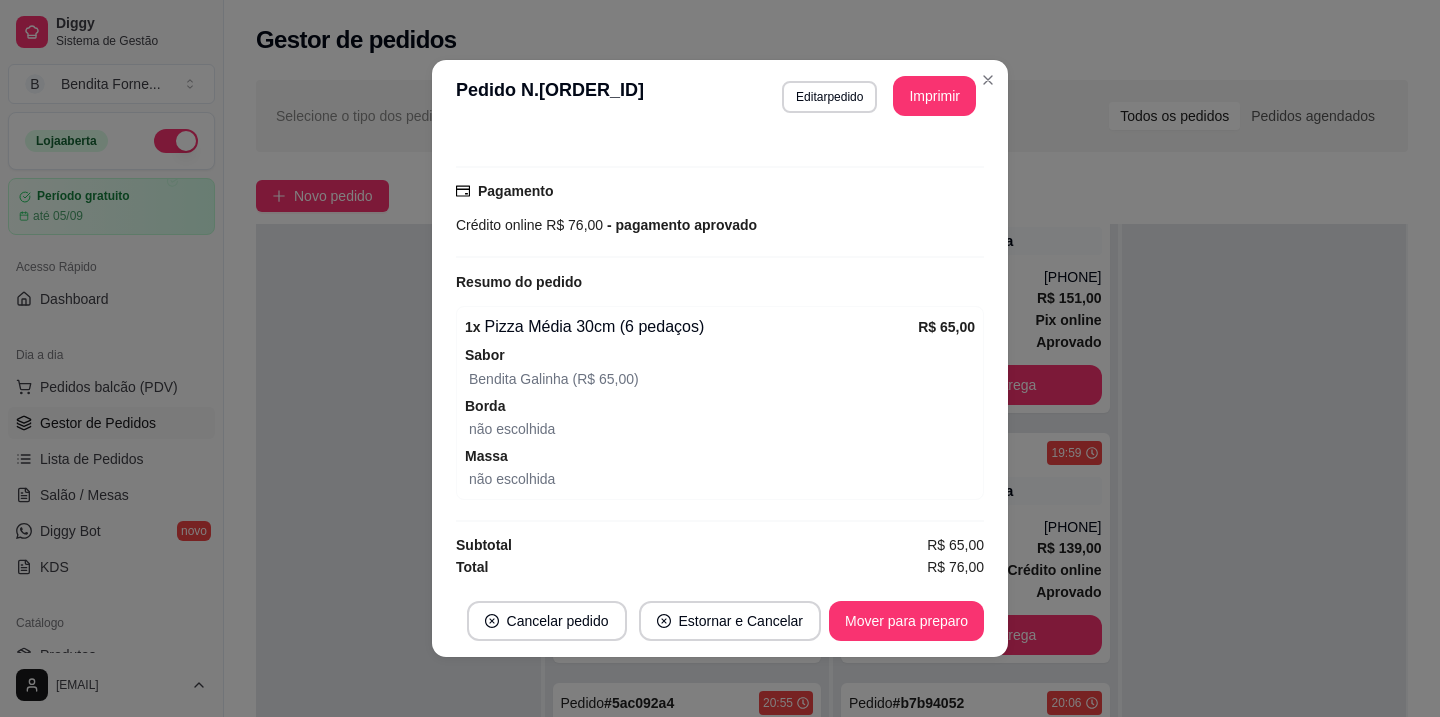 scroll, scrollTop: 492, scrollLeft: 0, axis: vertical 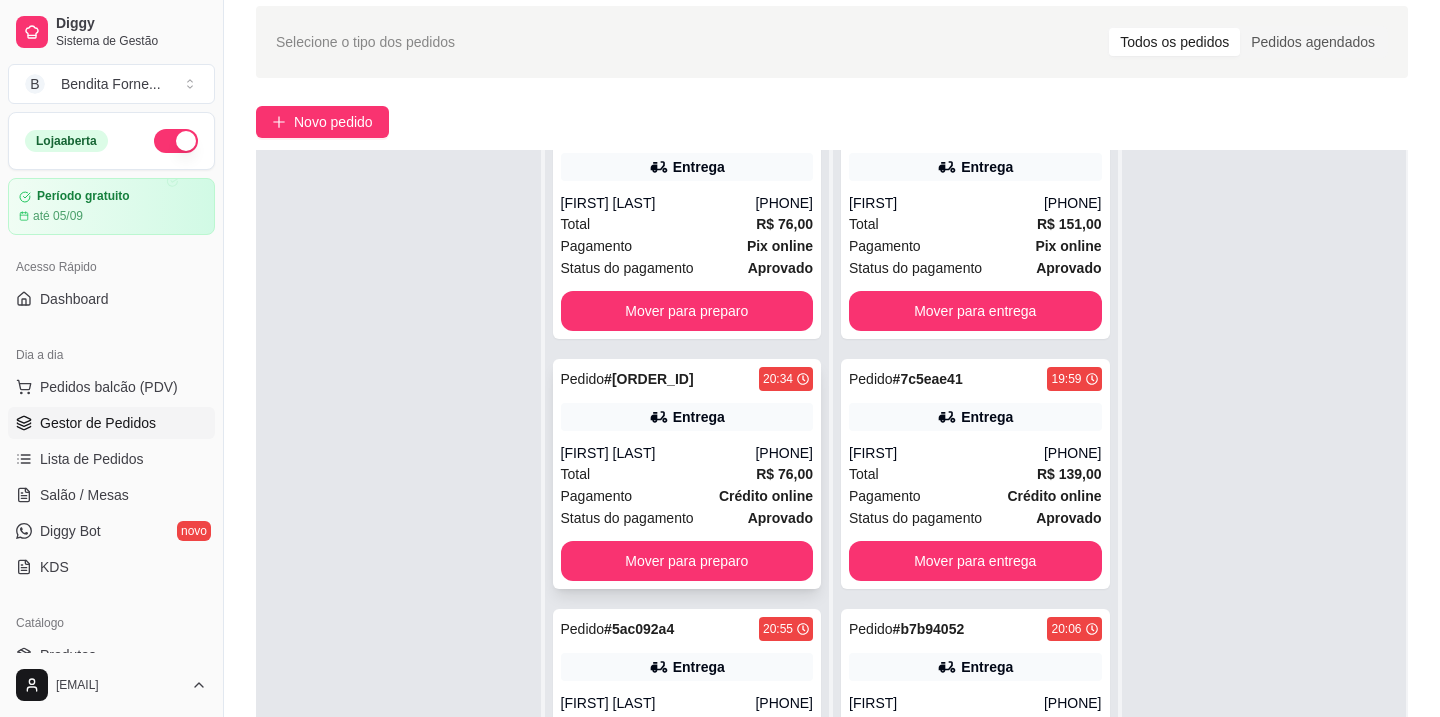 click on "[FIRST] [LAST]" at bounding box center (658, 453) 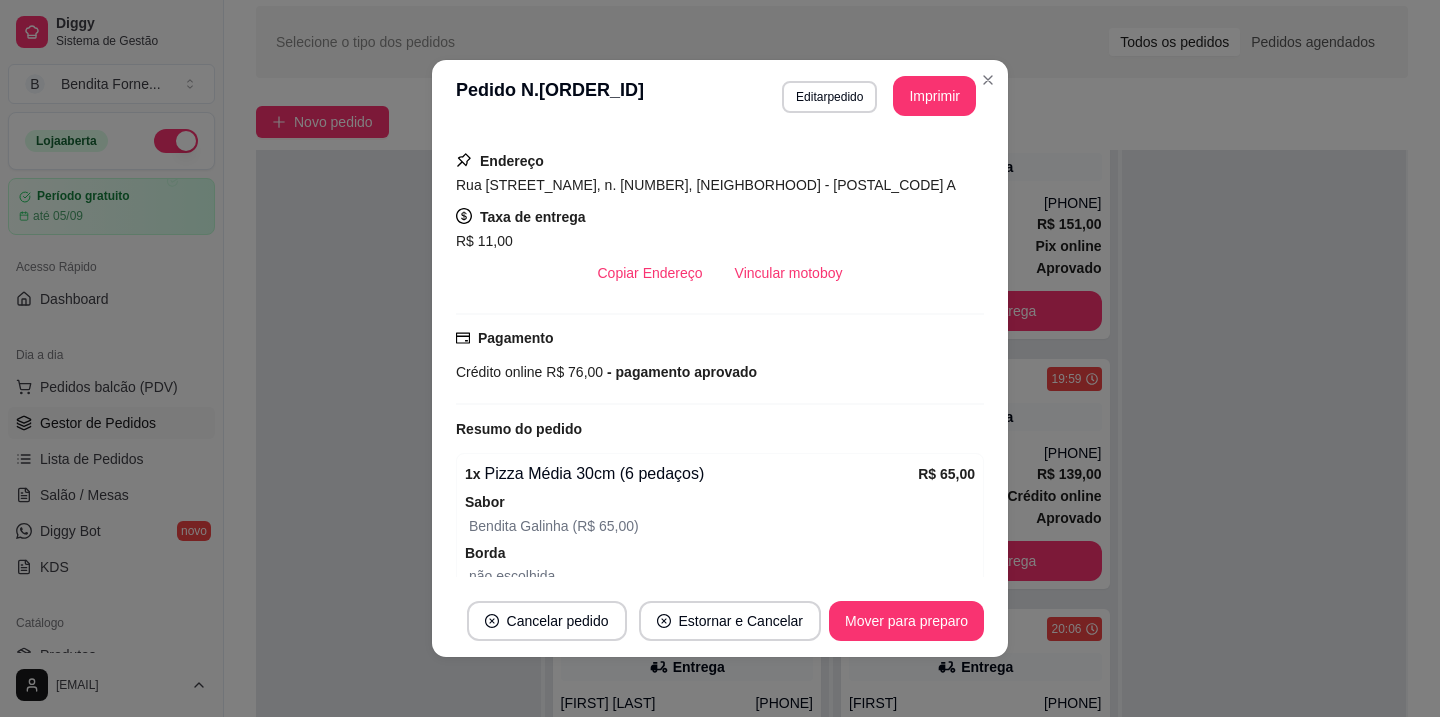 scroll, scrollTop: 346, scrollLeft: 0, axis: vertical 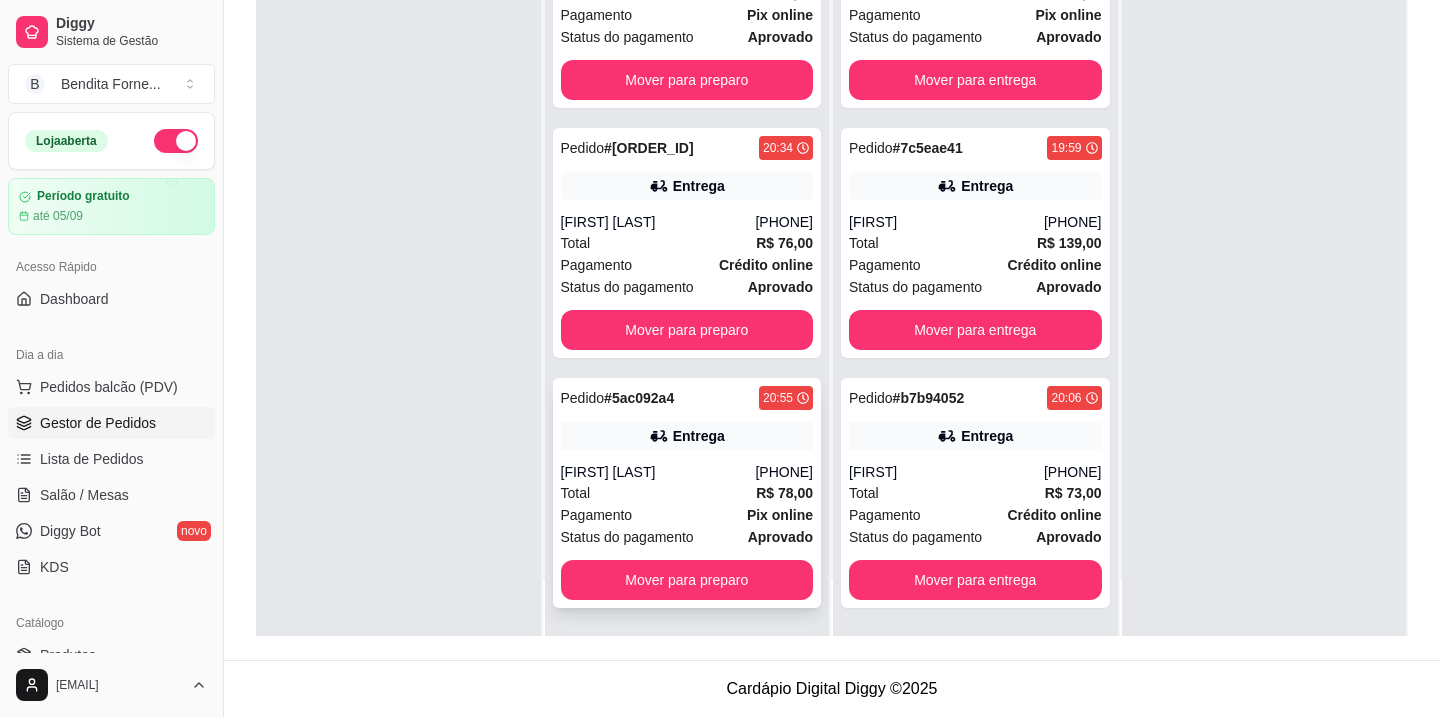click on "[FIRST] [LAST]" at bounding box center (658, 472) 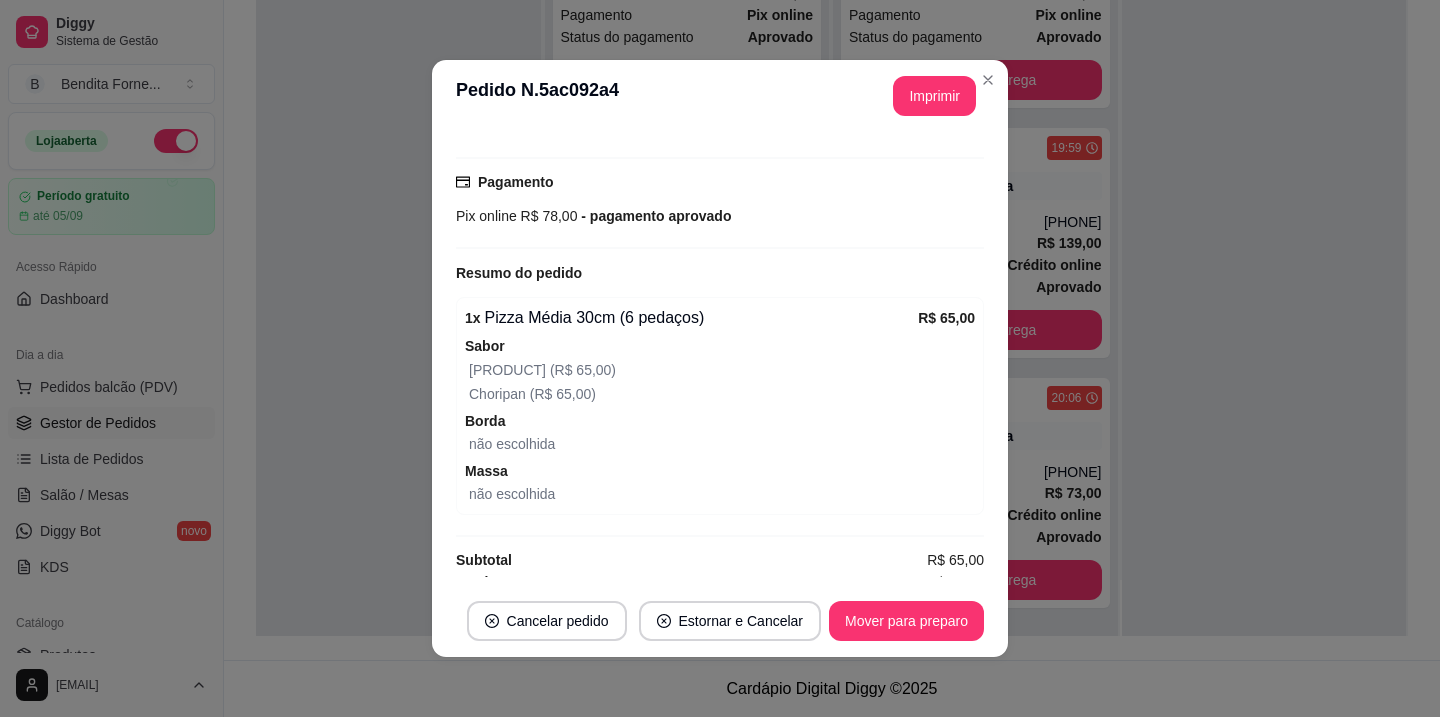 scroll, scrollTop: 516, scrollLeft: 0, axis: vertical 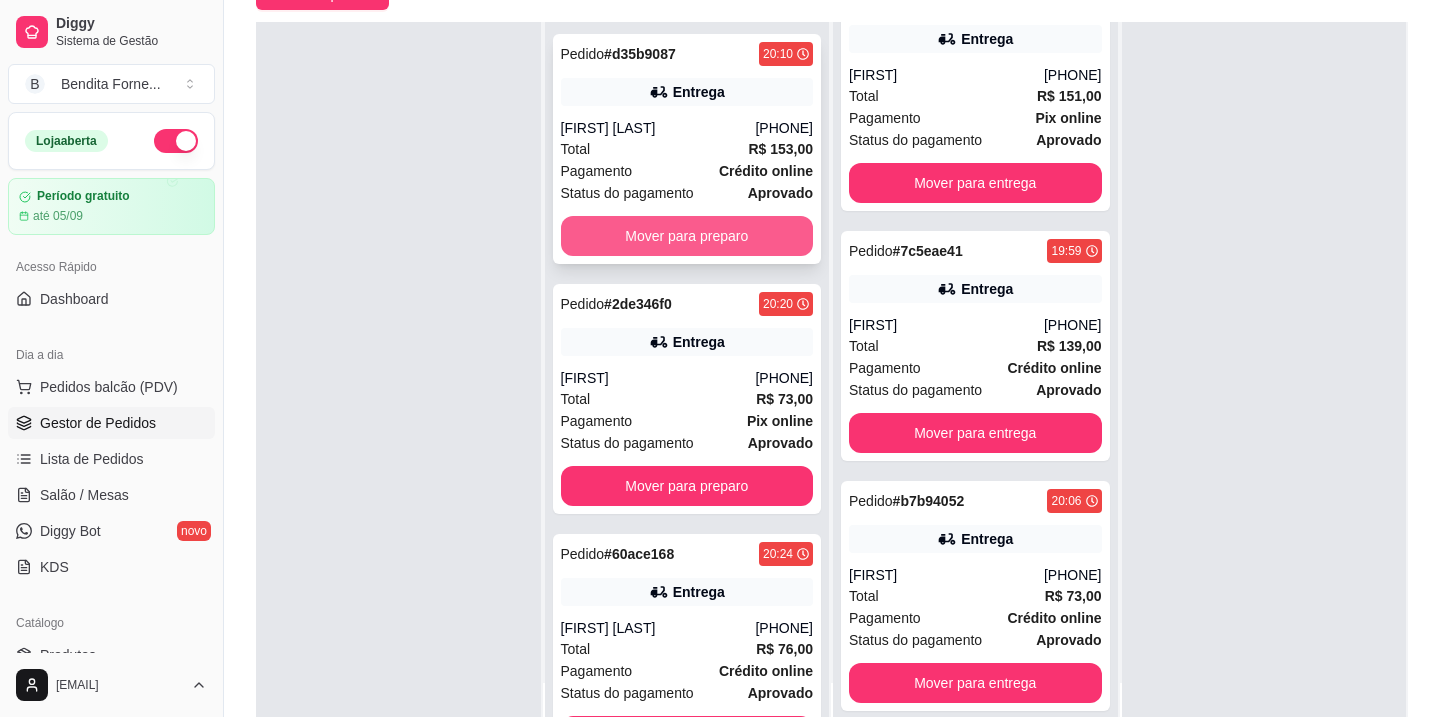 click on "Mover para preparo" at bounding box center (687, 236) 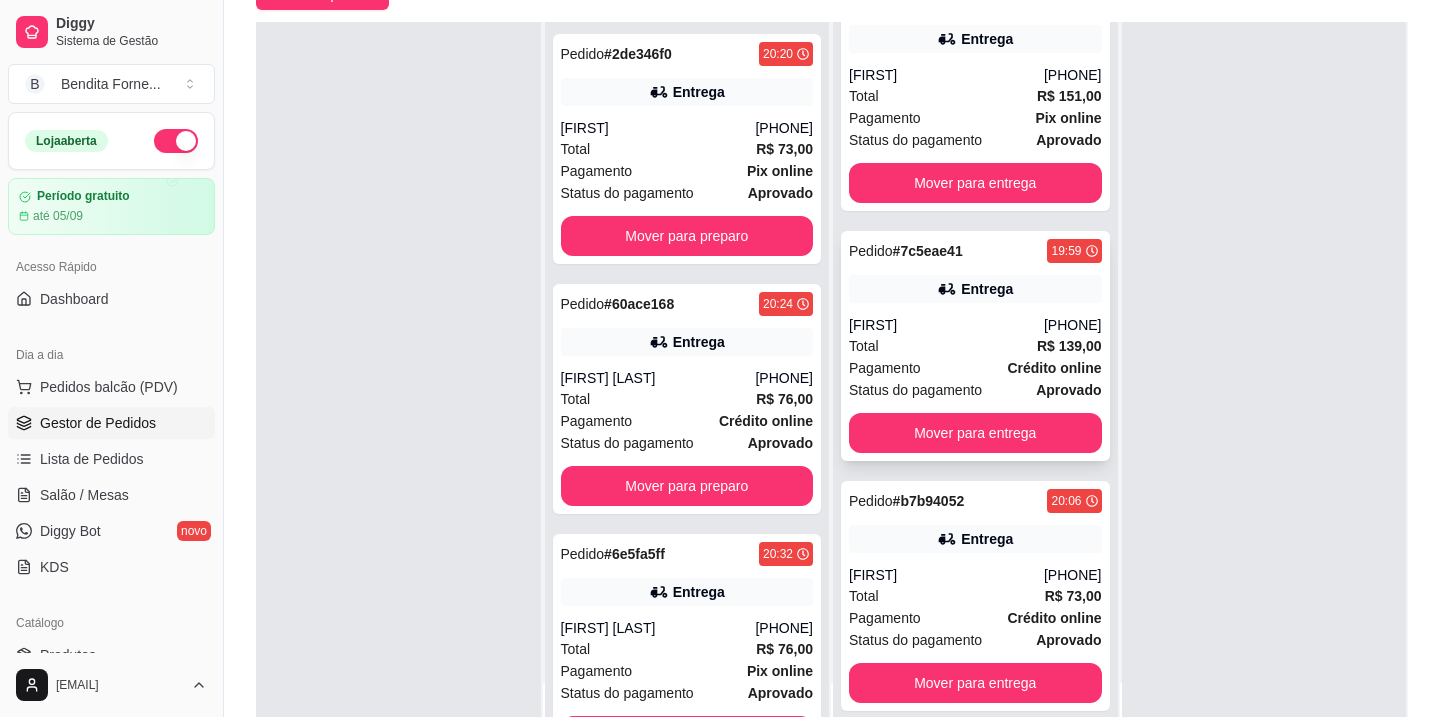 scroll, scrollTop: 303, scrollLeft: 0, axis: vertical 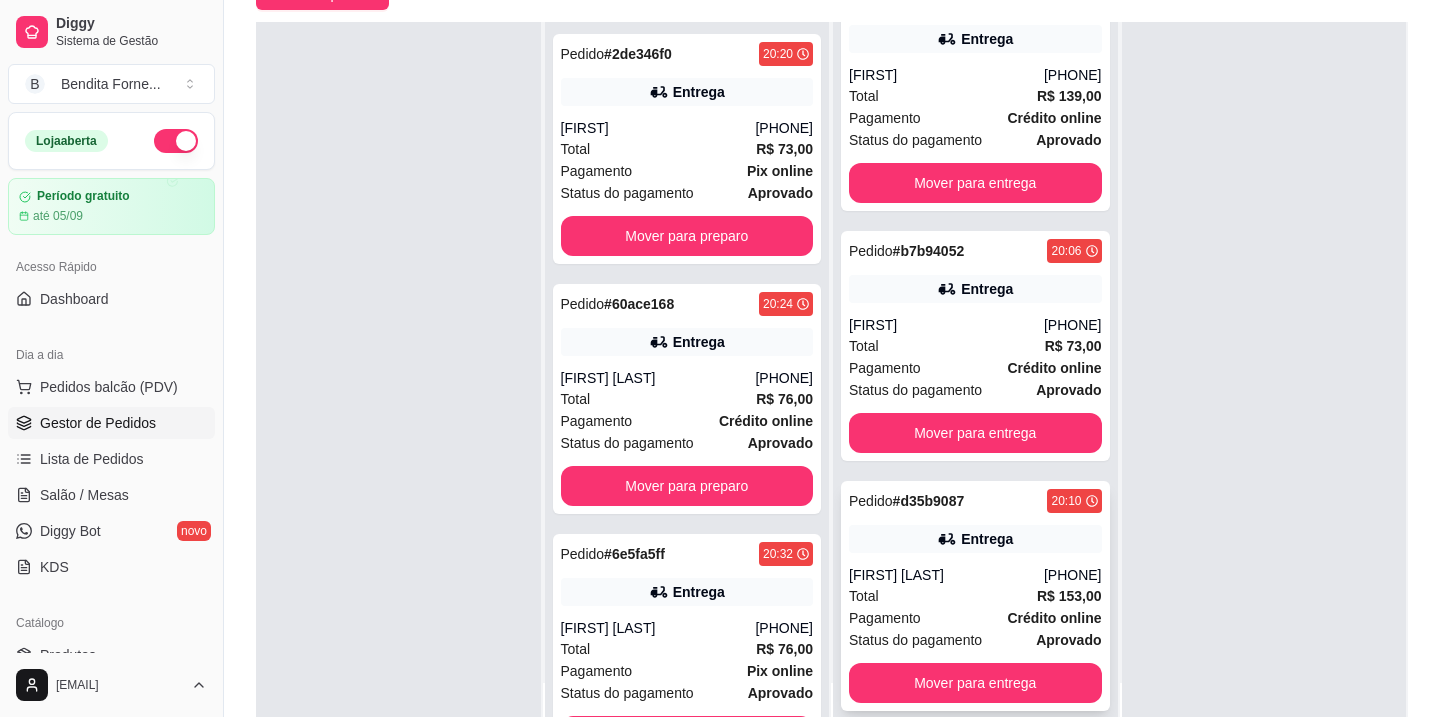 click on "Pagamento Crédito online" at bounding box center (975, 618) 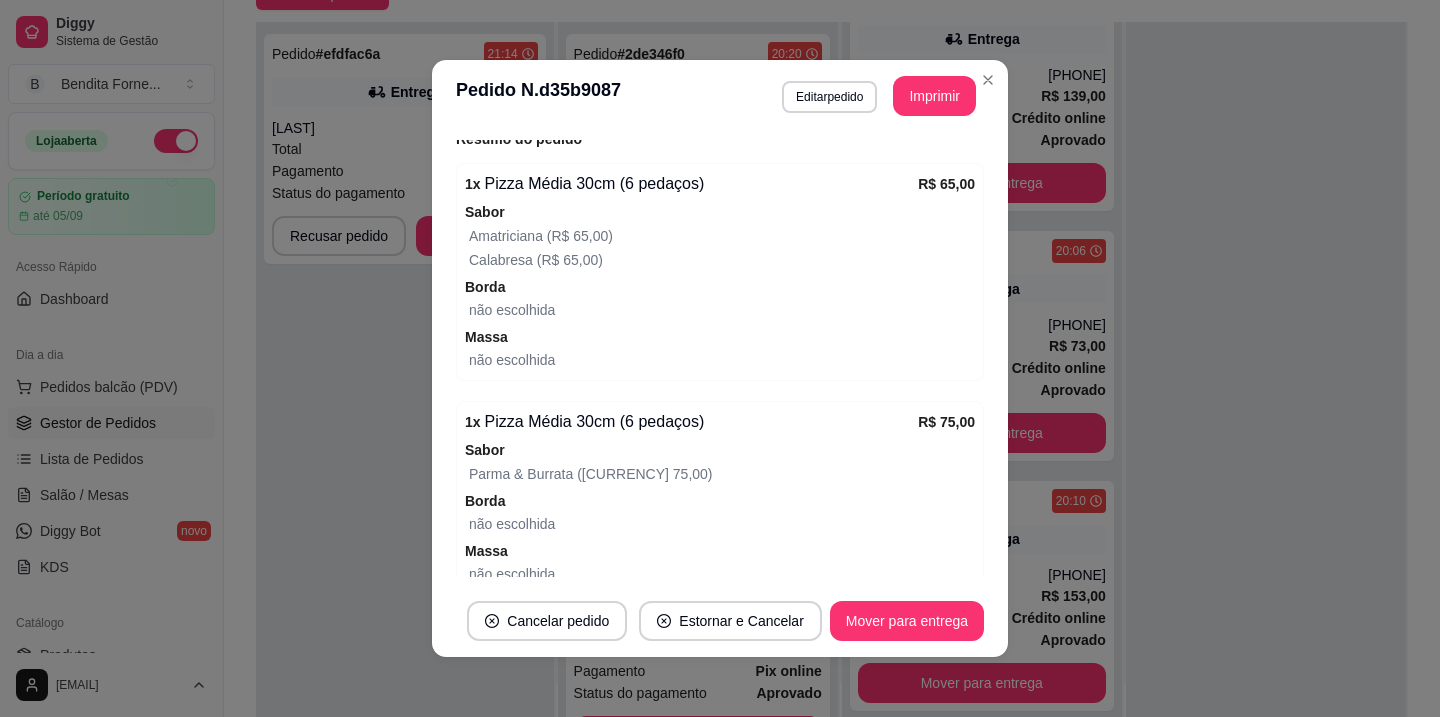 scroll, scrollTop: 679, scrollLeft: 0, axis: vertical 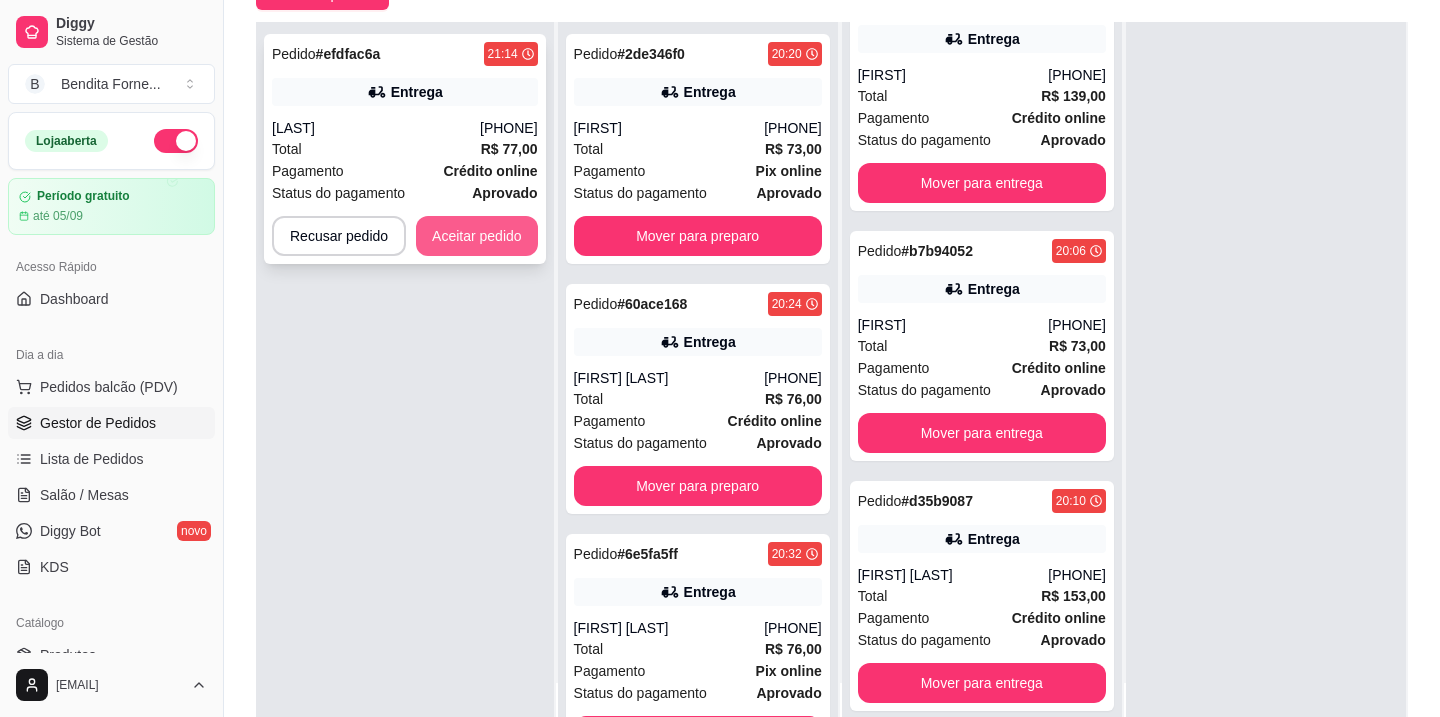 click on "Aceitar pedido" at bounding box center [477, 236] 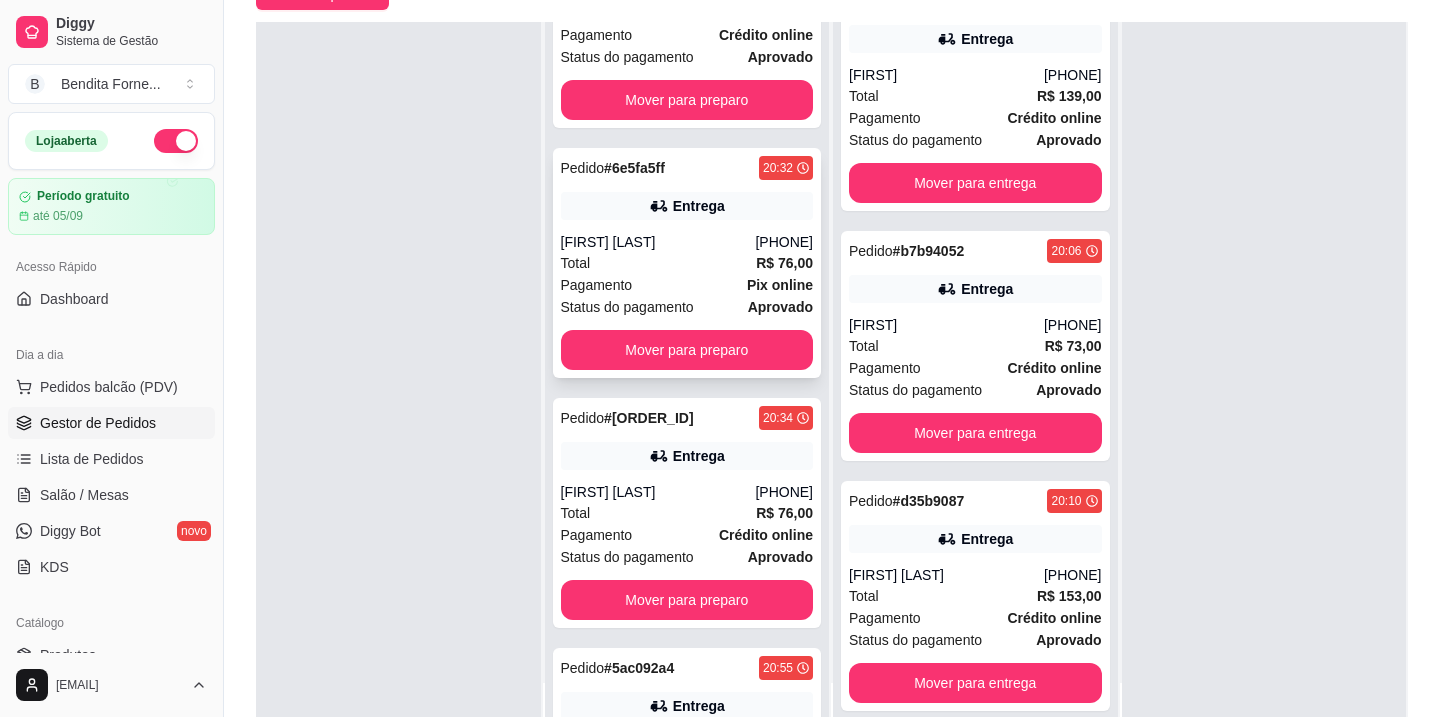 scroll, scrollTop: 823, scrollLeft: 0, axis: vertical 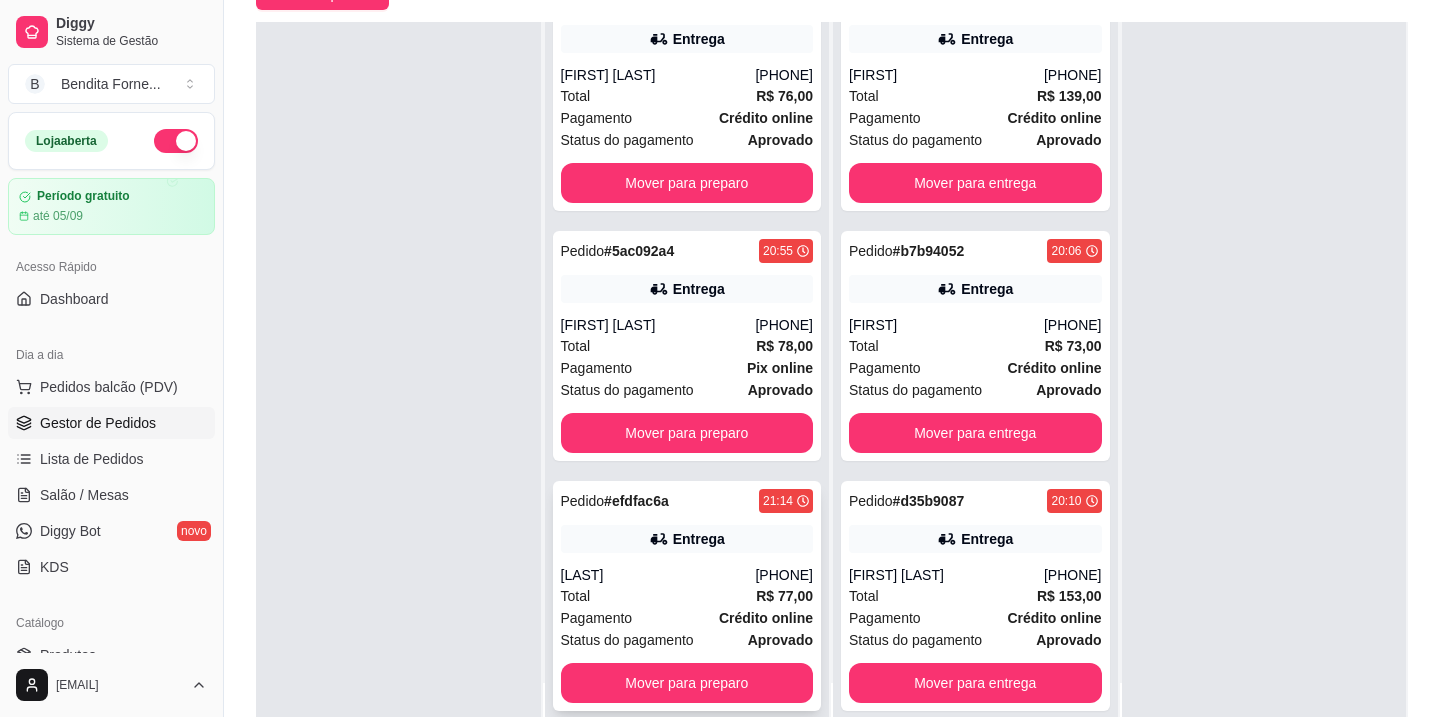 click on "Total R$ 77,00" at bounding box center (687, 596) 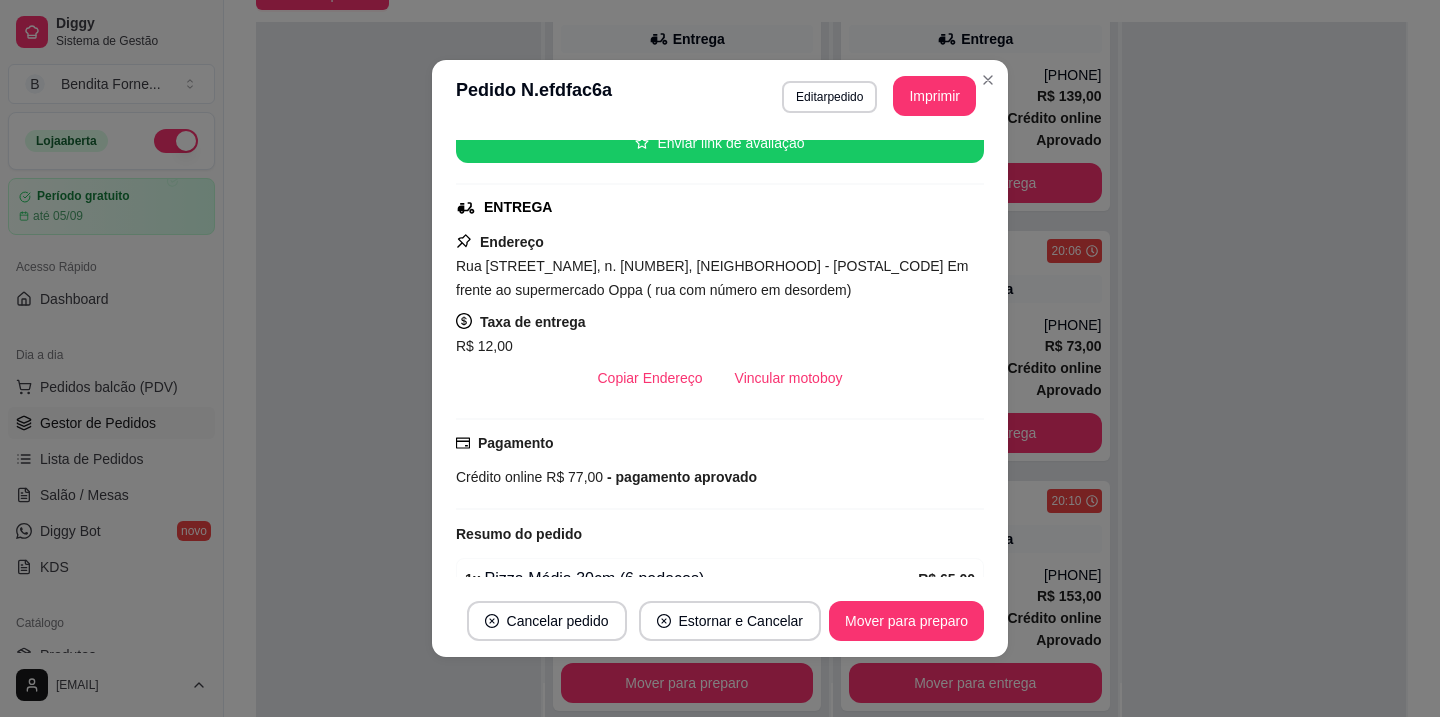 scroll, scrollTop: 0, scrollLeft: 0, axis: both 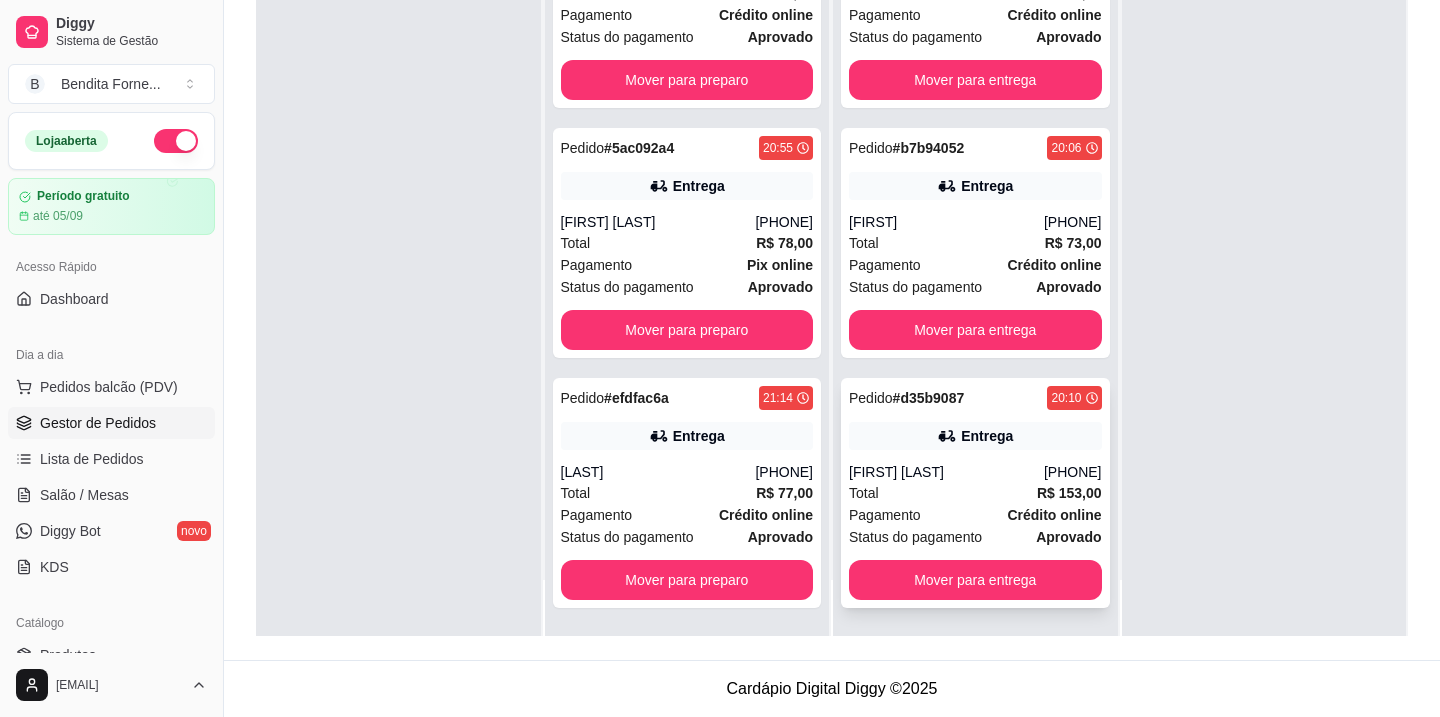 click on "Total R$ 153,00" at bounding box center [975, 493] 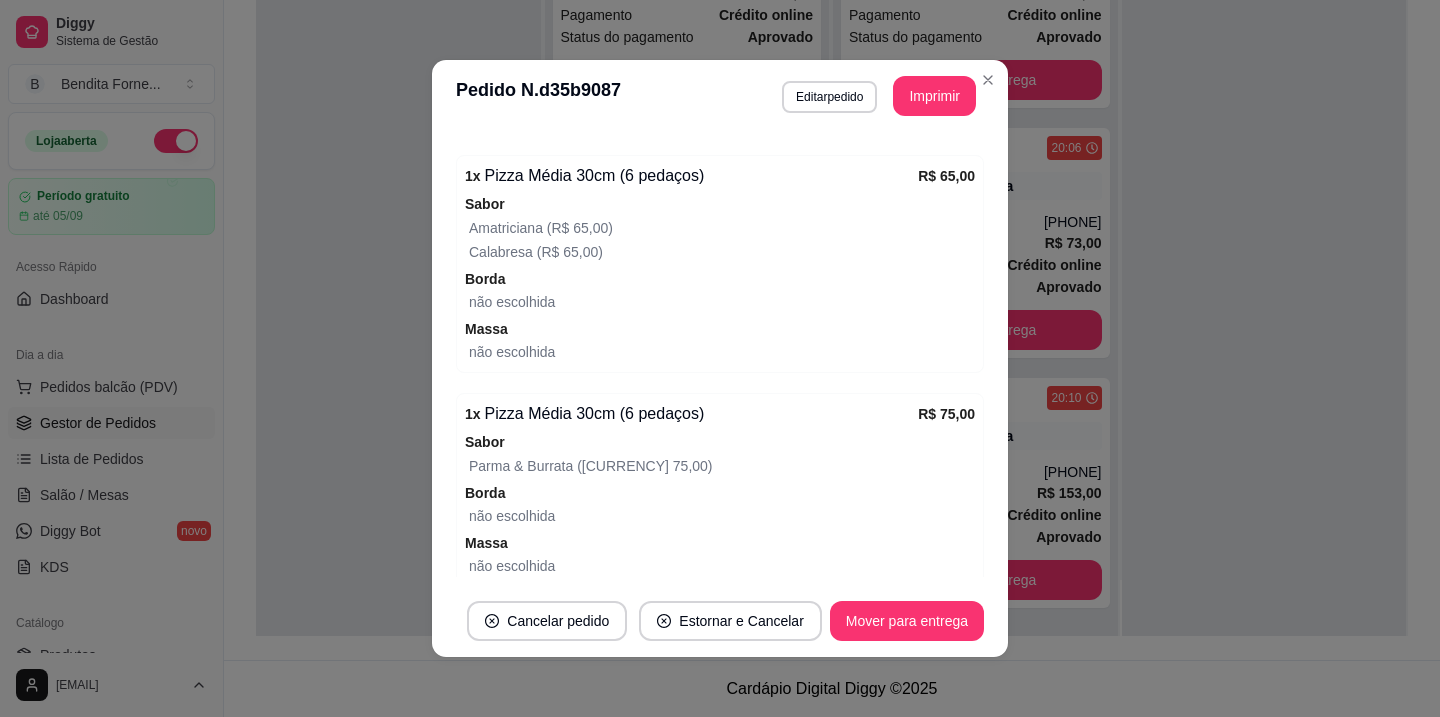 scroll, scrollTop: 695, scrollLeft: 0, axis: vertical 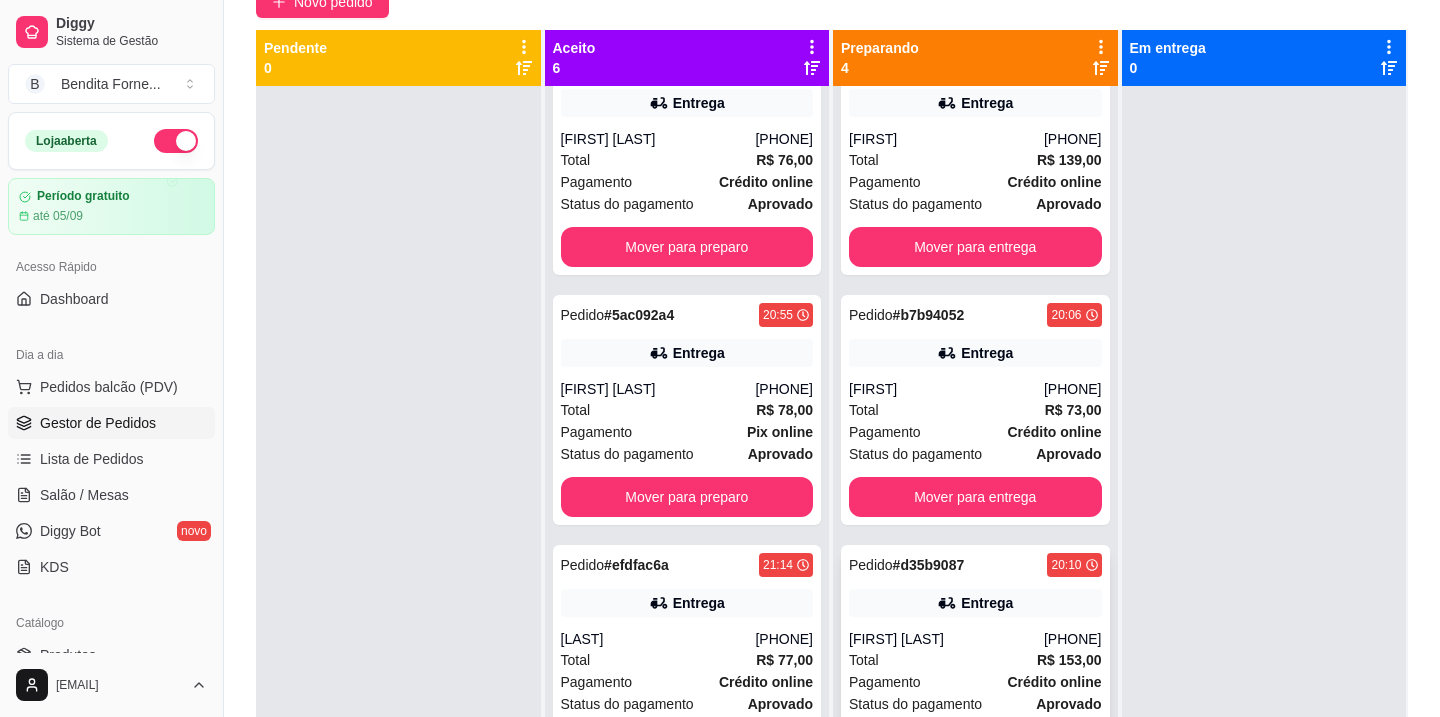 click on "Total R$ 153,00" at bounding box center (975, 660) 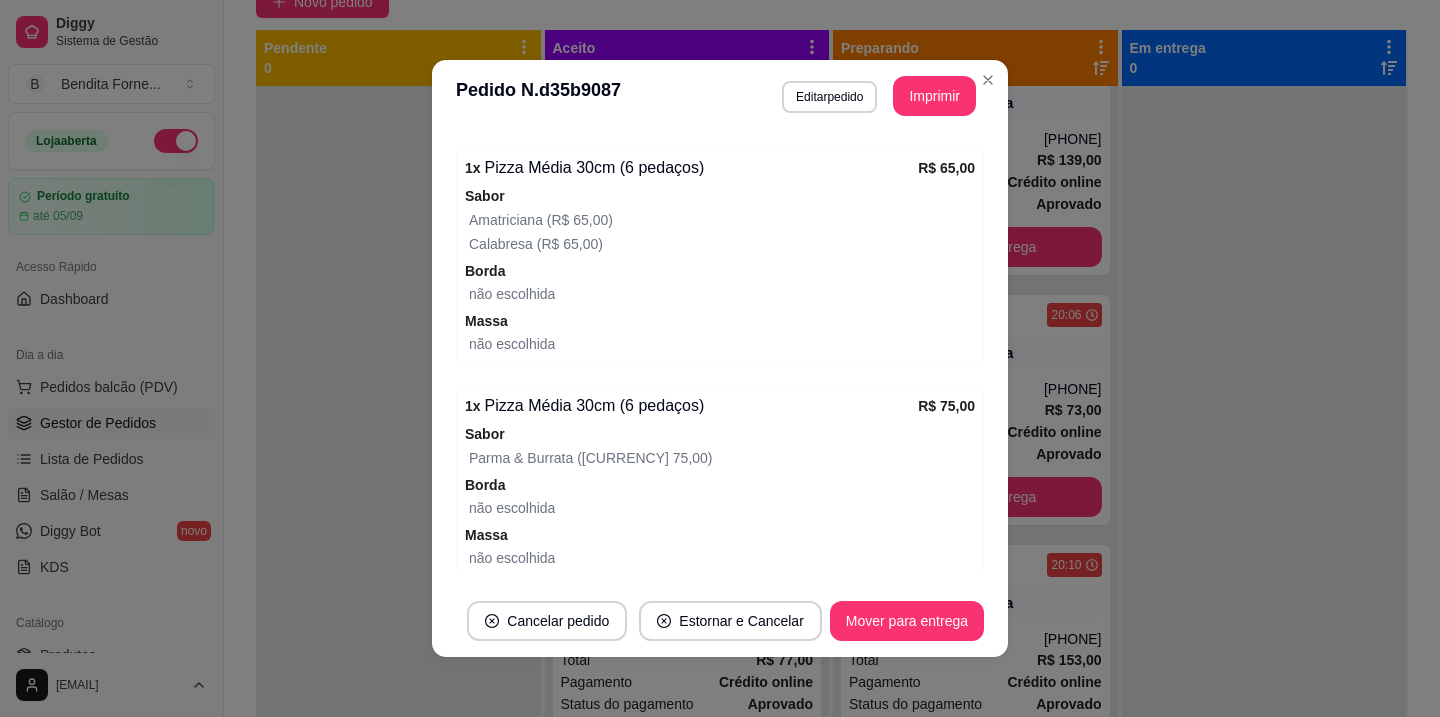 scroll, scrollTop: 696, scrollLeft: 0, axis: vertical 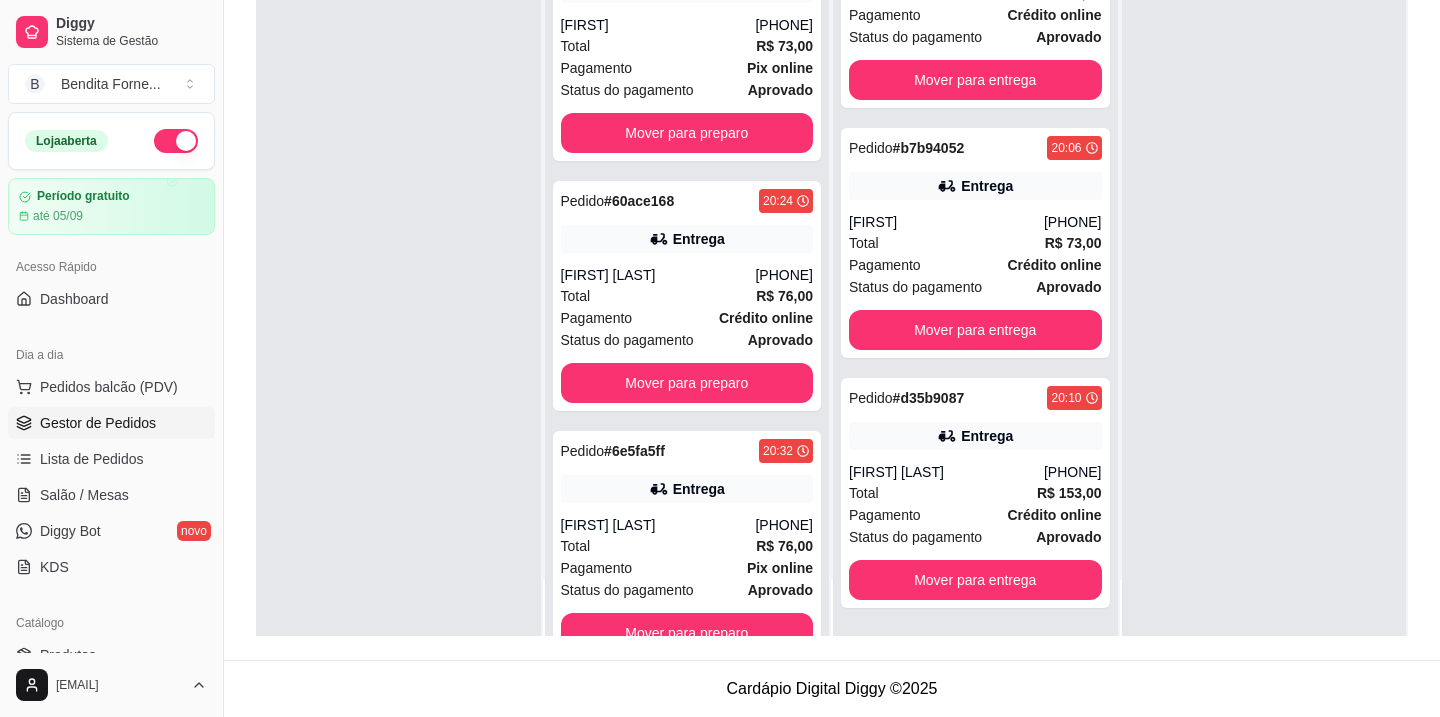 click on "Pagamento Crédito online" at bounding box center (975, 515) 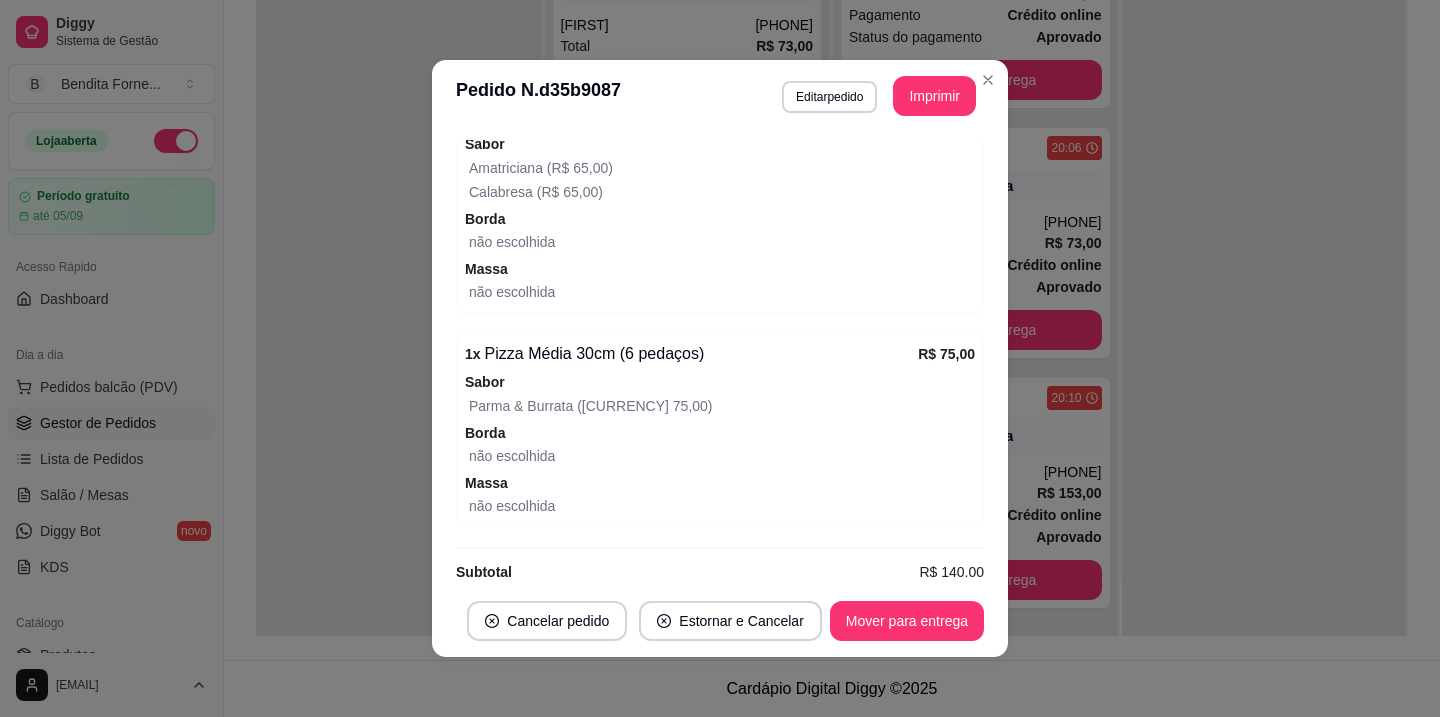 scroll, scrollTop: 753, scrollLeft: 0, axis: vertical 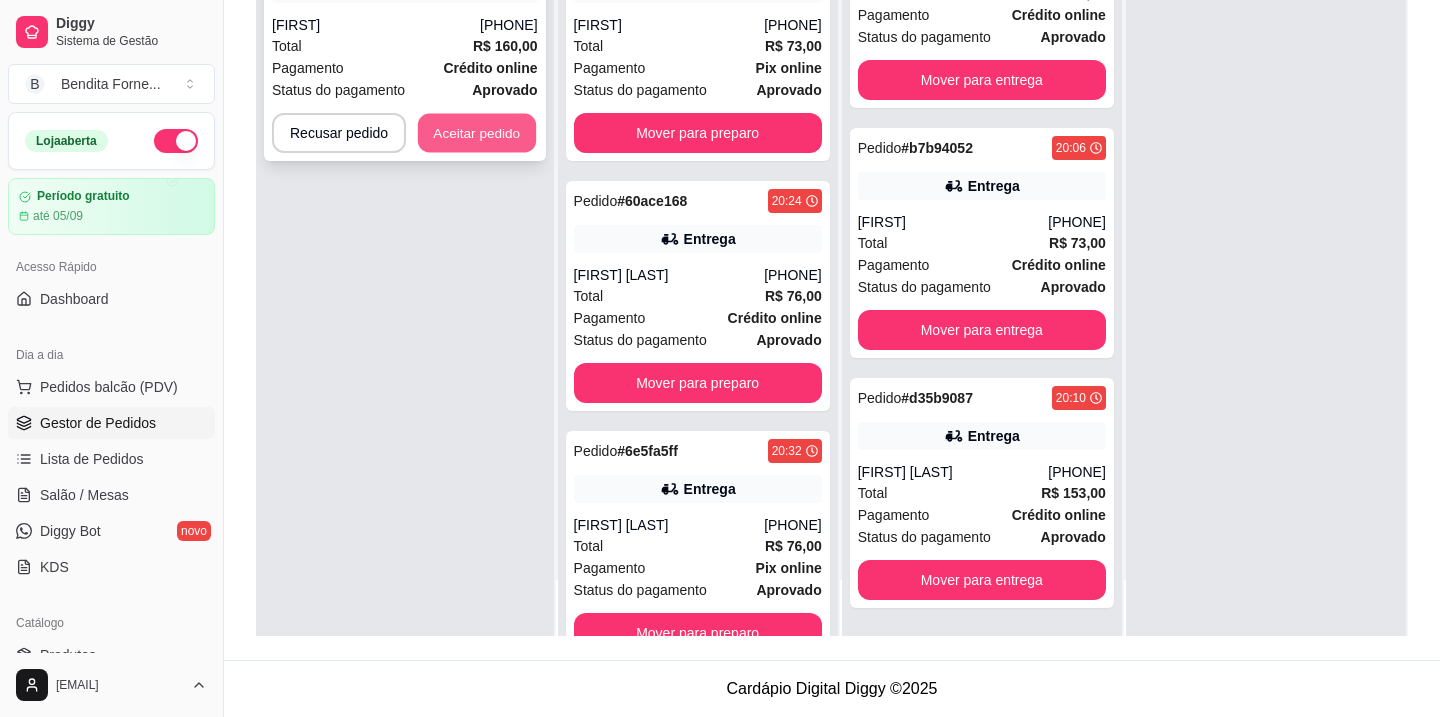 click on "Aceitar pedido" at bounding box center [477, 133] 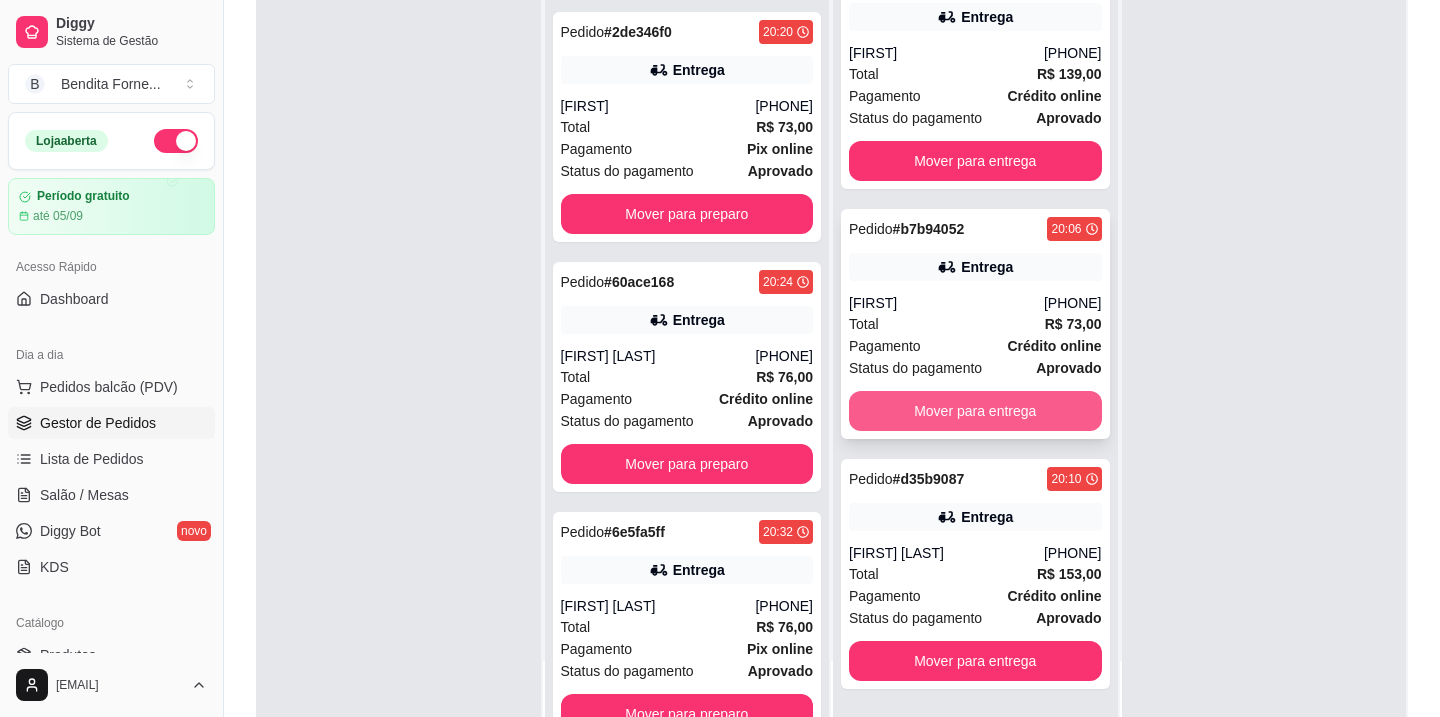 scroll, scrollTop: 0, scrollLeft: 0, axis: both 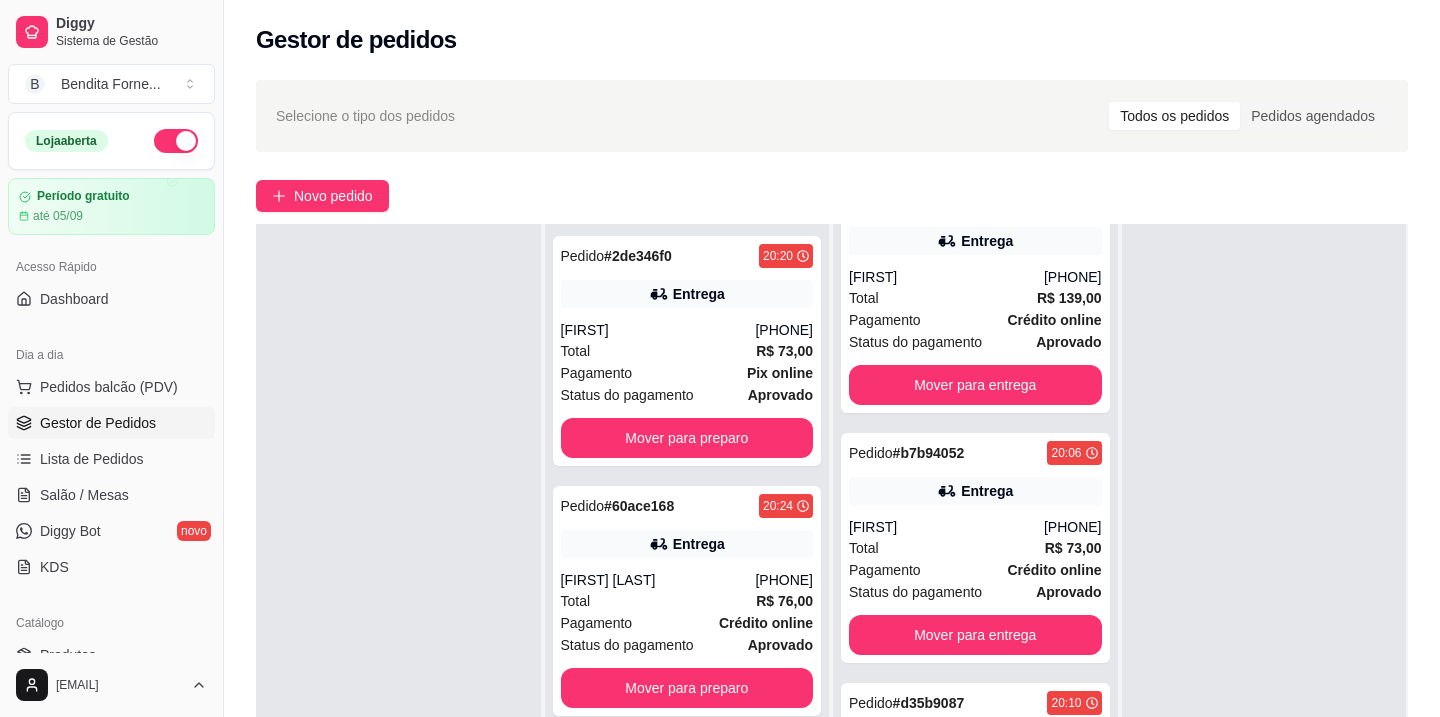 click at bounding box center [176, 141] 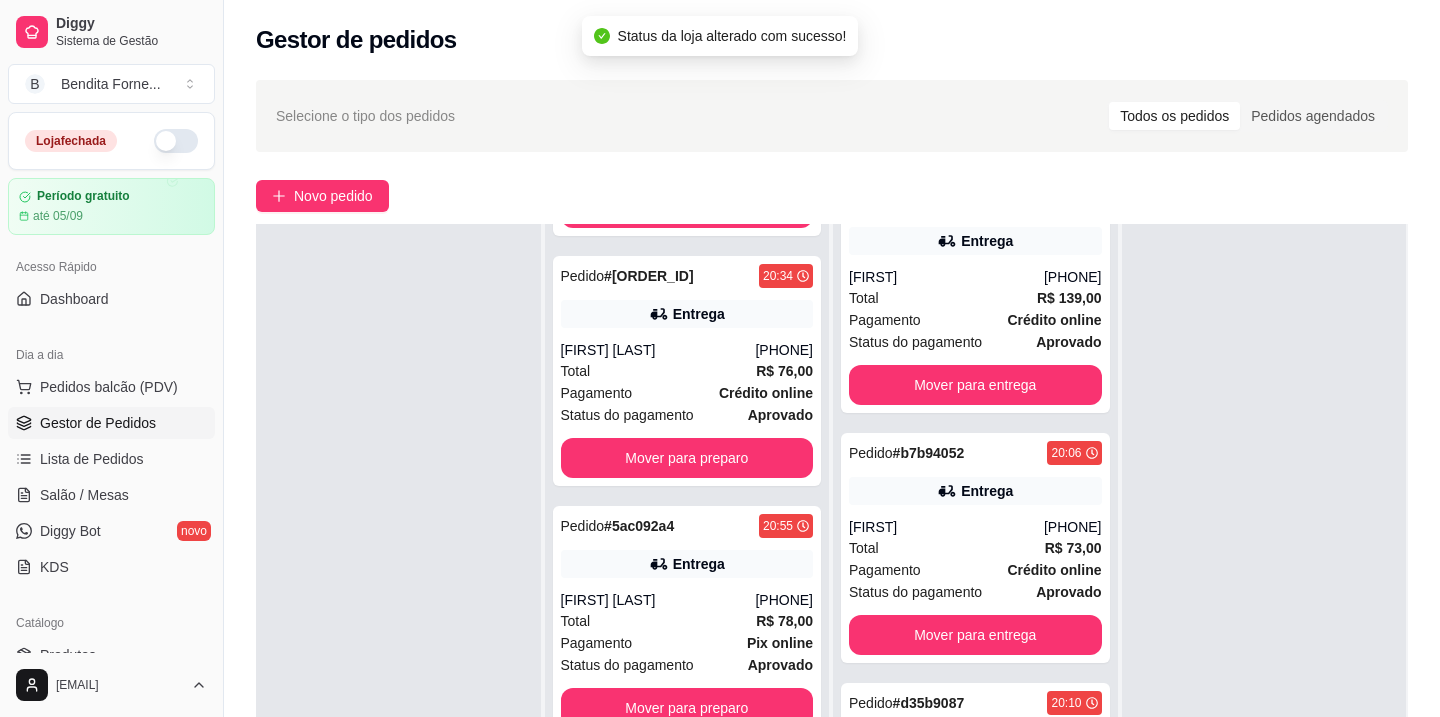 scroll, scrollTop: 1073, scrollLeft: 0, axis: vertical 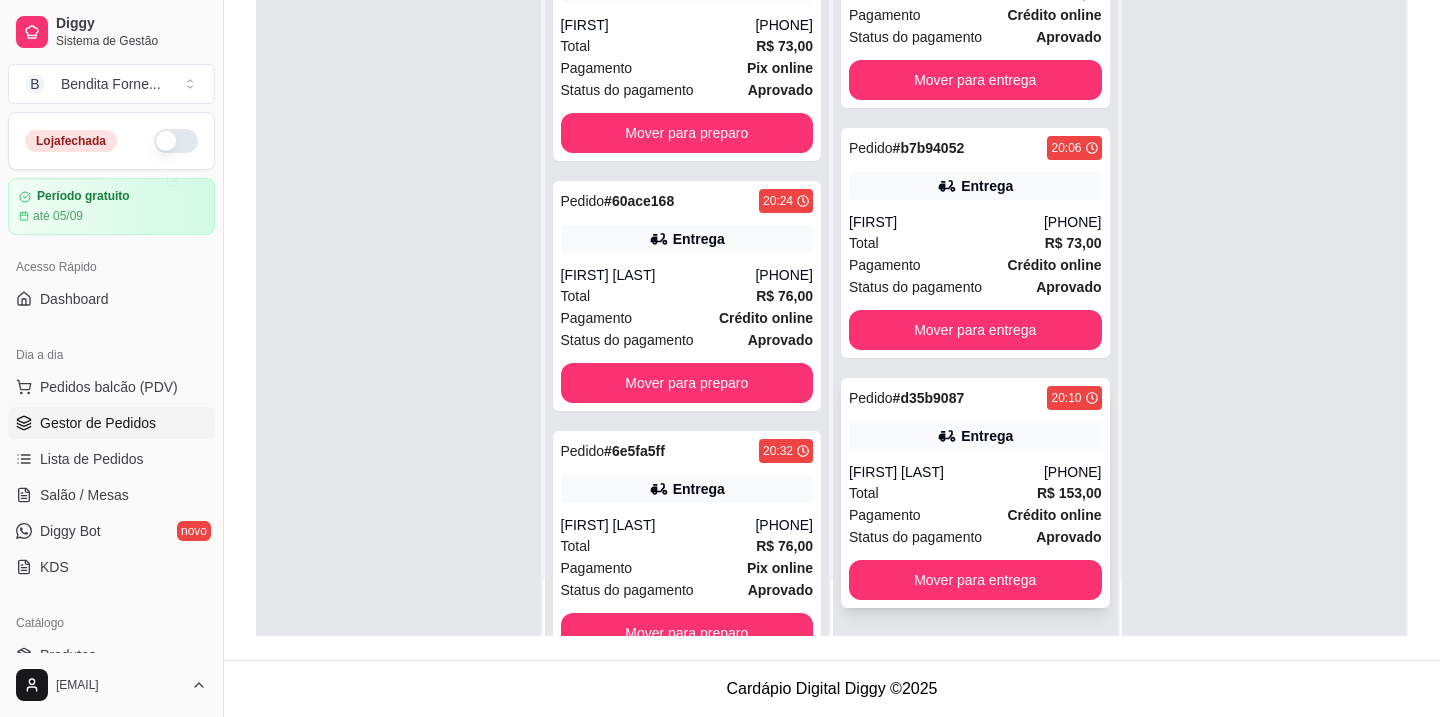 click on "Total R$ 153,00" at bounding box center [975, 493] 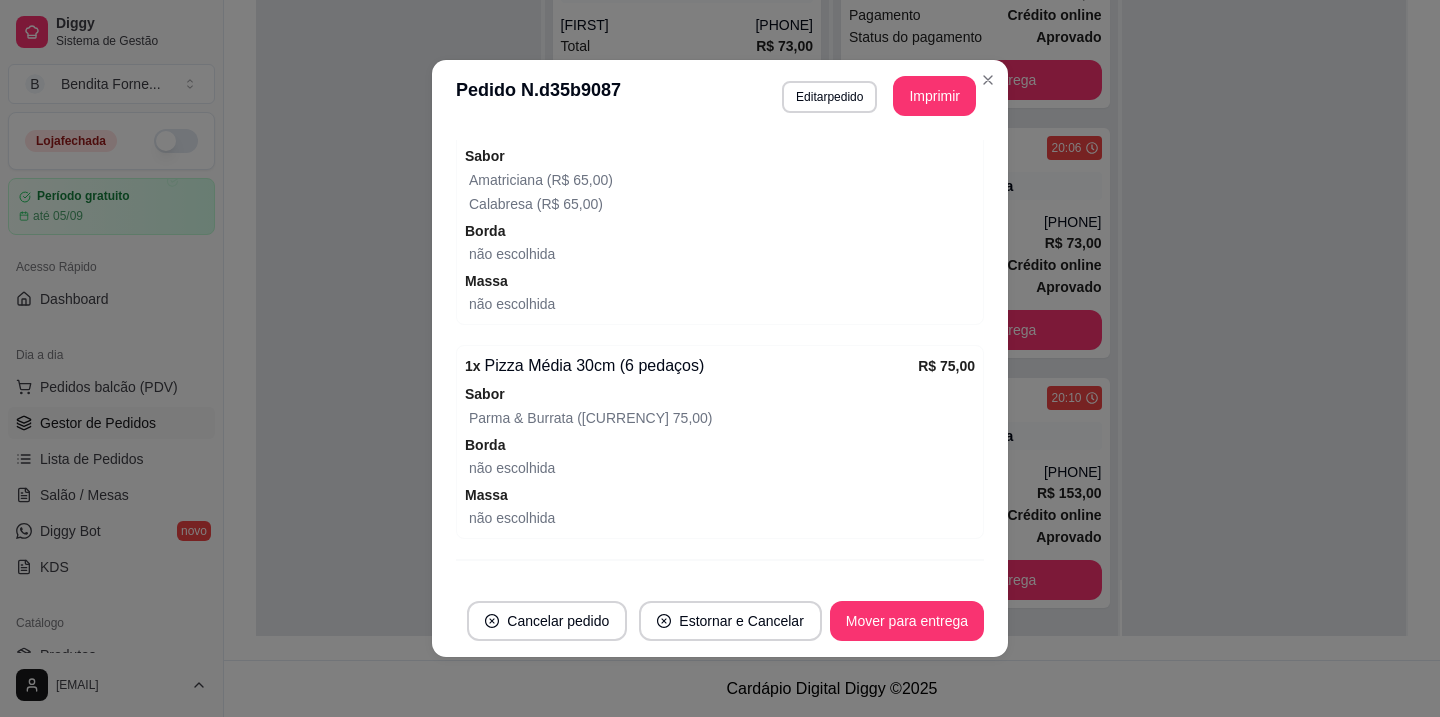 scroll, scrollTop: 730, scrollLeft: 0, axis: vertical 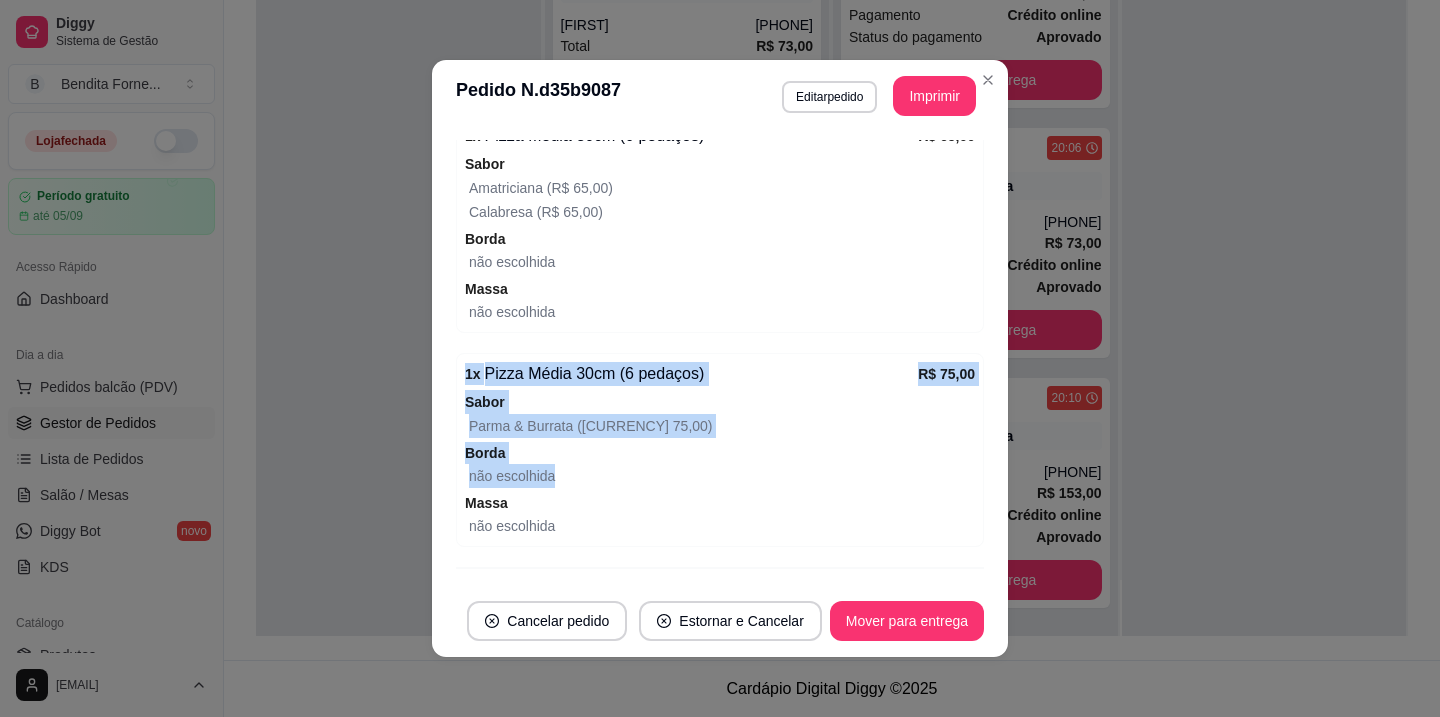 drag, startPoint x: 730, startPoint y: 454, endPoint x: 702, endPoint y: 275, distance: 181.17671 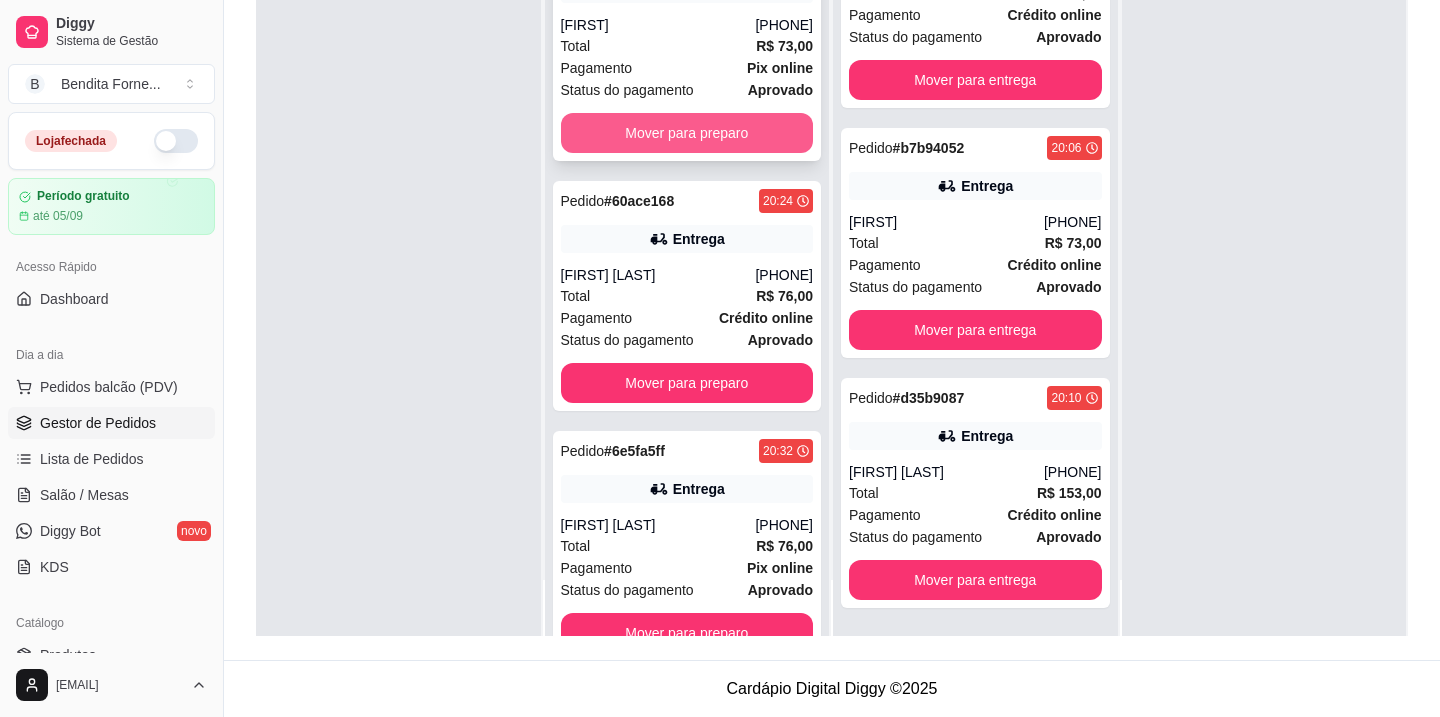 scroll, scrollTop: 0, scrollLeft: 0, axis: both 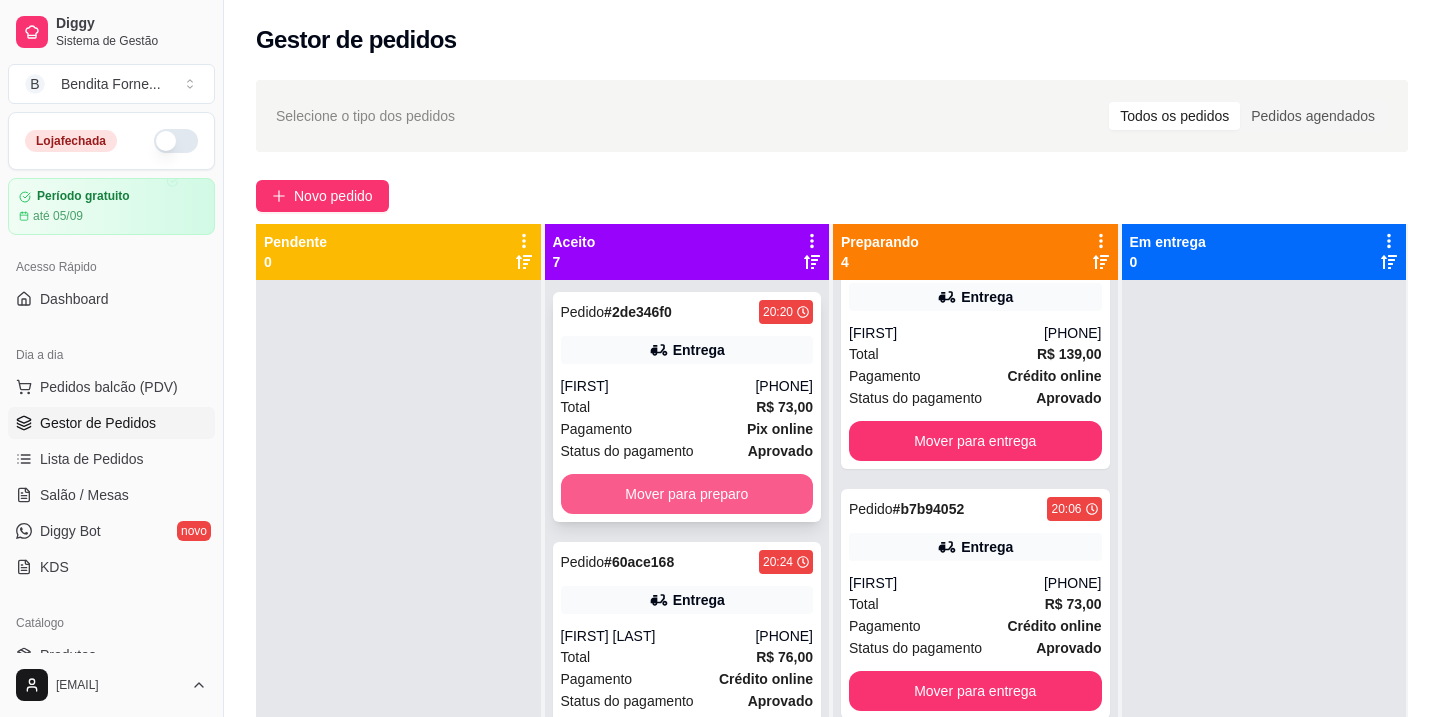 click on "Mover para preparo" at bounding box center [687, 494] 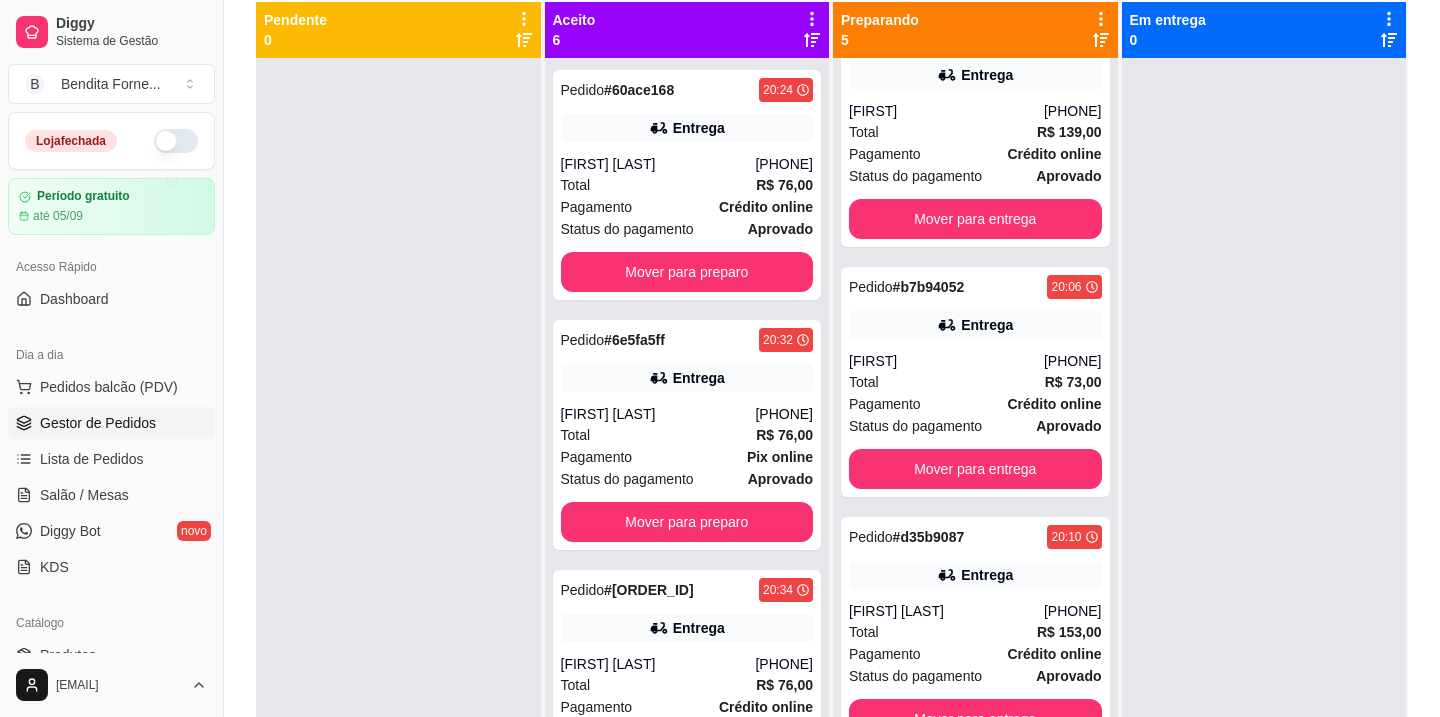 scroll, scrollTop: 305, scrollLeft: 0, axis: vertical 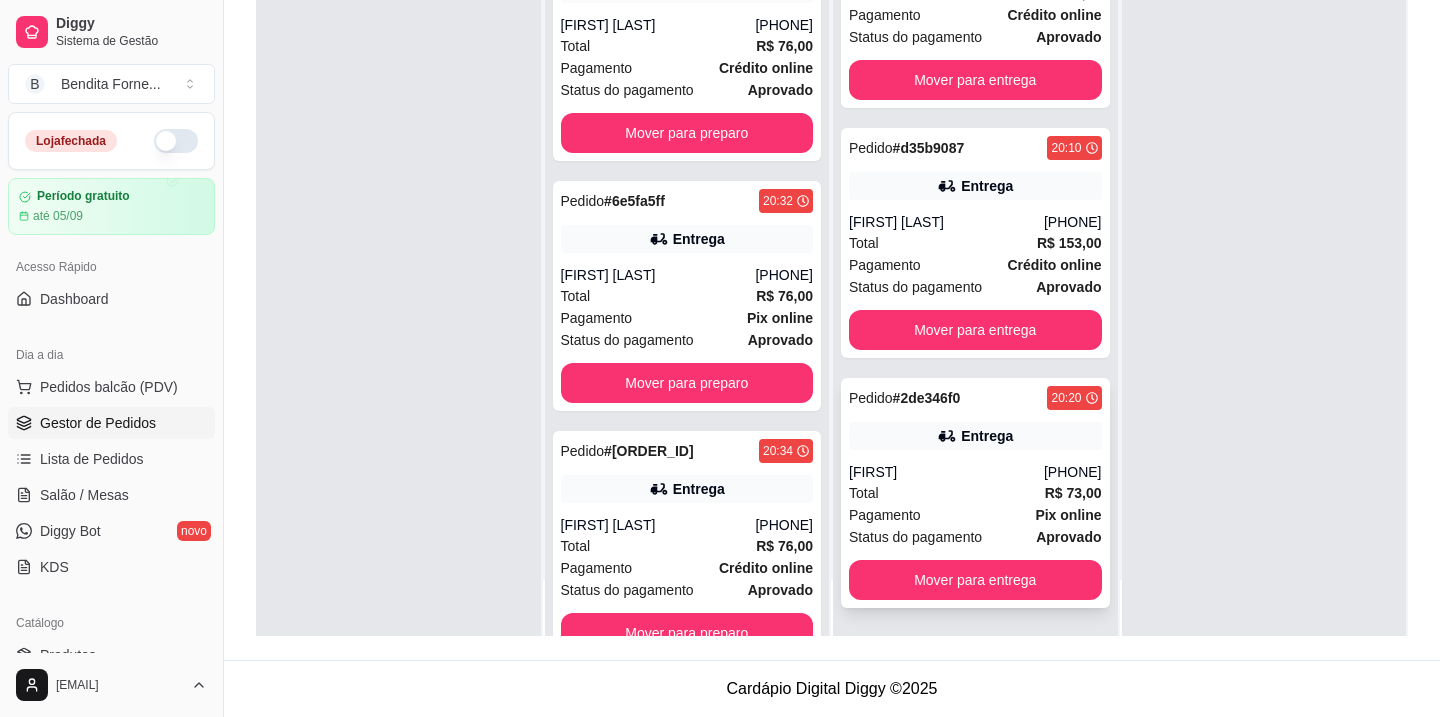 click on "Total R$ 73,00" at bounding box center [975, 493] 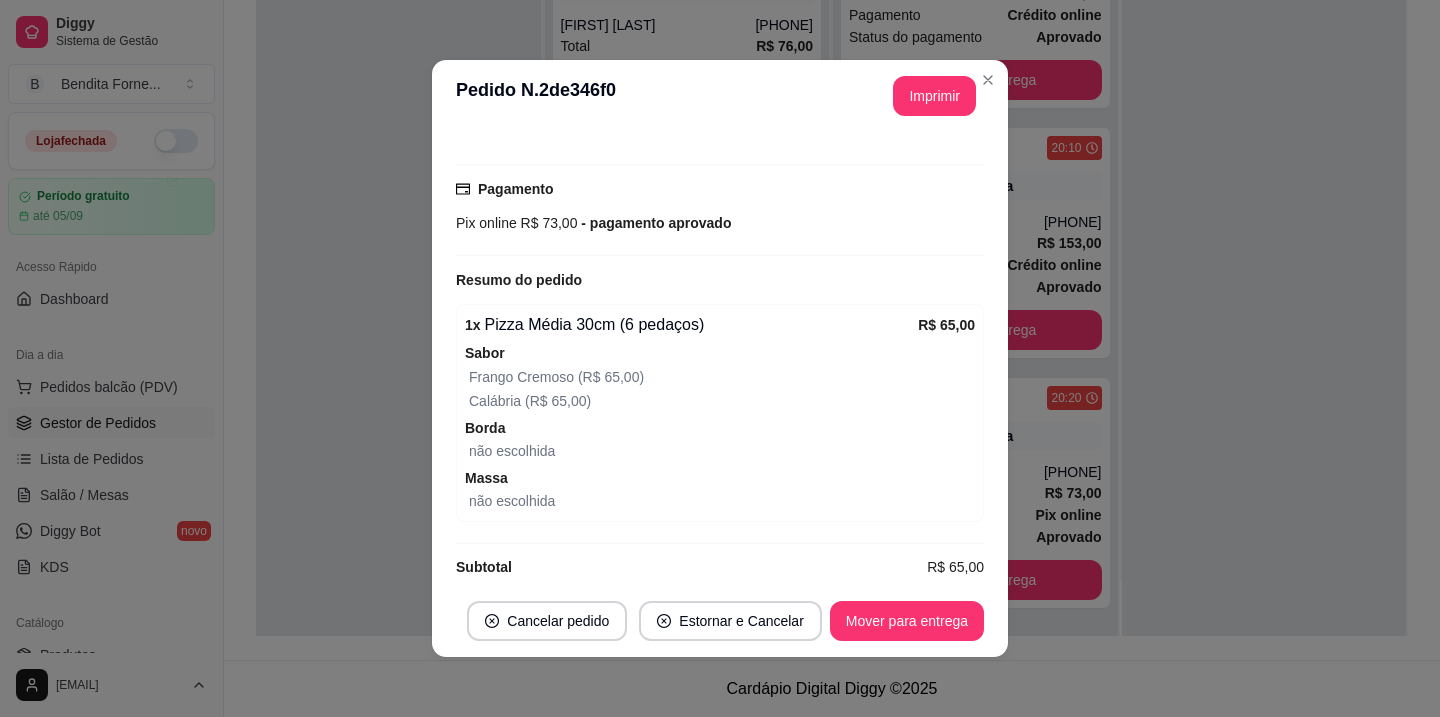 scroll, scrollTop: 519, scrollLeft: 0, axis: vertical 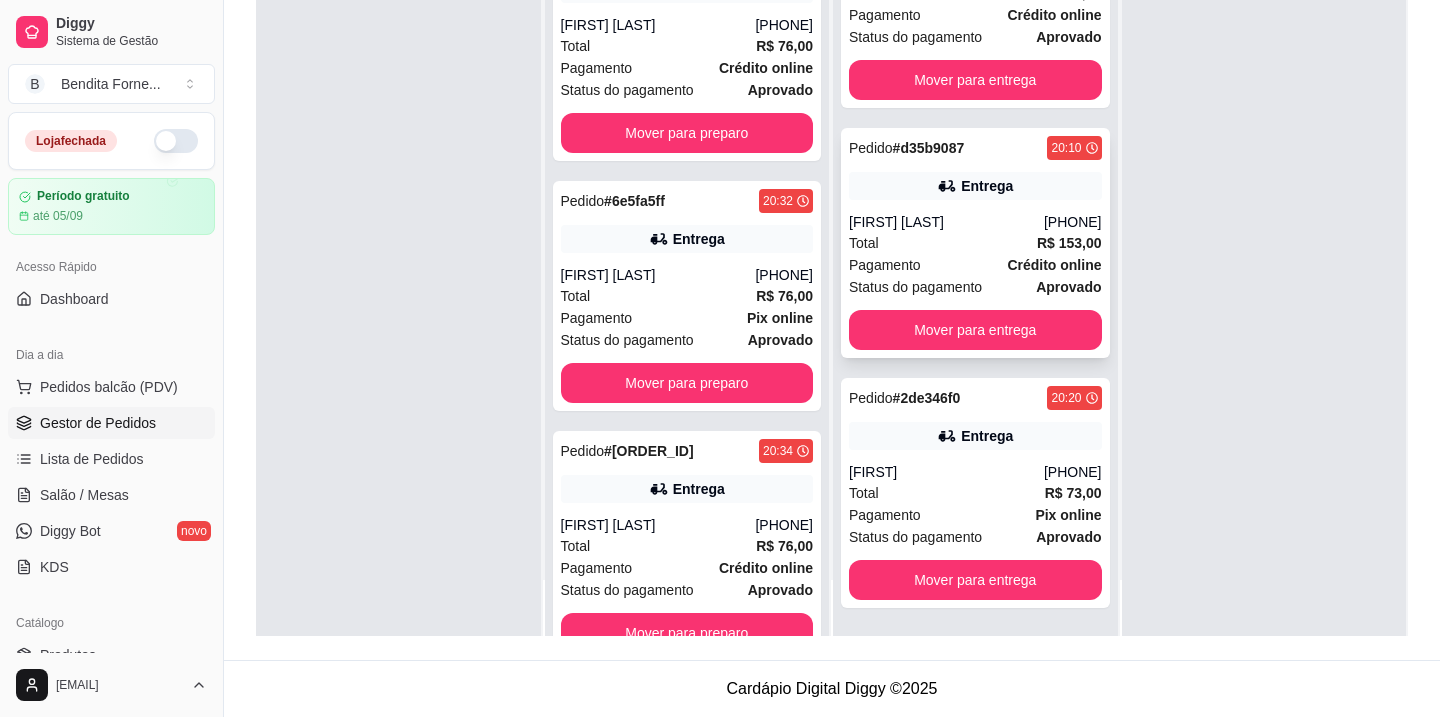 click on "[PHONE]" at bounding box center (1073, 222) 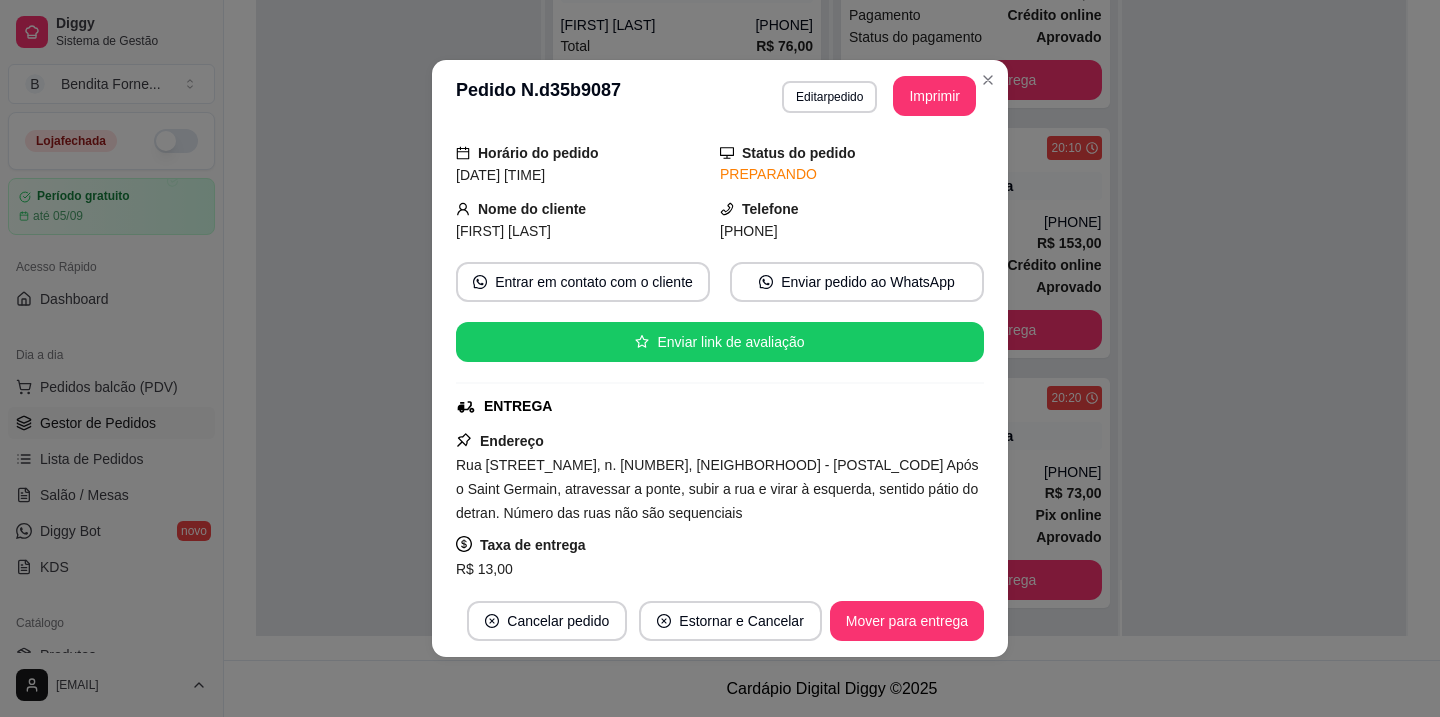scroll, scrollTop: 74, scrollLeft: 0, axis: vertical 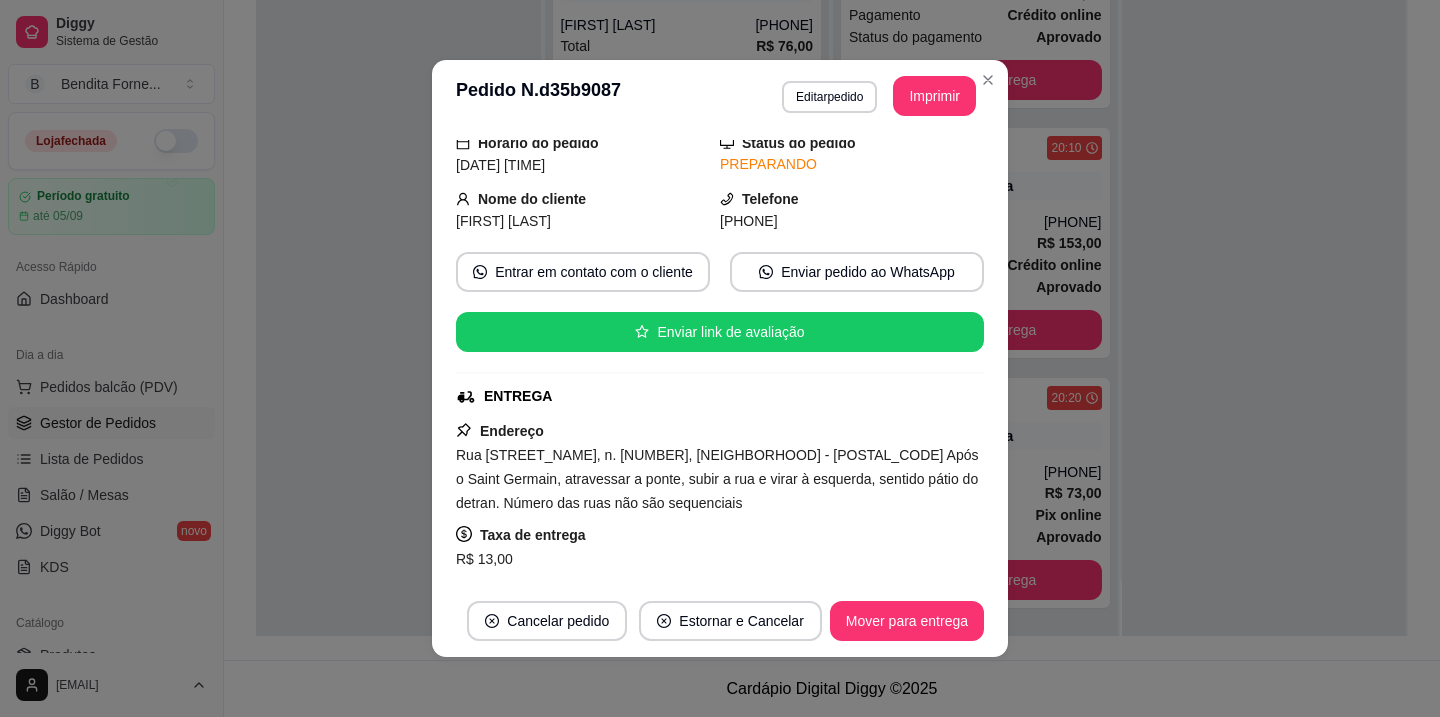 click on "Rua [STREET_NAME], n. [NUMBER], [NEIGHBORHOOD] - [POSTAL_CODE] Após o Saint Germain, atravessar a ponte, subir a rua e virar à esquerda, sentido pátio do detran. Número das ruas não são sequenciais" at bounding box center (717, 479) 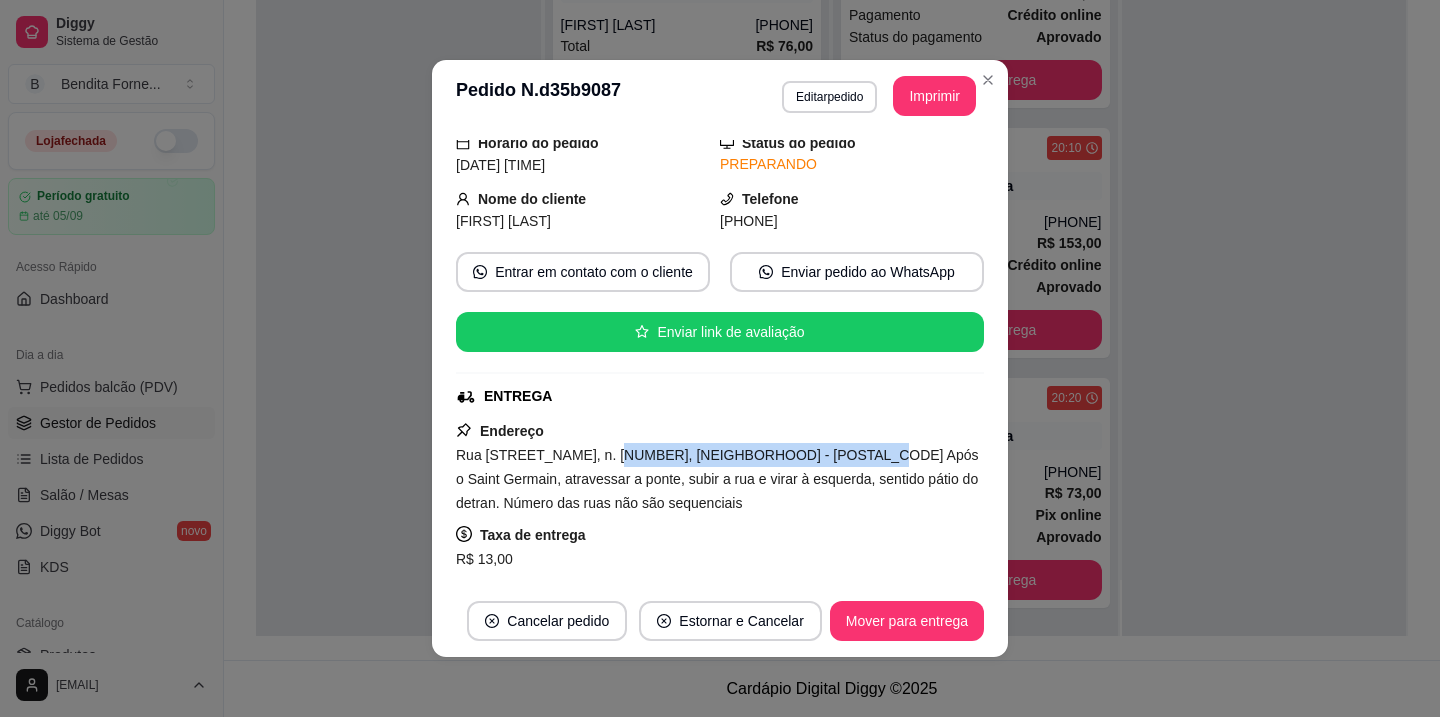 drag, startPoint x: 458, startPoint y: 457, endPoint x: 837, endPoint y: 446, distance: 379.1596 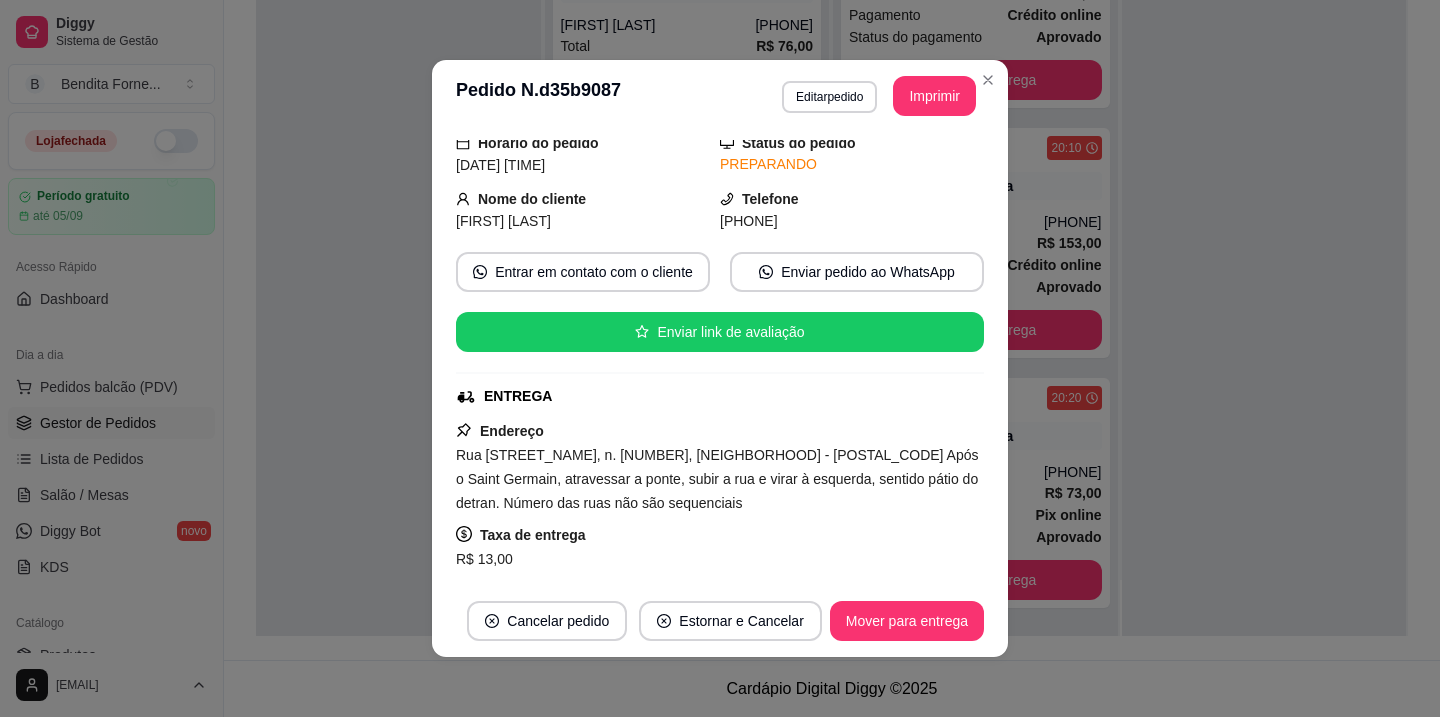 click on "Rua [STREET_NAME], n. [NUMBER], [NEIGHBORHOOD] - [POSTAL_CODE] Após o Saint Germain, atravessar a ponte, subir a rua e virar à esquerda, sentido pátio do detran. Número das ruas não são sequenciais" at bounding box center (717, 479) 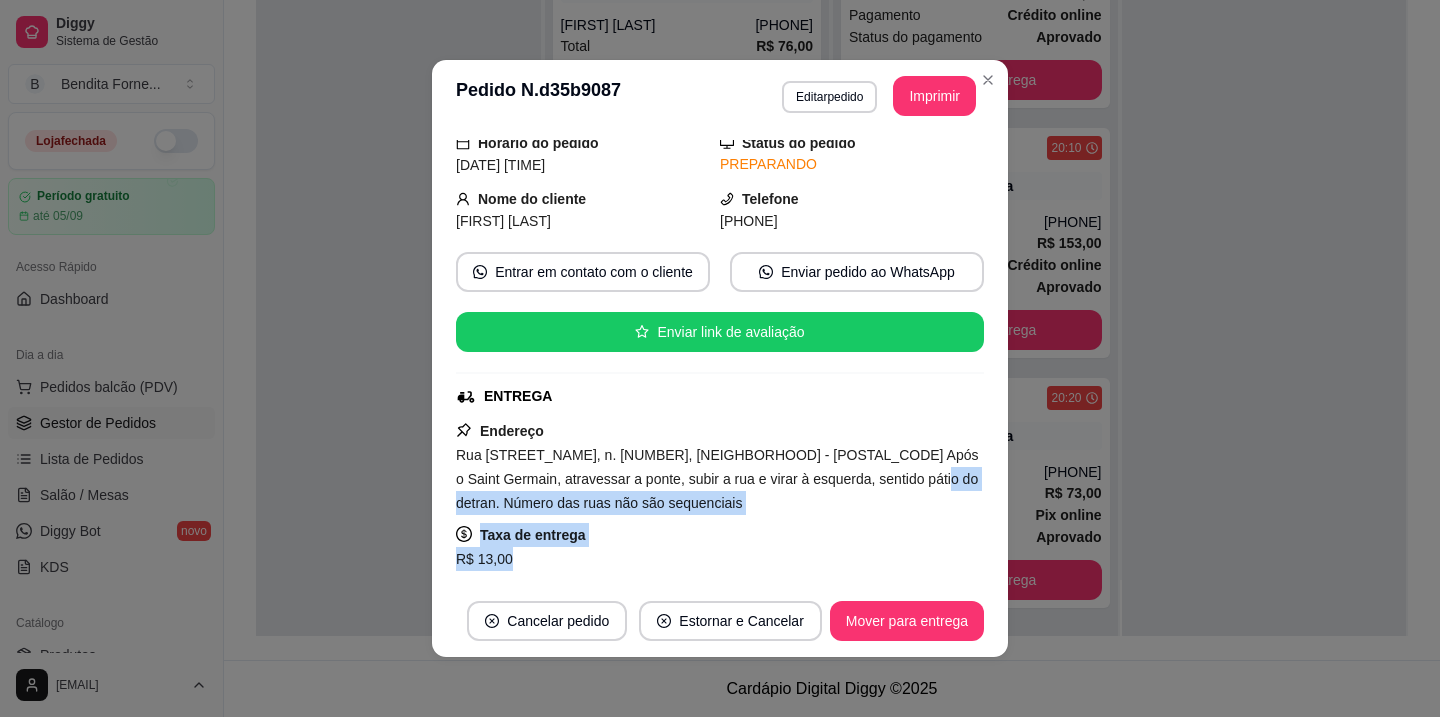 drag, startPoint x: 911, startPoint y: 484, endPoint x: 1033, endPoint y: 551, distance: 139.18692 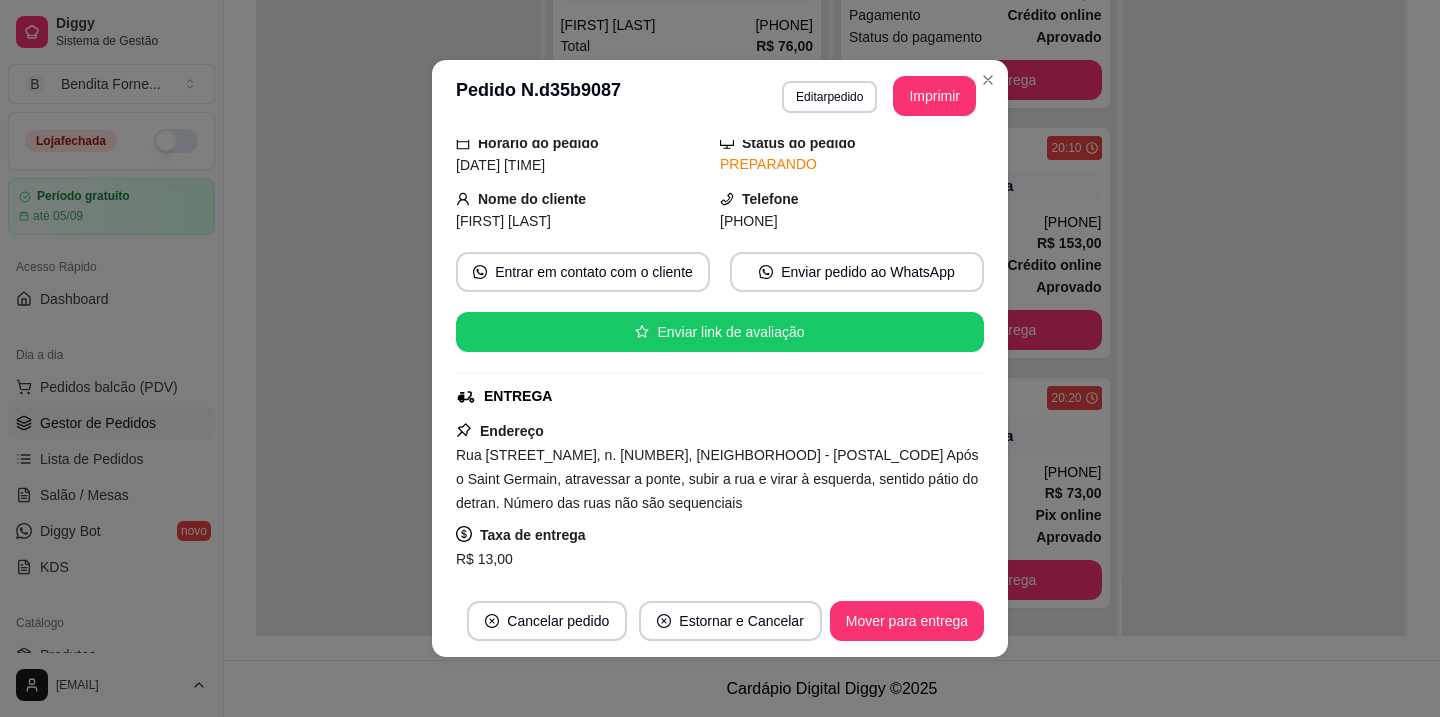 drag, startPoint x: 925, startPoint y: 452, endPoint x: 1013, endPoint y: 496, distance: 98.38699 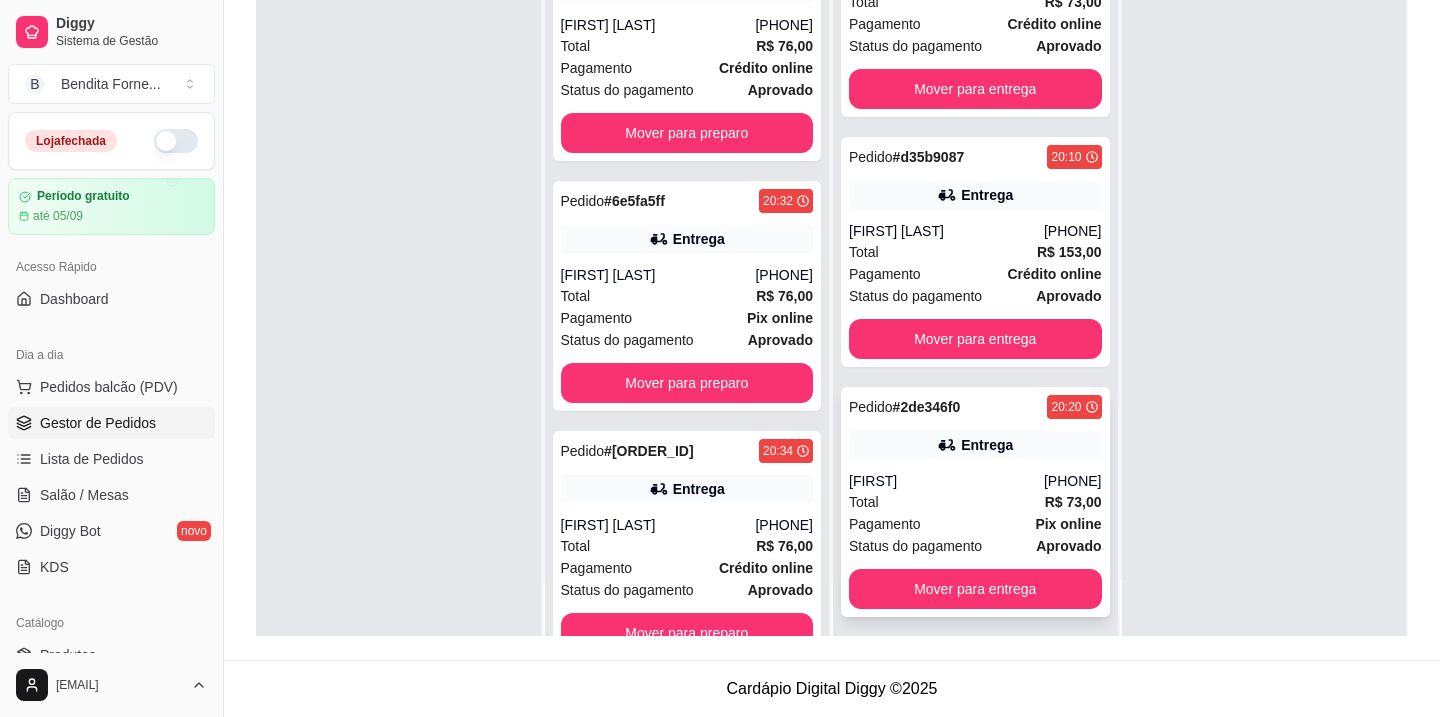 scroll, scrollTop: 553, scrollLeft: 0, axis: vertical 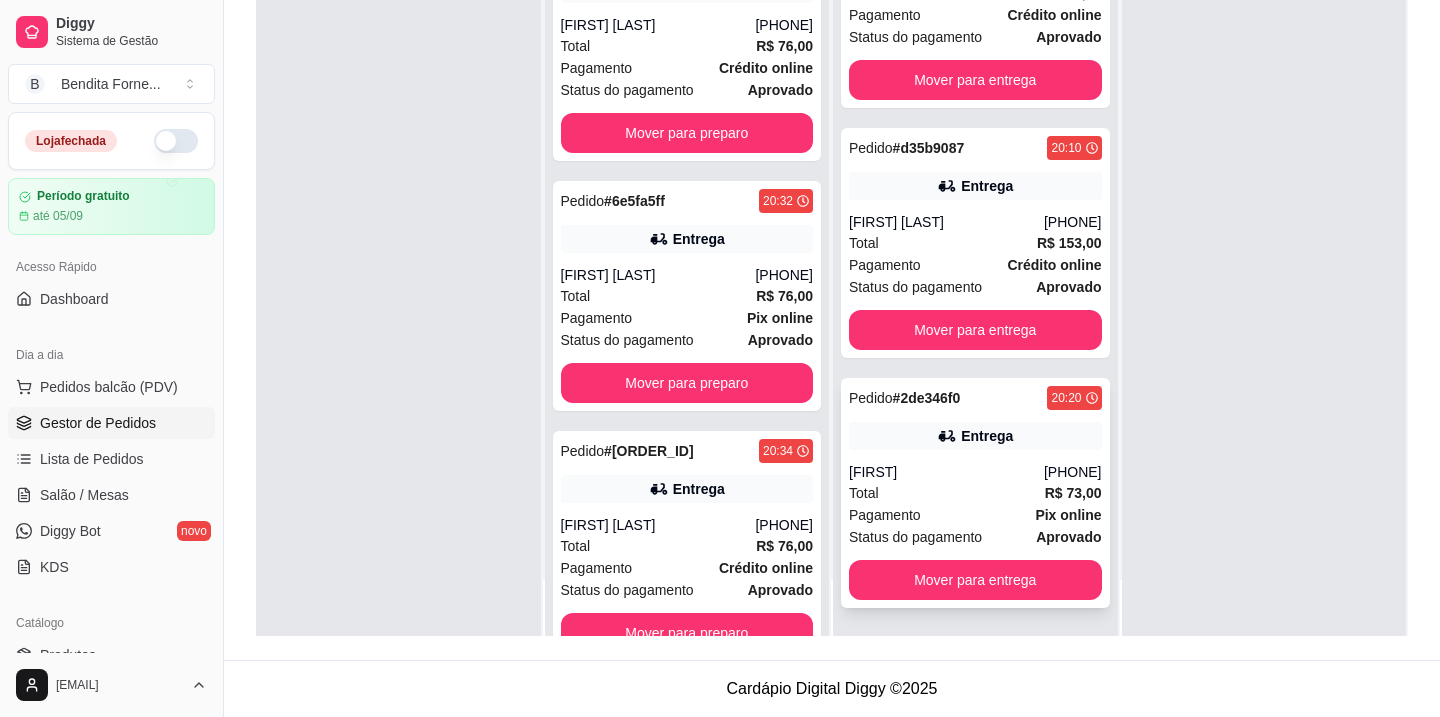 click on "Total R$ 73,00" at bounding box center [975, 493] 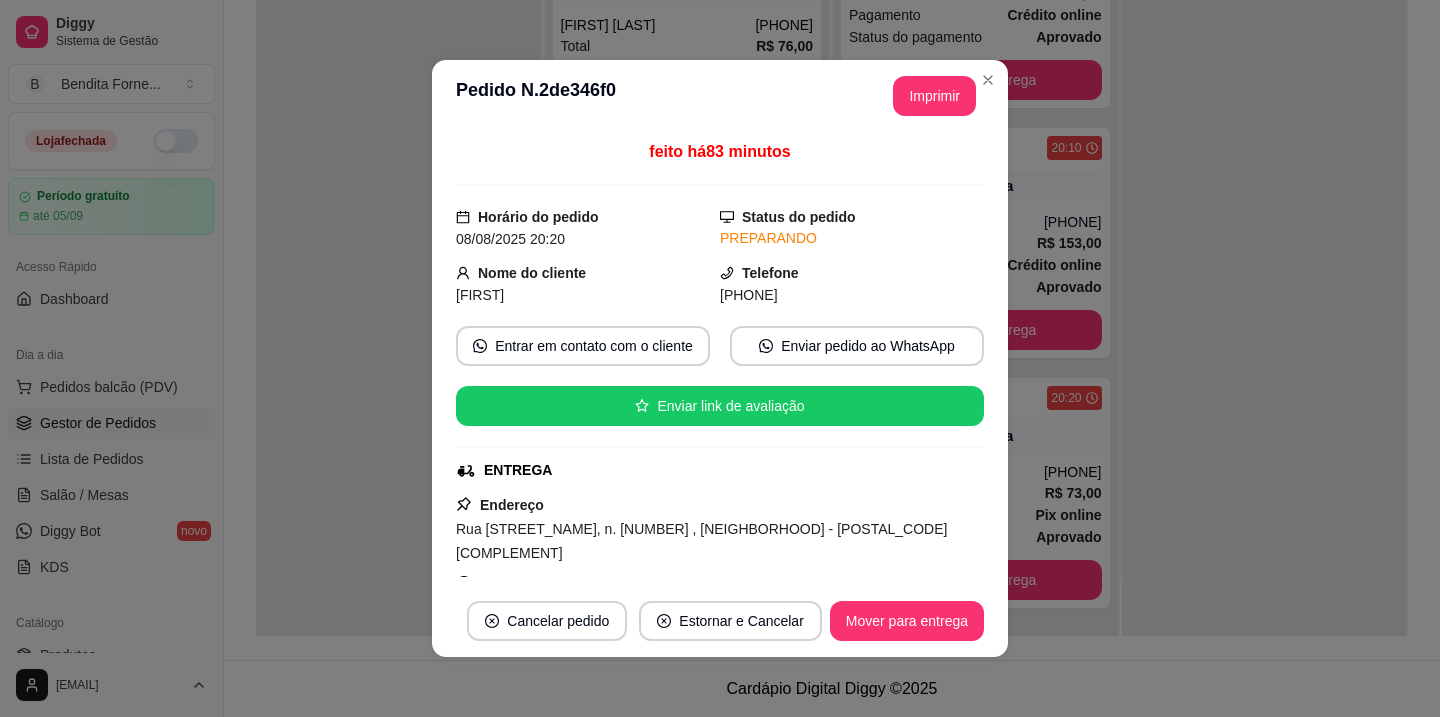 scroll, scrollTop: 4, scrollLeft: 0, axis: vertical 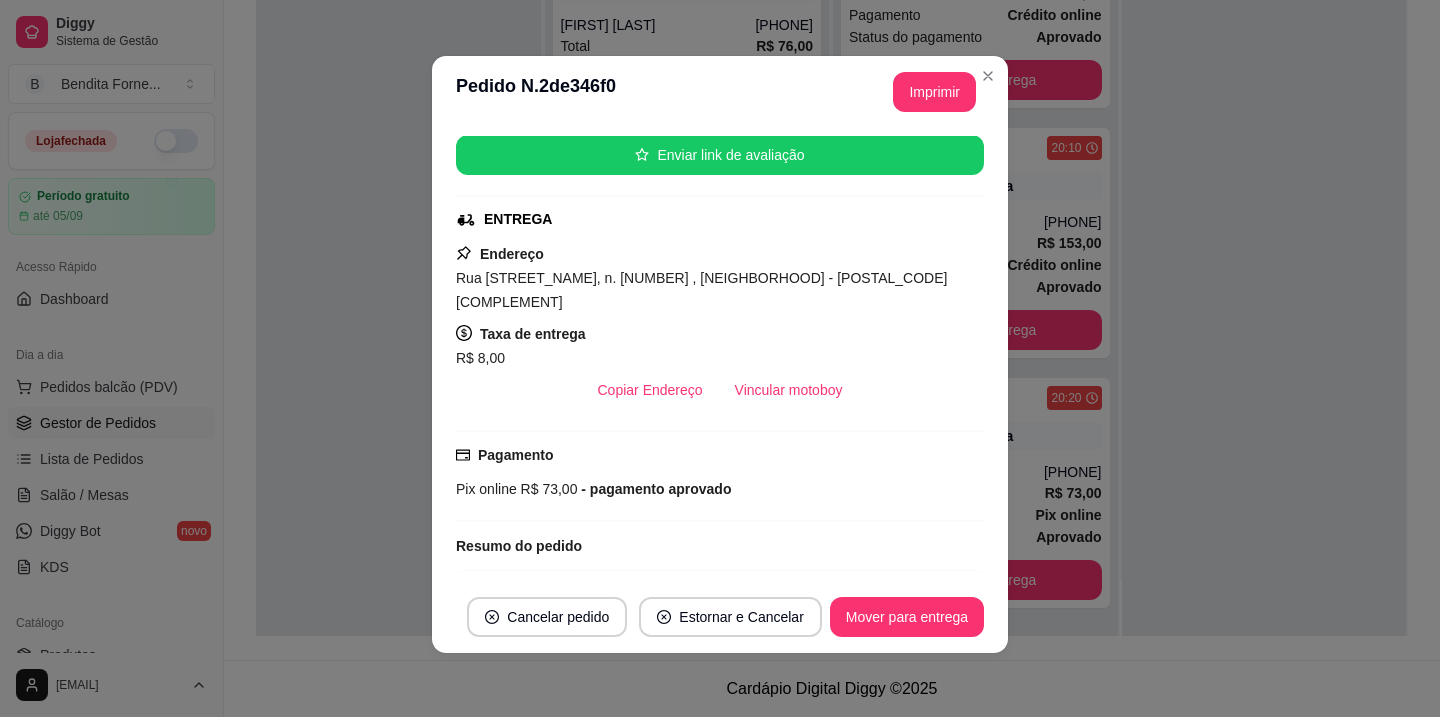 click on "feito há  90   minutos Horário do pedido 08/08/2025 20:20 Status do pedido PREPARANDO Nome do cliente [FIRST] Telefone [PHONE] Entrar em contato com o cliente Enviar pedido ao WhatsApp Enviar link de avaliação ENTREGA Endereço  Rua Doutor Walter Ferreira Barreto, n. 525 , Ibituruna - 39408231 Portal das arueiras, casa 418  Taxa de entrega  R$ 8,00 Copiar Endereço Vincular motoboy Pagamento Pix online   R$ 73,00   - pagamento   aprovado Resumo do pedido 1 x     Pizza Média 30cm (6 pedaços) R$ 65,00 Sabor Frango Cremoso    (R$ 65,00) Calábria    (R$ 65,00) Borda não escolhida Massa não escolhida Subtotal R$ 65,00 Total R$ 73,00" at bounding box center (720, 354) 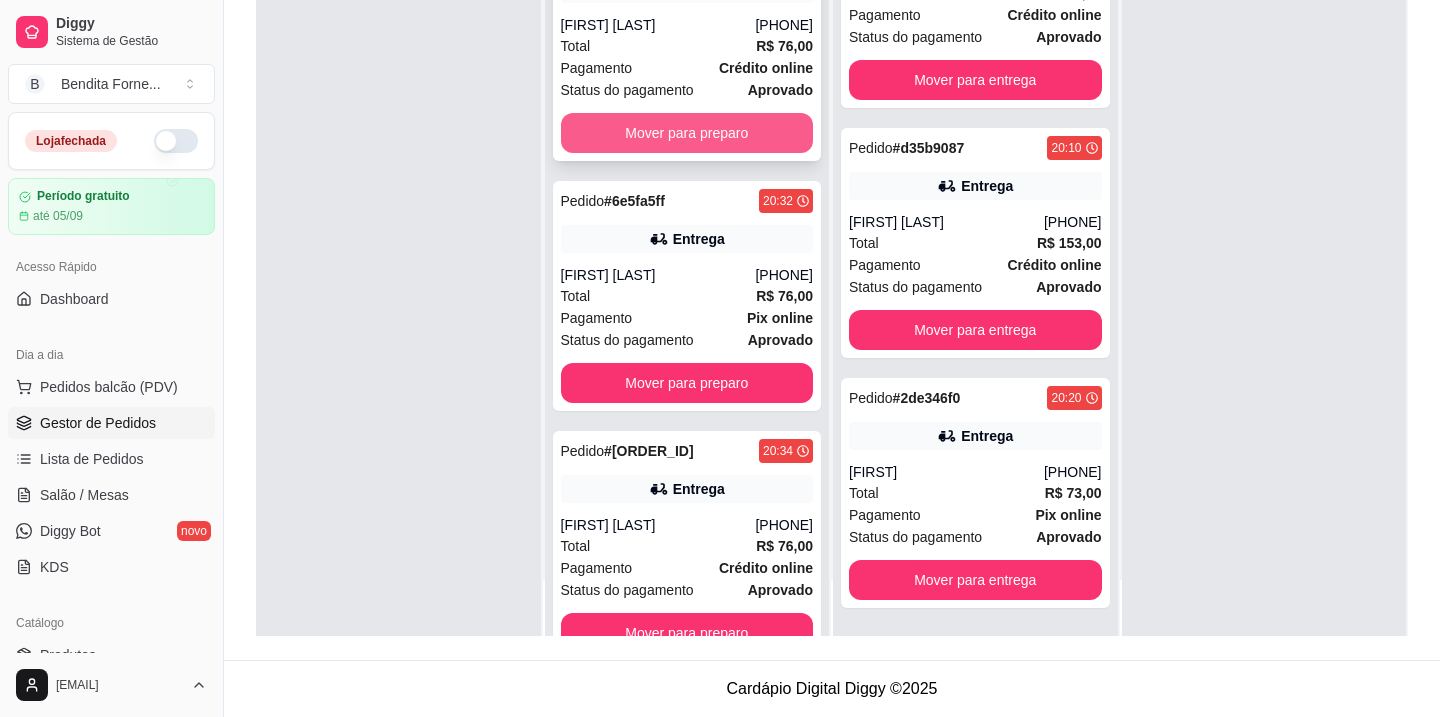 scroll, scrollTop: 0, scrollLeft: 0, axis: both 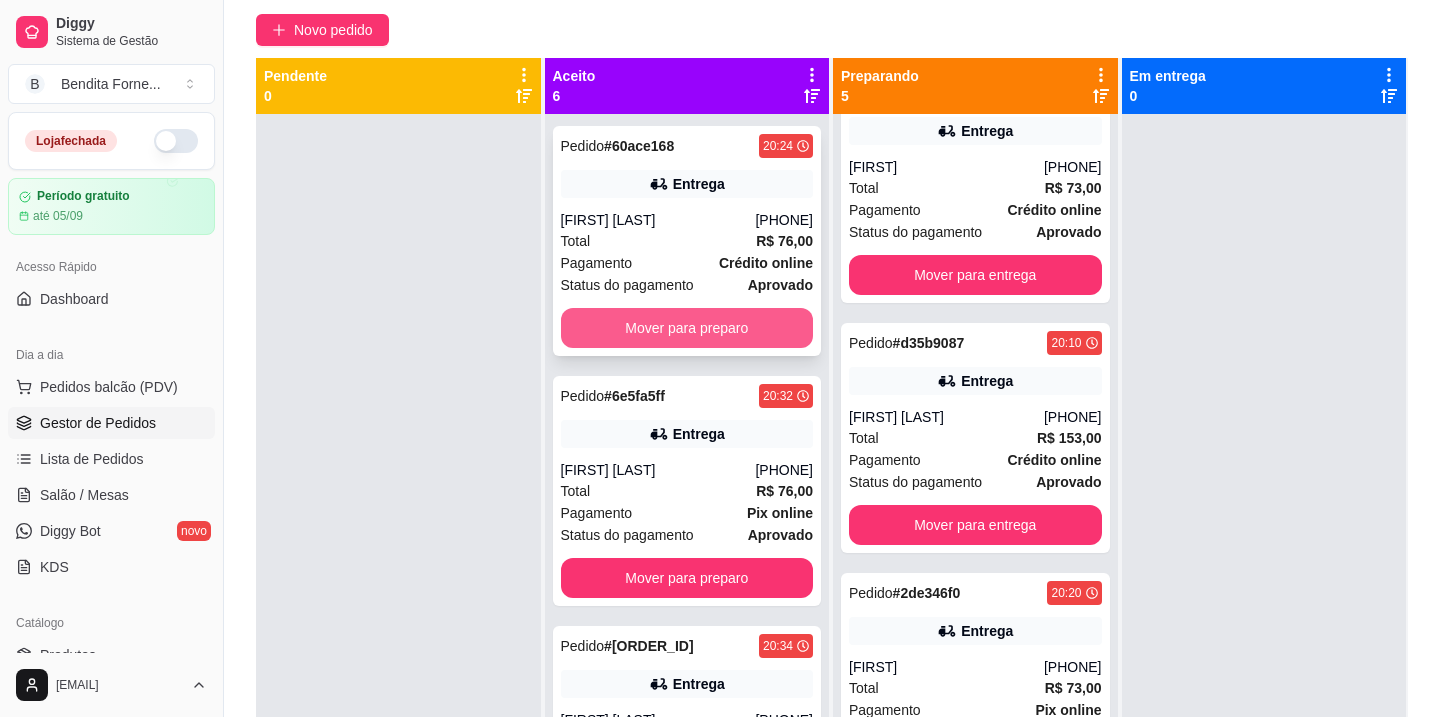 click on "Mover para preparo" at bounding box center [687, 328] 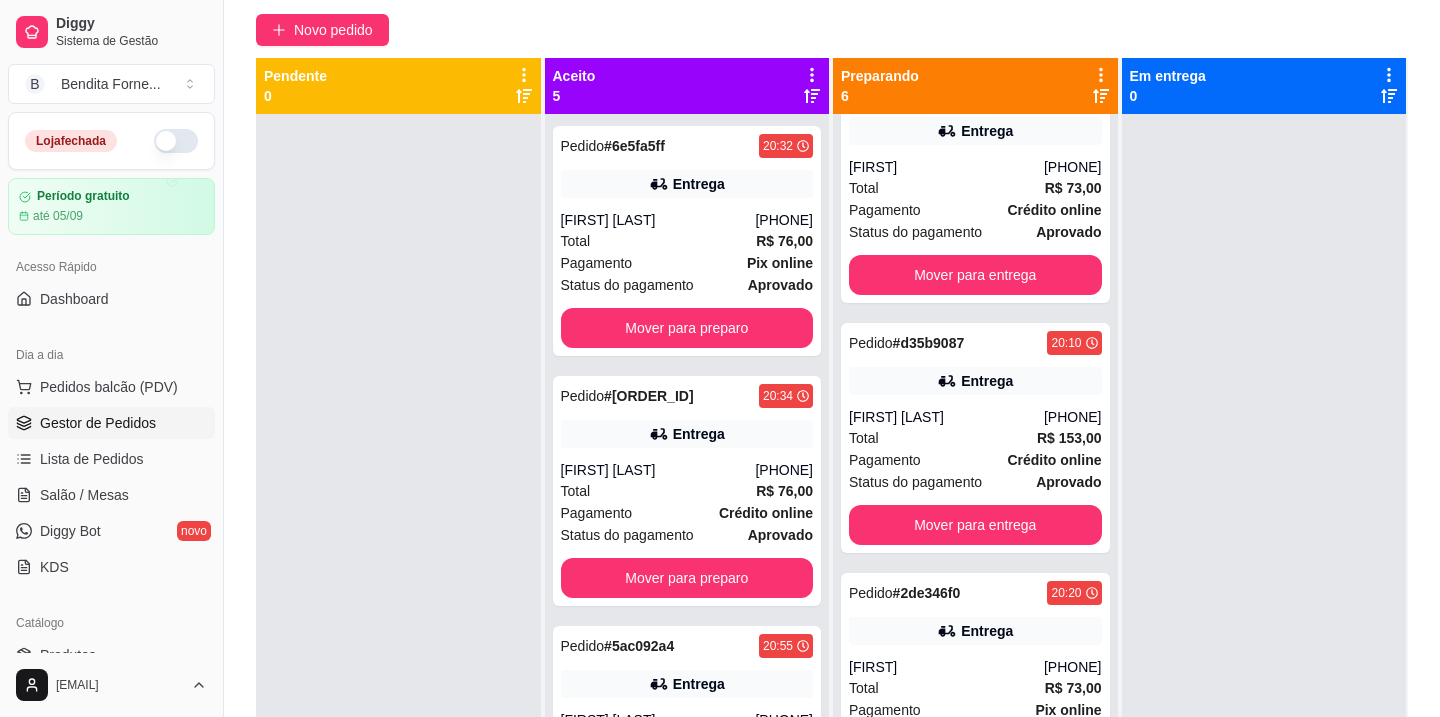 scroll, scrollTop: 56, scrollLeft: 0, axis: vertical 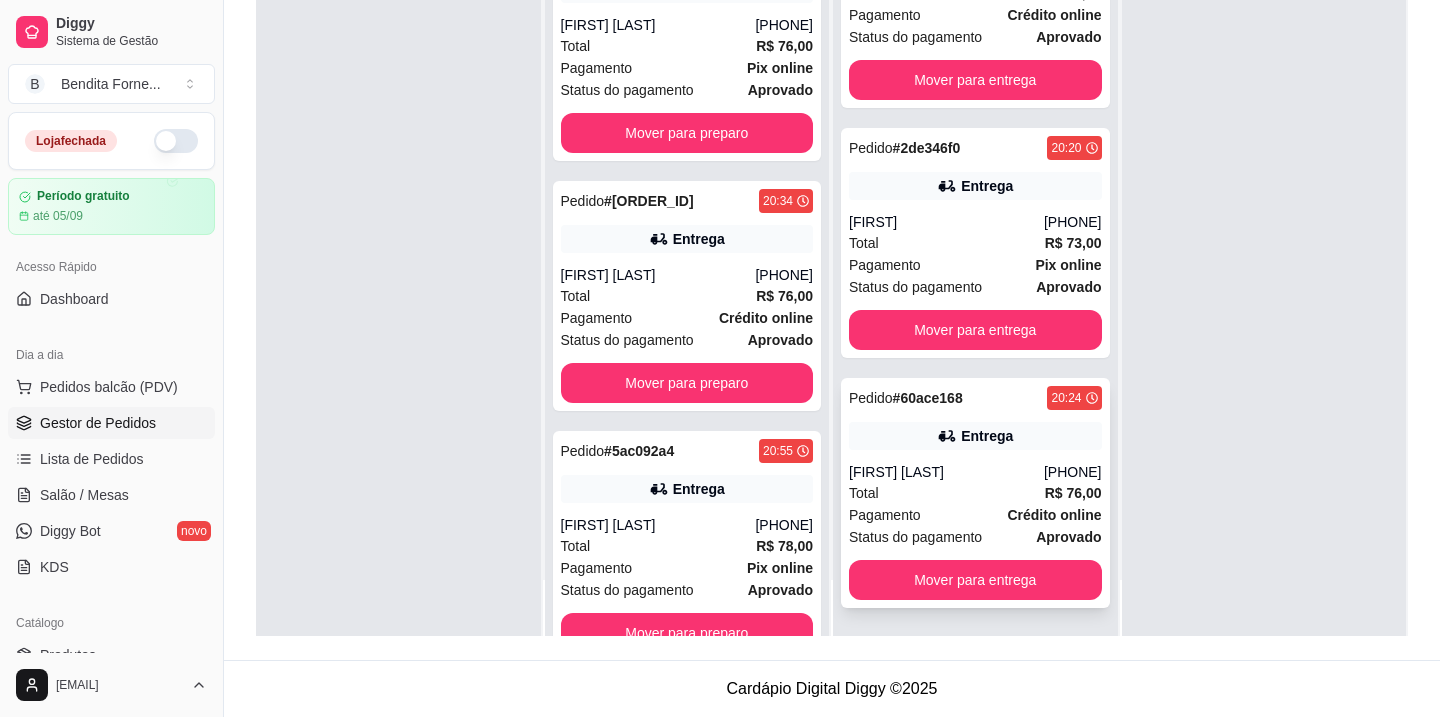 click on "Pagamento Crédito online" at bounding box center [975, 515] 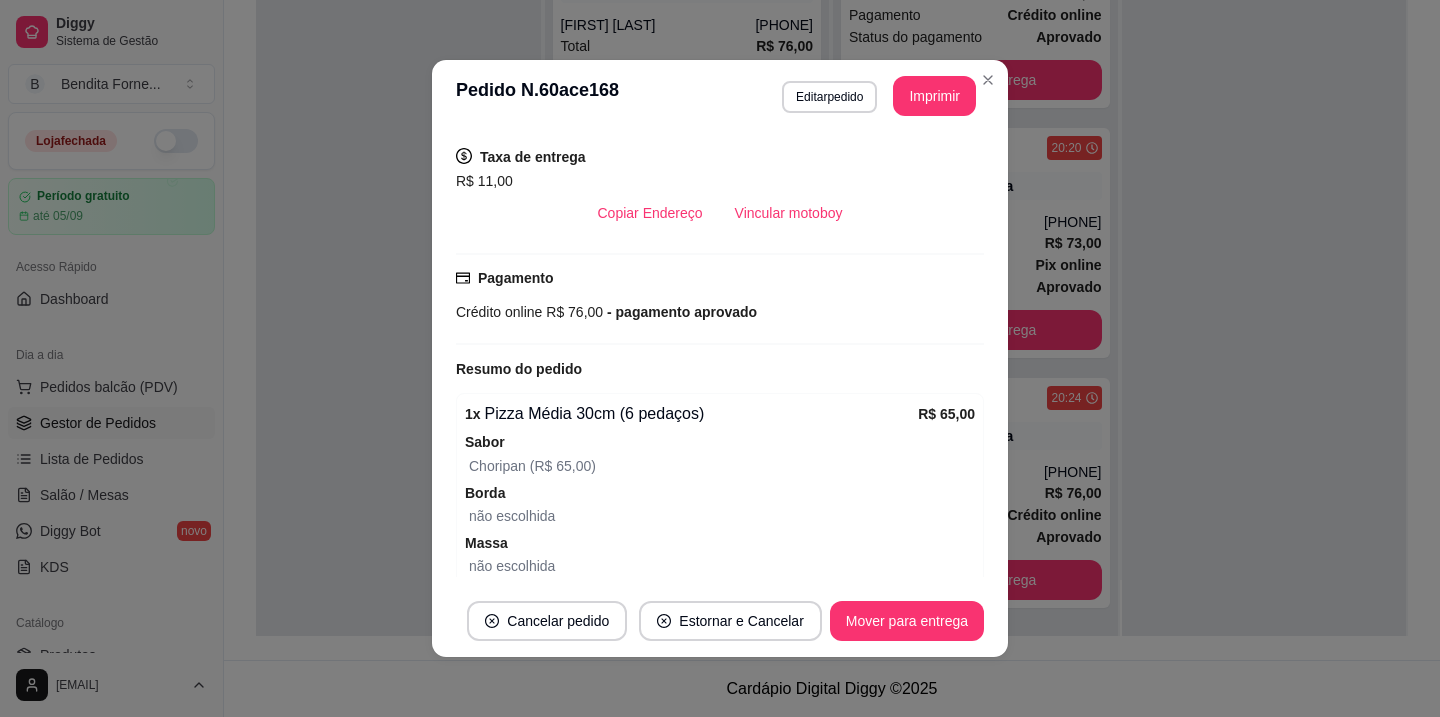 scroll, scrollTop: 516, scrollLeft: 0, axis: vertical 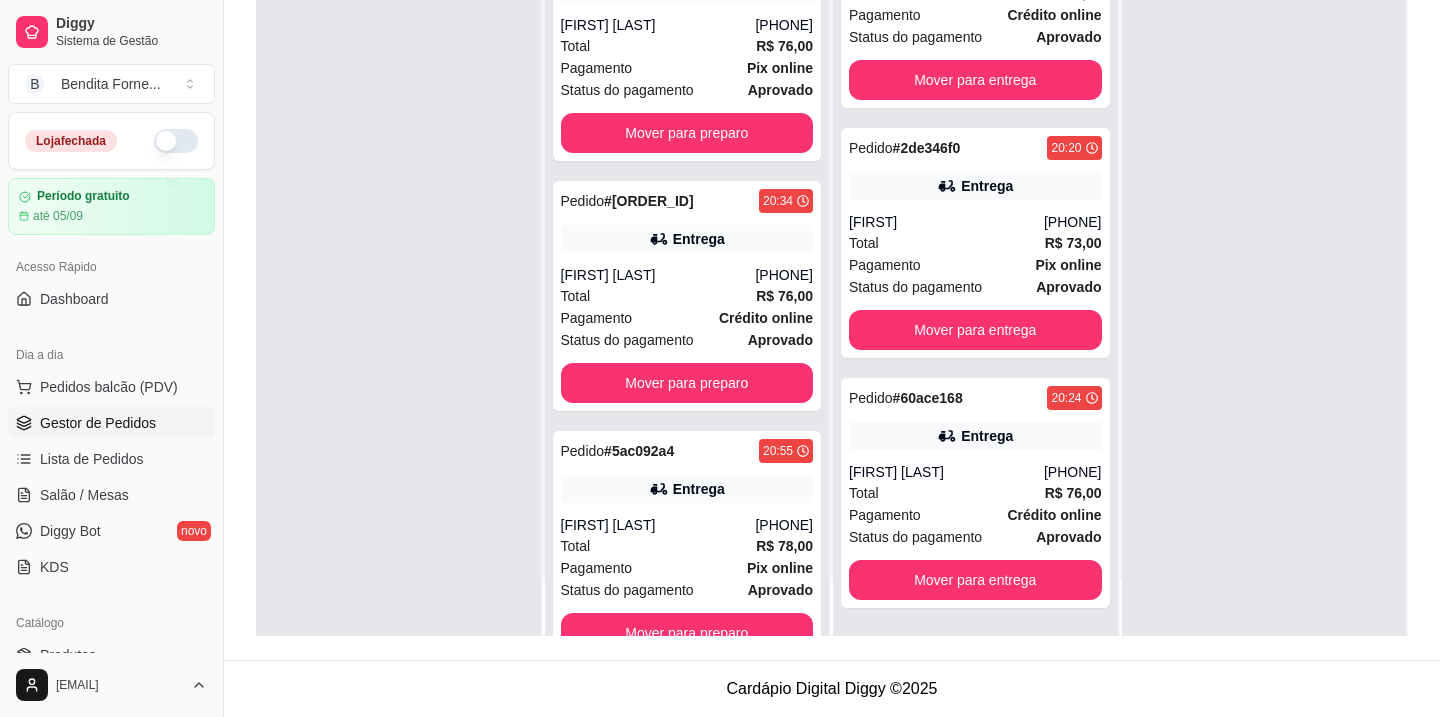 click at bounding box center [176, 141] 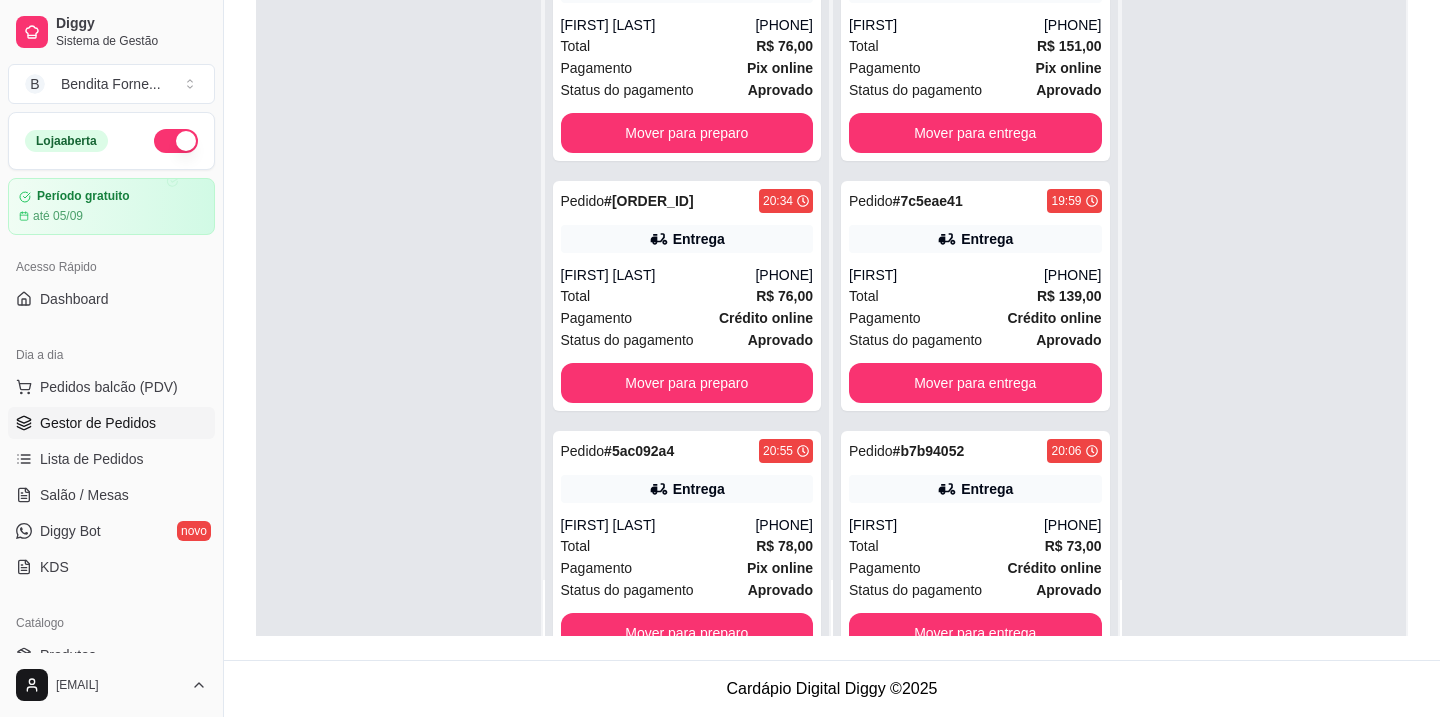 scroll, scrollTop: 823, scrollLeft: 0, axis: vertical 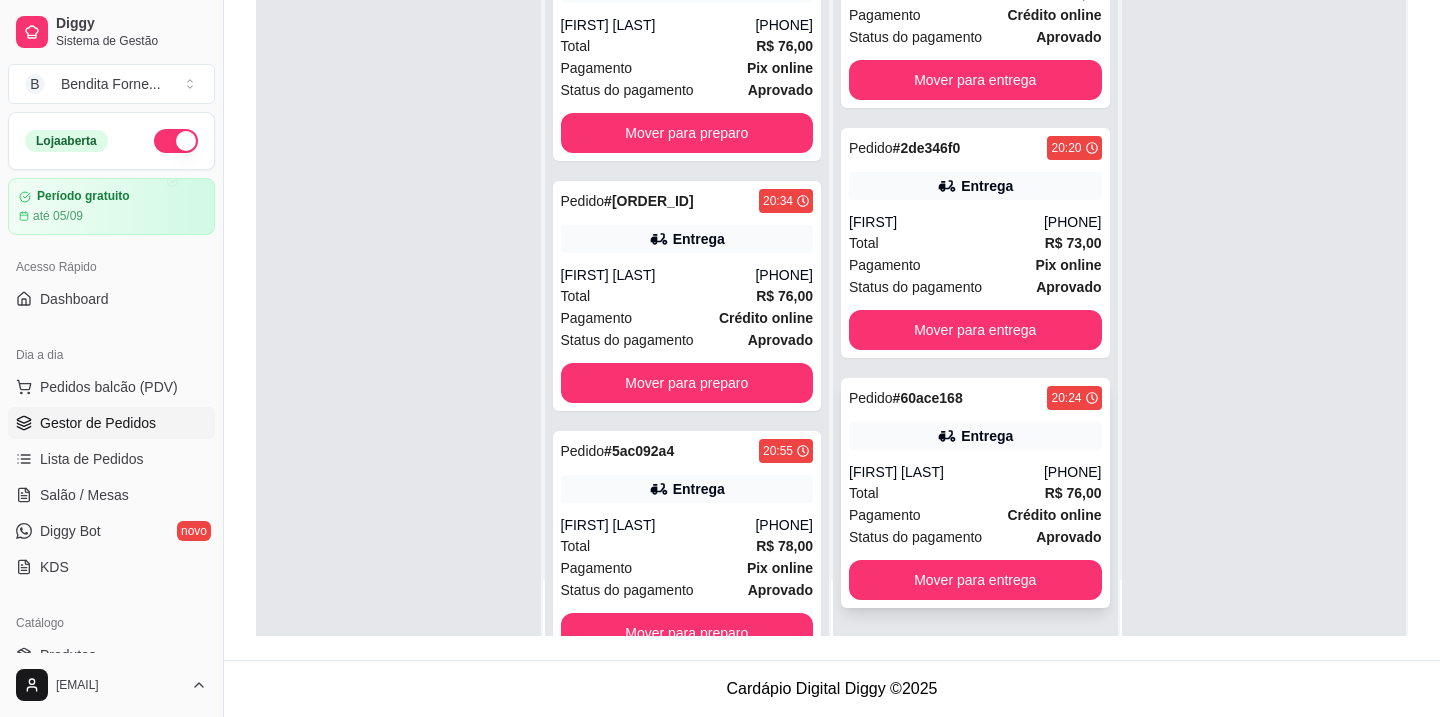 click on "[FIRST] [LAST]" at bounding box center (946, 472) 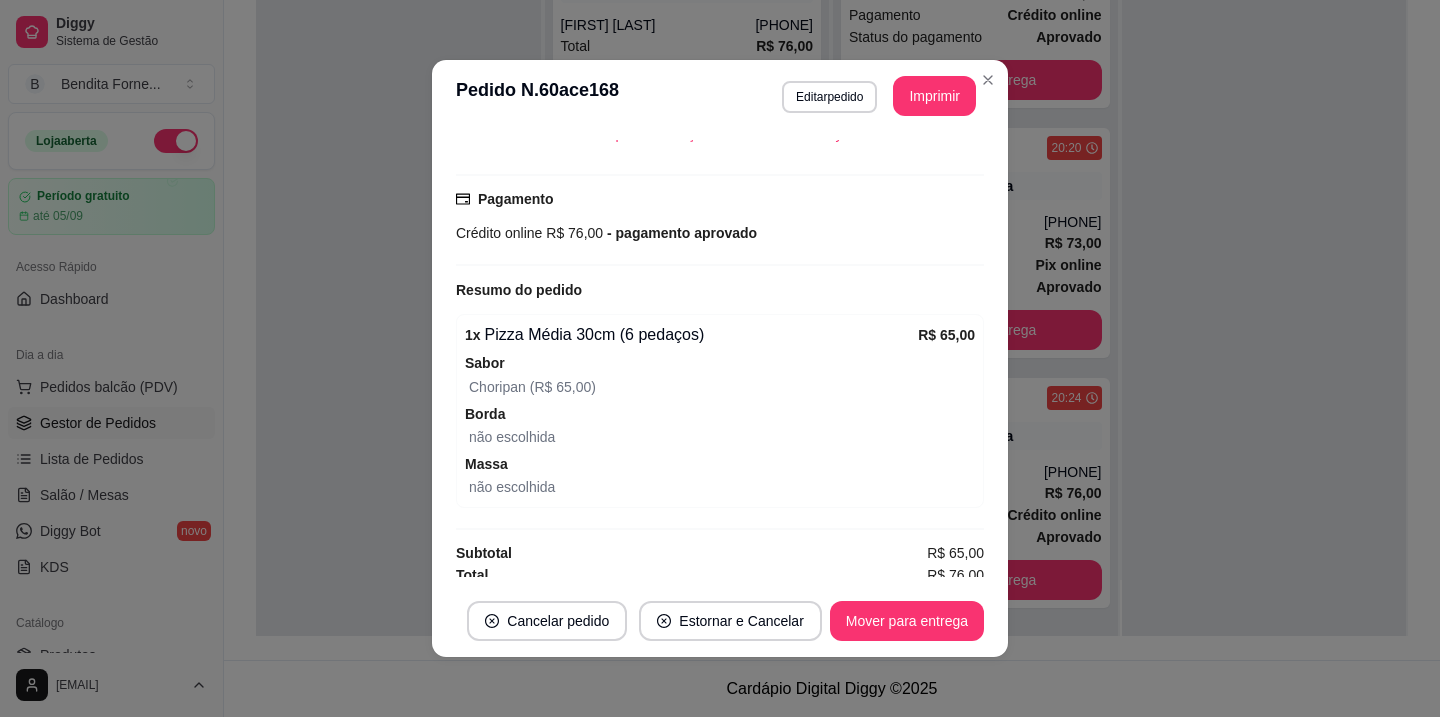 scroll, scrollTop: 516, scrollLeft: 0, axis: vertical 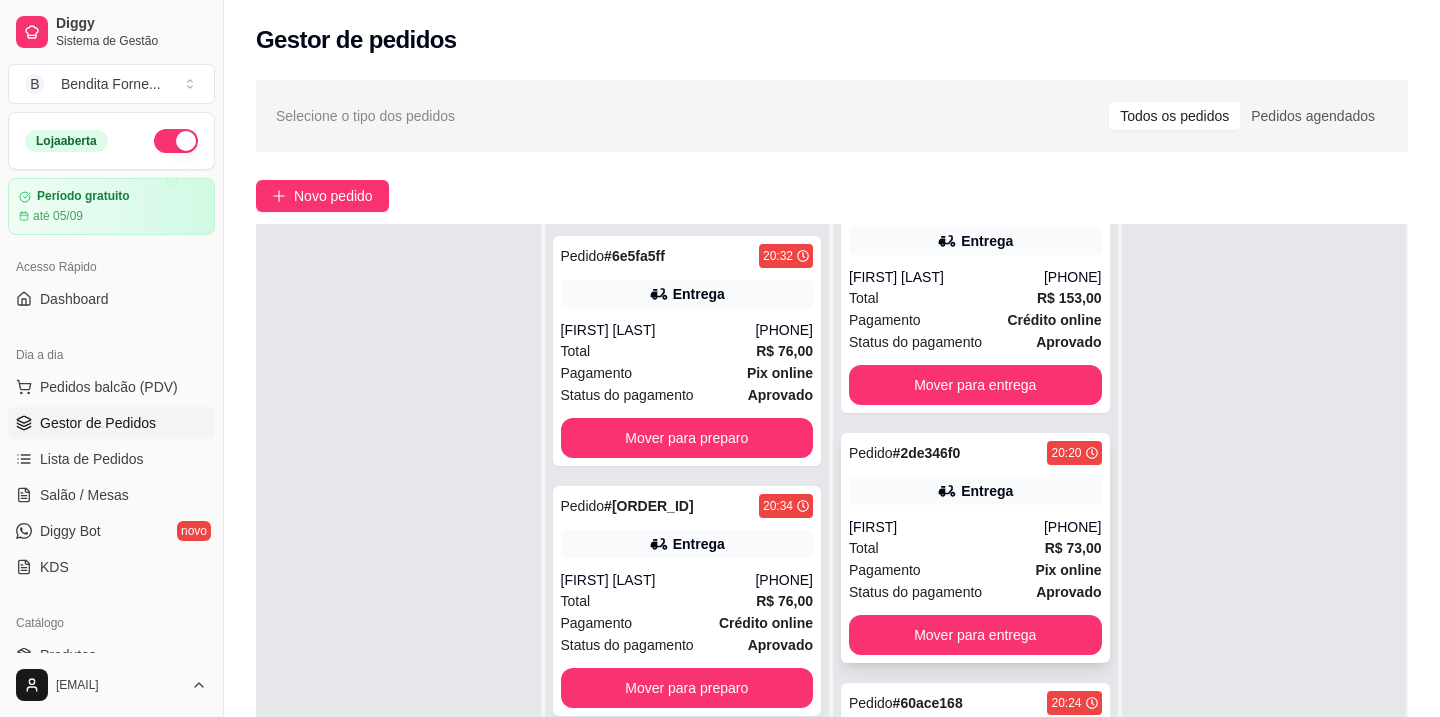 click on "Total R$ 73,00" at bounding box center (975, 548) 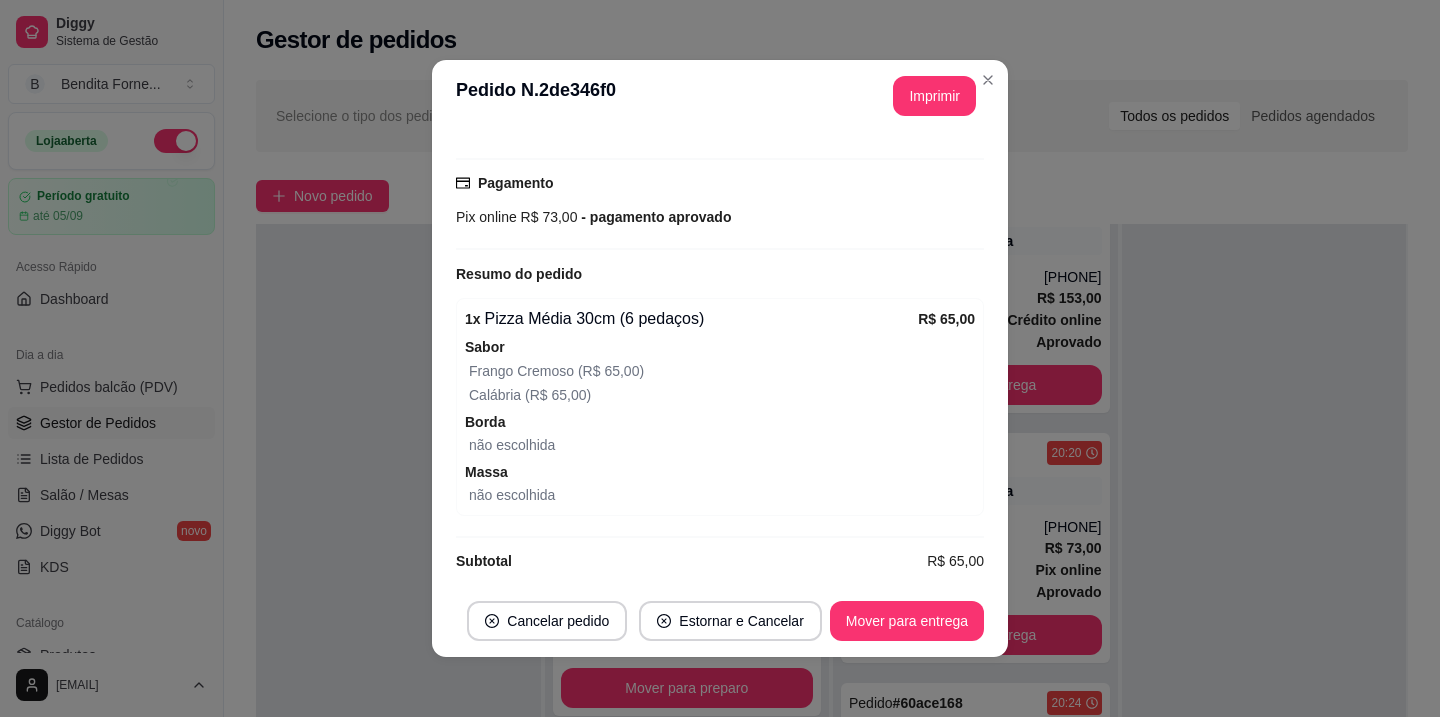 scroll, scrollTop: 540, scrollLeft: 0, axis: vertical 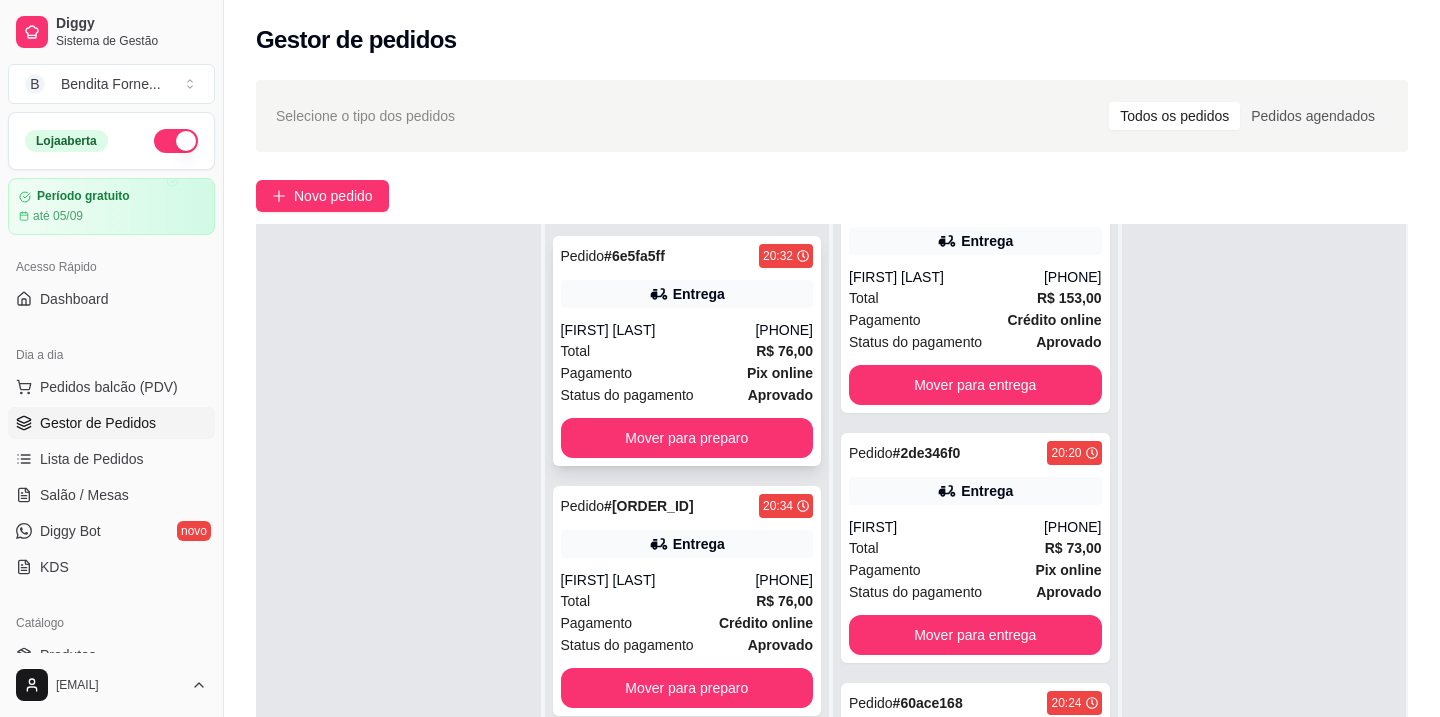 click on "Total R$ 76,00" at bounding box center (687, 351) 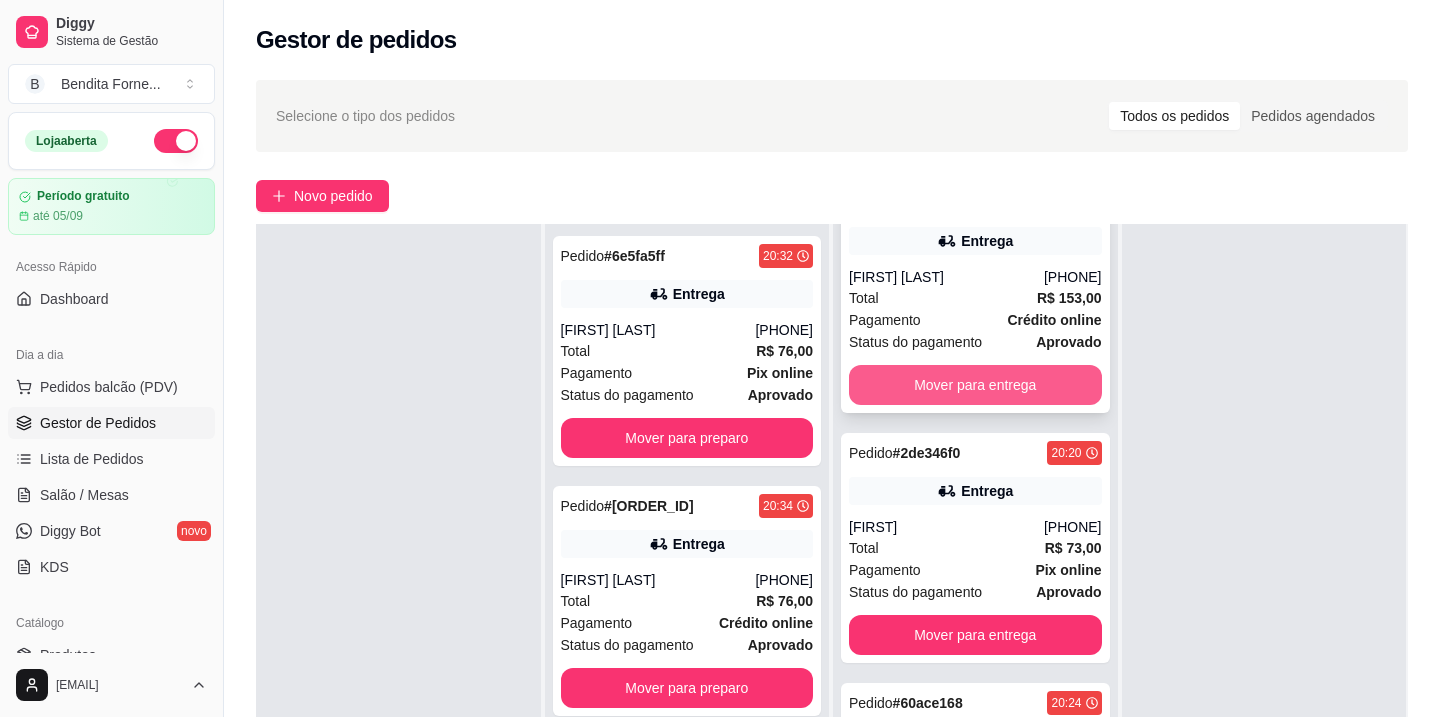 scroll, scrollTop: 305, scrollLeft: 0, axis: vertical 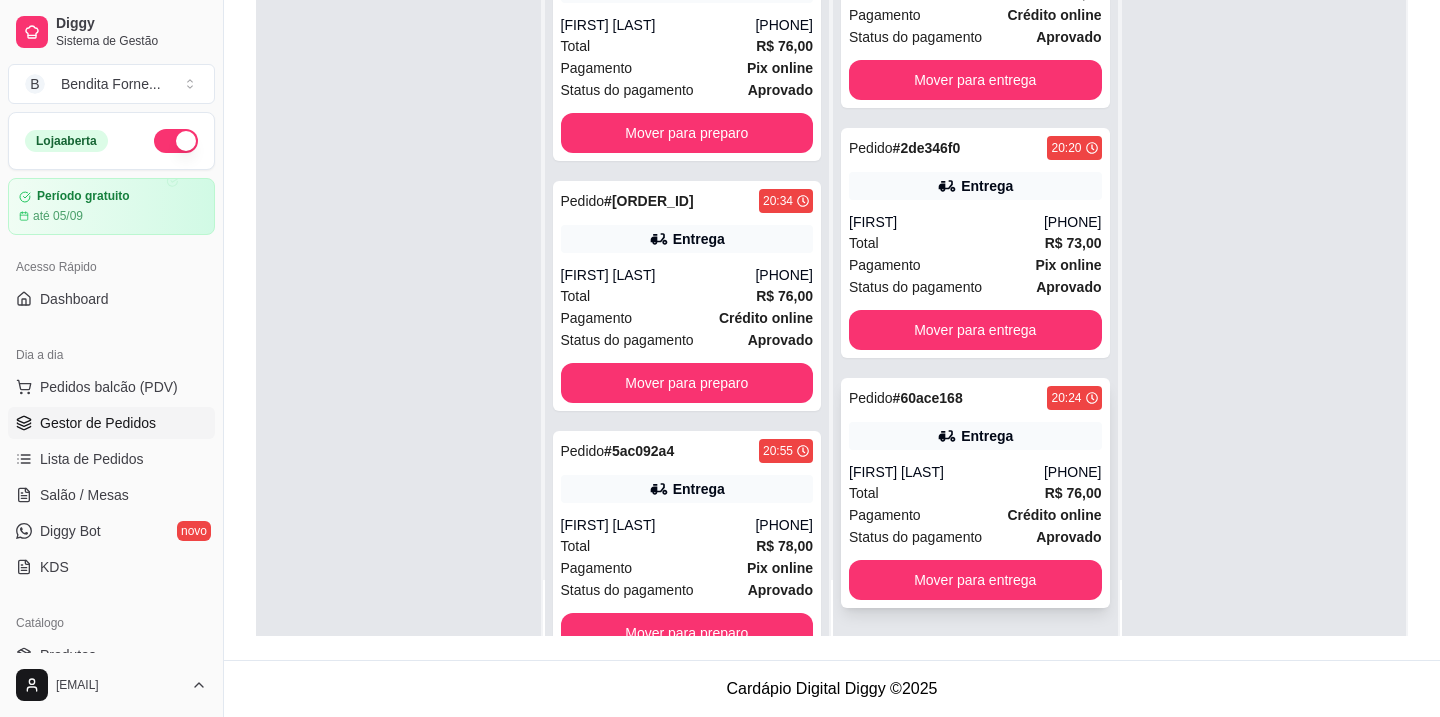 click on "Status do pagamento" at bounding box center (915, 537) 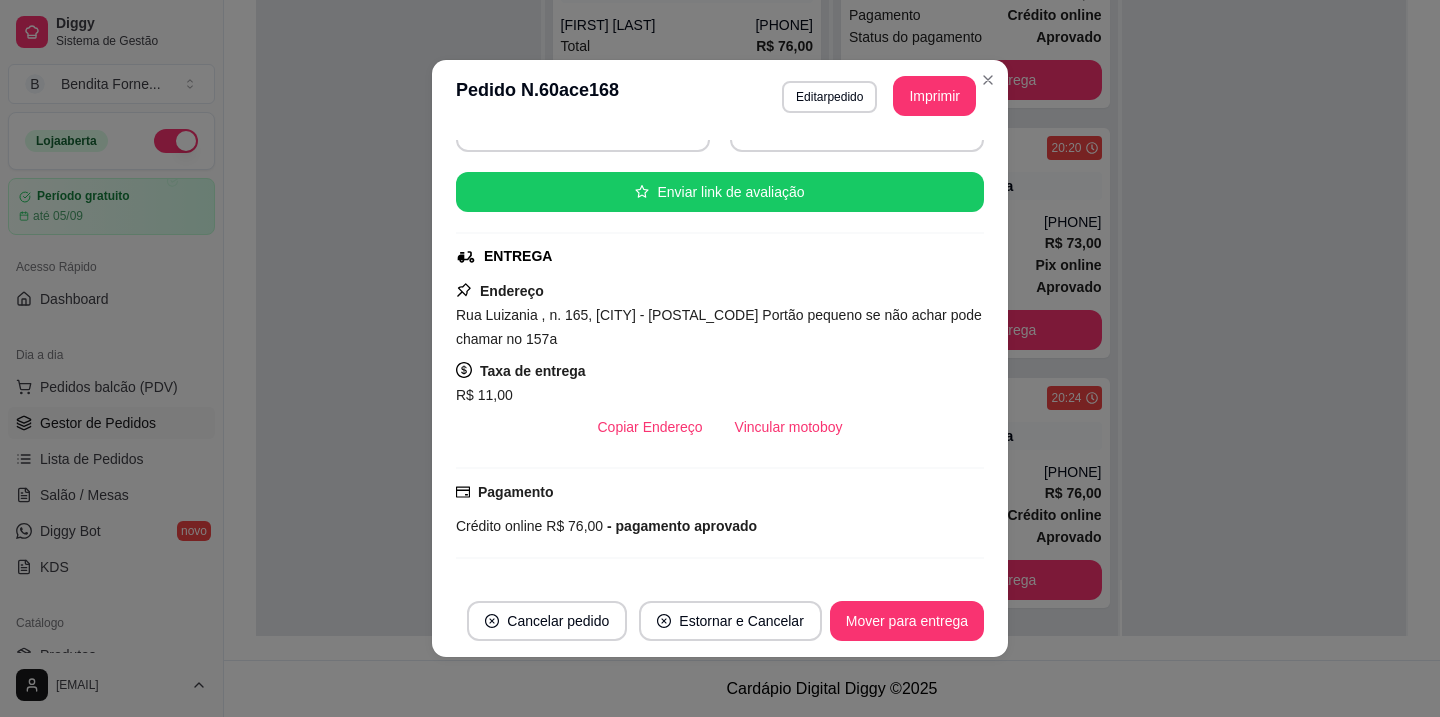 scroll, scrollTop: 268, scrollLeft: 0, axis: vertical 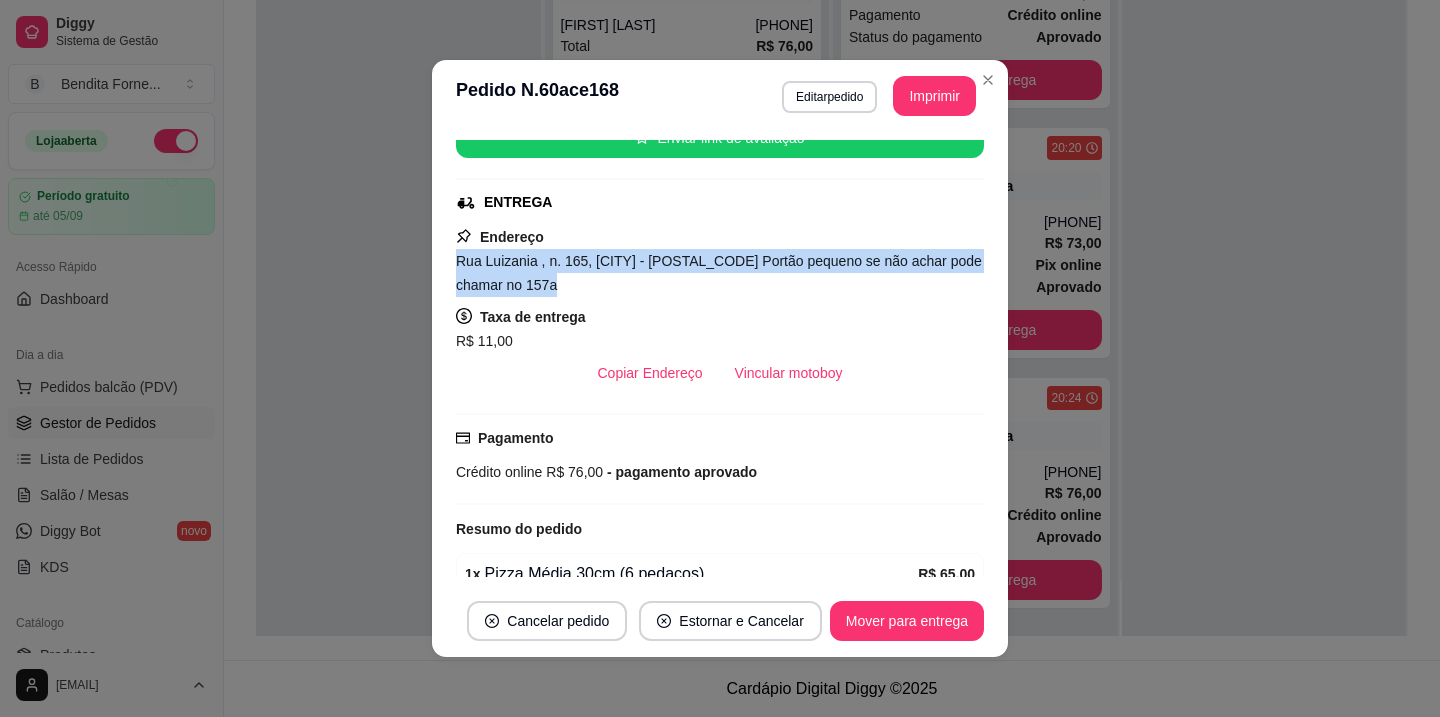 drag, startPoint x: 459, startPoint y: 256, endPoint x: 890, endPoint y: 297, distance: 432.9457 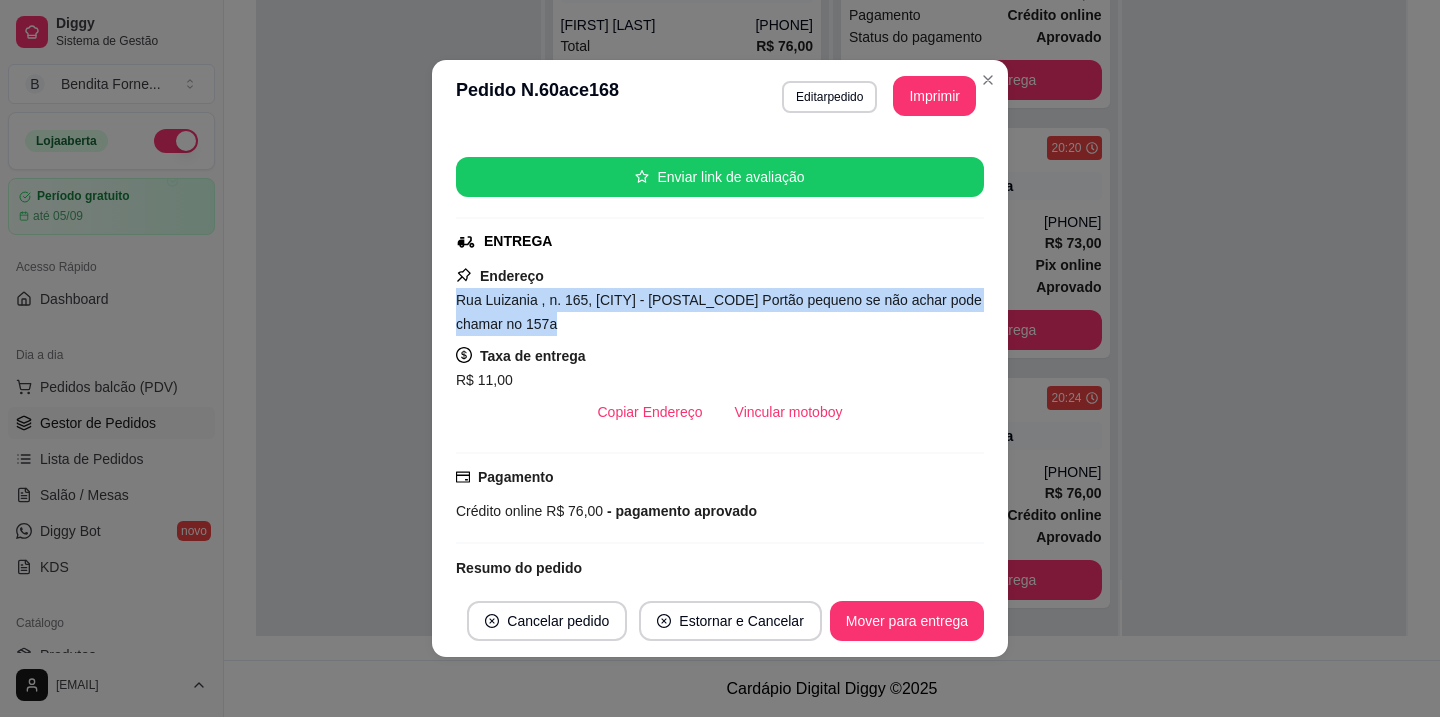 scroll, scrollTop: 236, scrollLeft: 0, axis: vertical 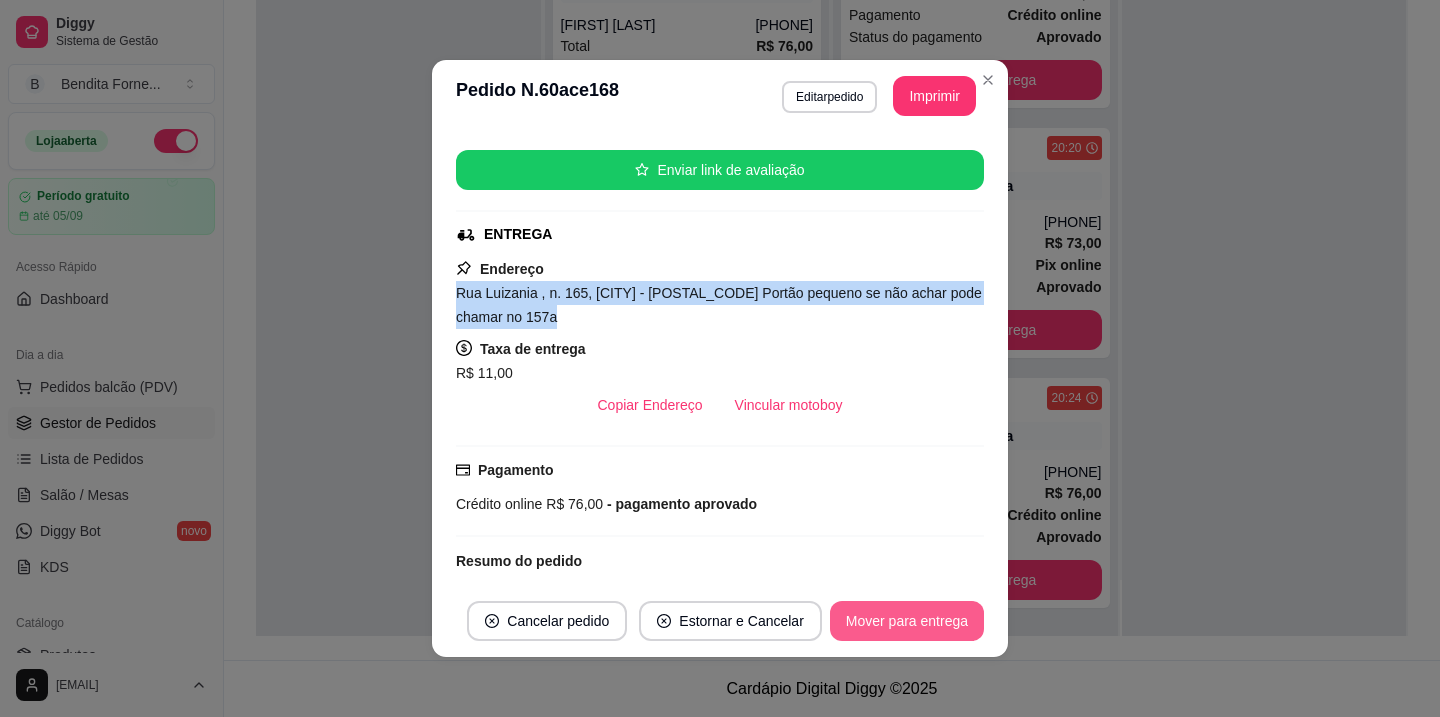 click on "Mover para entrega" at bounding box center (907, 621) 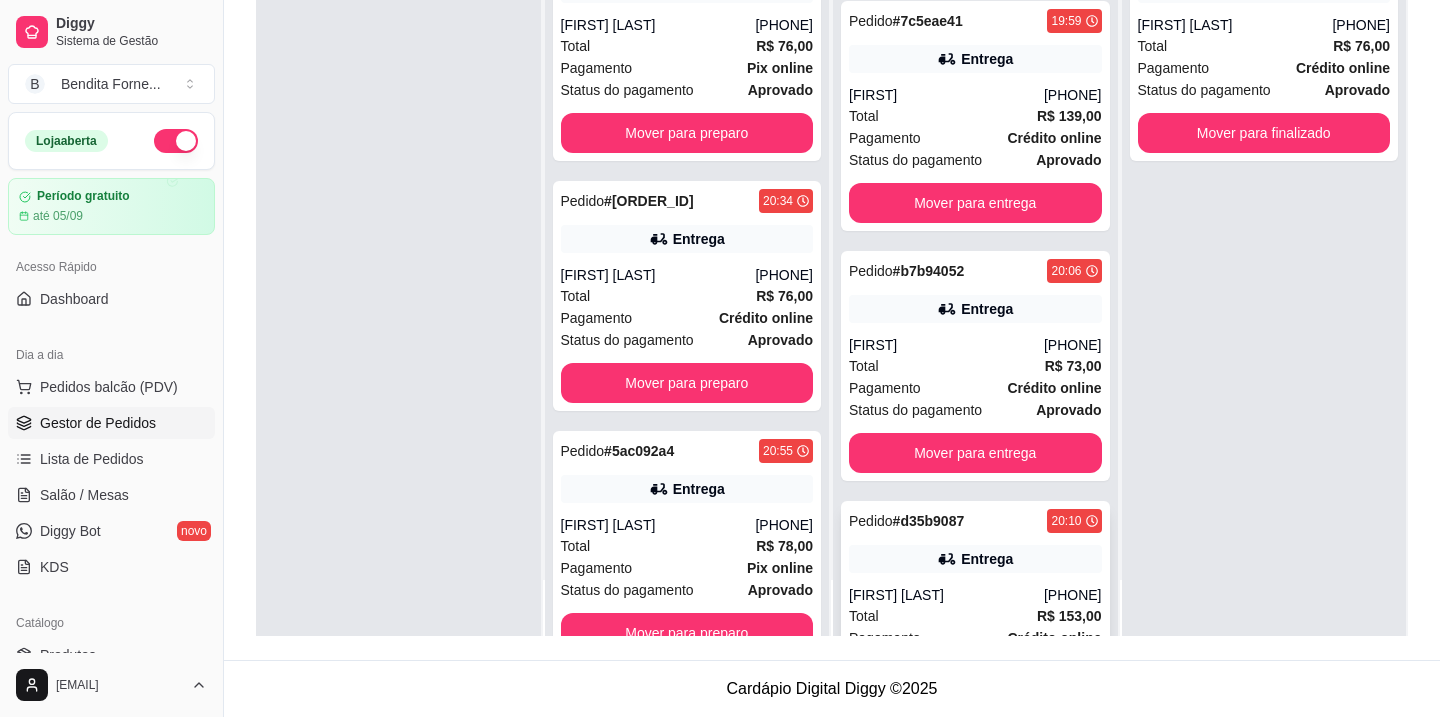 scroll, scrollTop: 0, scrollLeft: 0, axis: both 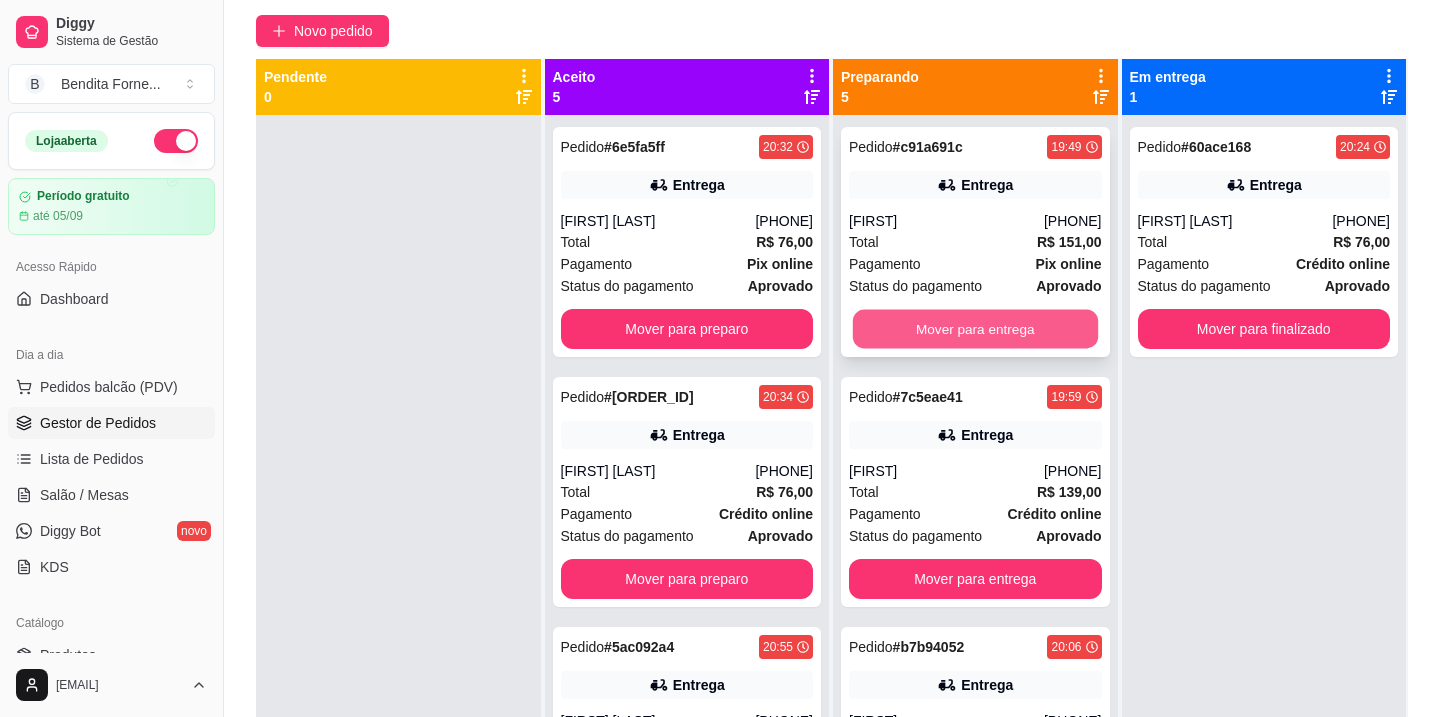 click on "Mover para entrega" at bounding box center [975, 329] 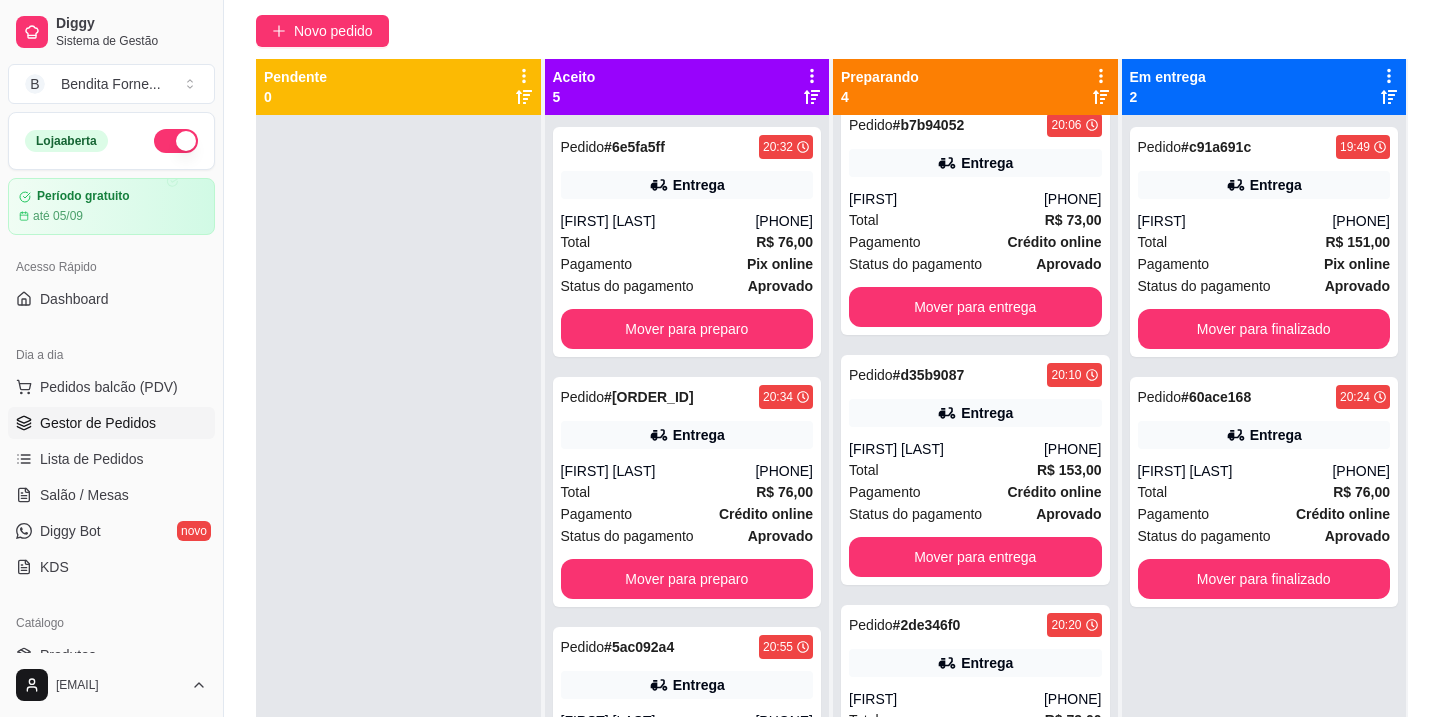 scroll, scrollTop: 303, scrollLeft: 0, axis: vertical 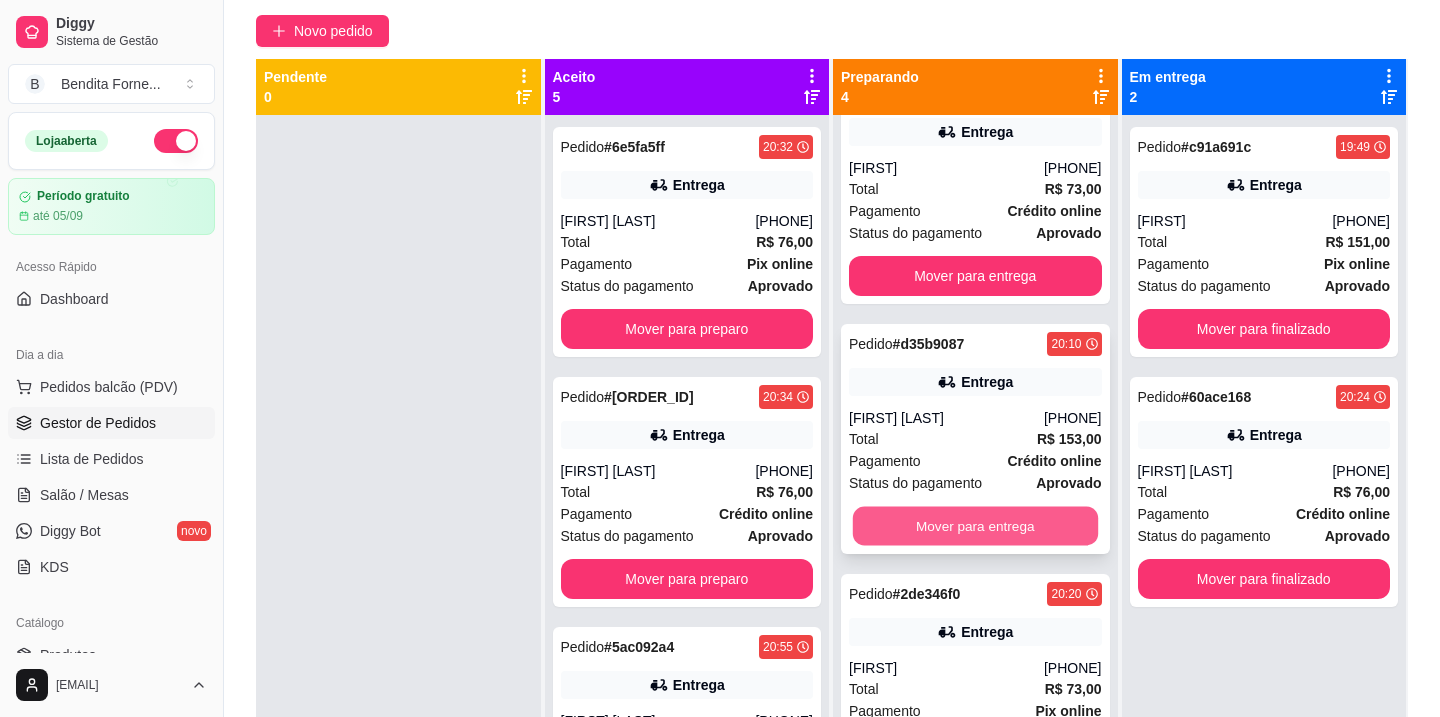 click on "Mover para entrega" at bounding box center (975, 526) 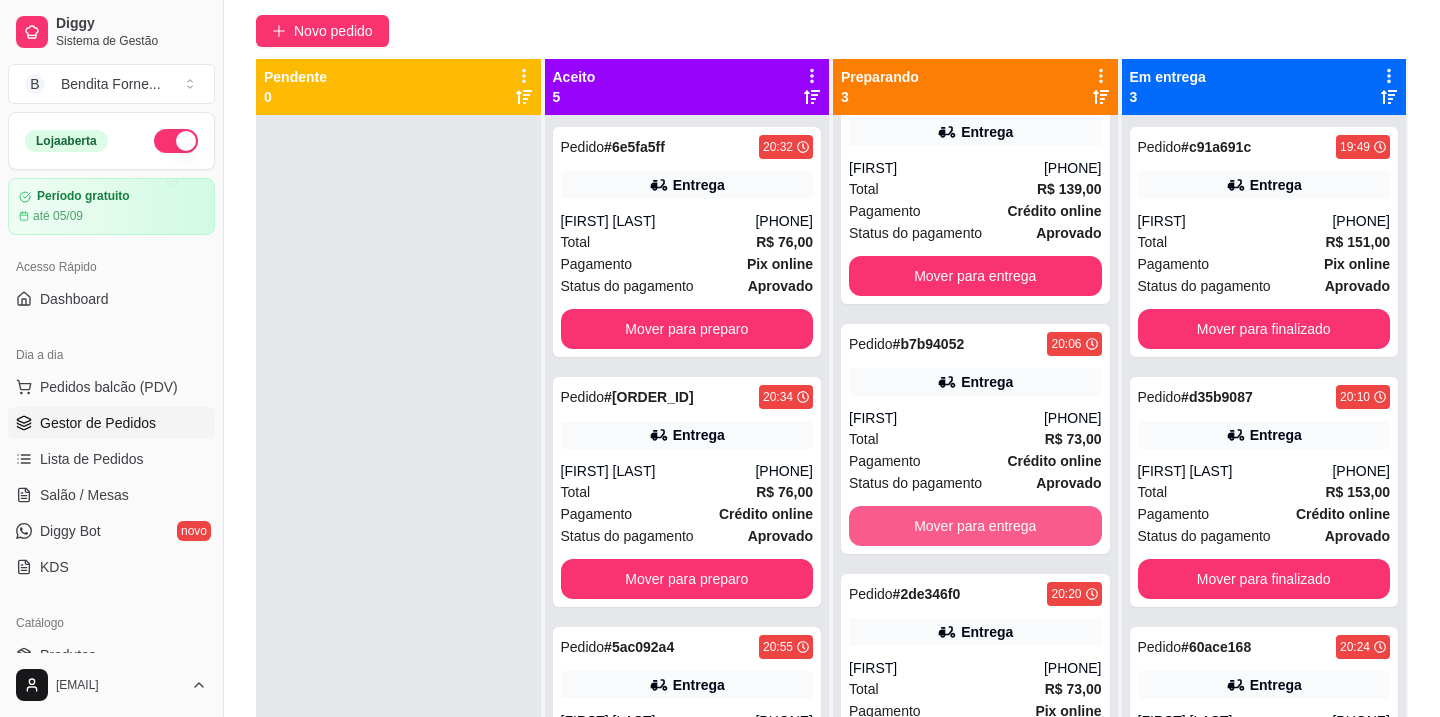 scroll, scrollTop: 53, scrollLeft: 0, axis: vertical 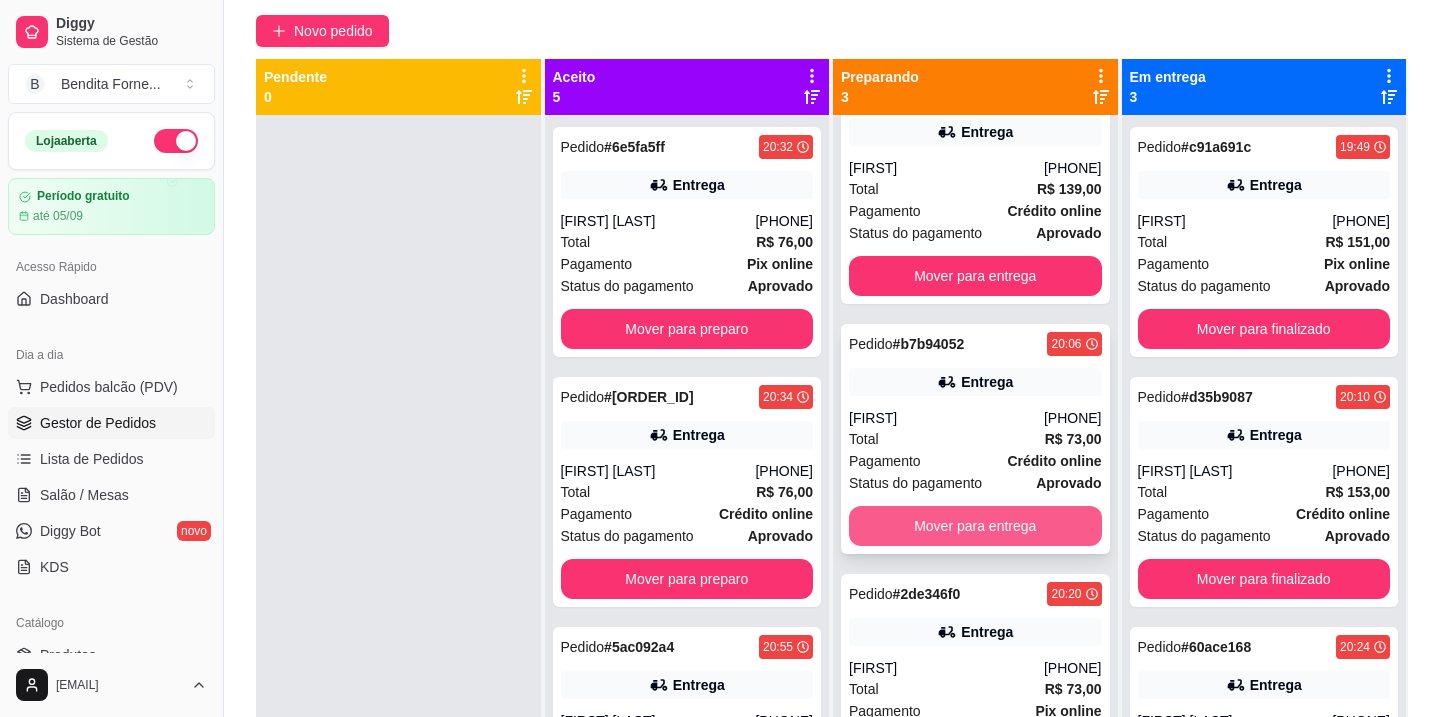 click on "Mover para entrega" at bounding box center [975, 526] 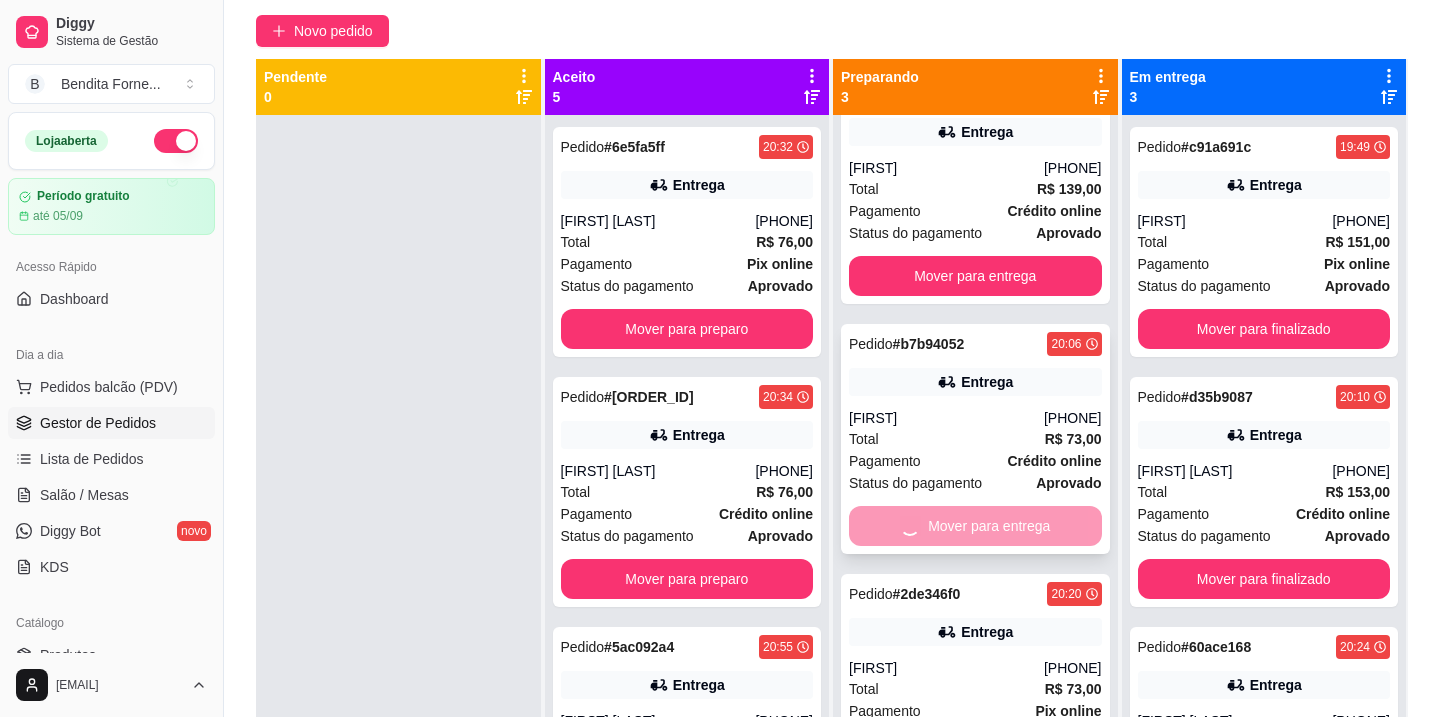 scroll, scrollTop: 0, scrollLeft: 0, axis: both 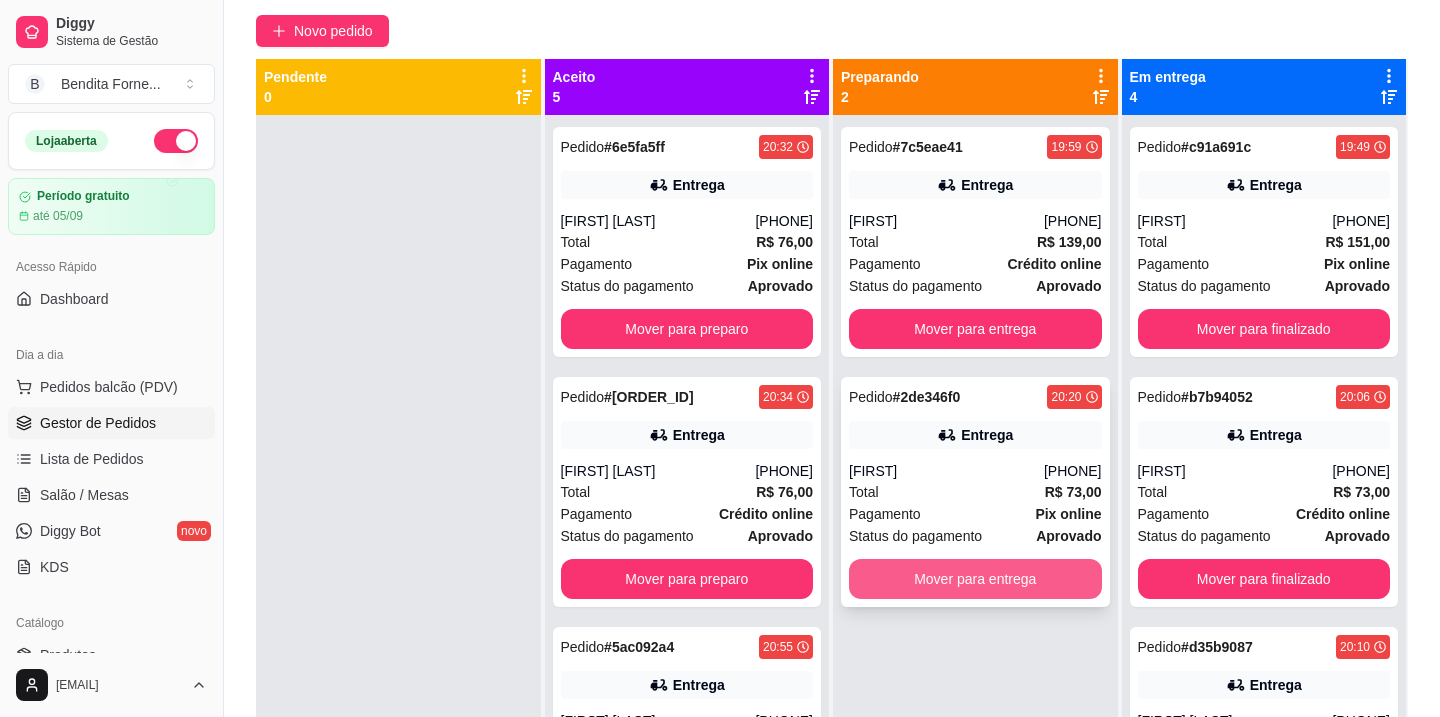 click on "Mover para entrega" at bounding box center (975, 579) 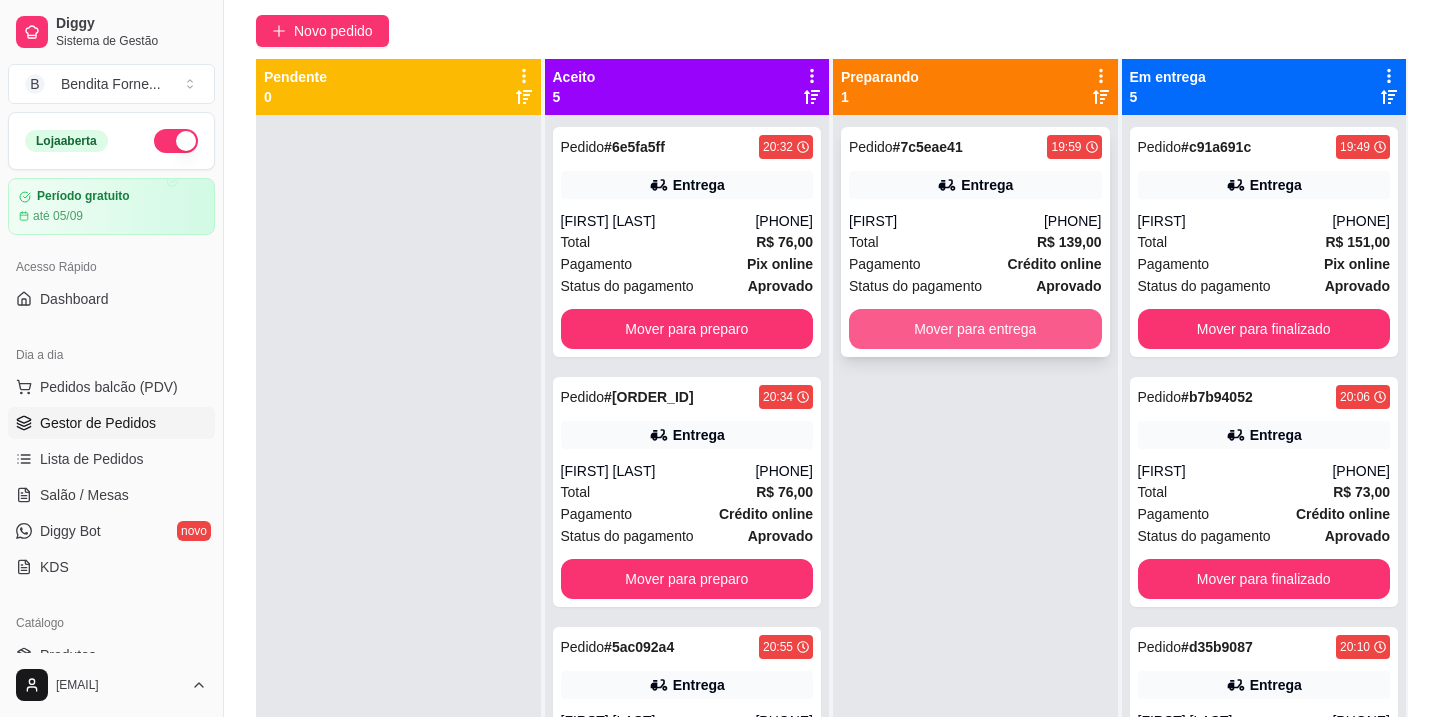 click on "Mover para entrega" at bounding box center (975, 329) 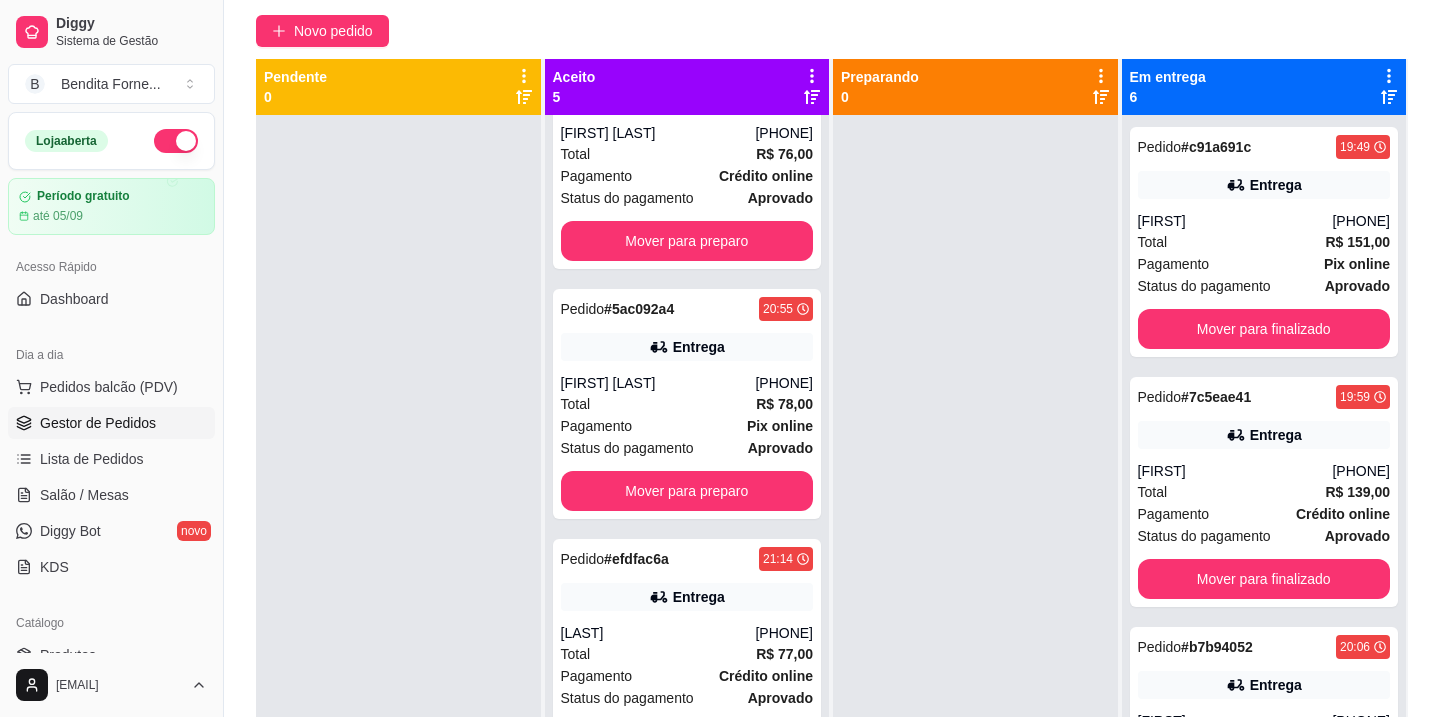 scroll, scrollTop: 553, scrollLeft: 0, axis: vertical 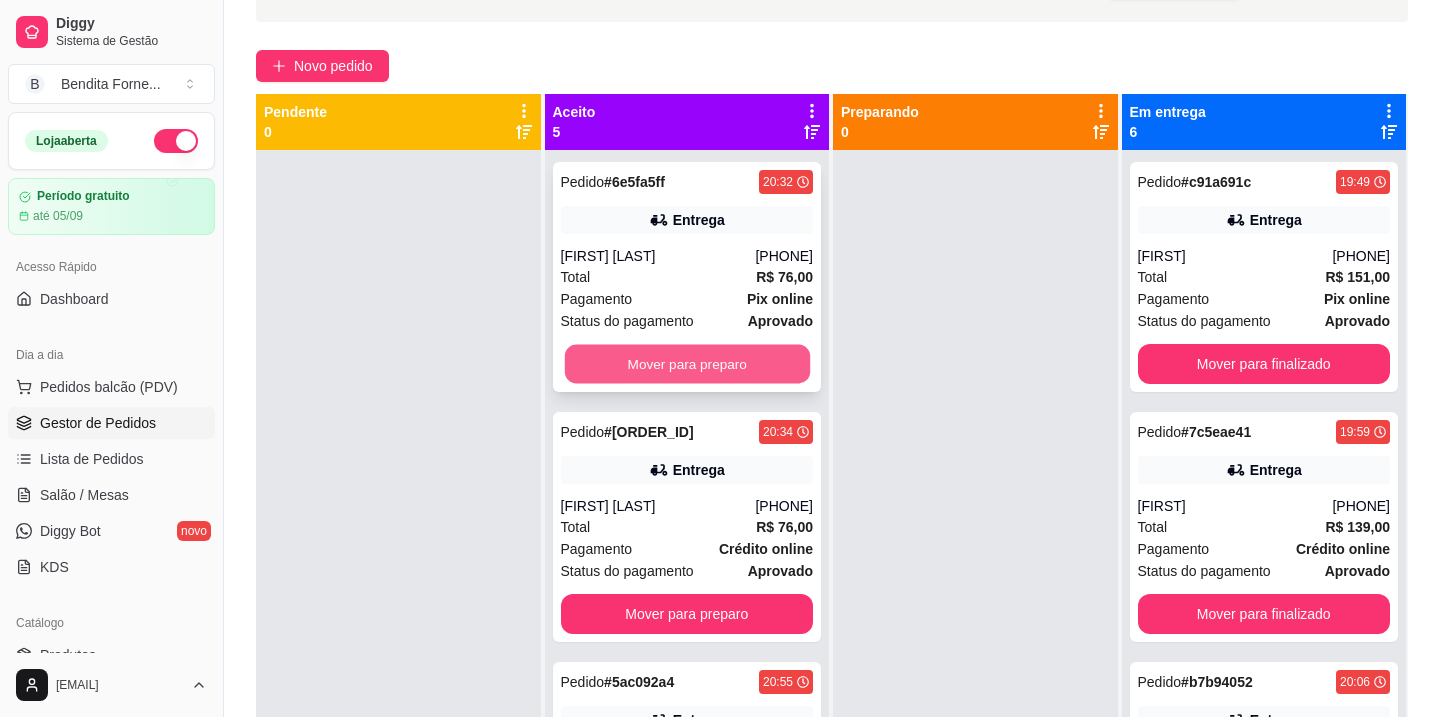 click on "Mover para preparo" at bounding box center (686, 364) 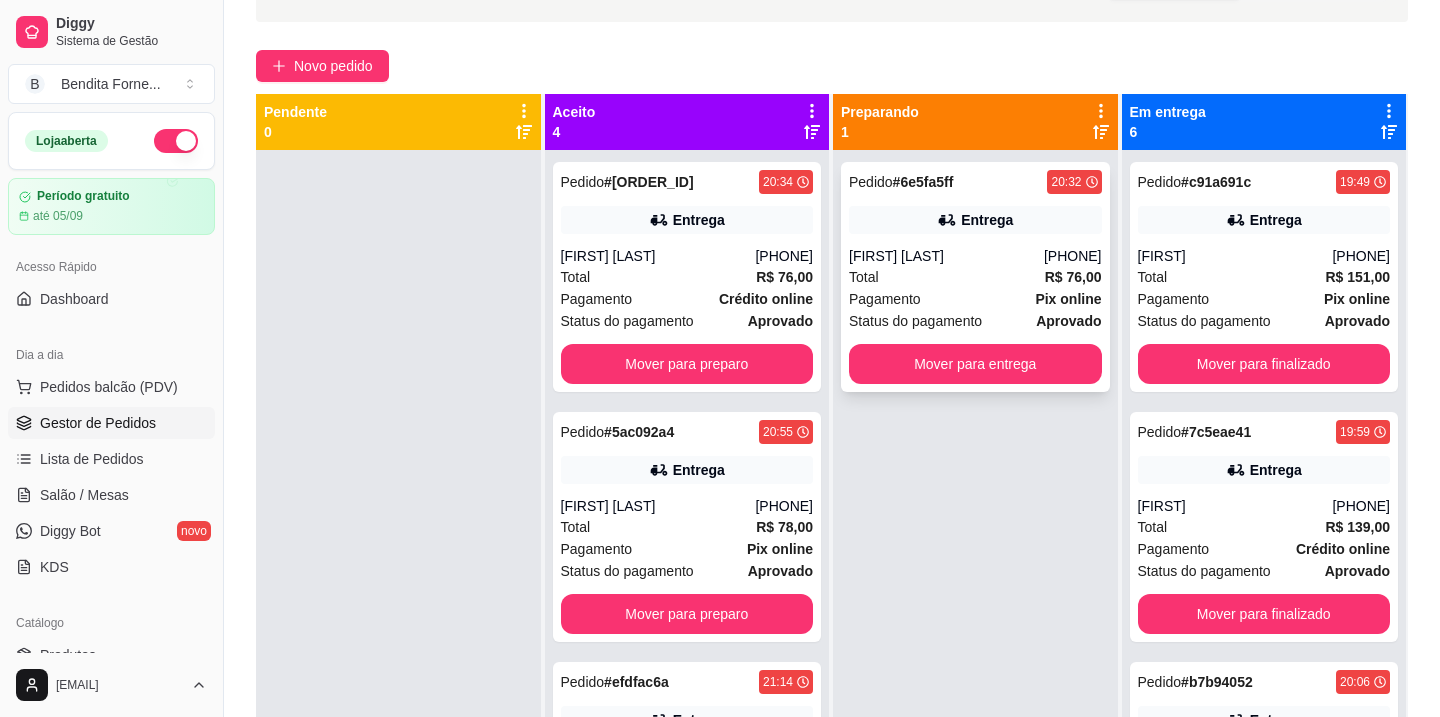 click on "Total R$ 76,00" at bounding box center [975, 277] 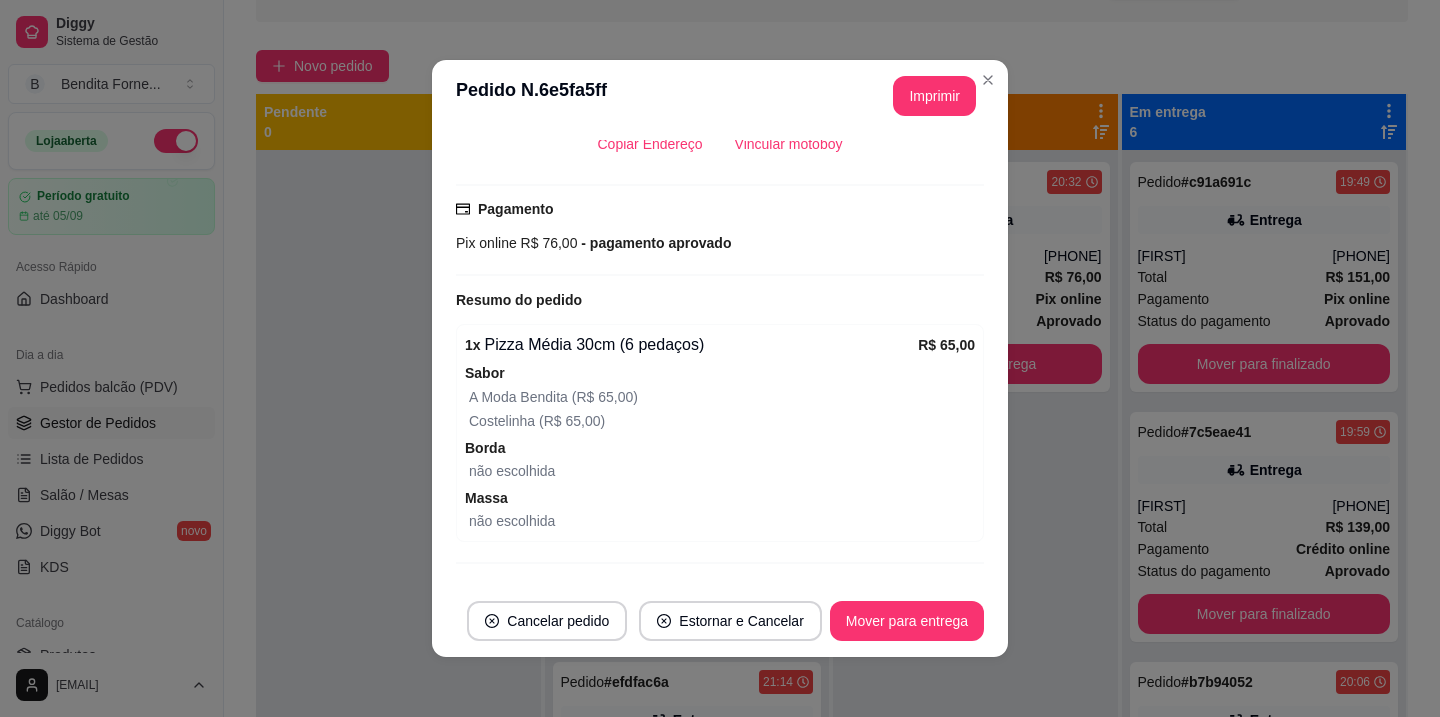 scroll, scrollTop: 516, scrollLeft: 0, axis: vertical 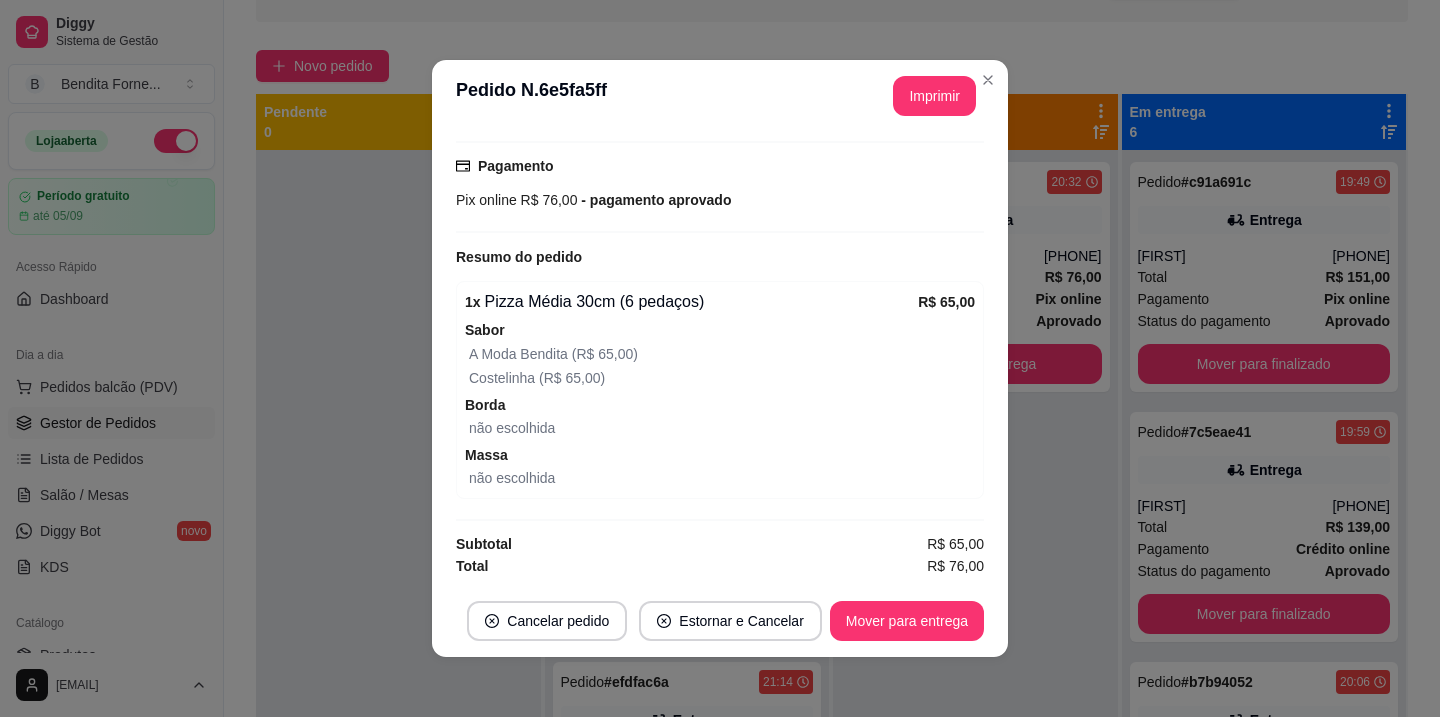 click on "A Moda Bendita    (R$ 65,00)" at bounding box center [722, 354] 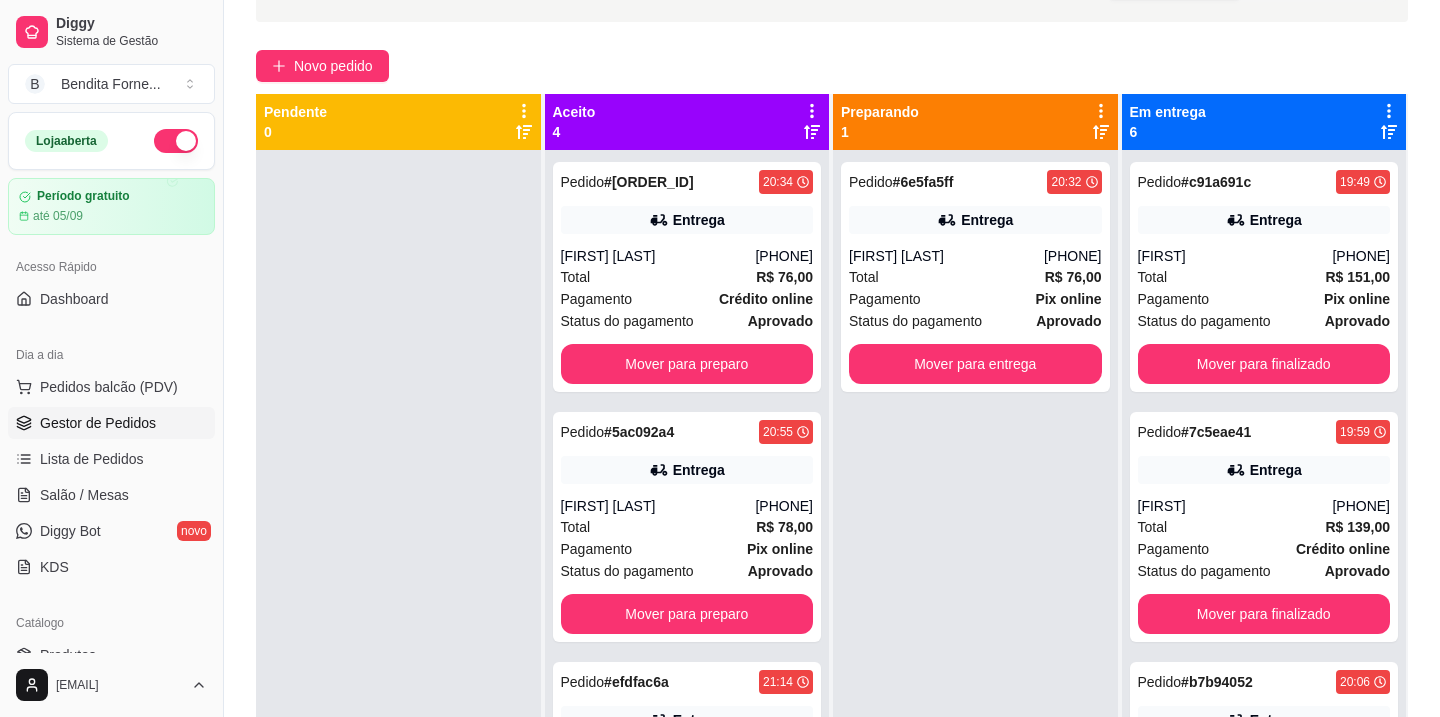 click at bounding box center [176, 141] 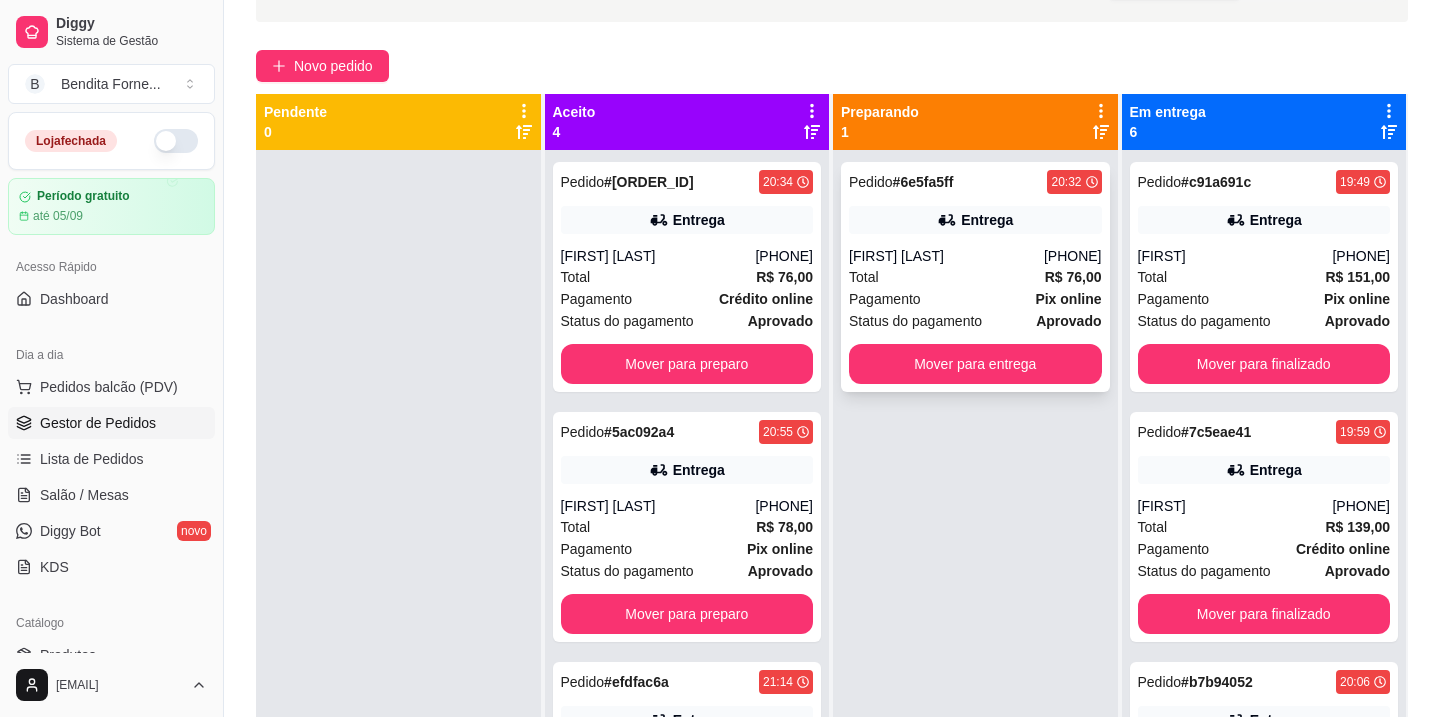 click on "Total R$ 76,00" at bounding box center (975, 277) 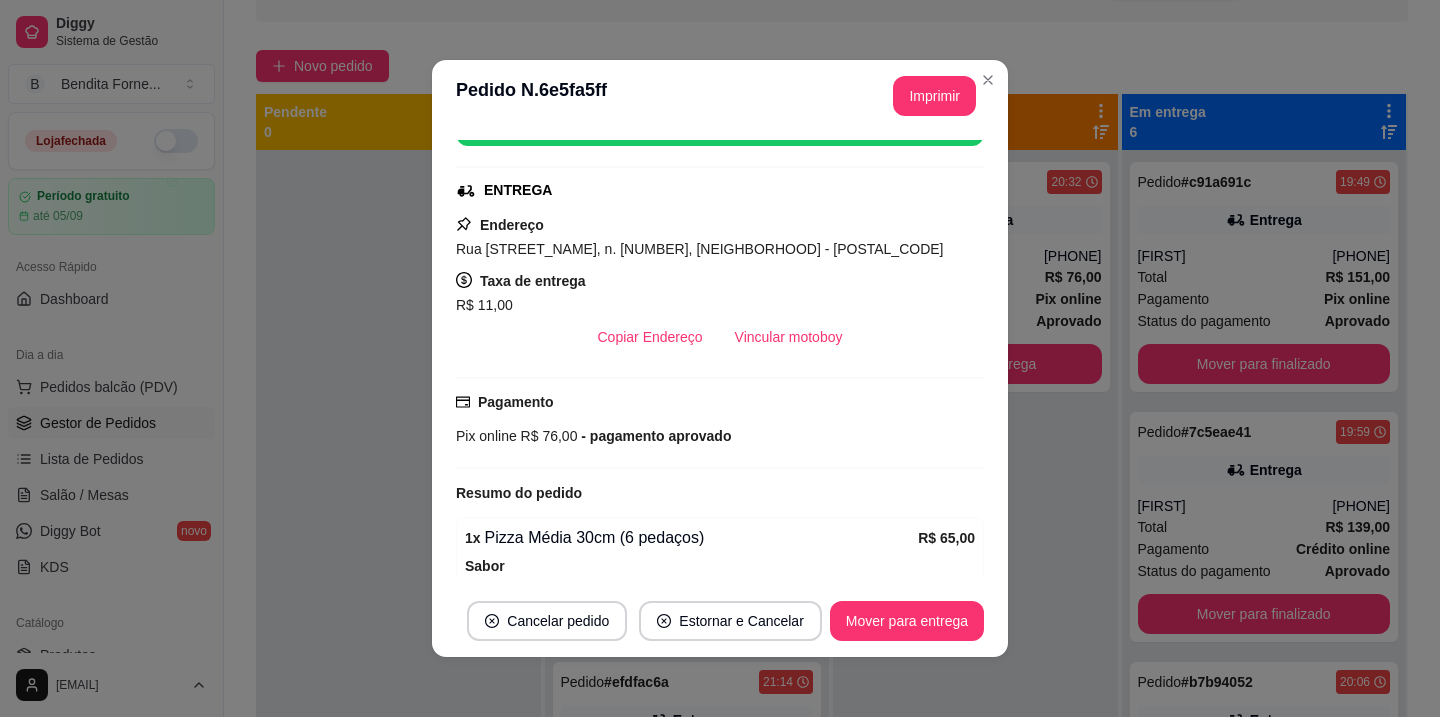 scroll, scrollTop: 326, scrollLeft: 0, axis: vertical 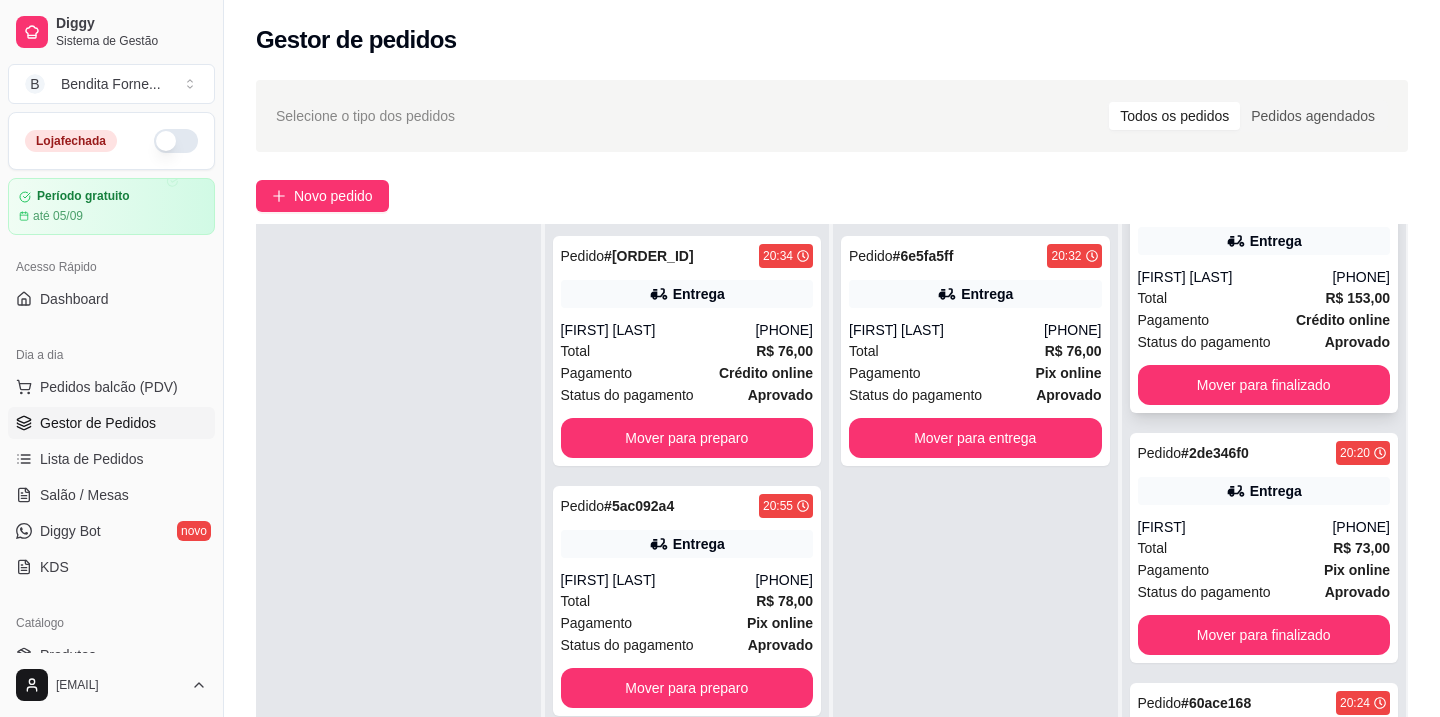 click on "Pagamento Crédito online" at bounding box center (1264, 320) 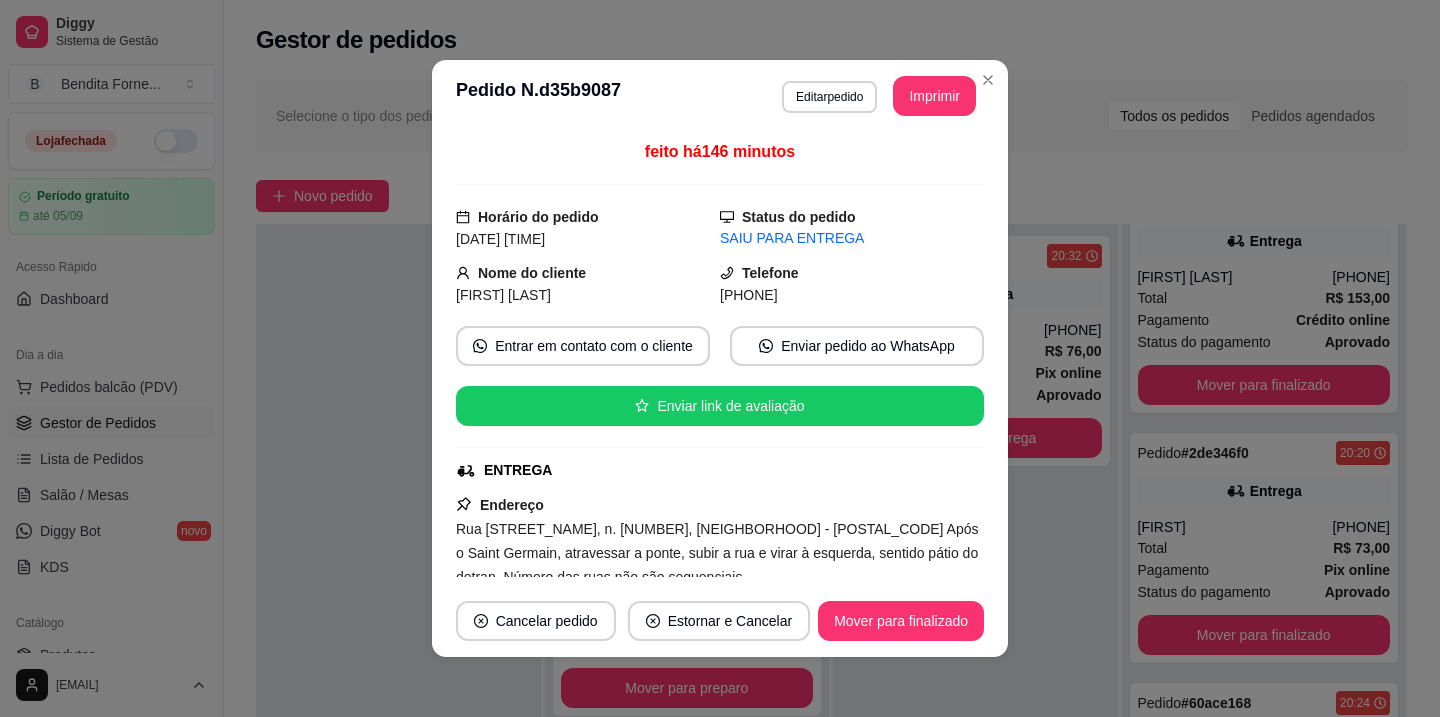 scroll, scrollTop: 4, scrollLeft: 0, axis: vertical 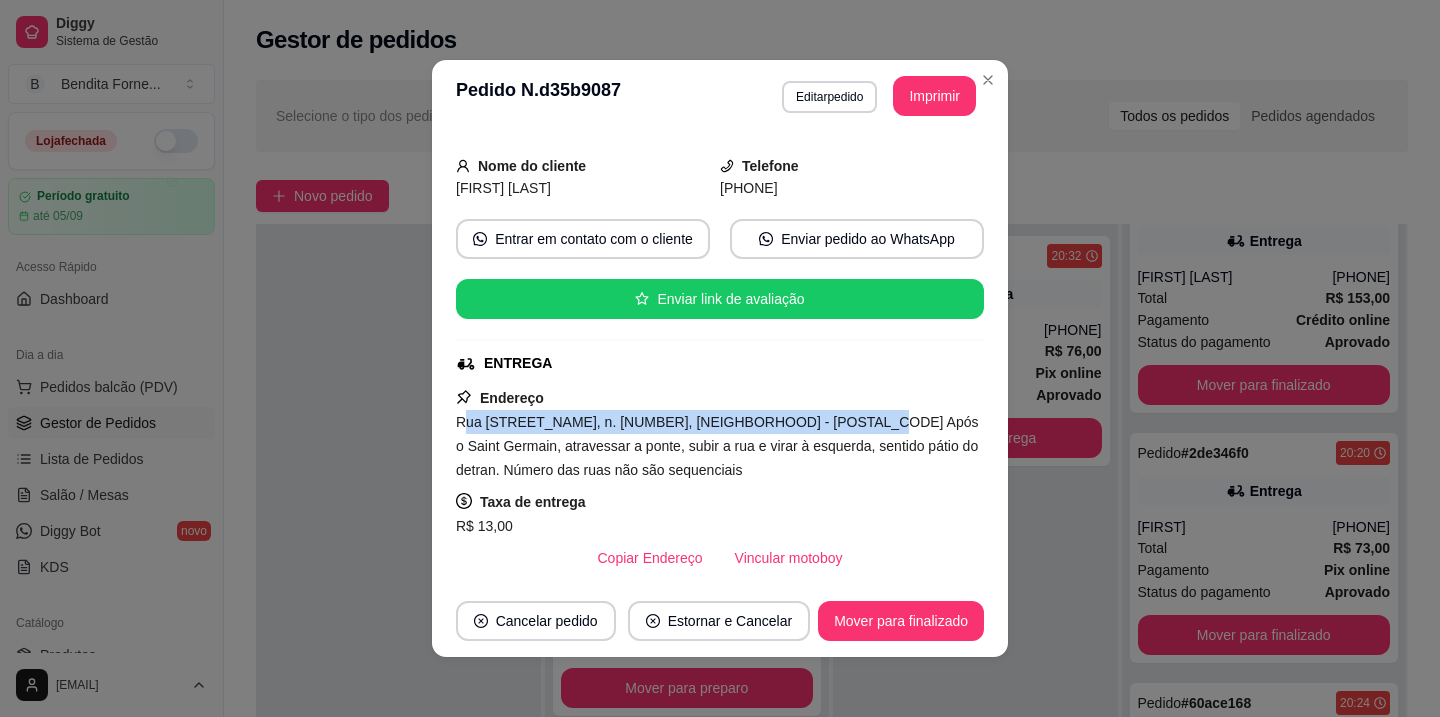 drag, startPoint x: 461, startPoint y: 527, endPoint x: 836, endPoint y: 424, distance: 388.88815 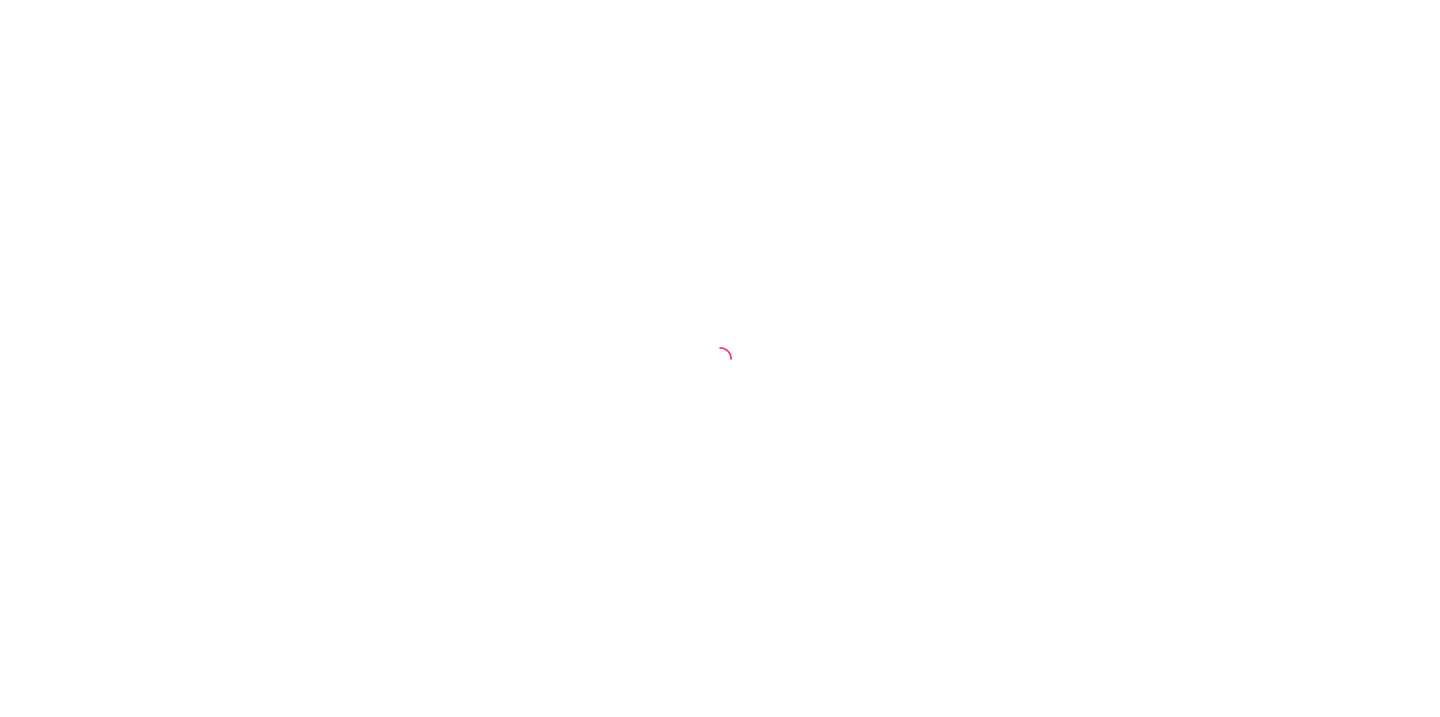 scroll, scrollTop: 0, scrollLeft: 0, axis: both 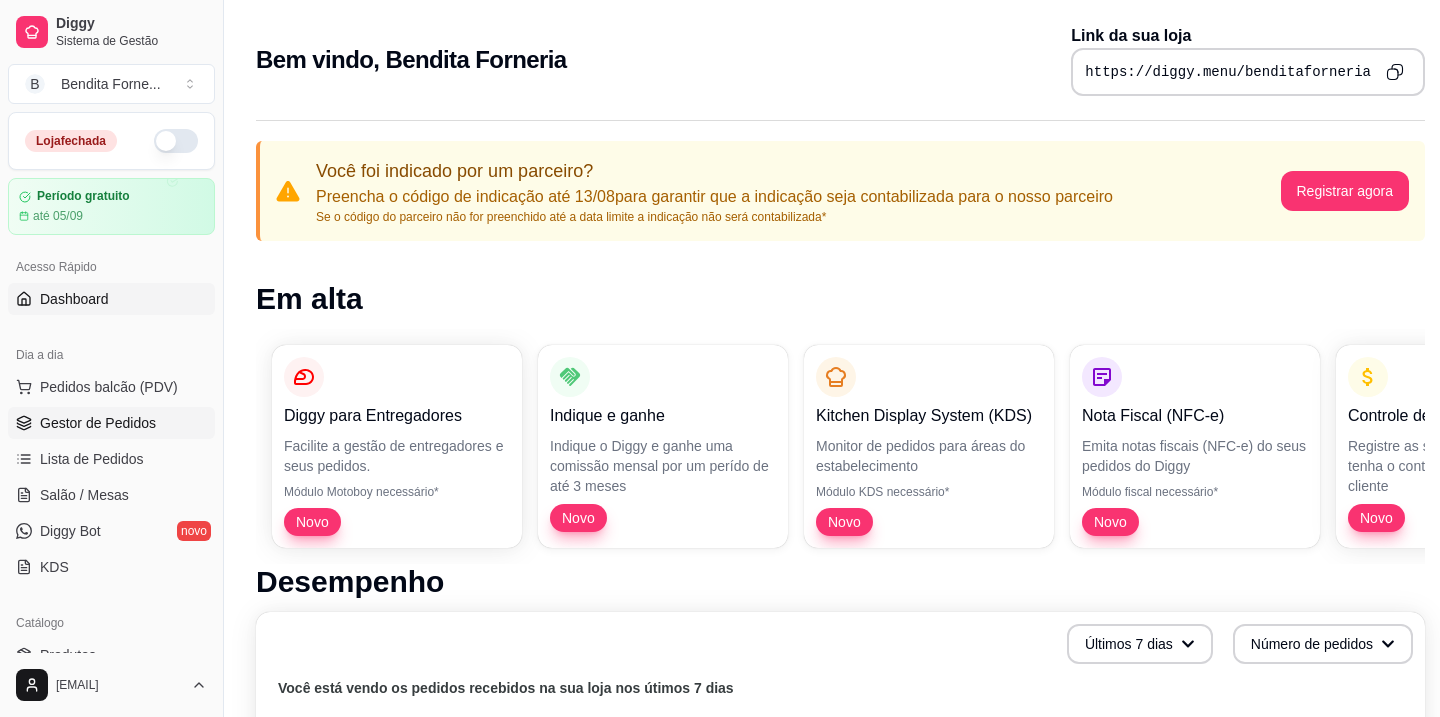 click on "Gestor de Pedidos" at bounding box center (98, 423) 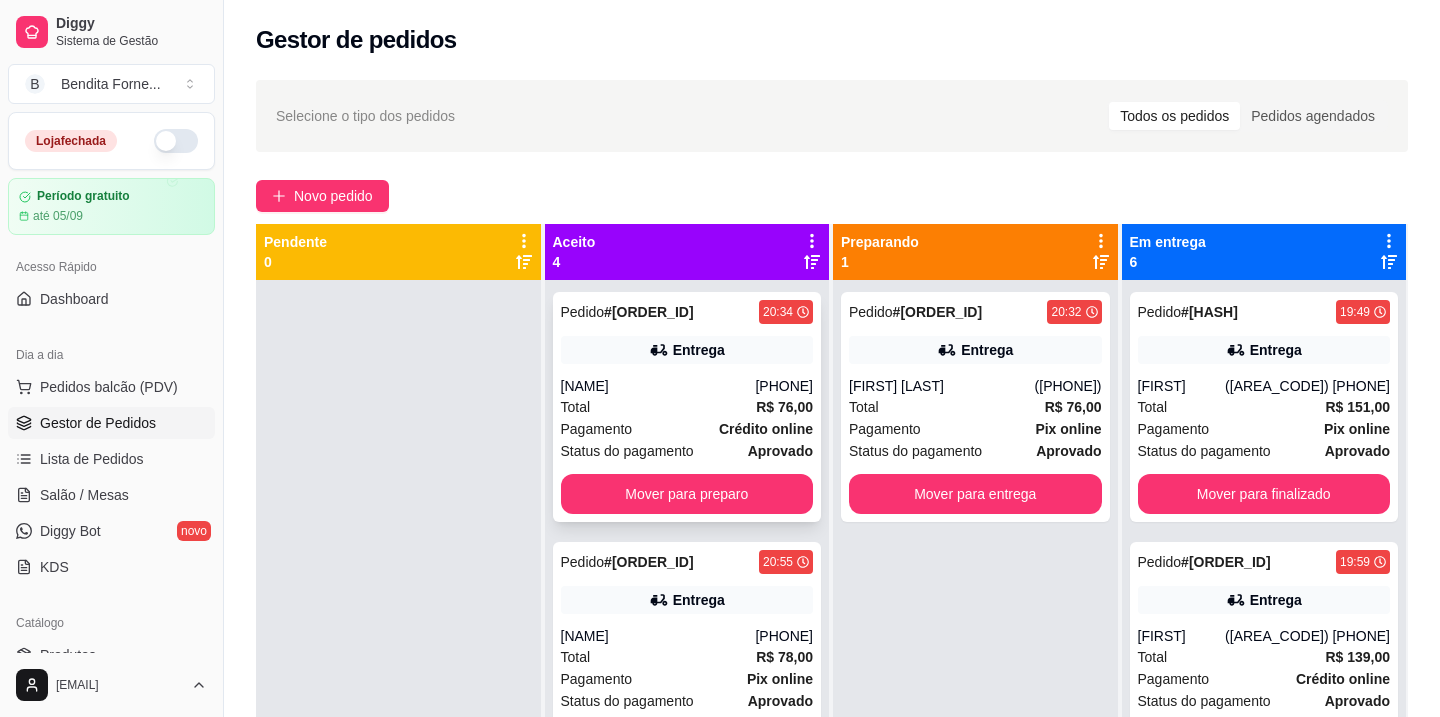 scroll, scrollTop: 62, scrollLeft: 0, axis: vertical 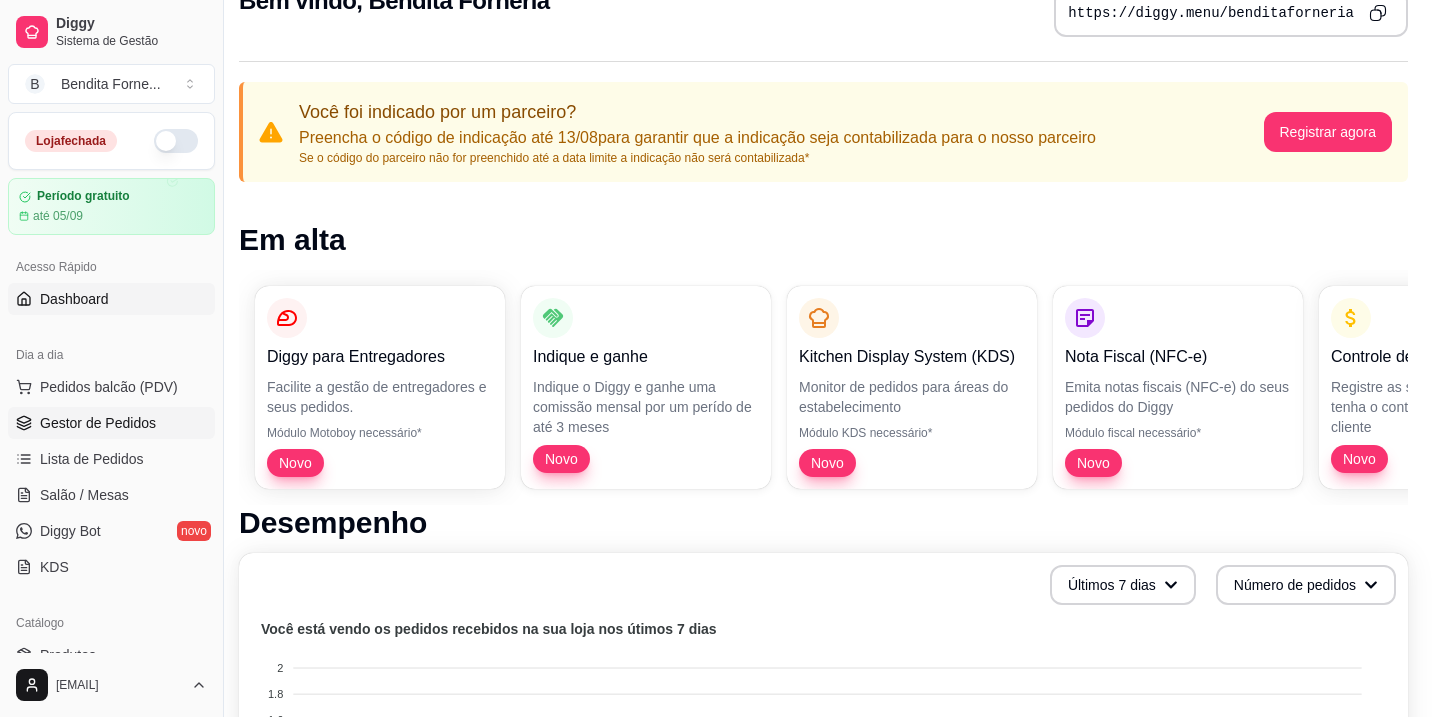 click on "Gestor de Pedidos" at bounding box center [98, 423] 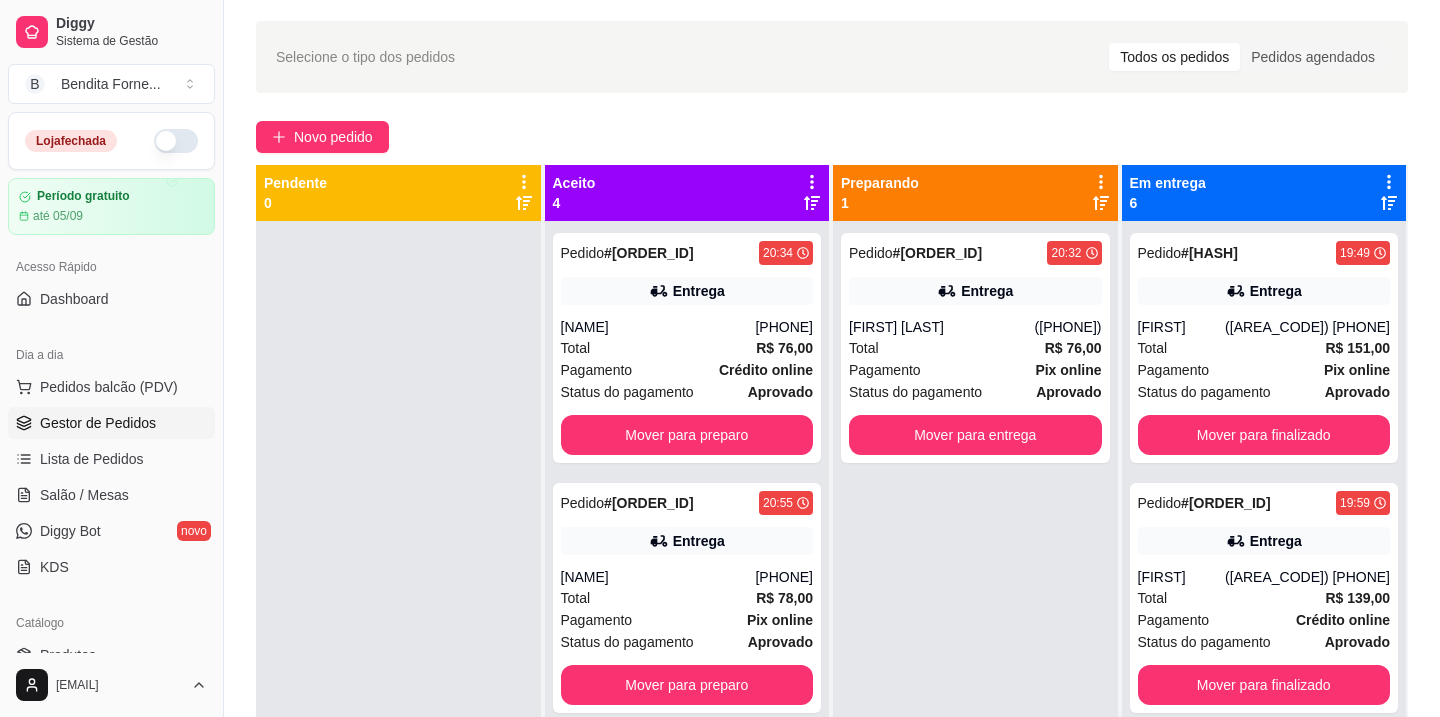 scroll, scrollTop: 0, scrollLeft: 0, axis: both 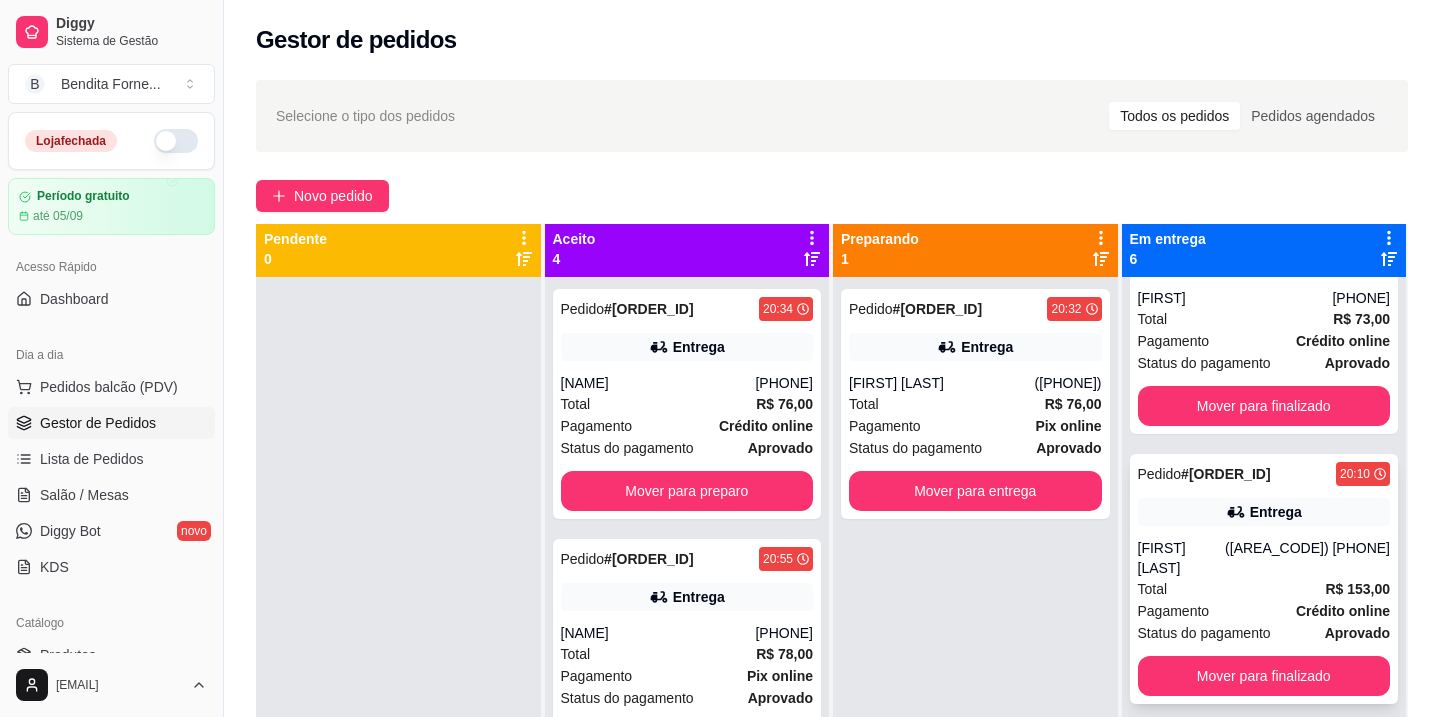 click on "[FIRST] [LAST]" at bounding box center (1182, 558) 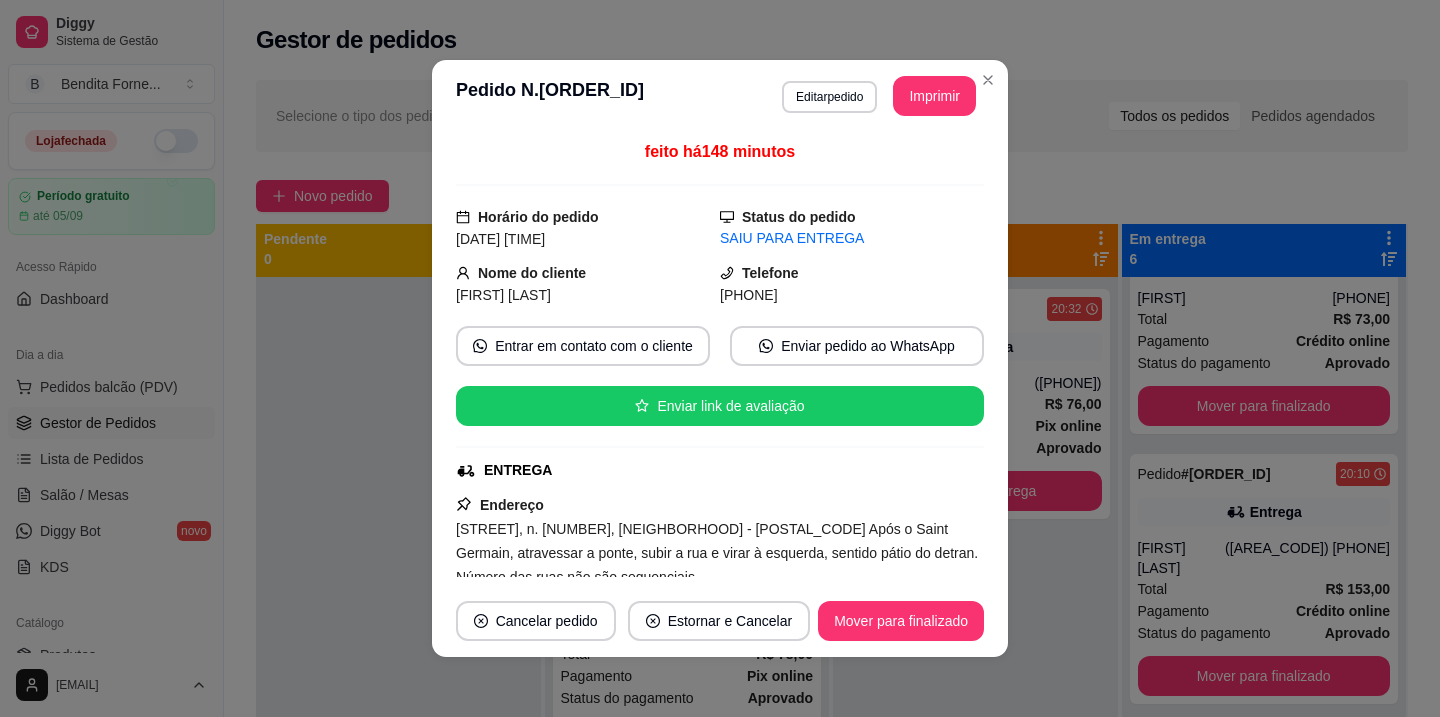 scroll, scrollTop: 4, scrollLeft: 0, axis: vertical 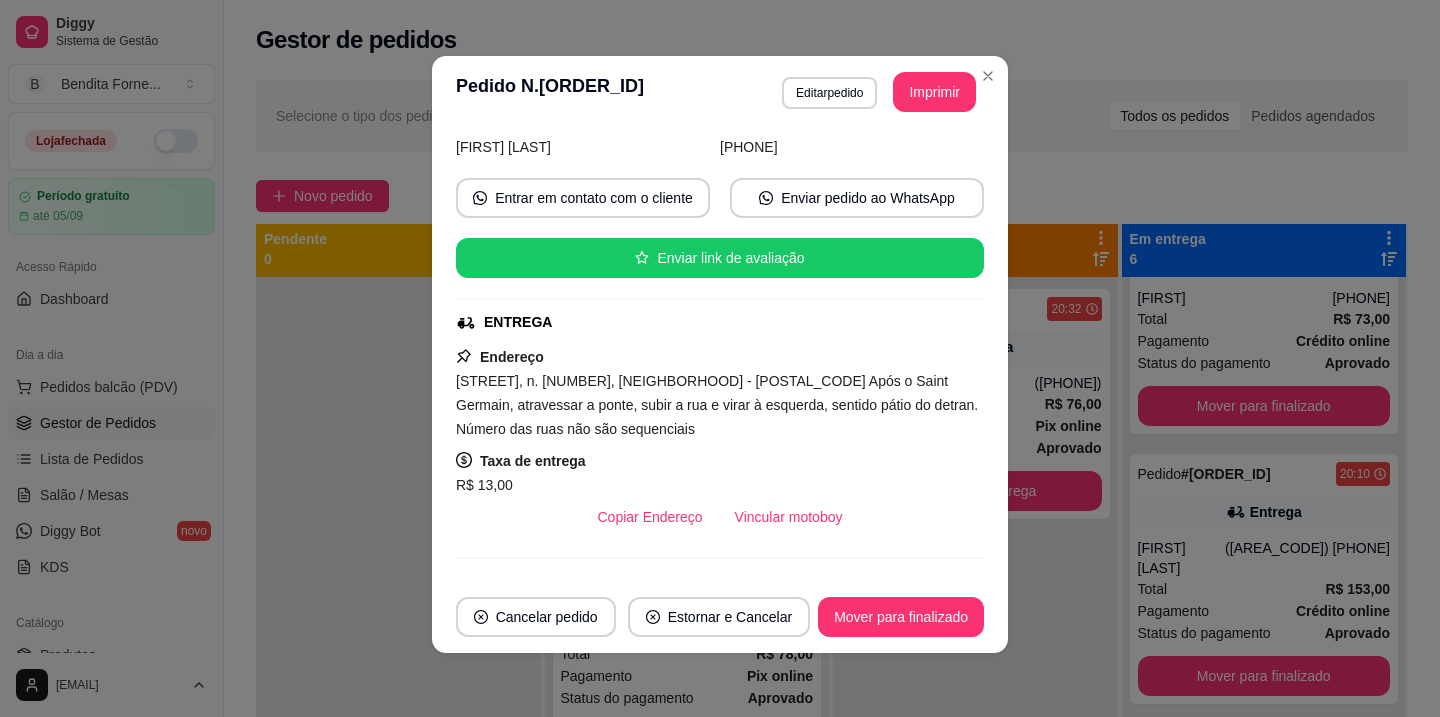 click on "Rua [STREET_NAME], n. [NUMBER], [NEIGHBORHOOD] - [POSTAL_CODE] Após o Saint Germain, atravessar a ponte, subir a rua e virar à esquerda, sentido pátio do detran. Número das ruas não são sequenciais" at bounding box center [717, 405] 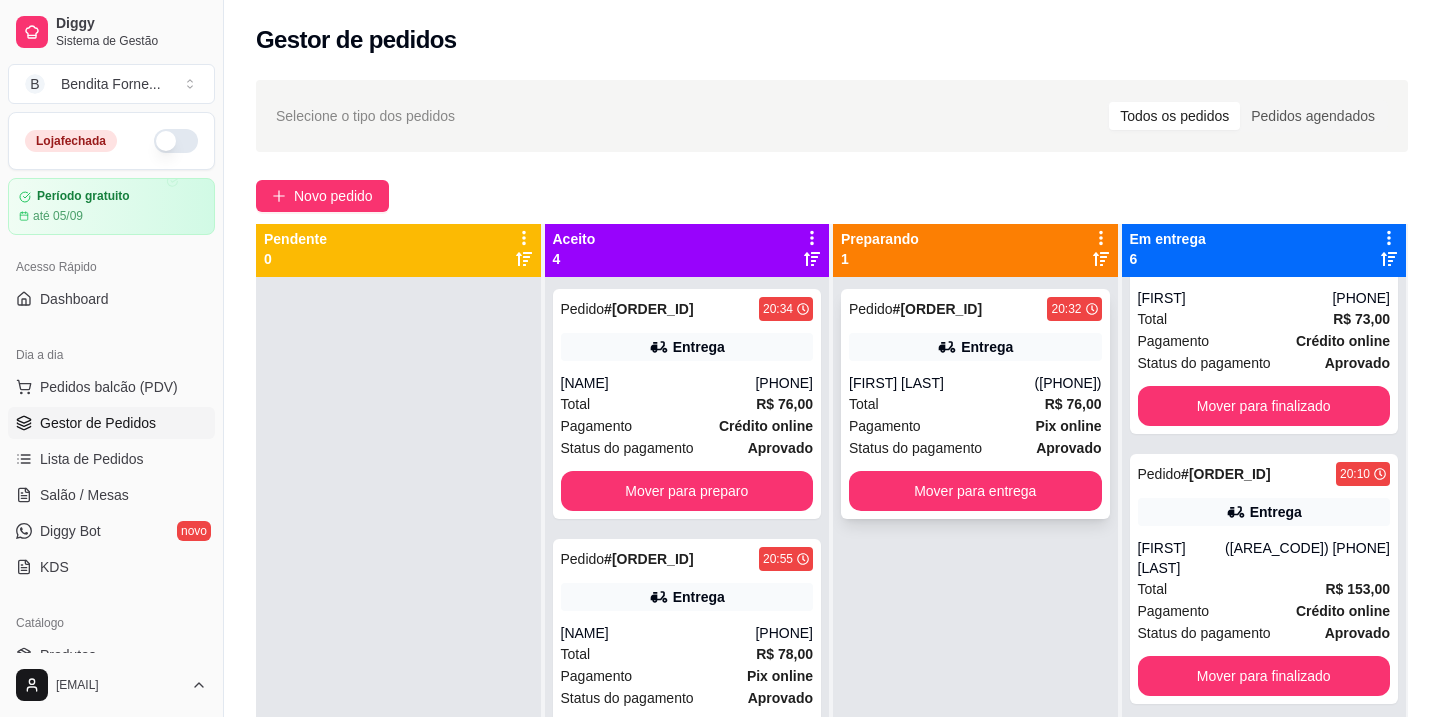click on "Pagamento Pix online" at bounding box center [975, 426] 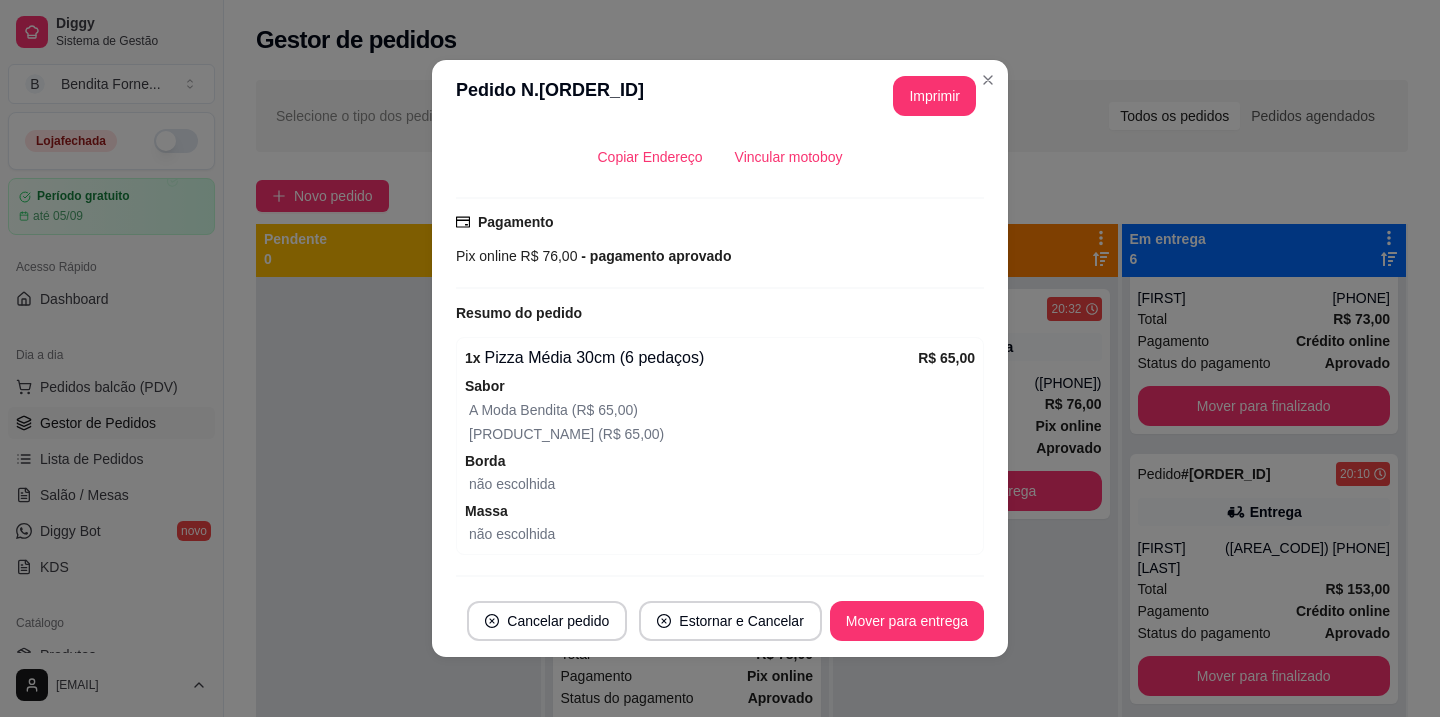 scroll, scrollTop: 516, scrollLeft: 0, axis: vertical 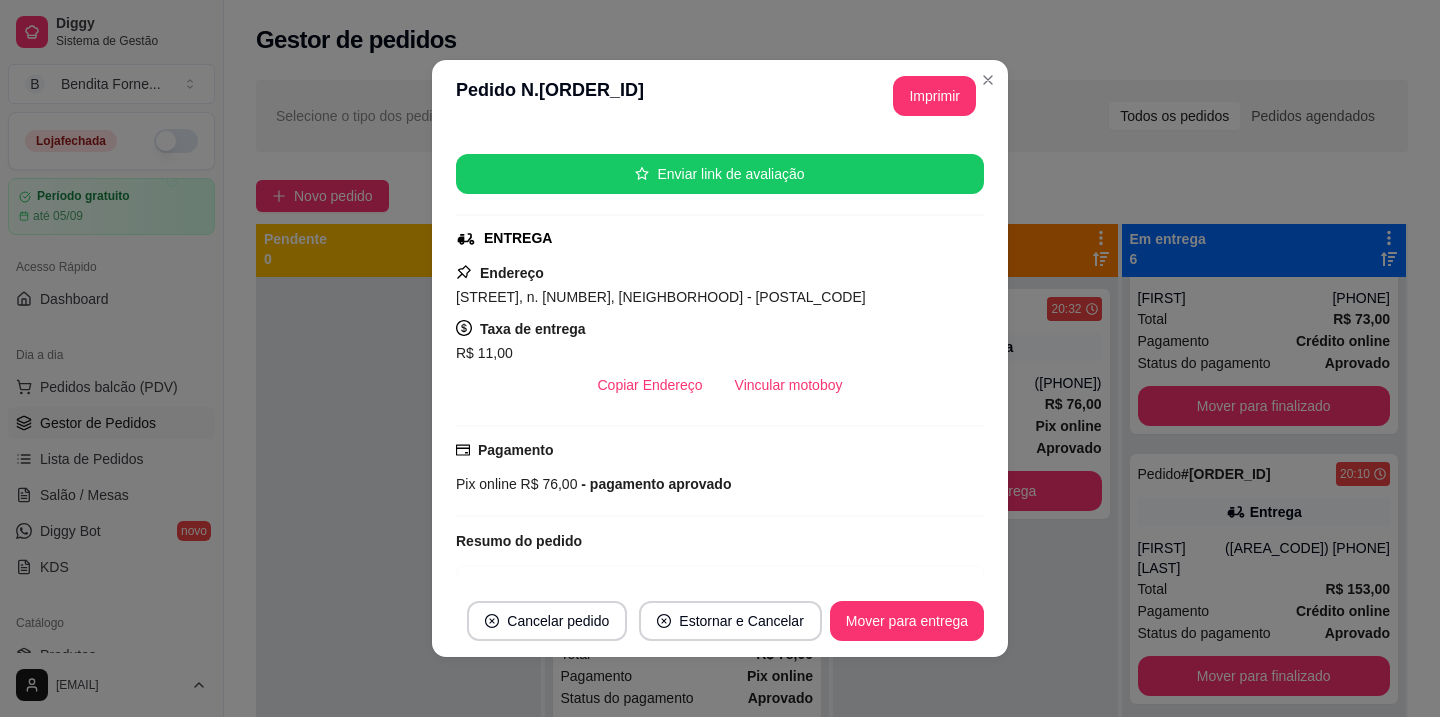 click on "Rua [STREET_NAME], n. [NUMBER], [NEIGHBORHOOD] - [POSTAL_CODE]" at bounding box center (661, 297) 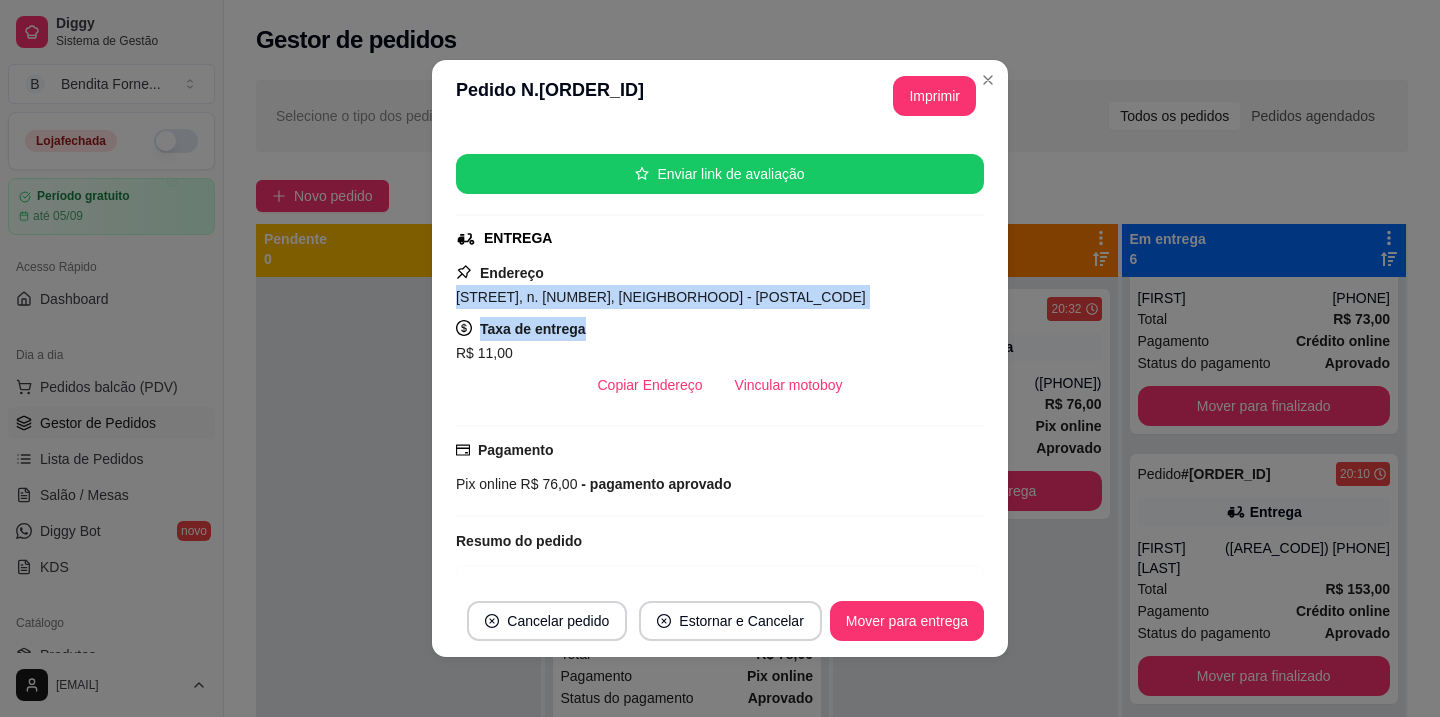 drag, startPoint x: 460, startPoint y: 299, endPoint x: 1024, endPoint y: 318, distance: 564.31995 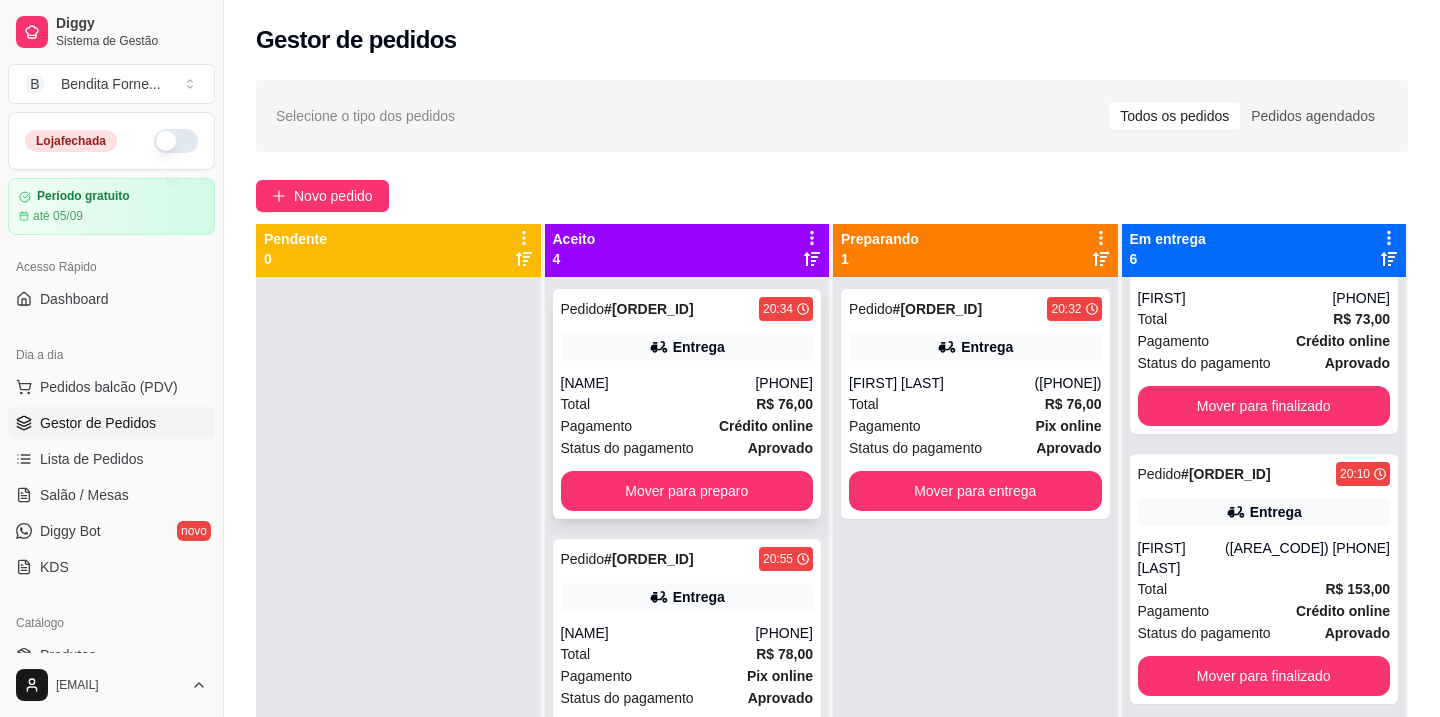 scroll, scrollTop: 303, scrollLeft: 0, axis: vertical 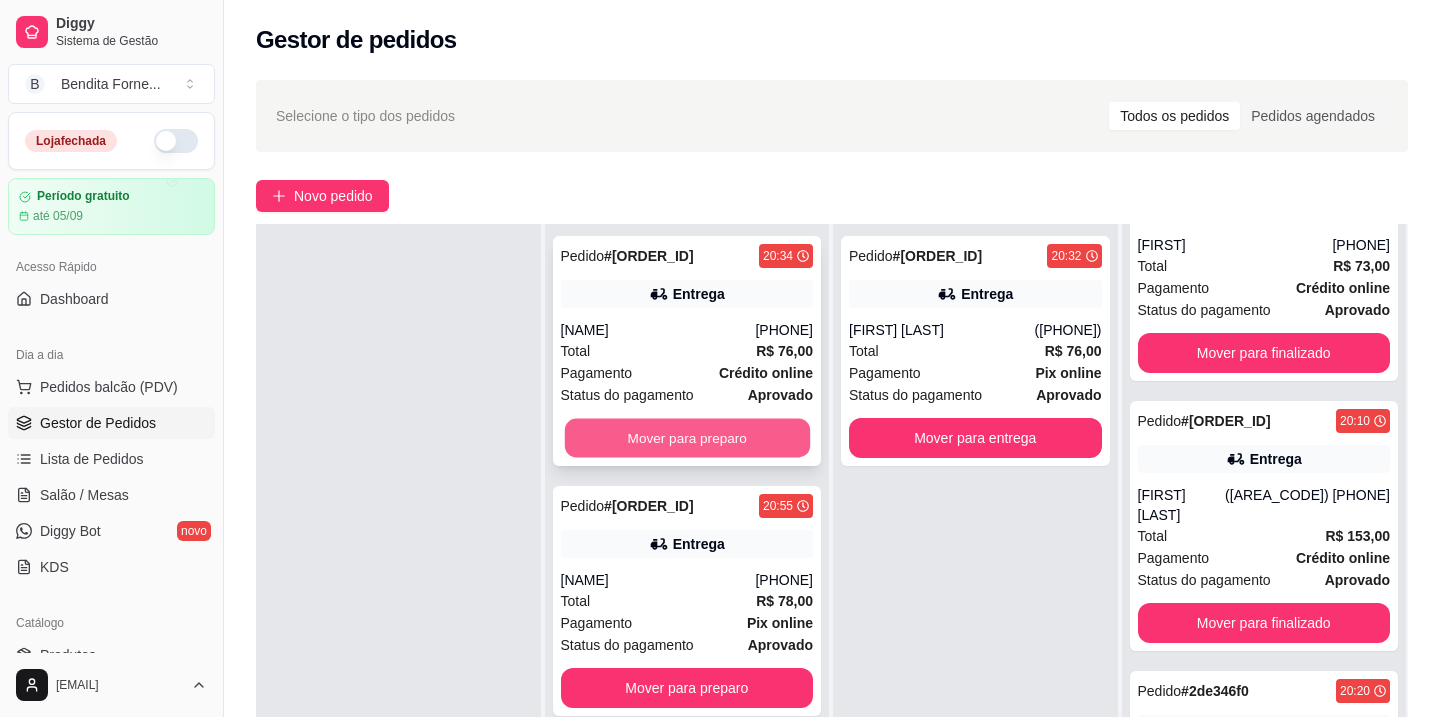 click on "Mover para preparo" at bounding box center (686, 438) 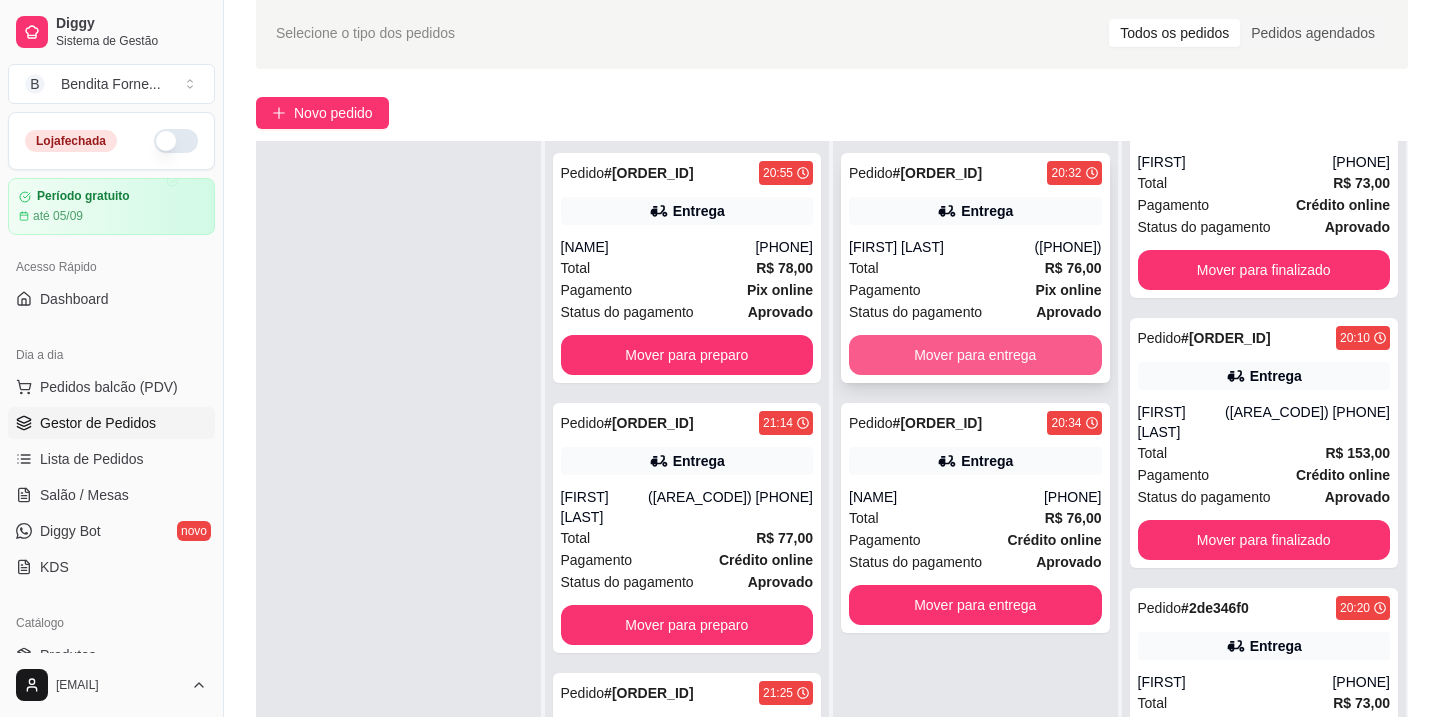 scroll, scrollTop: 305, scrollLeft: 0, axis: vertical 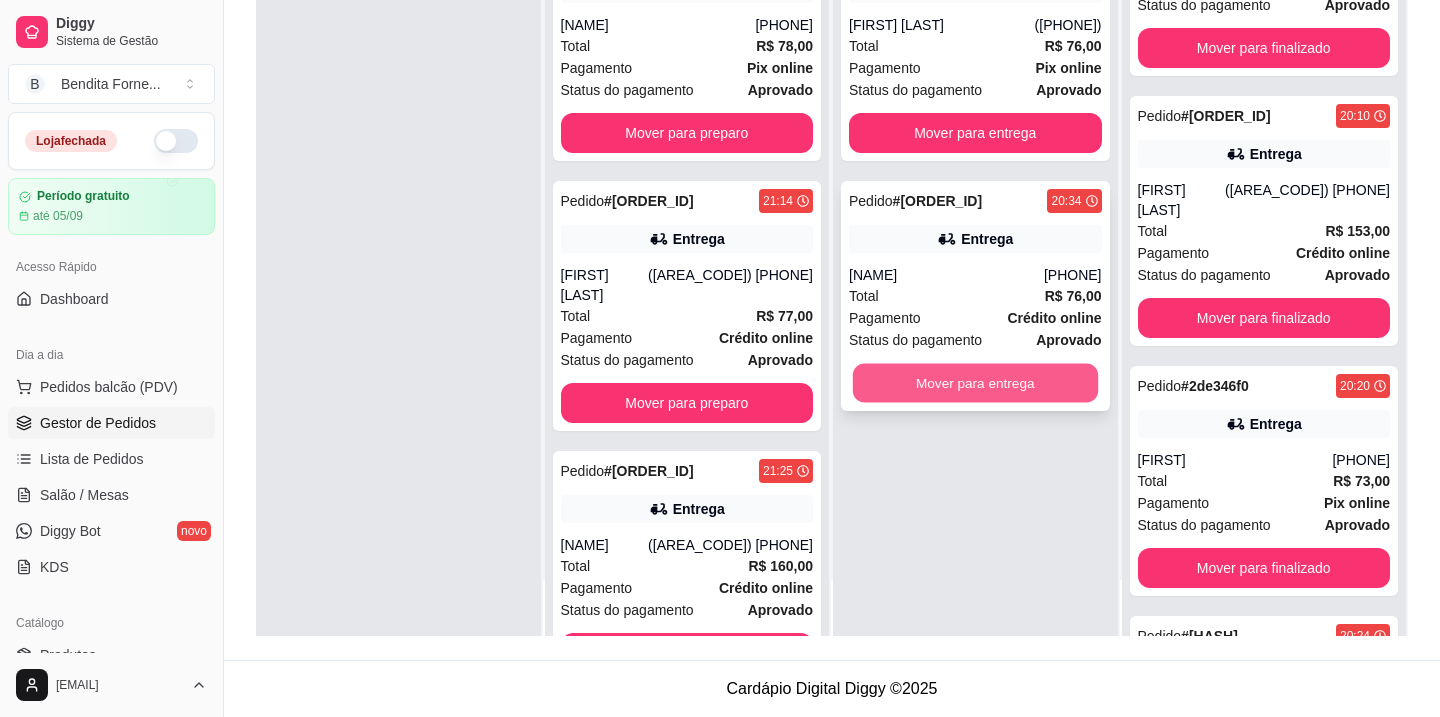 click on "Mover para entrega" at bounding box center (975, 383) 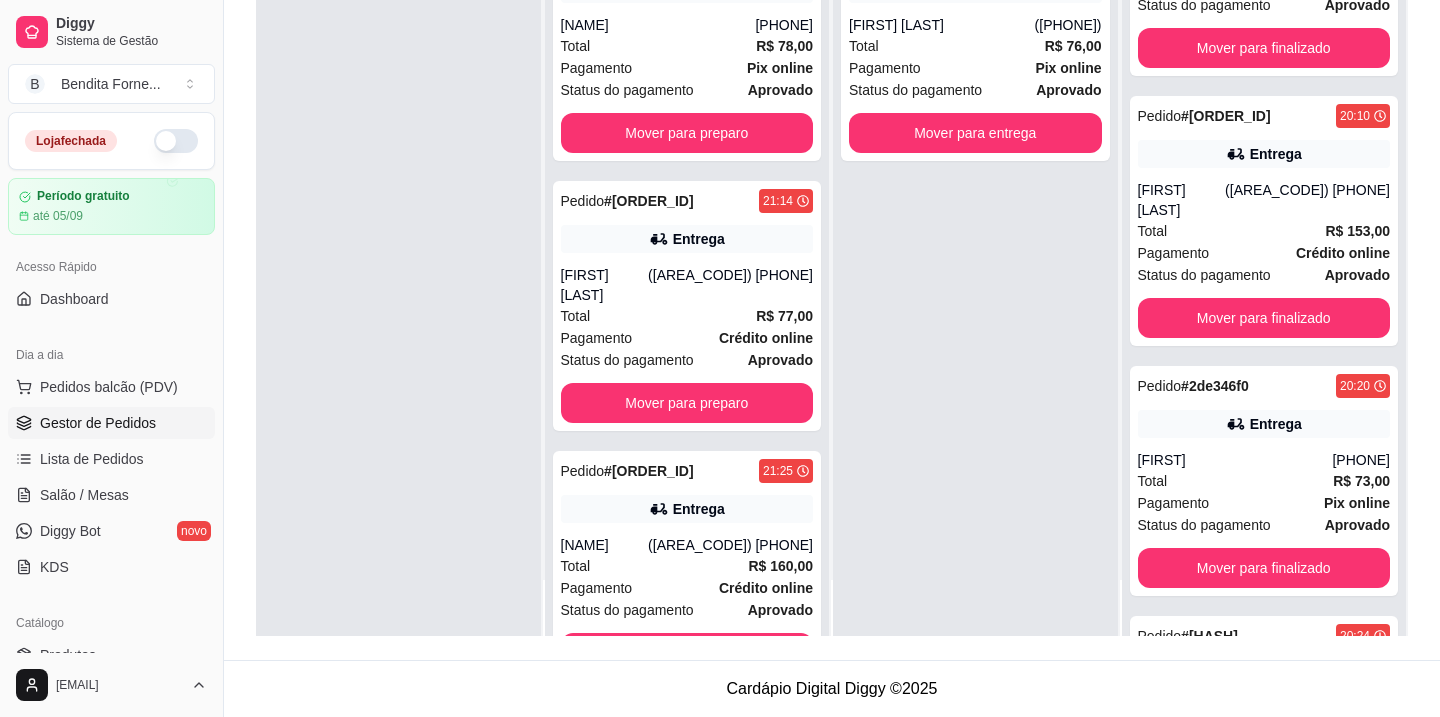 scroll, scrollTop: 0, scrollLeft: 0, axis: both 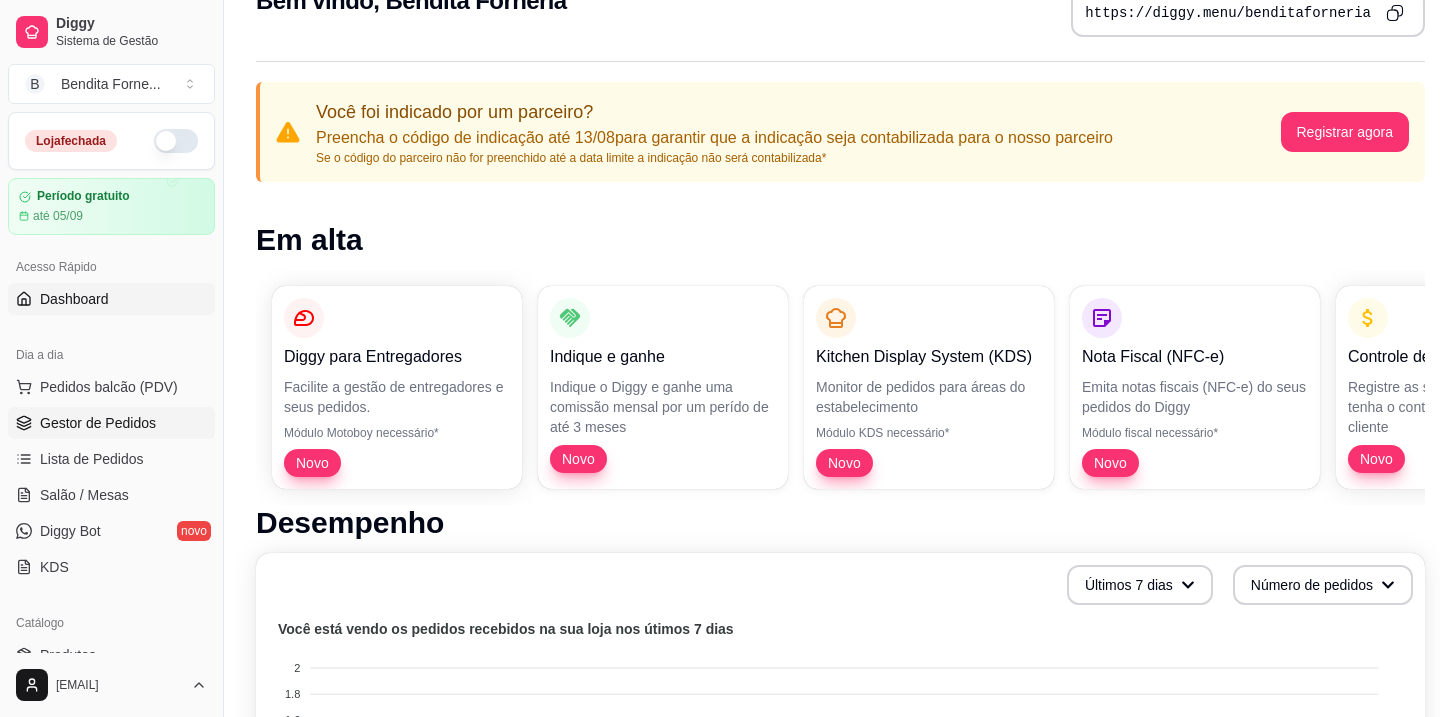 click on "Gestor de Pedidos" at bounding box center [111, 423] 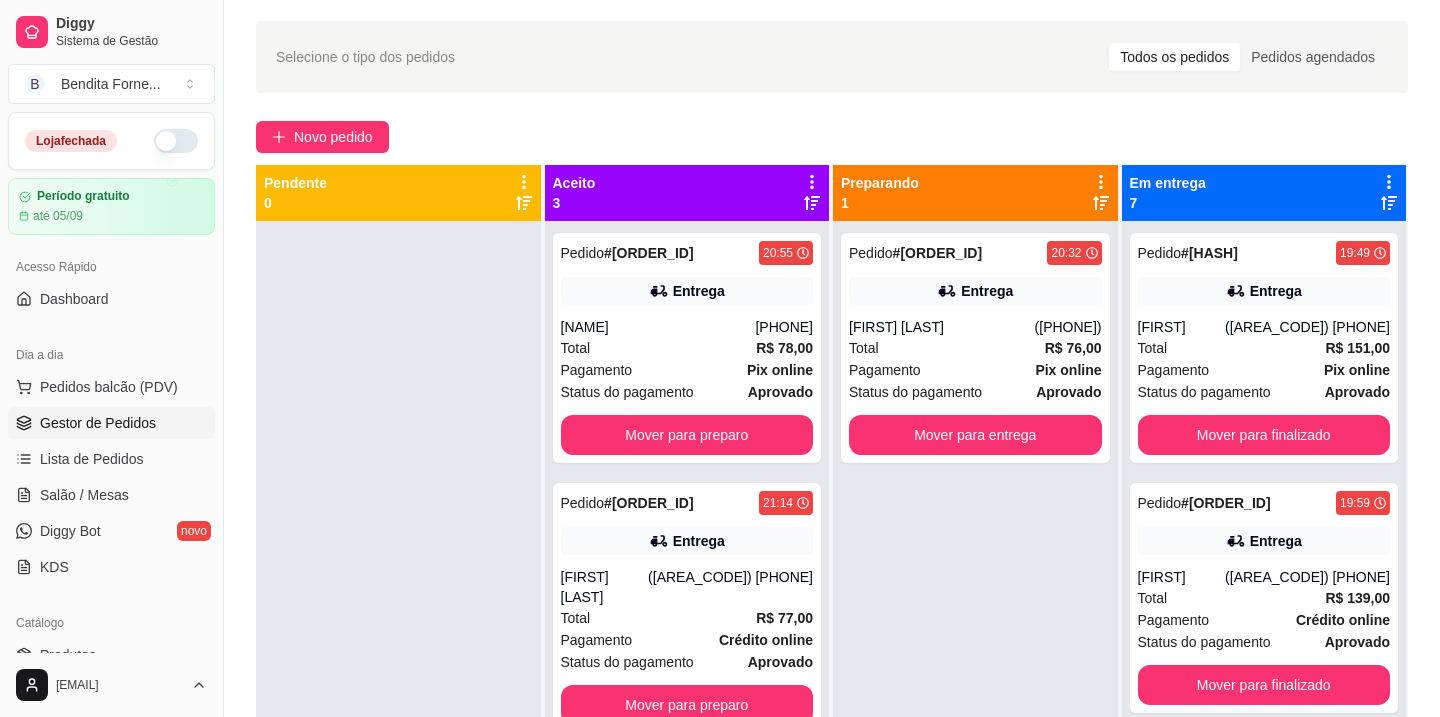 scroll, scrollTop: 0, scrollLeft: 0, axis: both 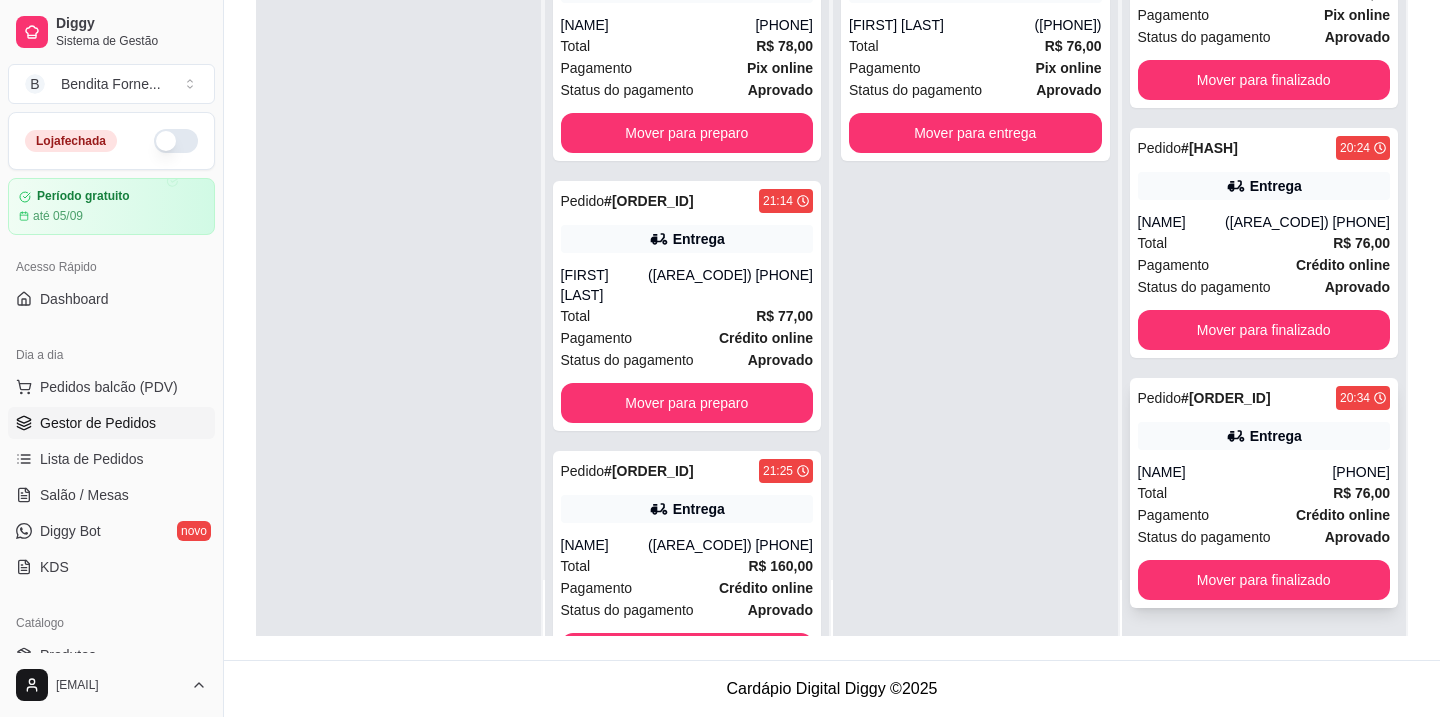 click on "Total R$ 76,00" at bounding box center [1264, 493] 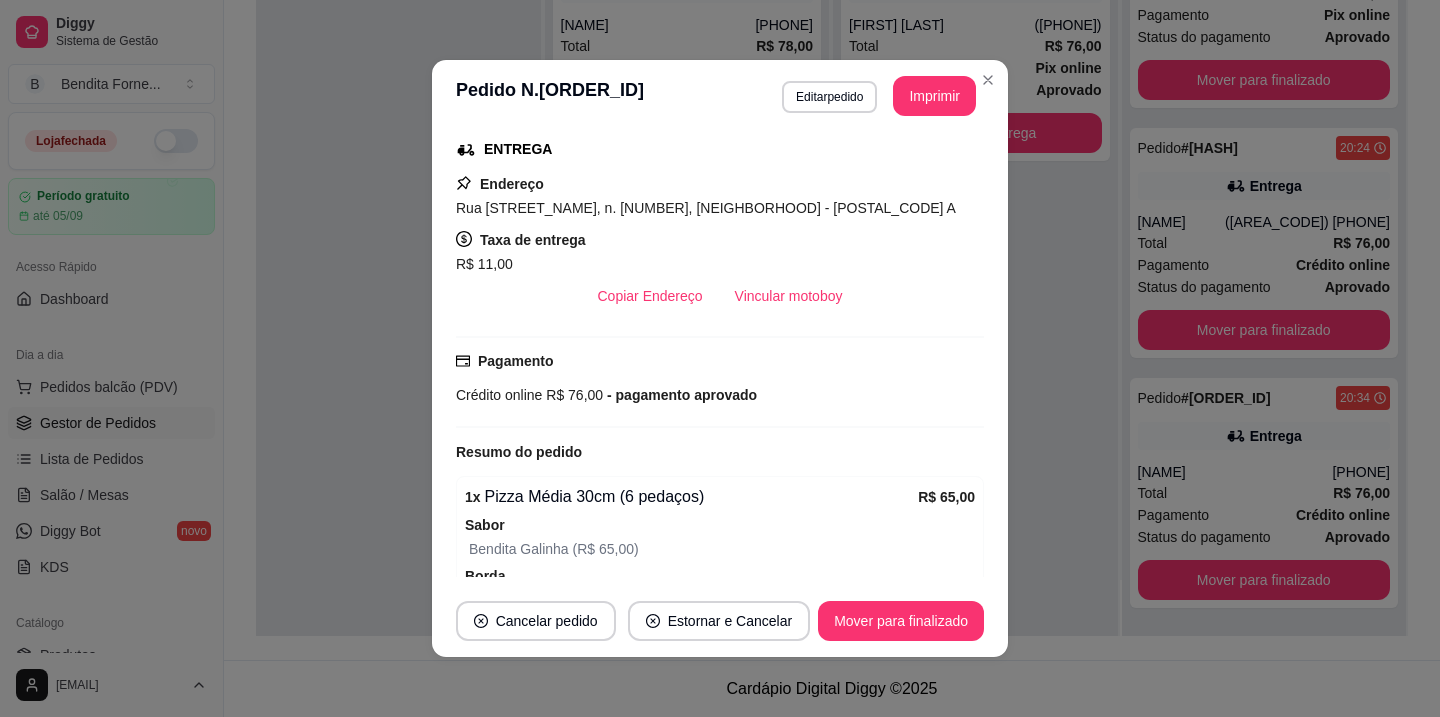 scroll, scrollTop: 492, scrollLeft: 0, axis: vertical 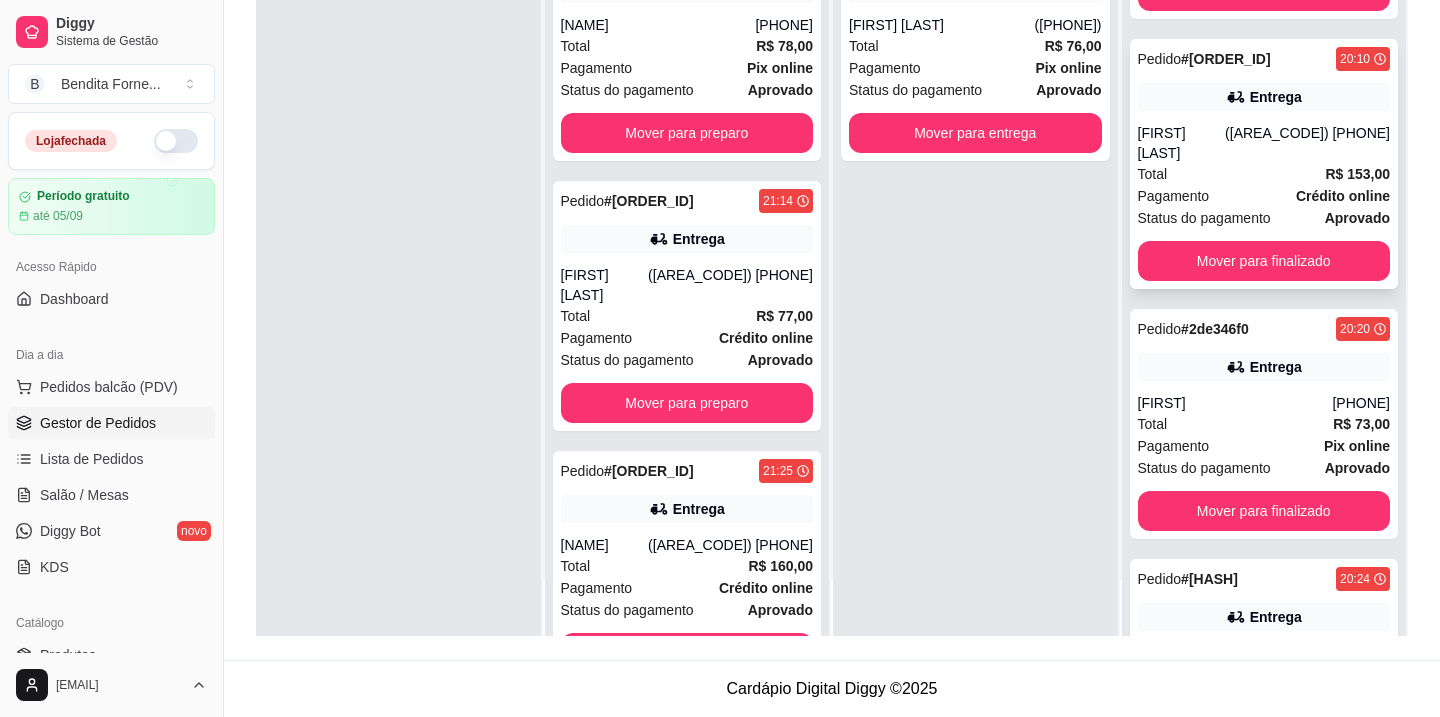 click on "Pagamento Crédito online" at bounding box center (1264, 196) 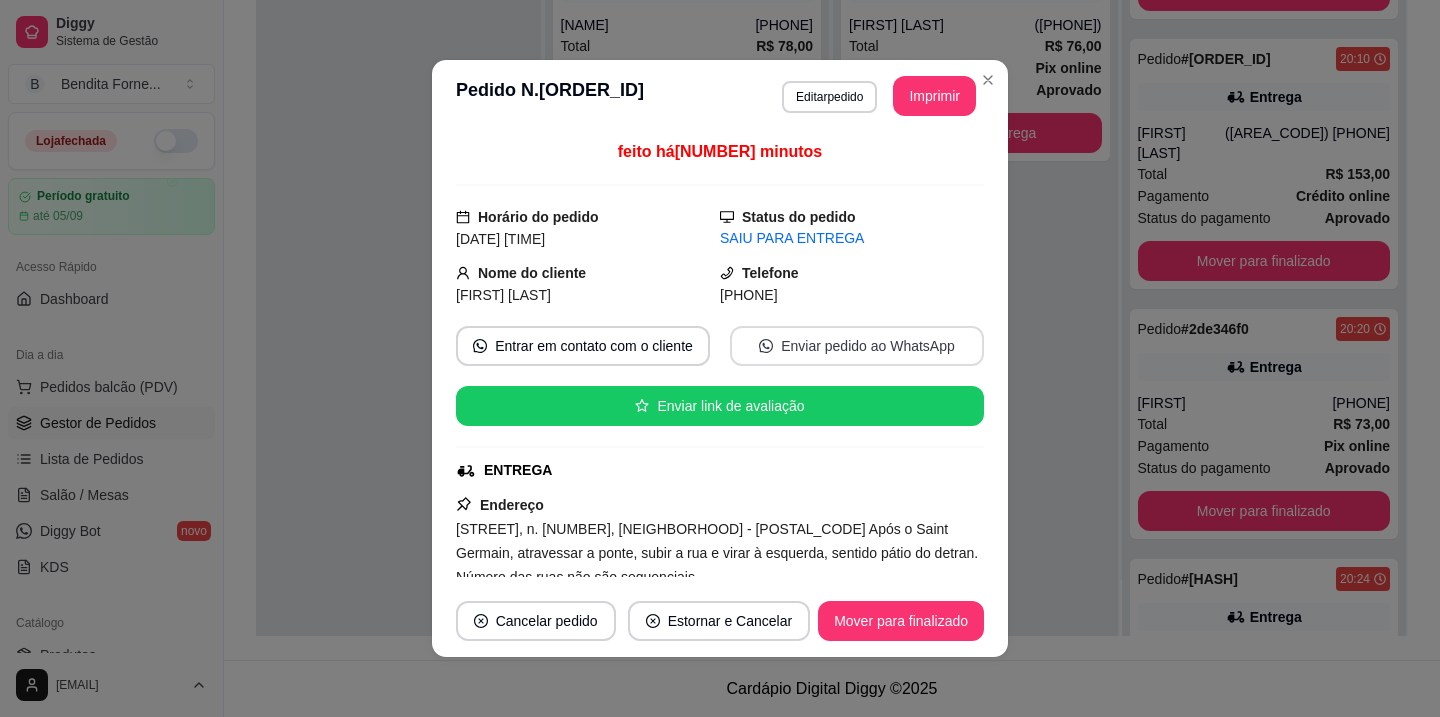 scroll, scrollTop: 75, scrollLeft: 0, axis: vertical 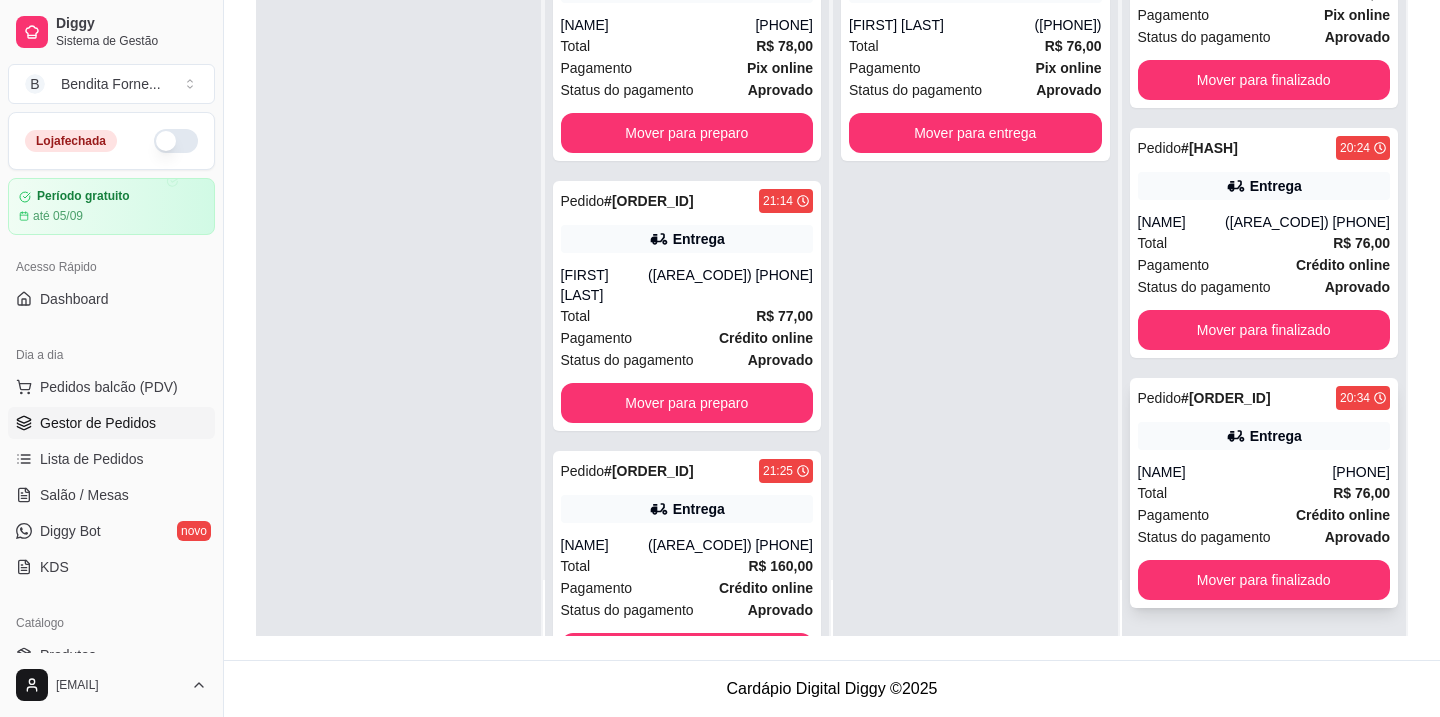 click on "Status do pagamento" at bounding box center (1204, 537) 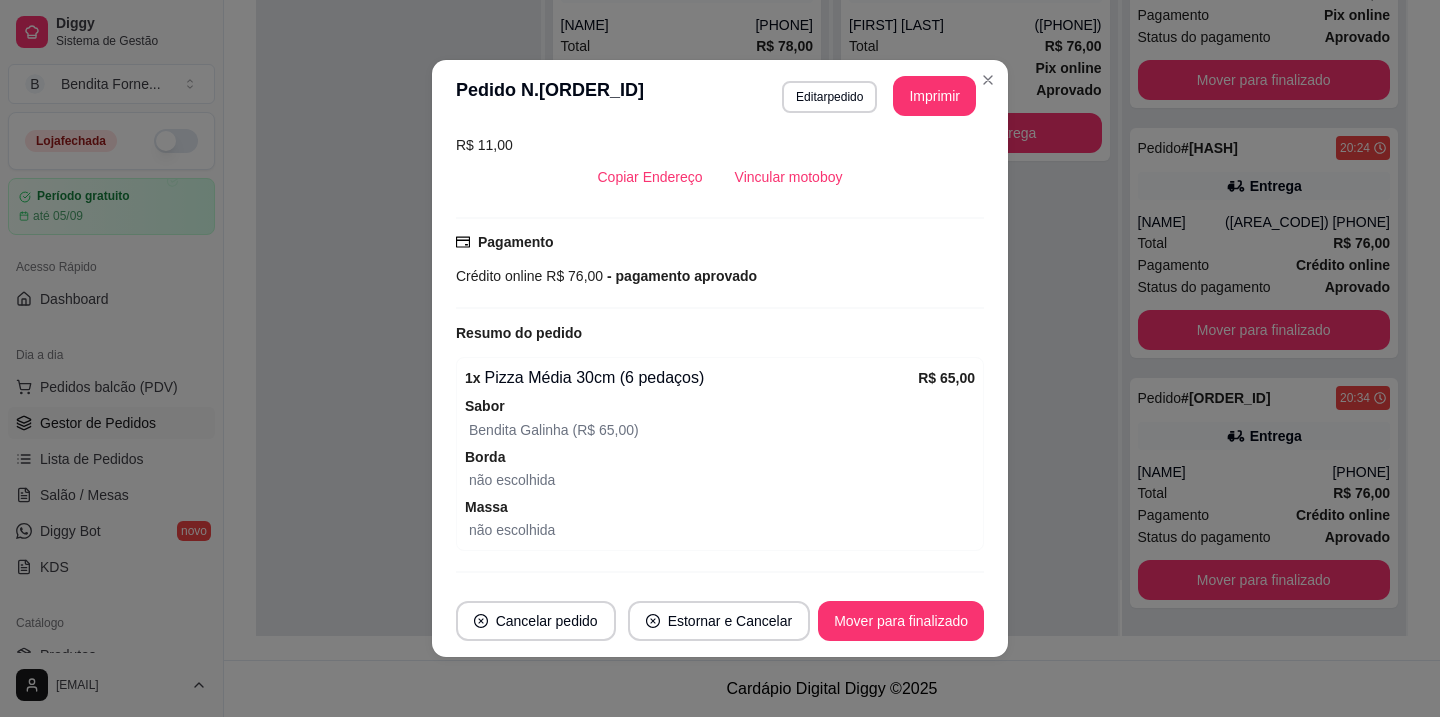 scroll, scrollTop: 447, scrollLeft: 0, axis: vertical 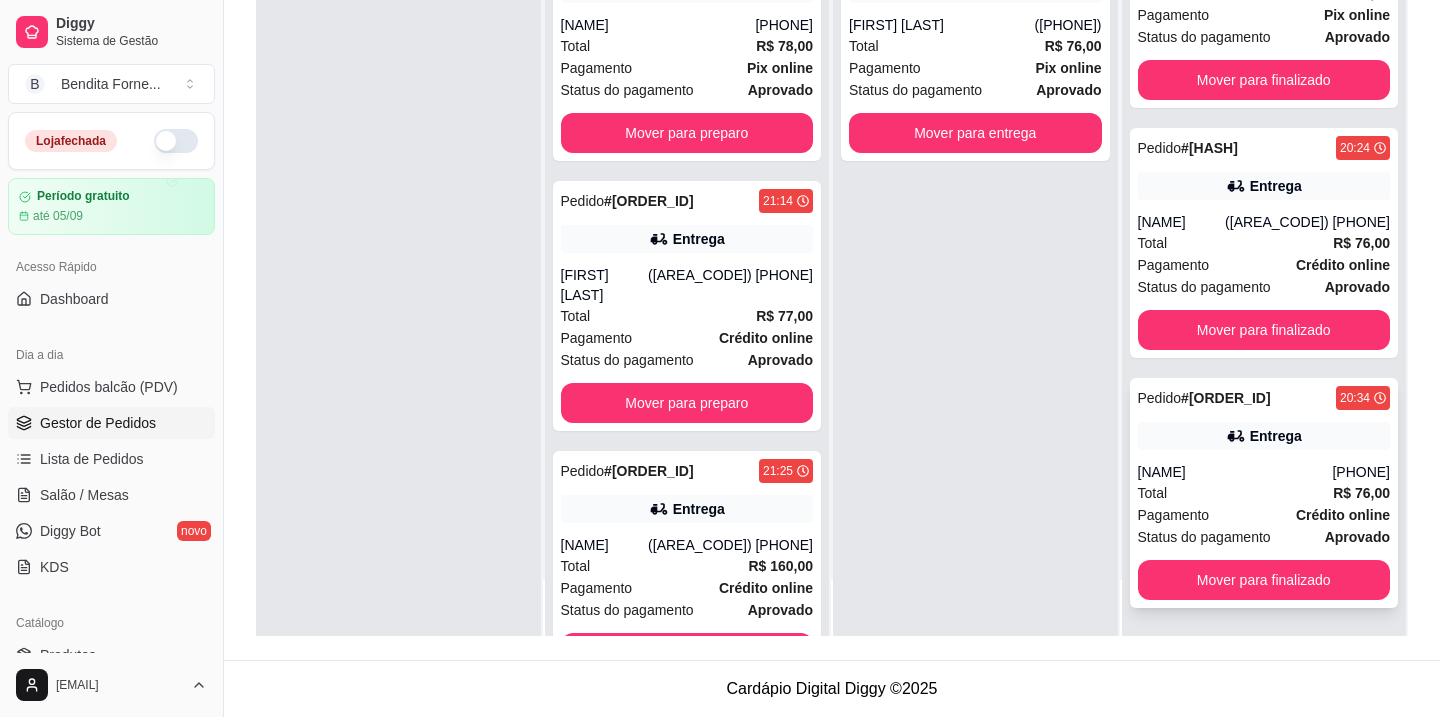click on "[FIRST] [LAST]" at bounding box center [1235, 472] 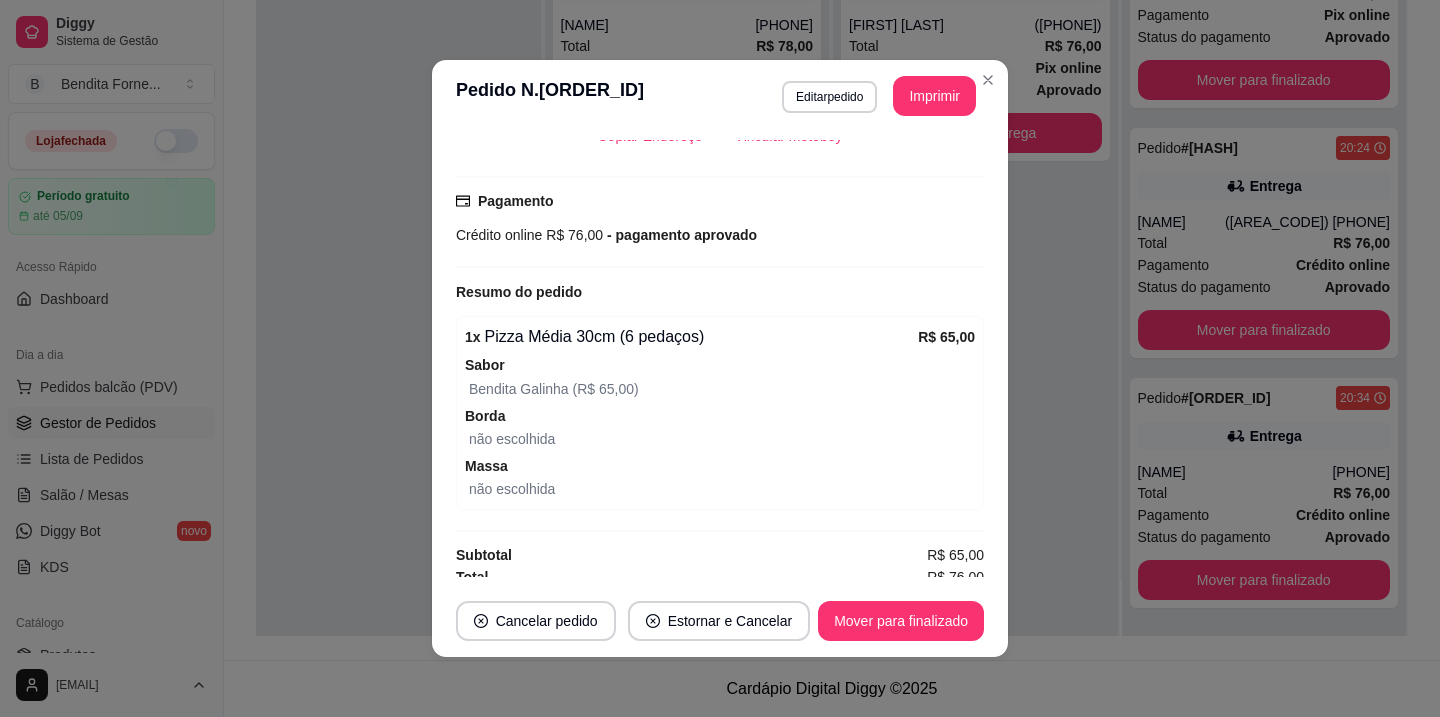 scroll, scrollTop: 492, scrollLeft: 0, axis: vertical 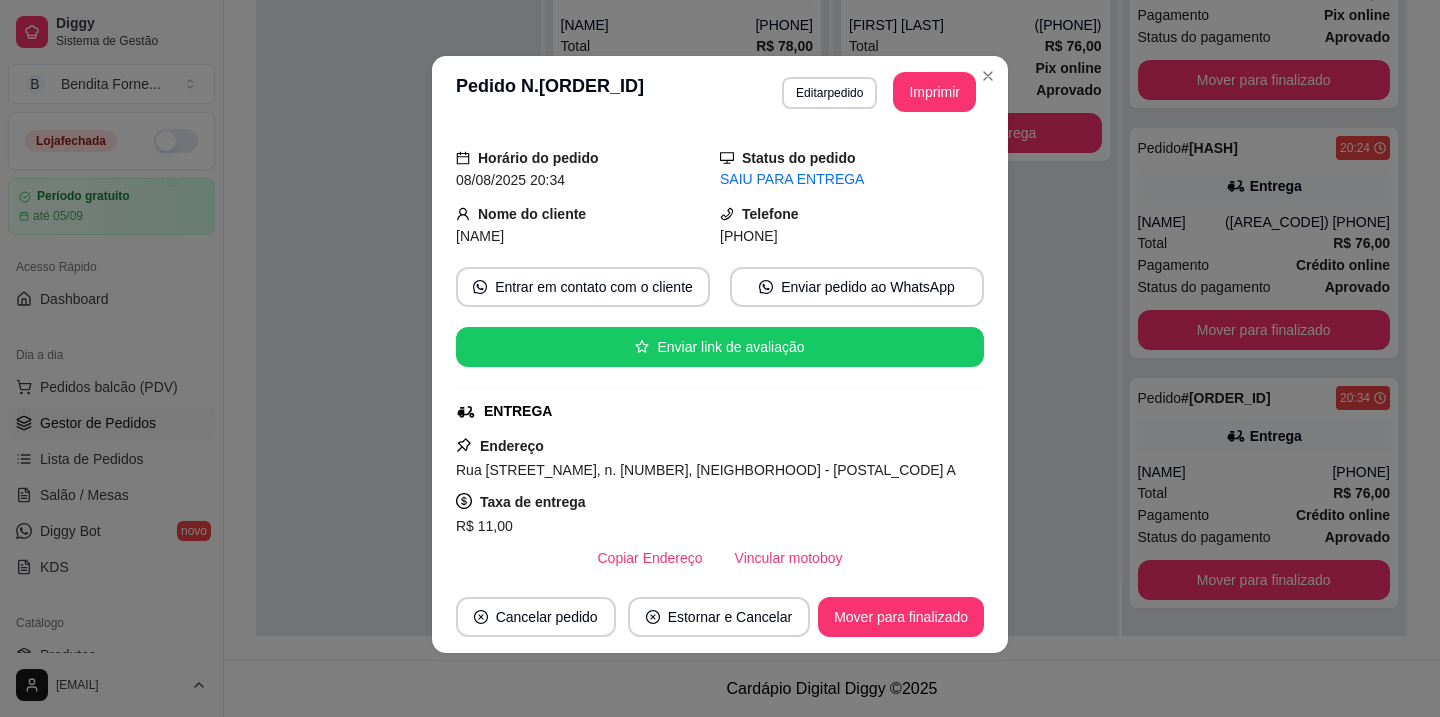 click on "Rua [STREET_NAME], n. [NUMBER], [NEIGHBORHOOD] - [POSTAL_CODE] A" at bounding box center [706, 470] 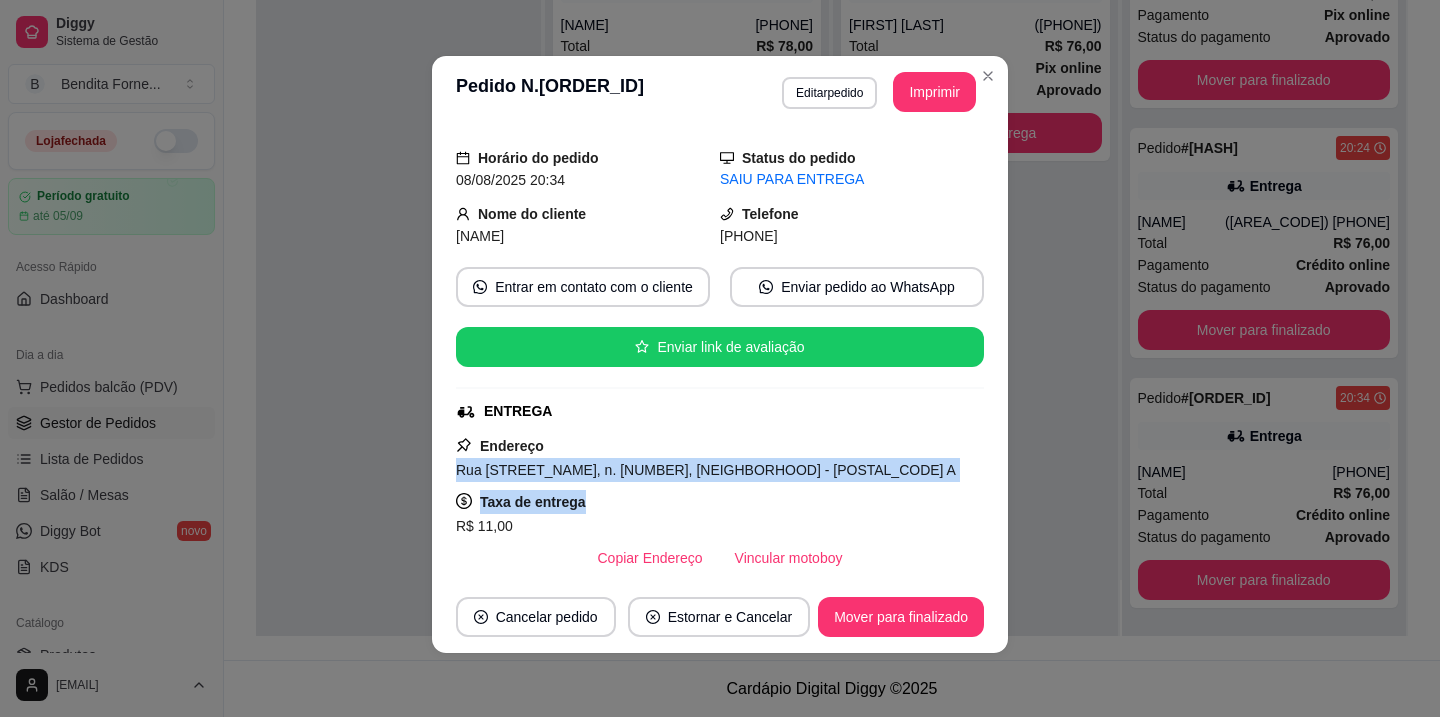drag, startPoint x: 457, startPoint y: 466, endPoint x: 757, endPoint y: 495, distance: 301.3984 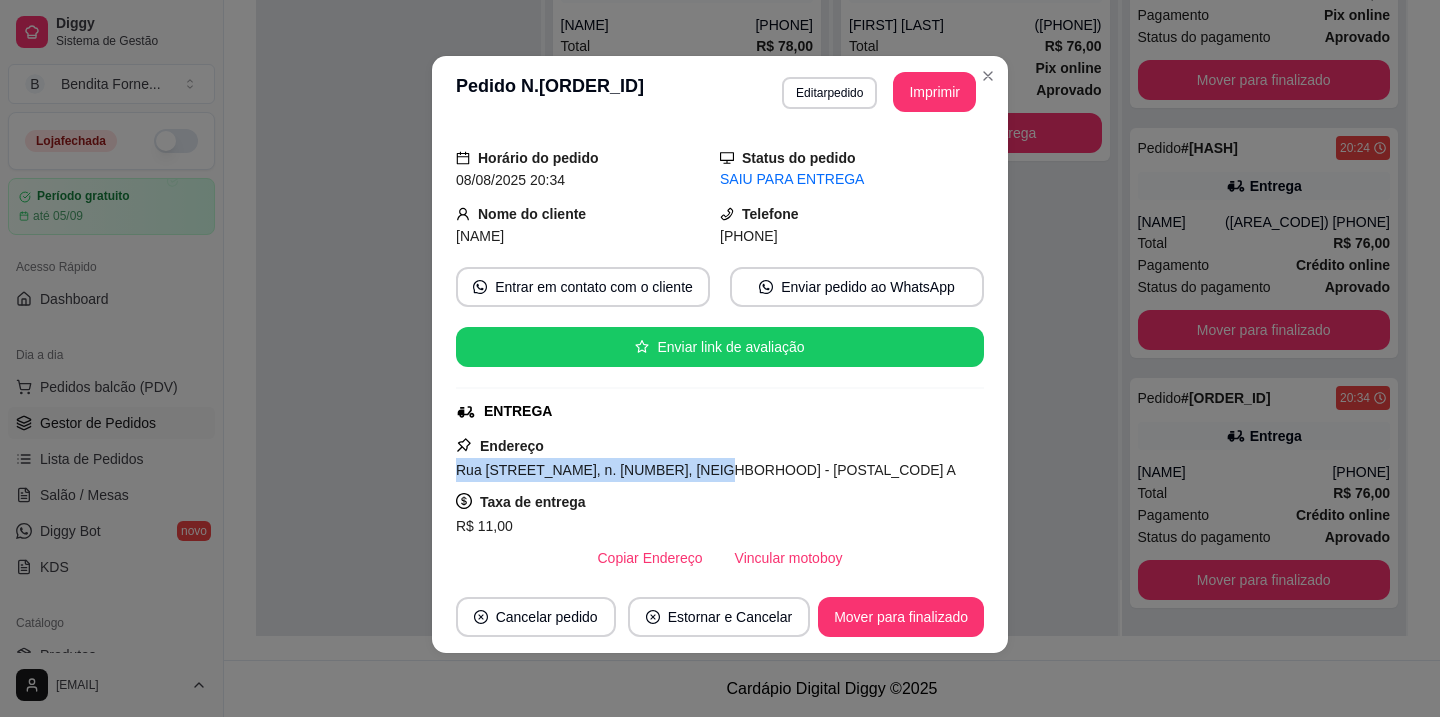 drag, startPoint x: 456, startPoint y: 470, endPoint x: 699, endPoint y: 478, distance: 243.13165 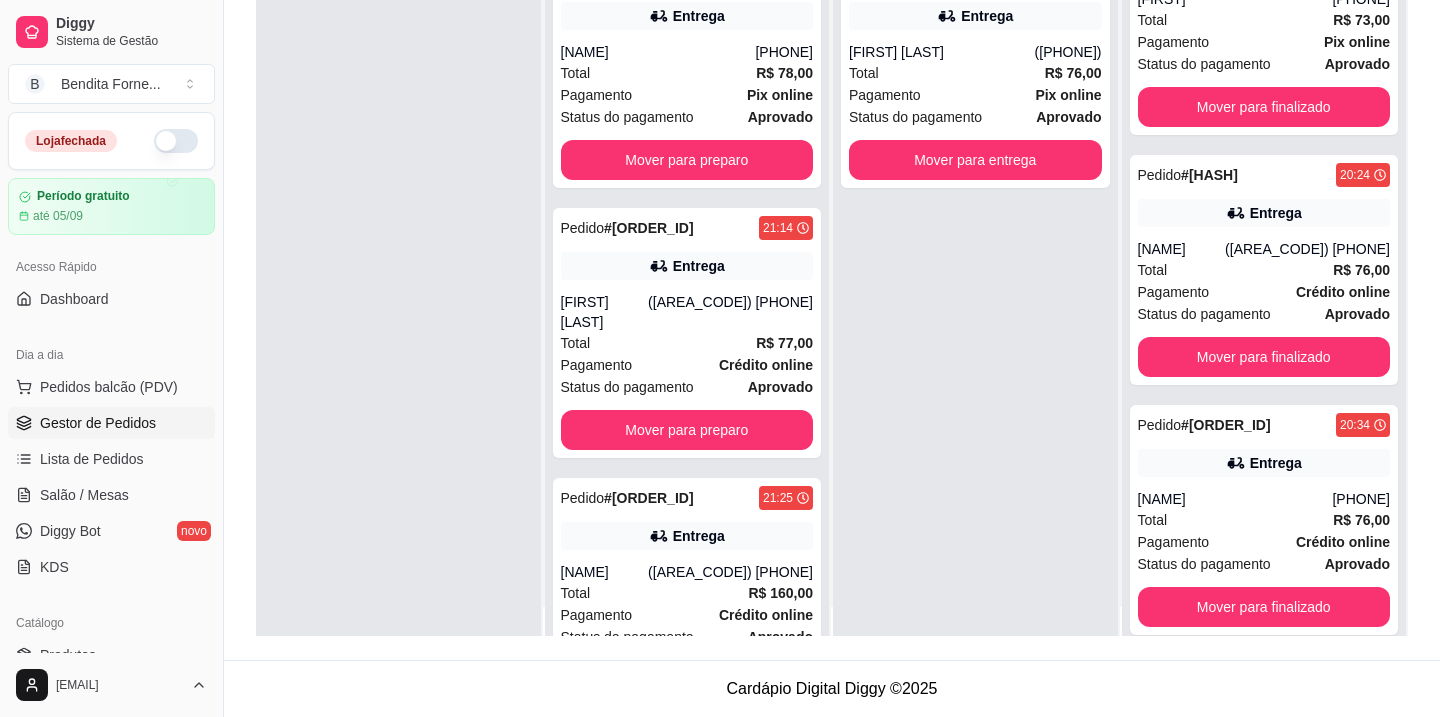 scroll, scrollTop: 0, scrollLeft: 0, axis: both 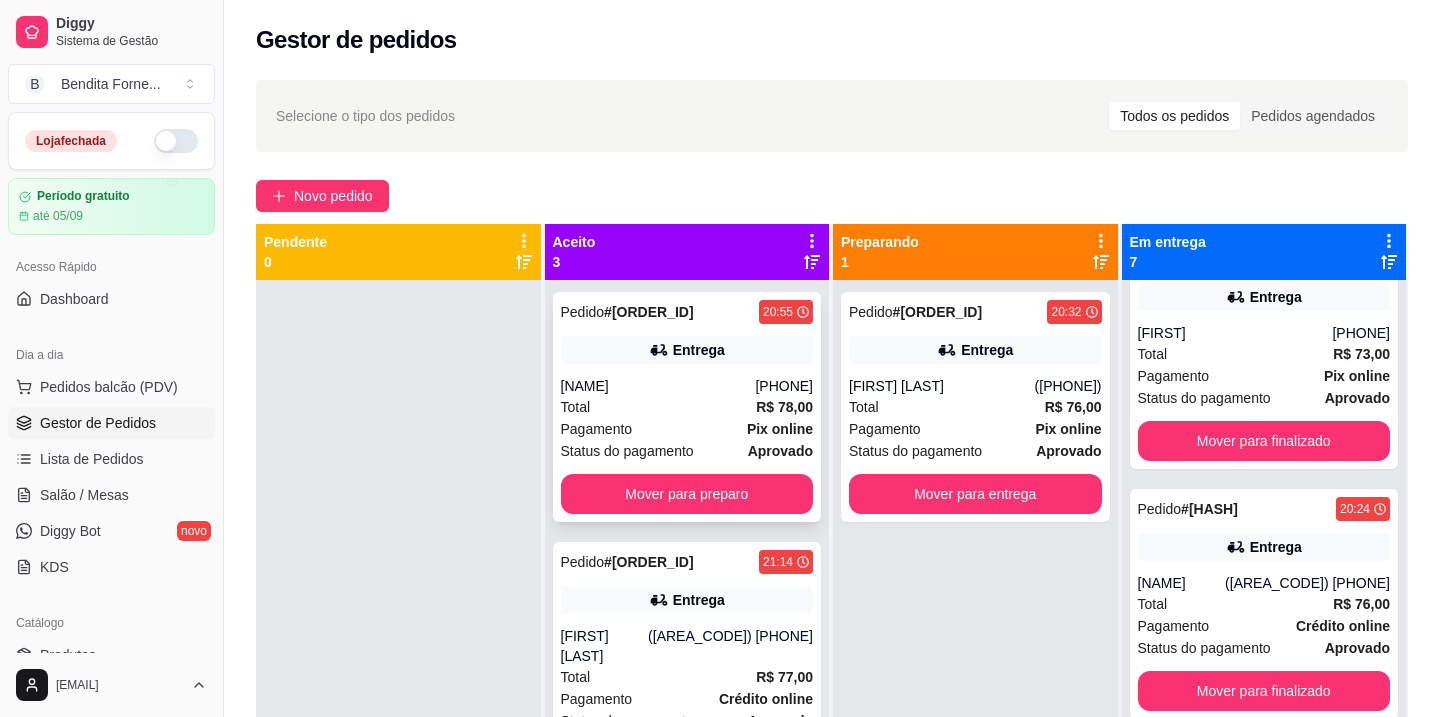 click on "Status do pagamento" at bounding box center (627, 451) 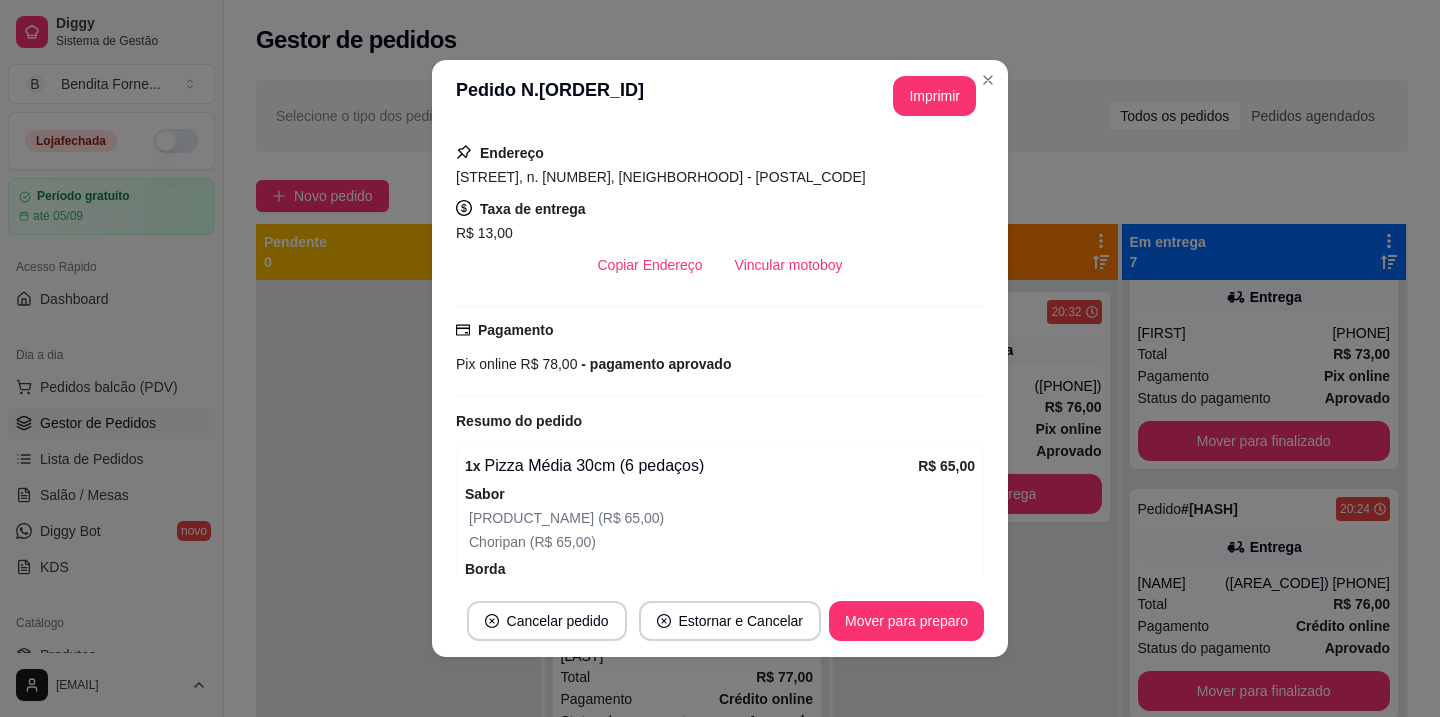 scroll, scrollTop: 516, scrollLeft: 0, axis: vertical 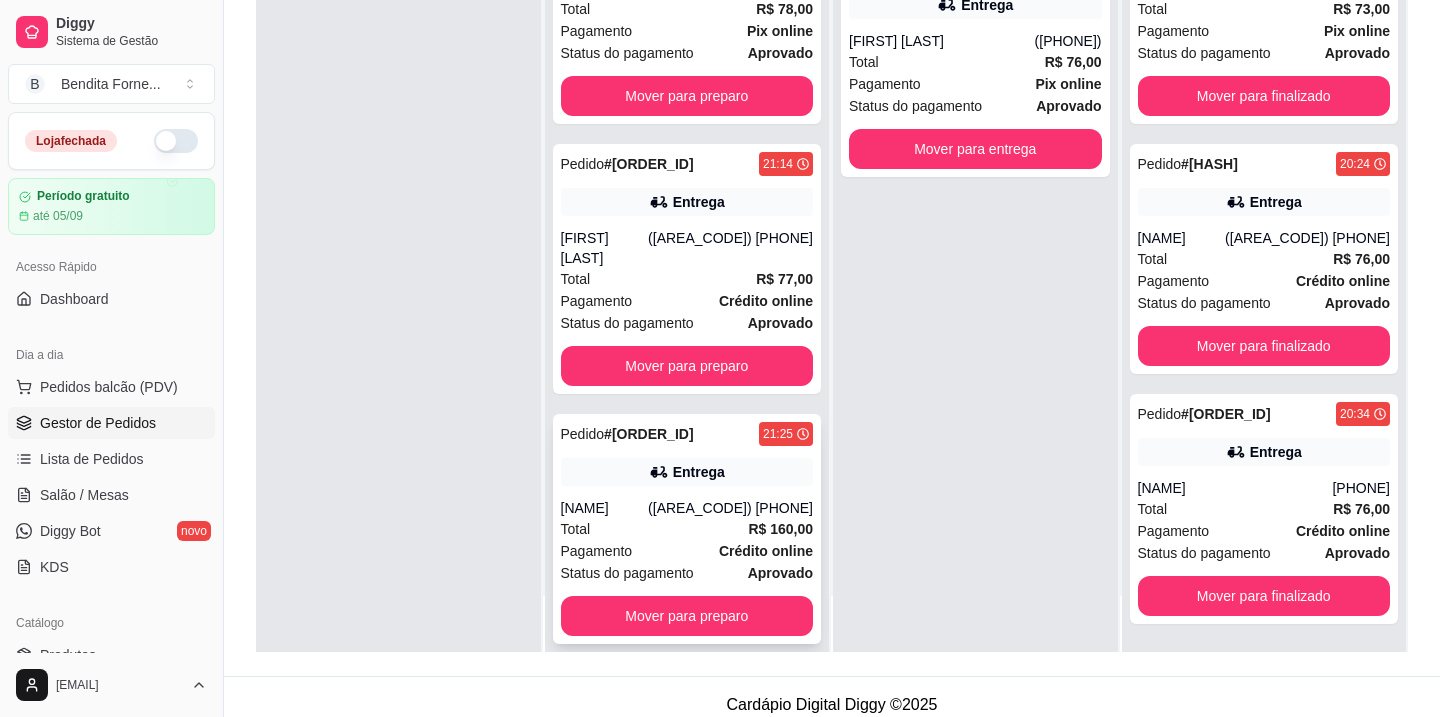 click on "Pagamento Crédito online" at bounding box center (687, 551) 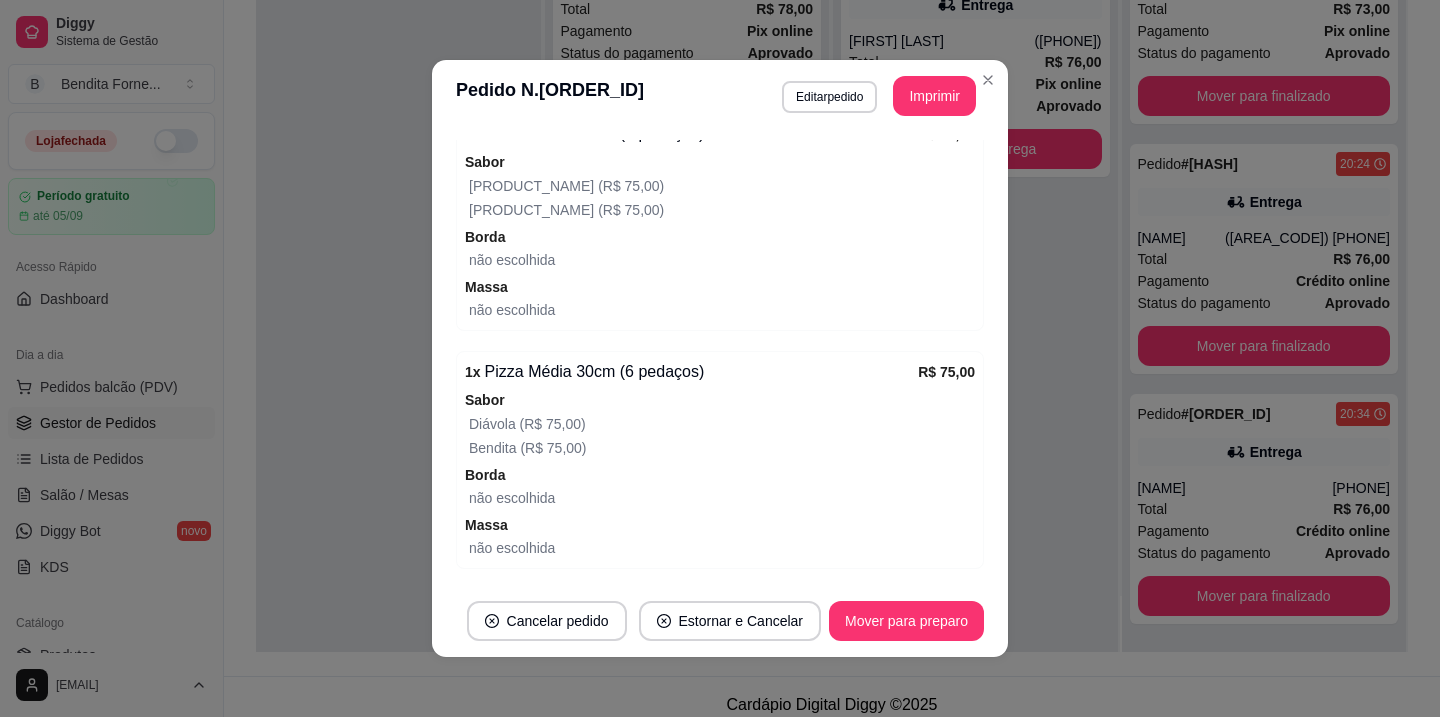 scroll, scrollTop: 754, scrollLeft: 0, axis: vertical 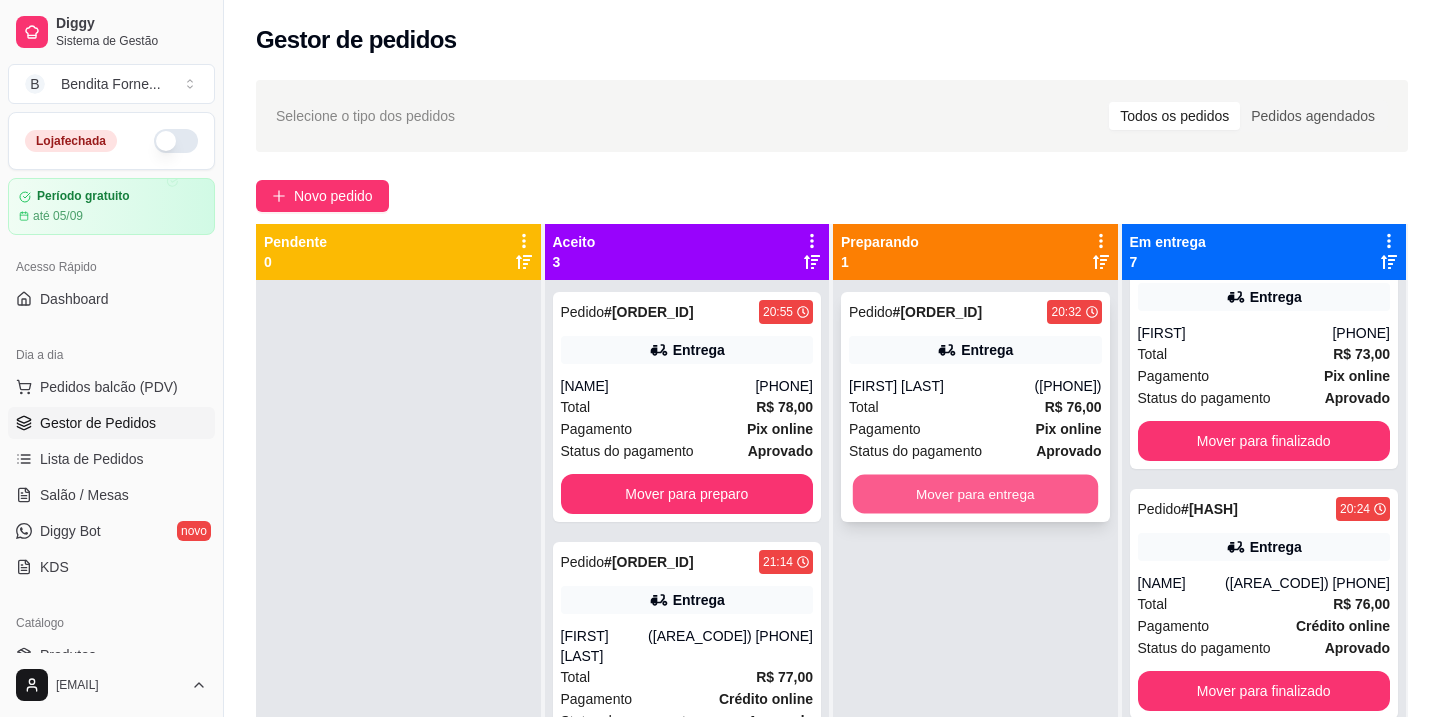click on "Mover para entrega" at bounding box center (975, 494) 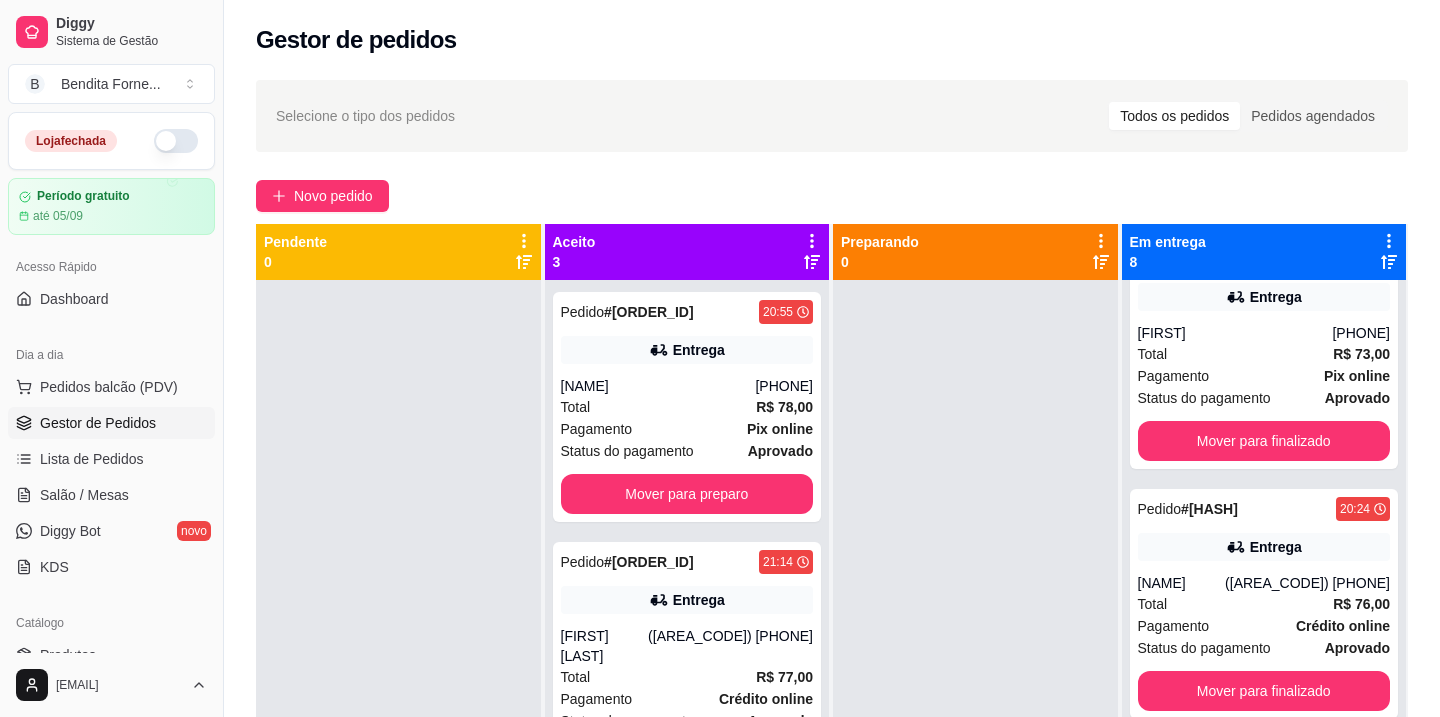 scroll, scrollTop: 56, scrollLeft: 0, axis: vertical 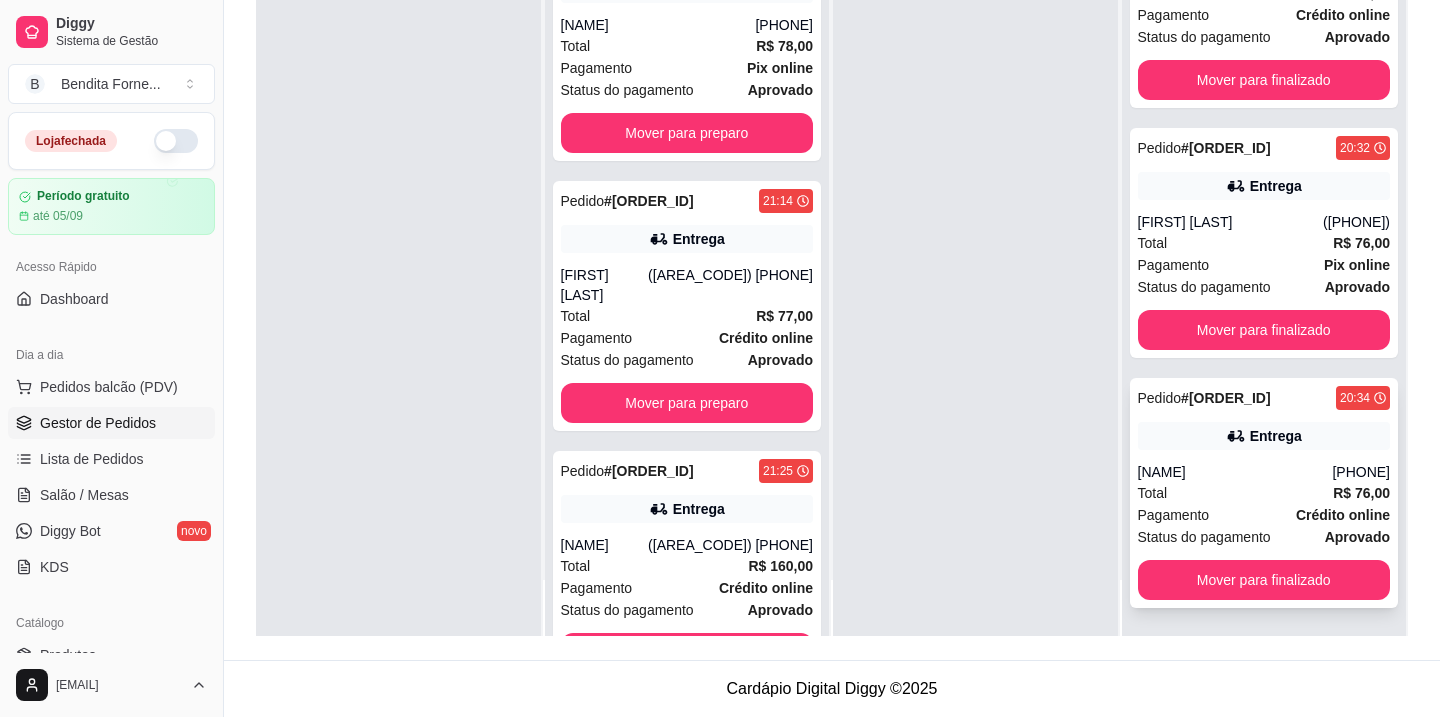 click on "Total R$ 76,00" at bounding box center [1264, 493] 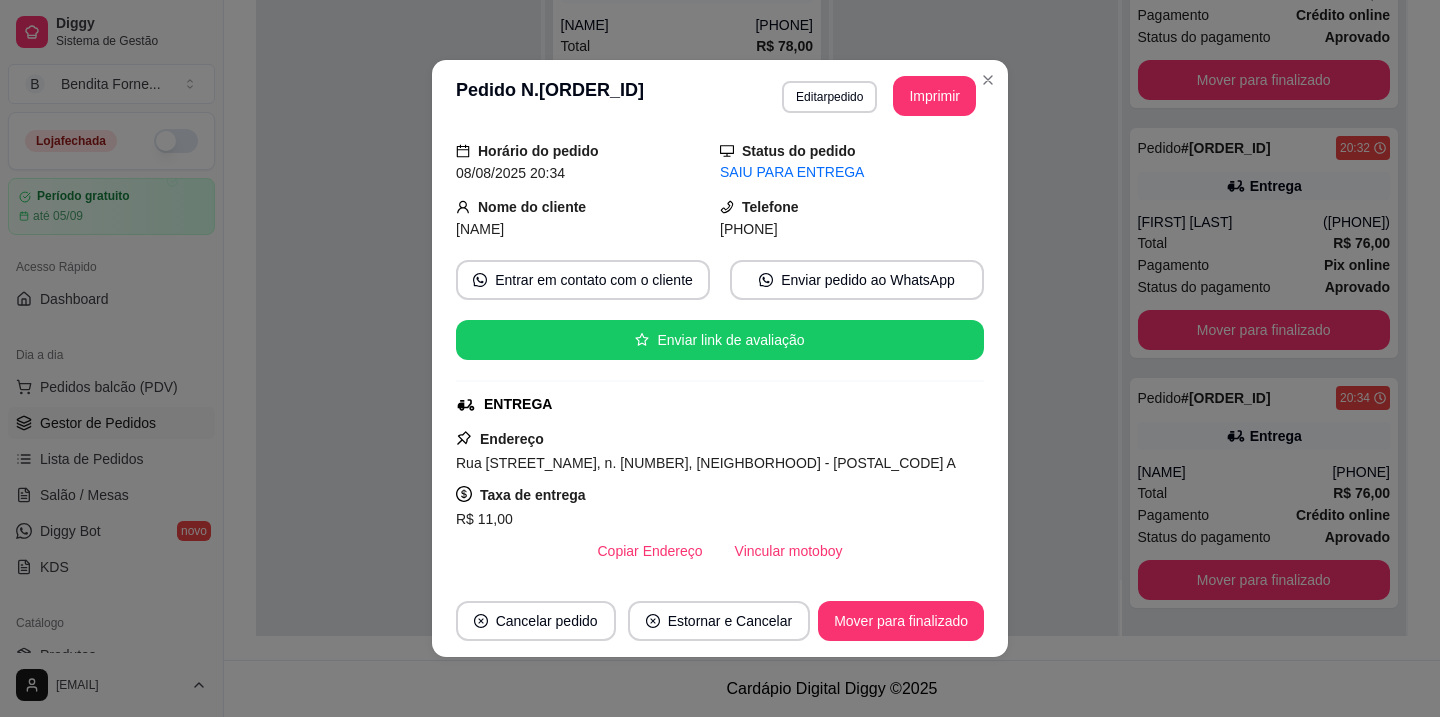 scroll, scrollTop: 82, scrollLeft: 0, axis: vertical 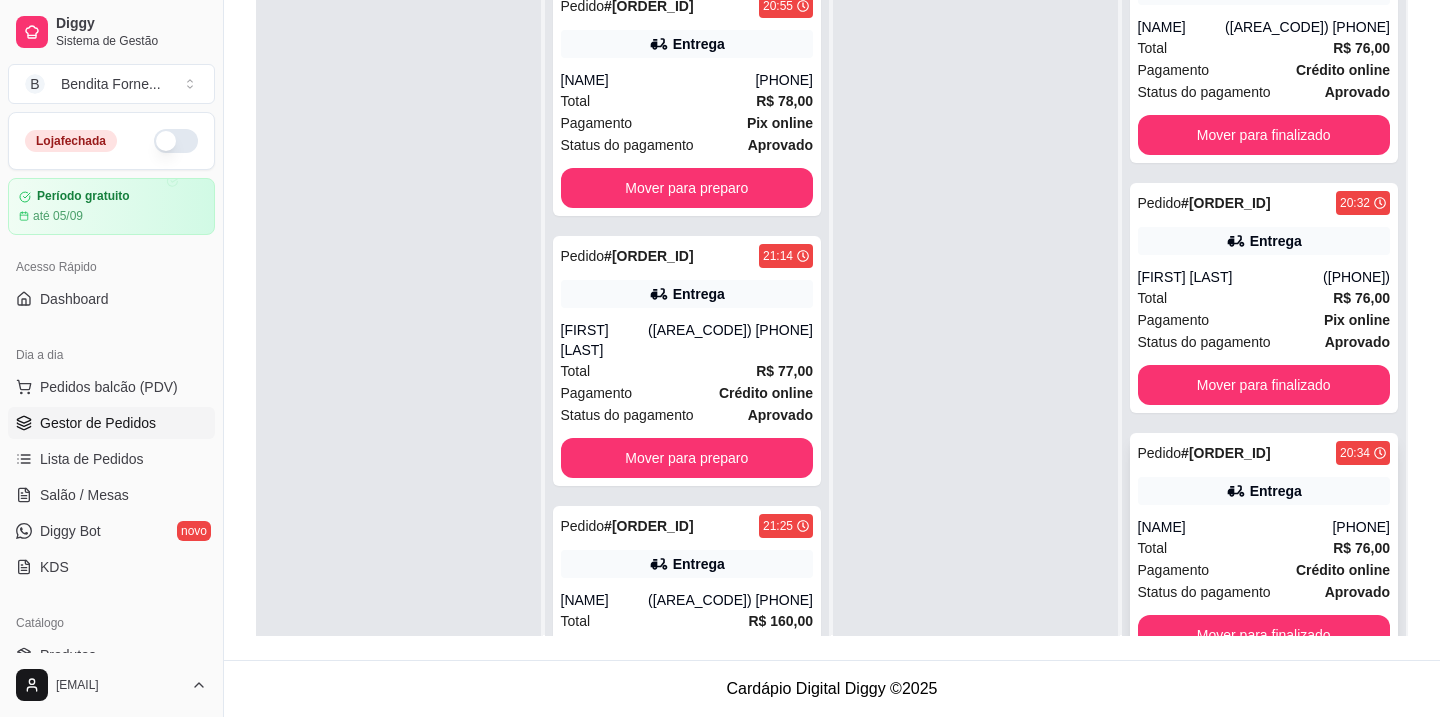 click on "Status do pagamento" at bounding box center [1204, 592] 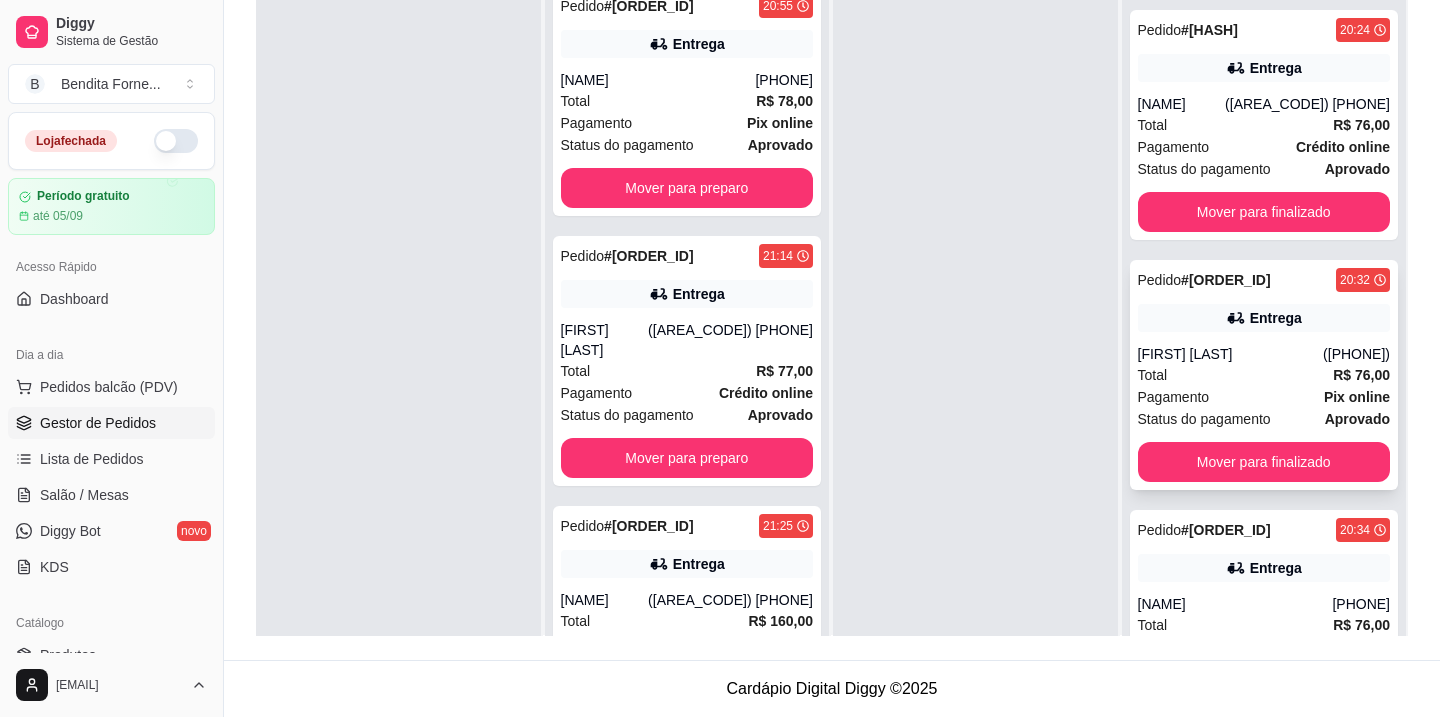 scroll, scrollTop: 1290, scrollLeft: 0, axis: vertical 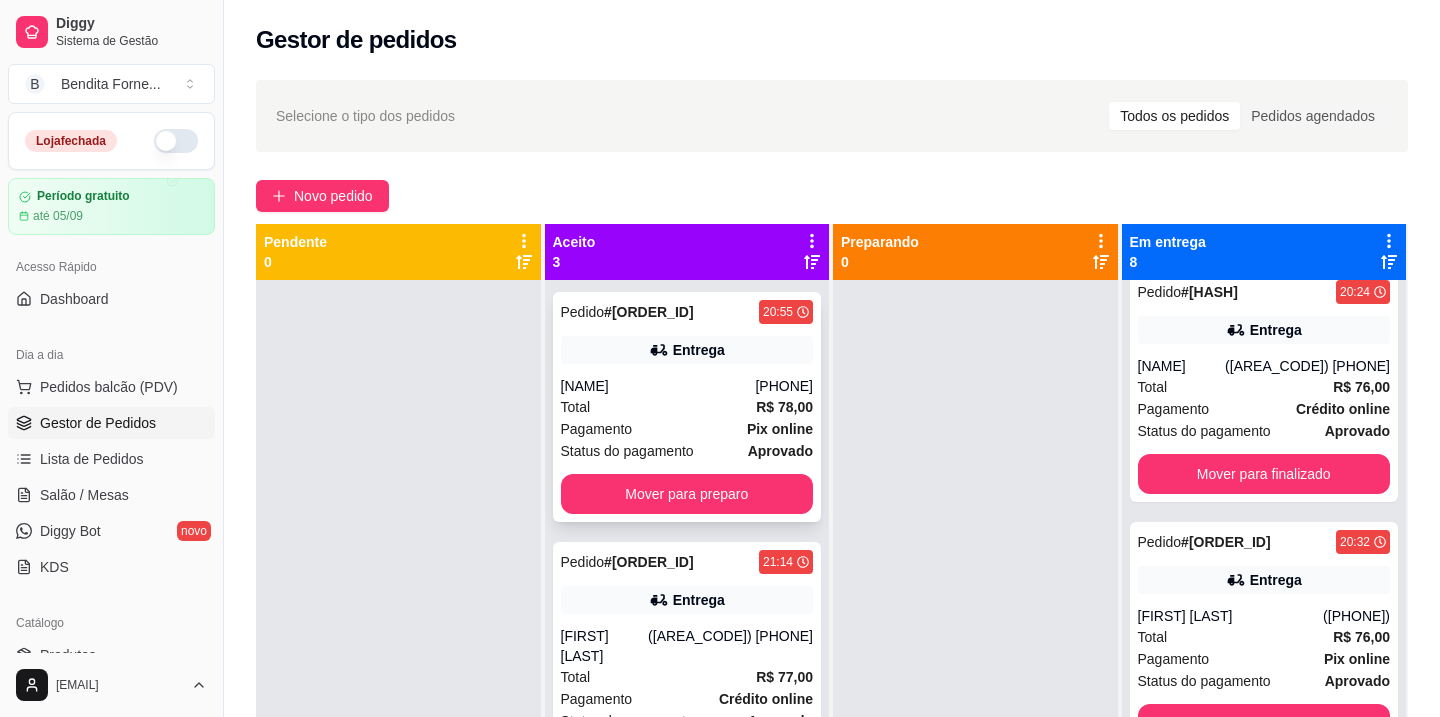 click on "Pagamento" at bounding box center (597, 429) 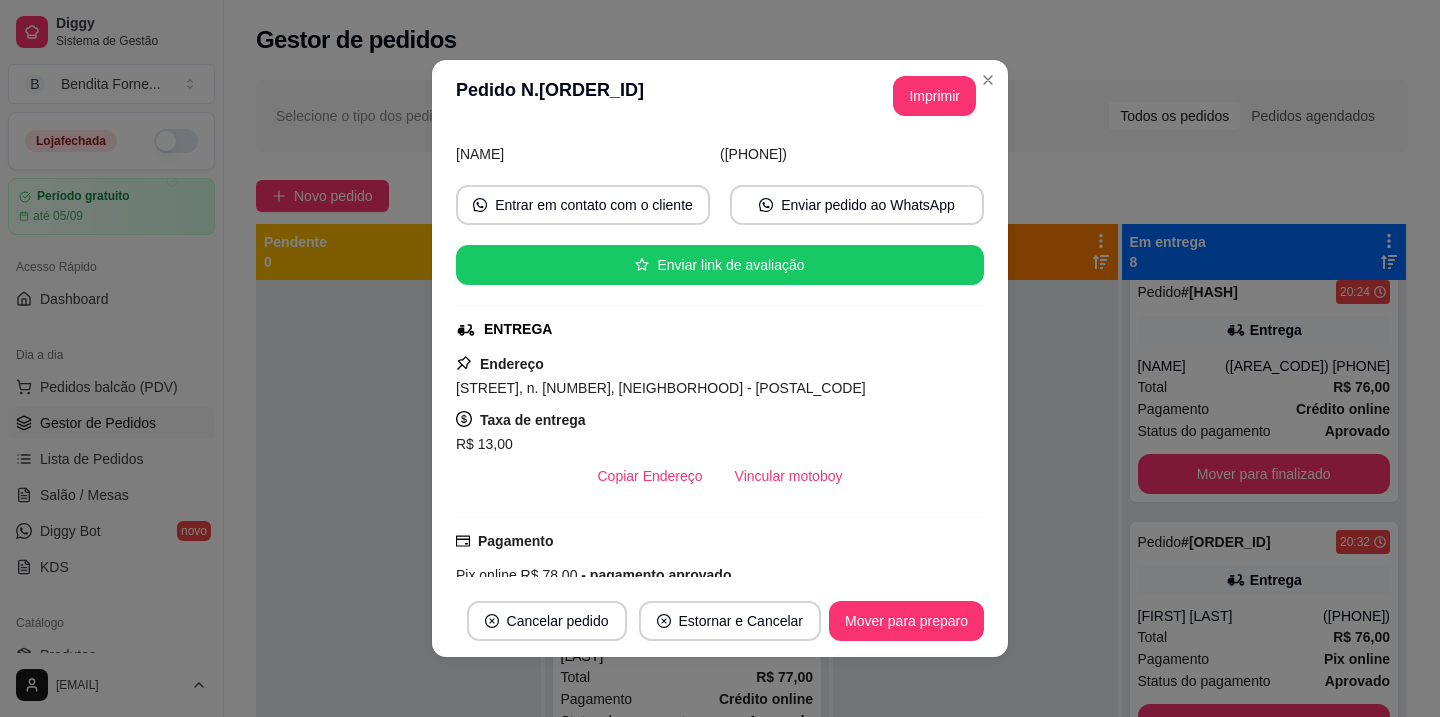 scroll, scrollTop: 516, scrollLeft: 0, axis: vertical 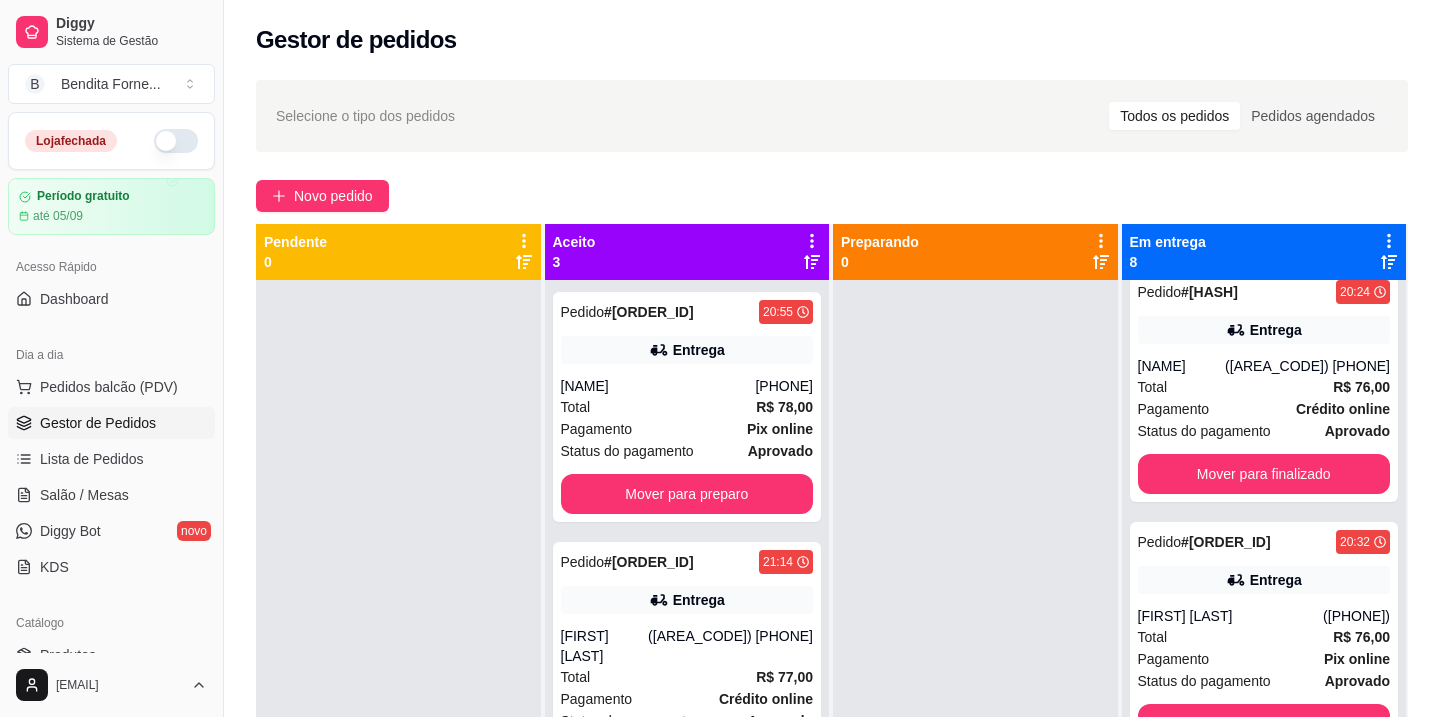 click at bounding box center (176, 141) 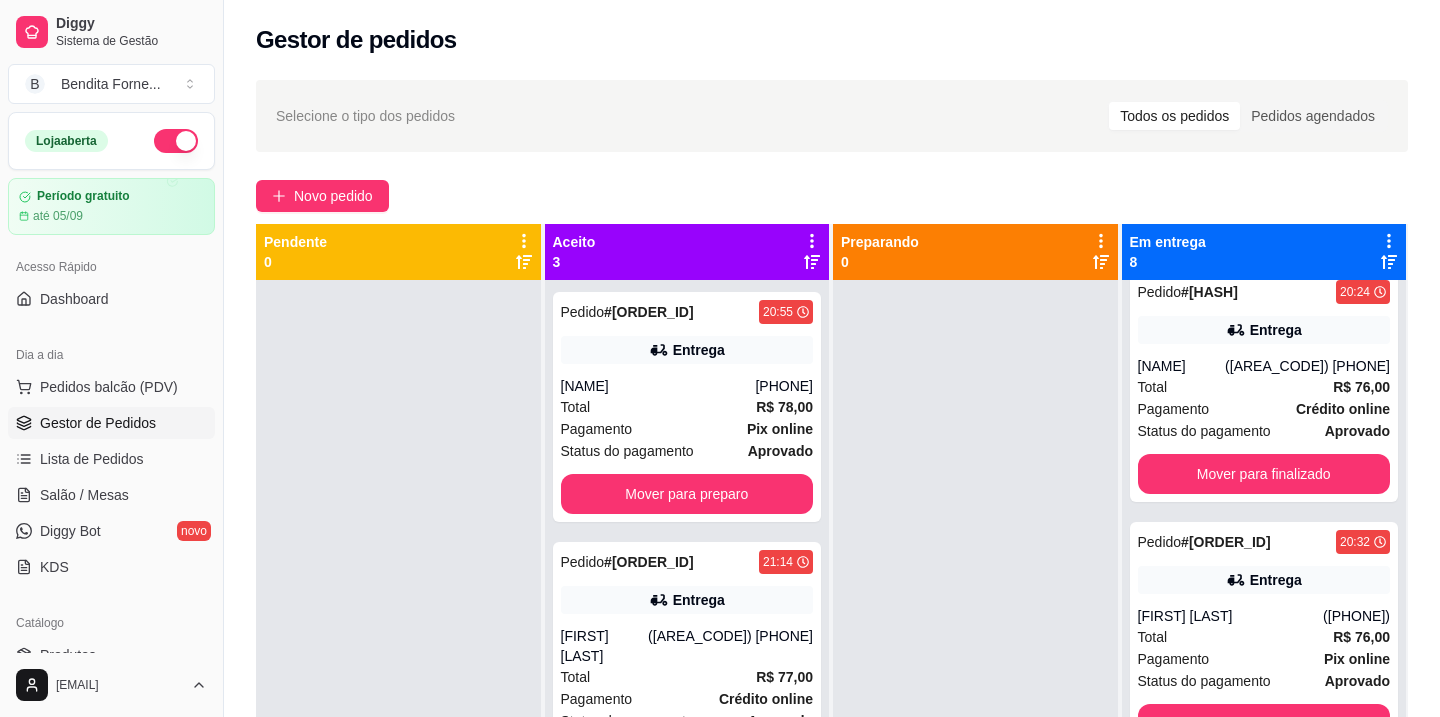 click at bounding box center [176, 141] 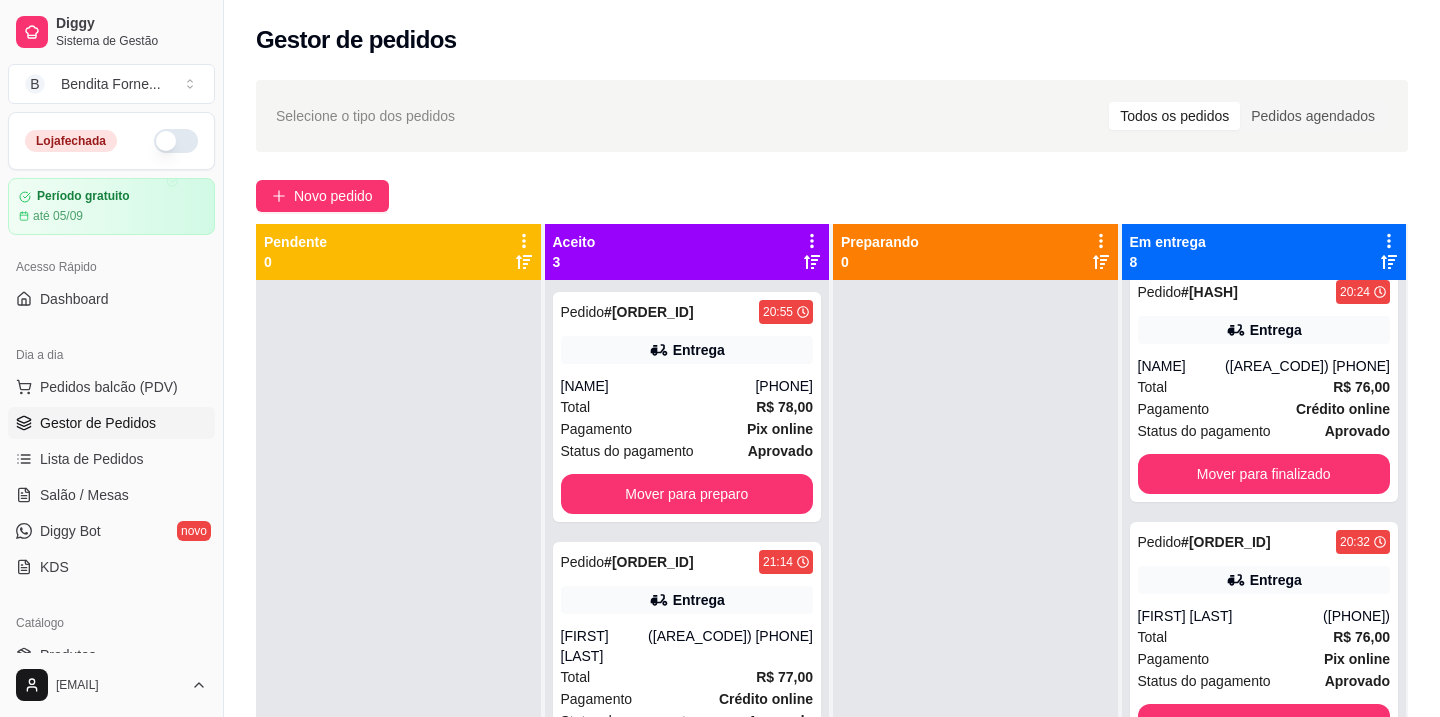 drag, startPoint x: 181, startPoint y: 151, endPoint x: 388, endPoint y: 265, distance: 236.31546 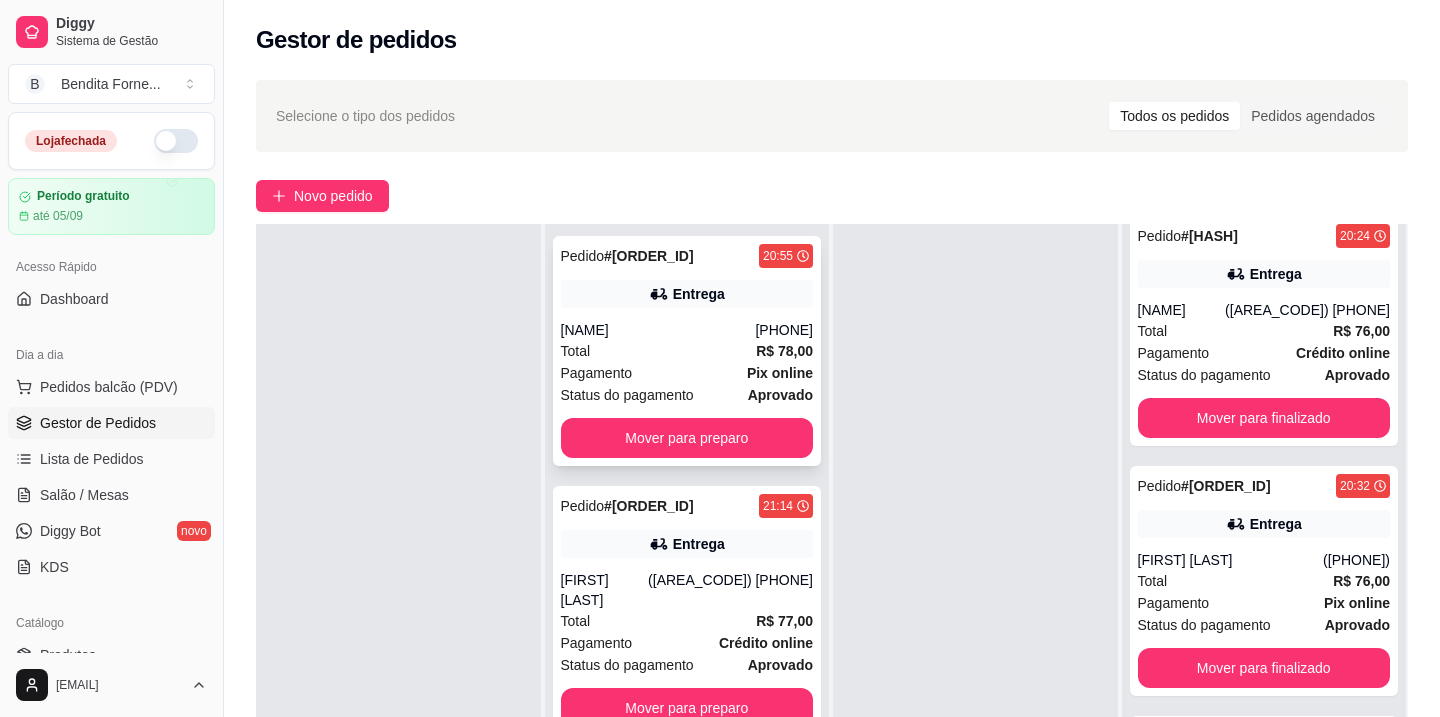 click on "Total R$ 78,00" at bounding box center (687, 351) 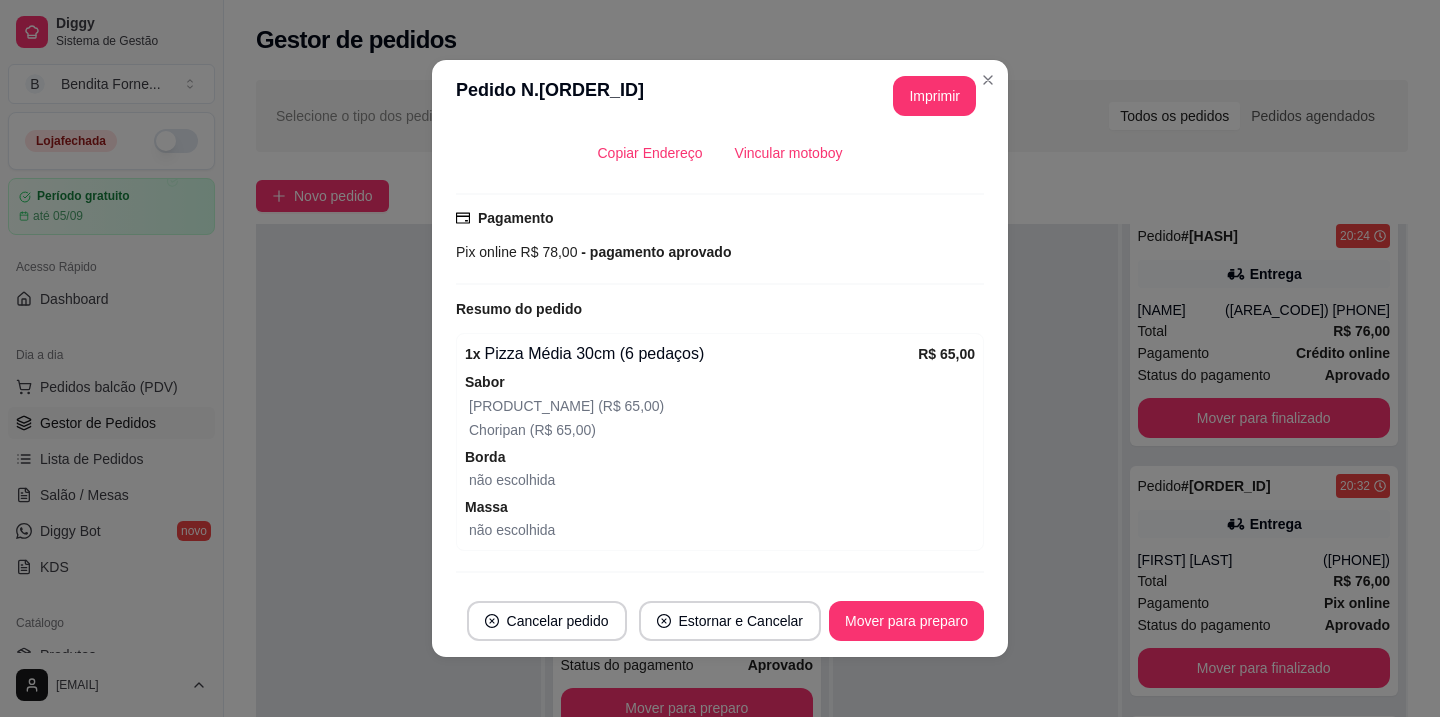 scroll, scrollTop: 516, scrollLeft: 0, axis: vertical 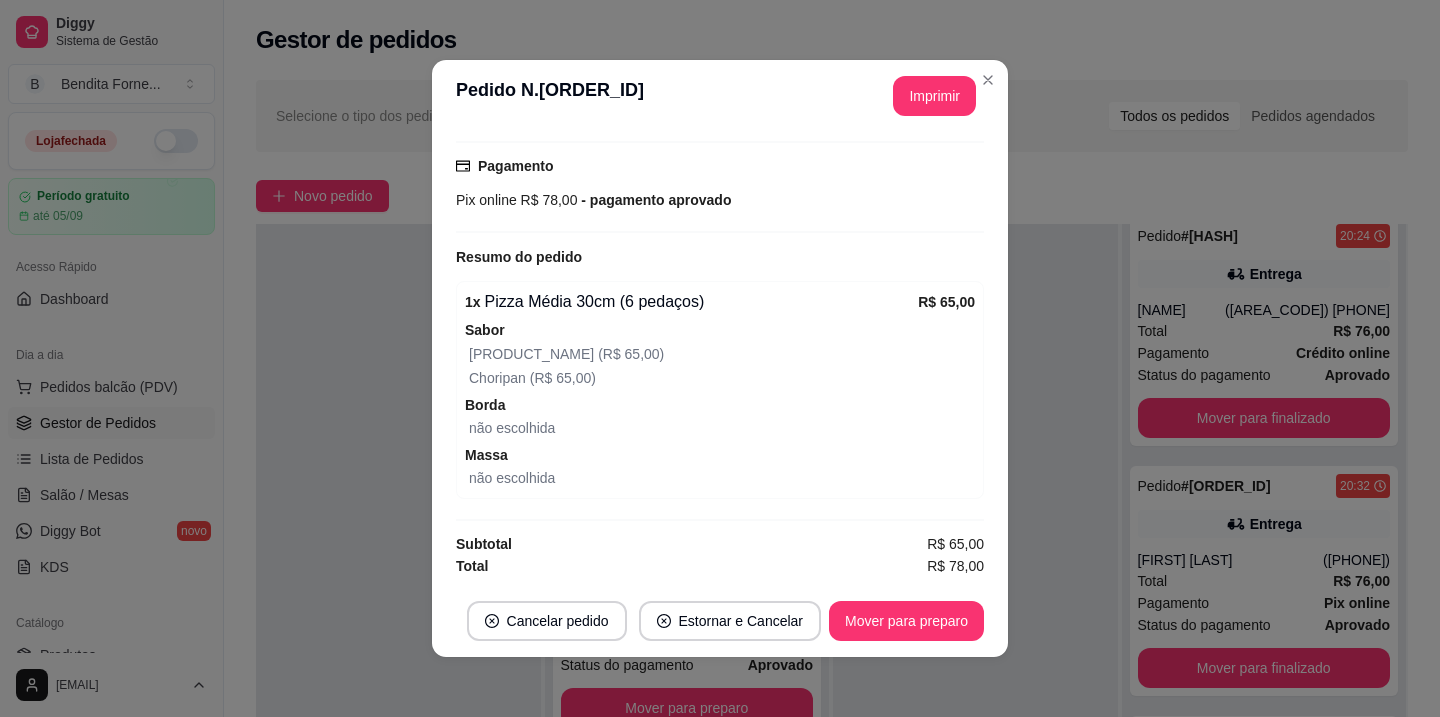 drag, startPoint x: 680, startPoint y: 361, endPoint x: 697, endPoint y: 194, distance: 167.86304 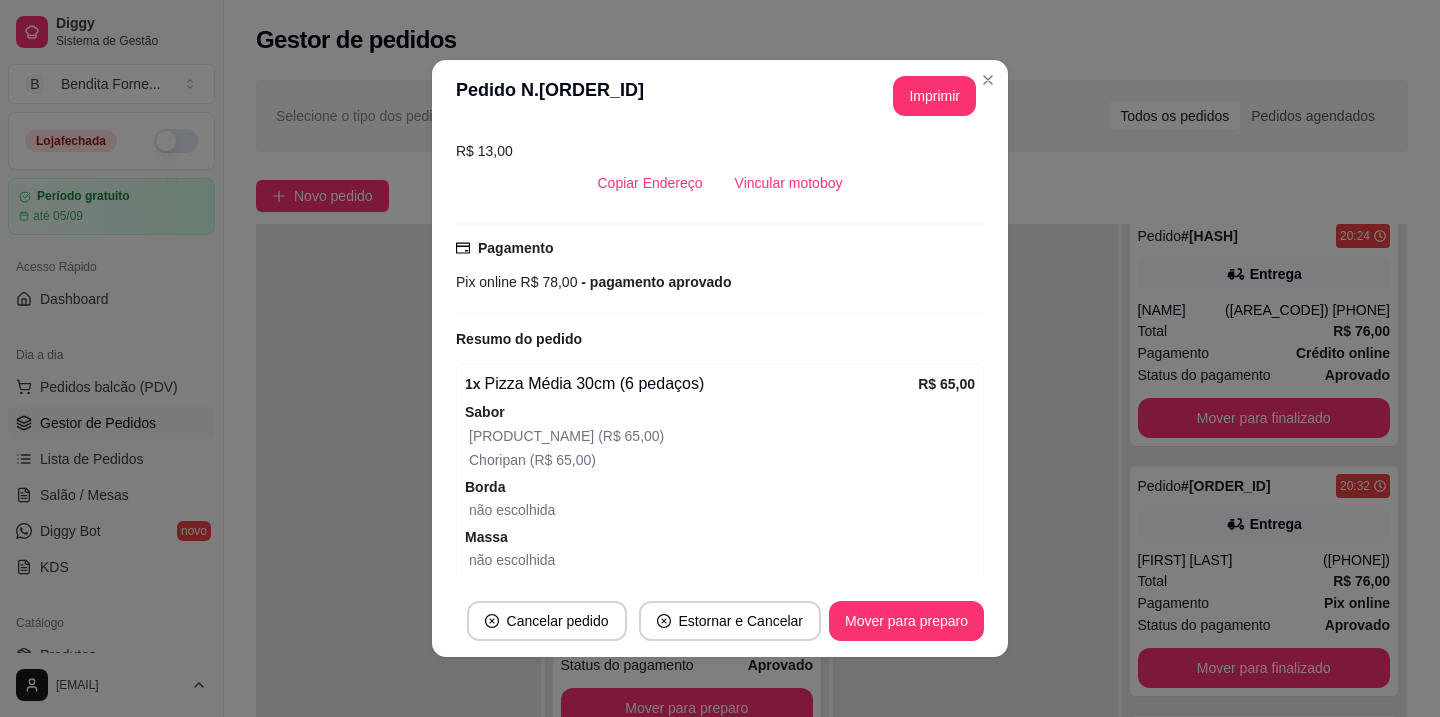 scroll, scrollTop: 516, scrollLeft: 0, axis: vertical 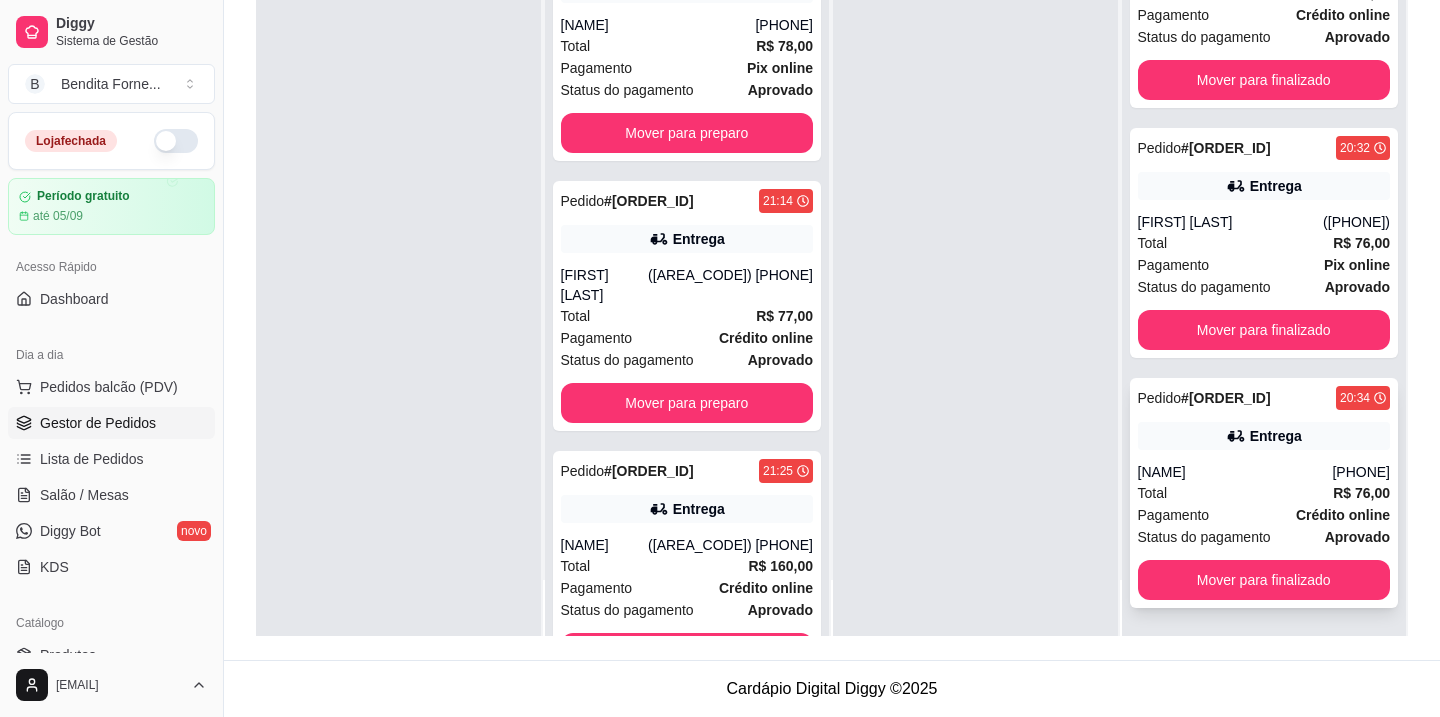 click on "Total R$ 76,00" at bounding box center [1264, 493] 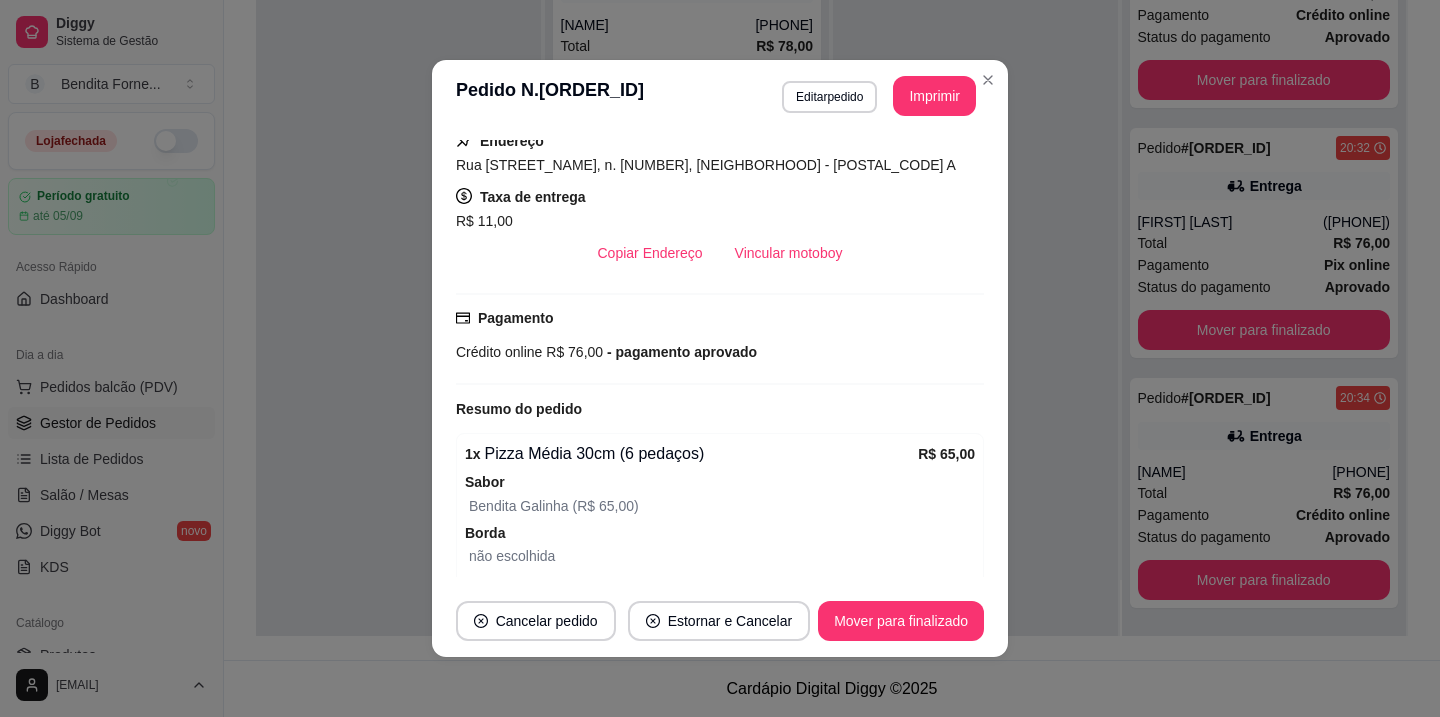 scroll, scrollTop: 492, scrollLeft: 0, axis: vertical 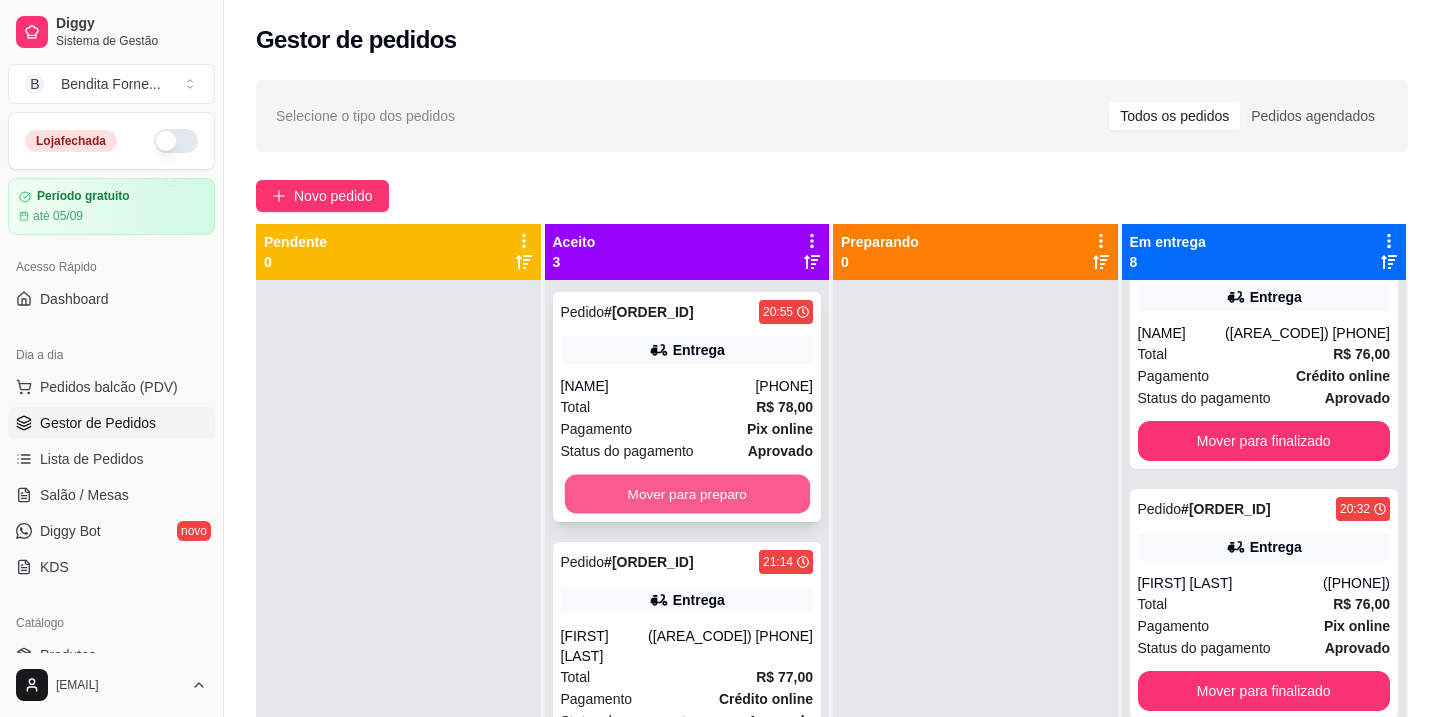 click on "Mover para preparo" at bounding box center [686, 494] 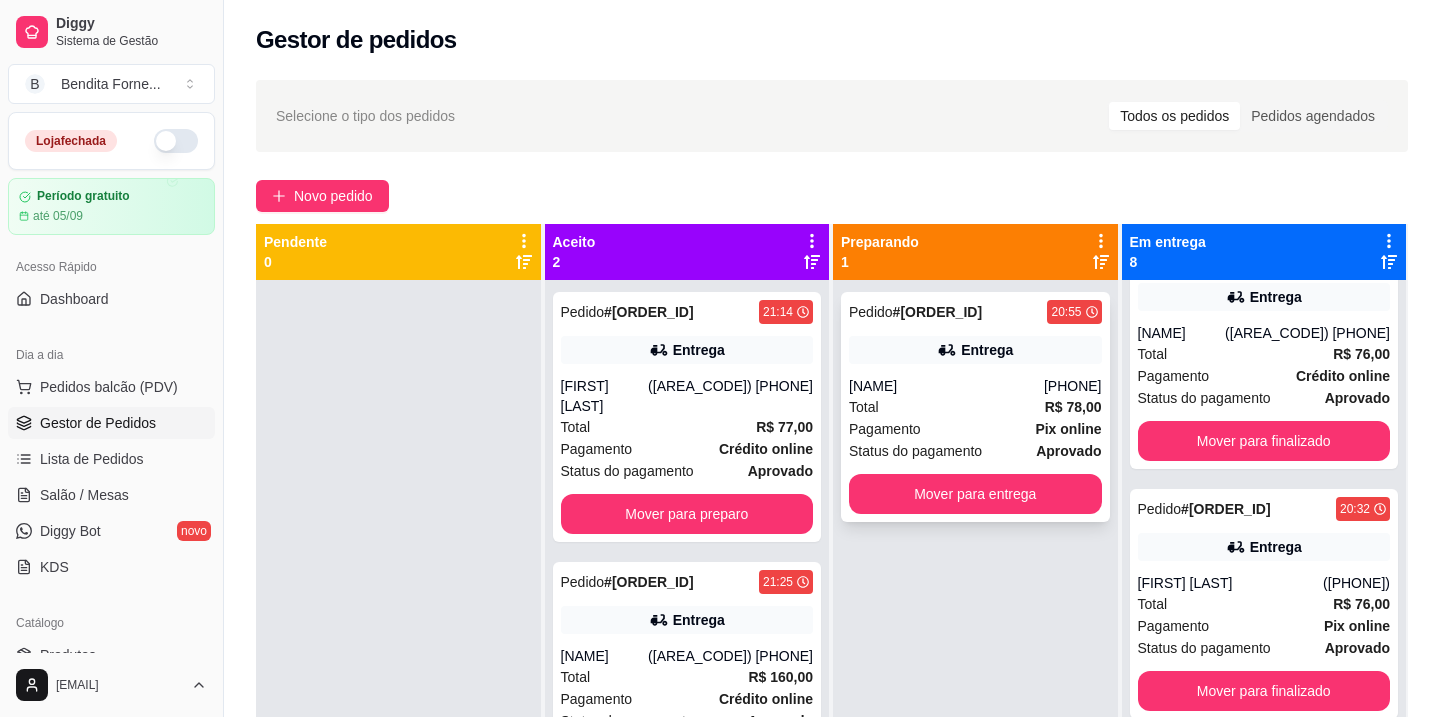 click on "Total R$ 78,00" at bounding box center [975, 407] 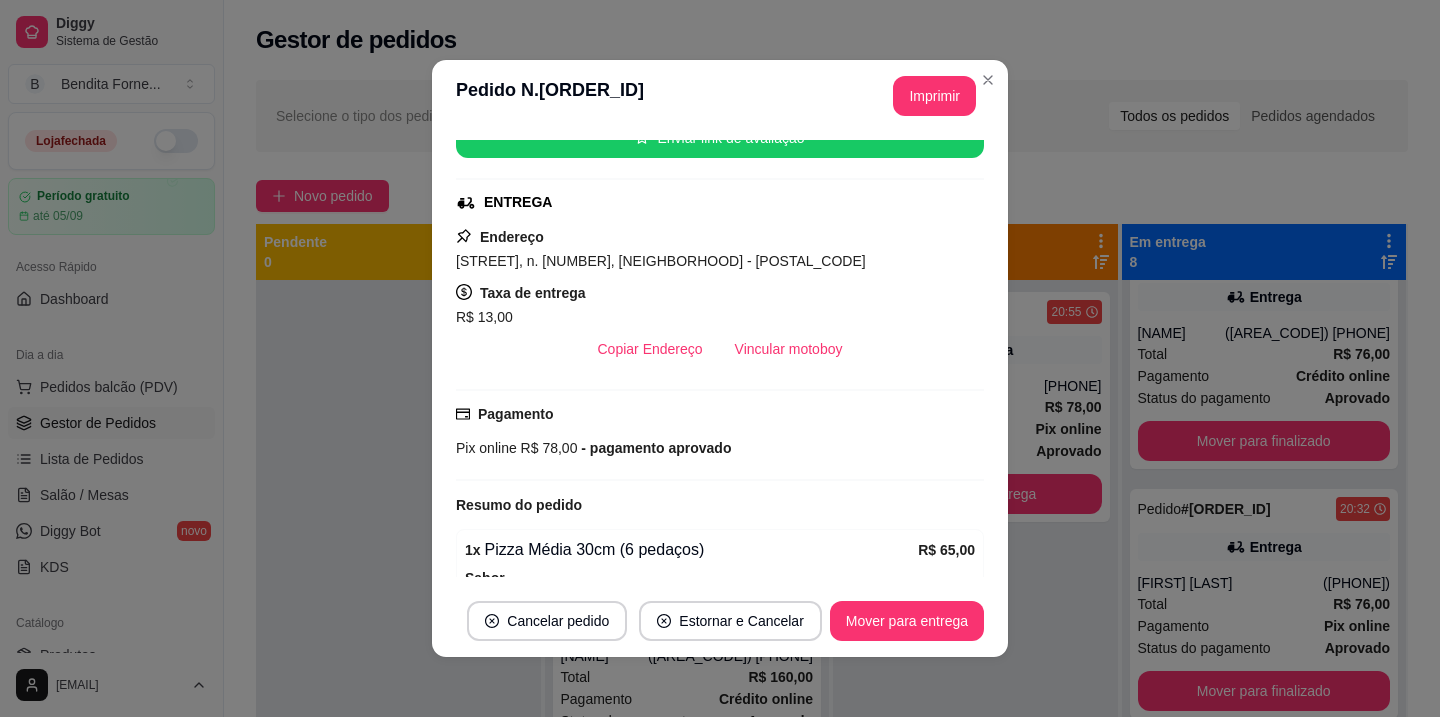scroll, scrollTop: 351, scrollLeft: 0, axis: vertical 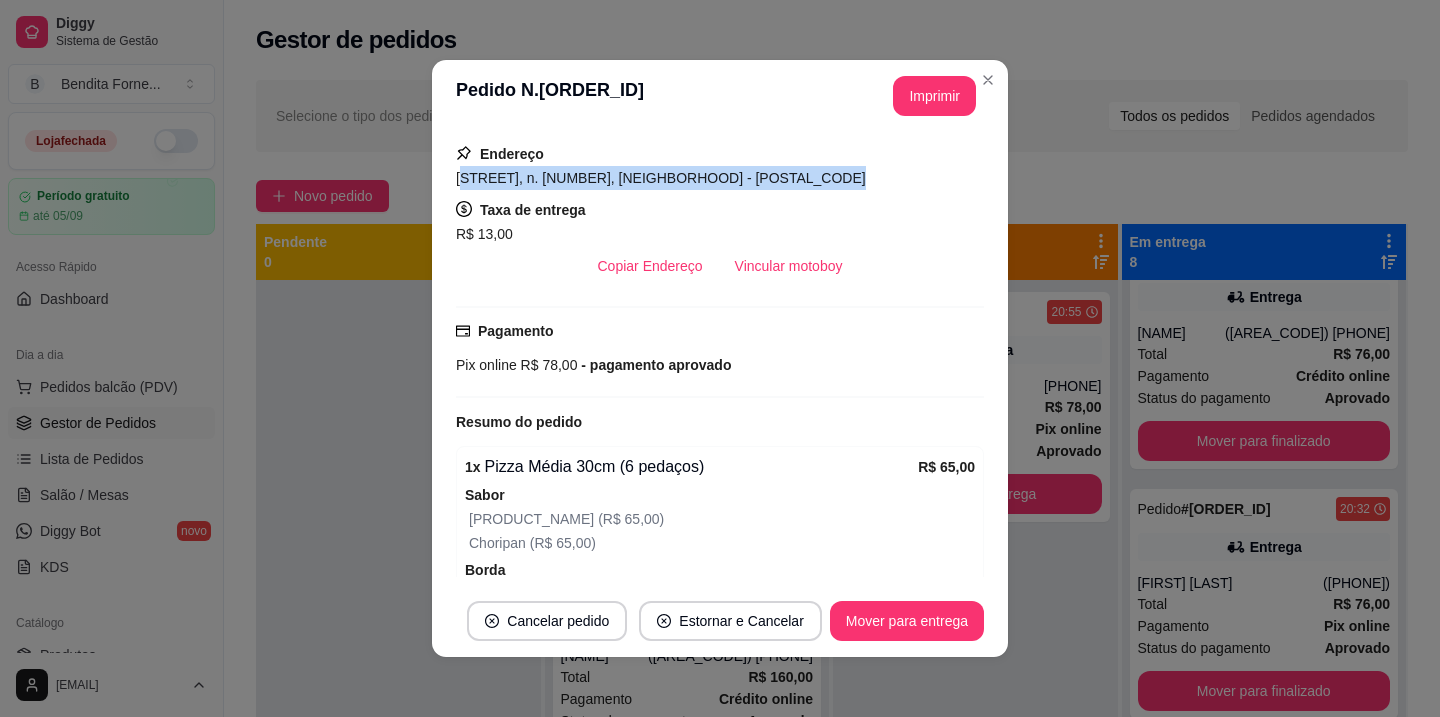 drag, startPoint x: 460, startPoint y: 178, endPoint x: 596, endPoint y: 190, distance: 136.52838 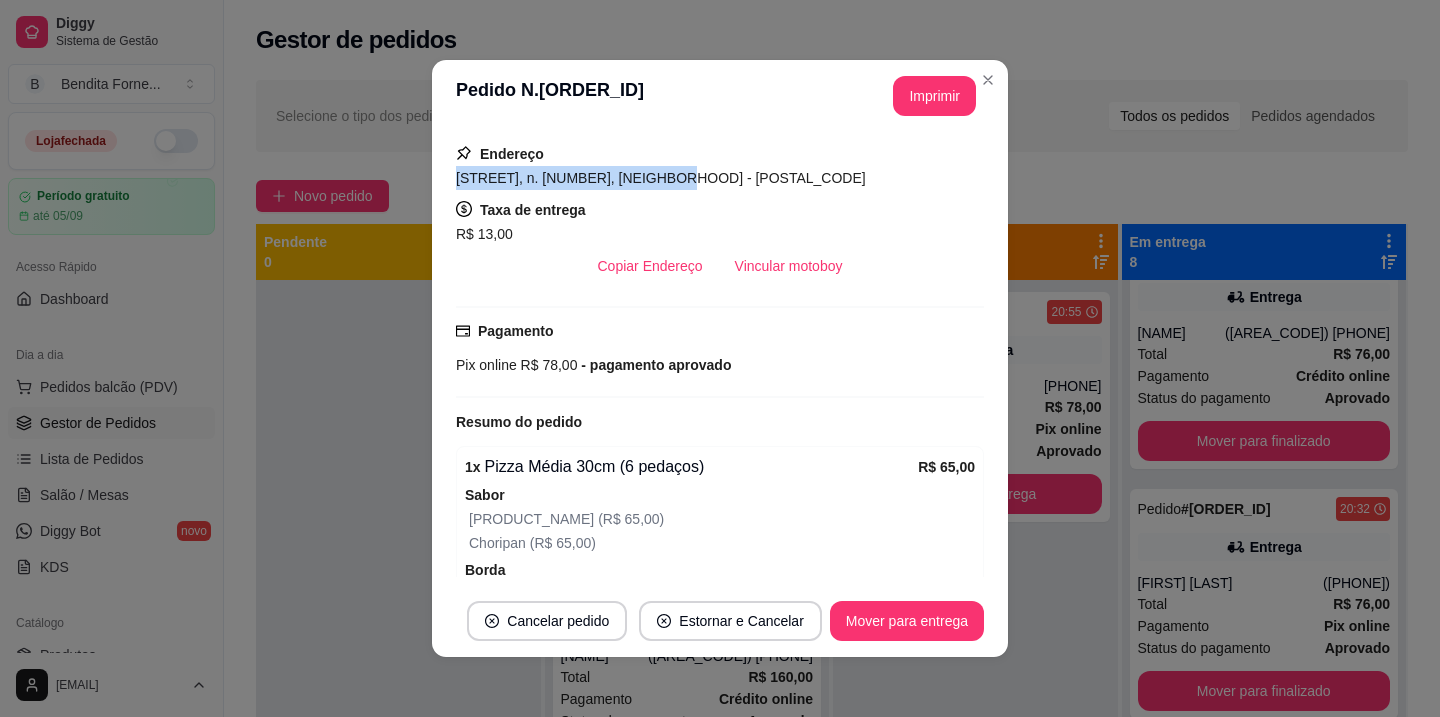 drag, startPoint x: 457, startPoint y: 178, endPoint x: 662, endPoint y: 170, distance: 205.15604 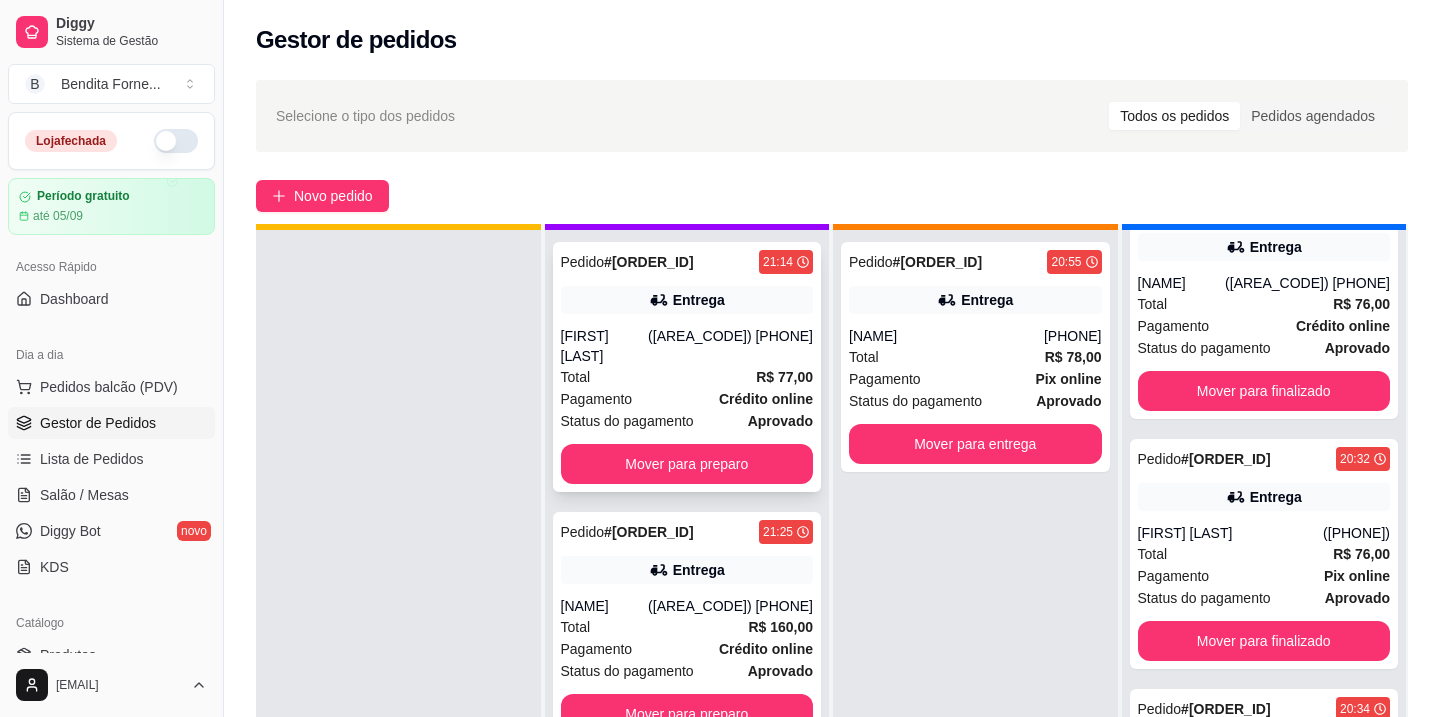 scroll, scrollTop: 51, scrollLeft: 0, axis: vertical 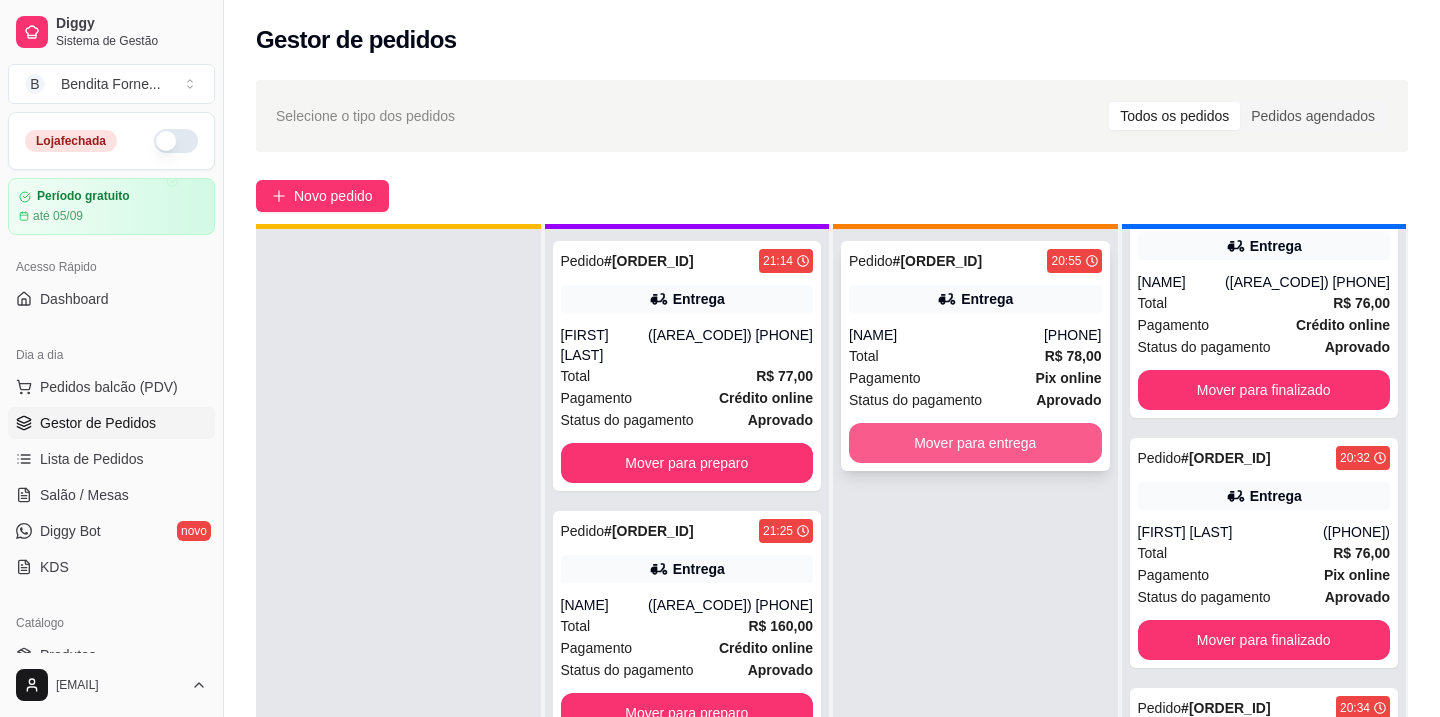click on "Mover para entrega" at bounding box center (975, 443) 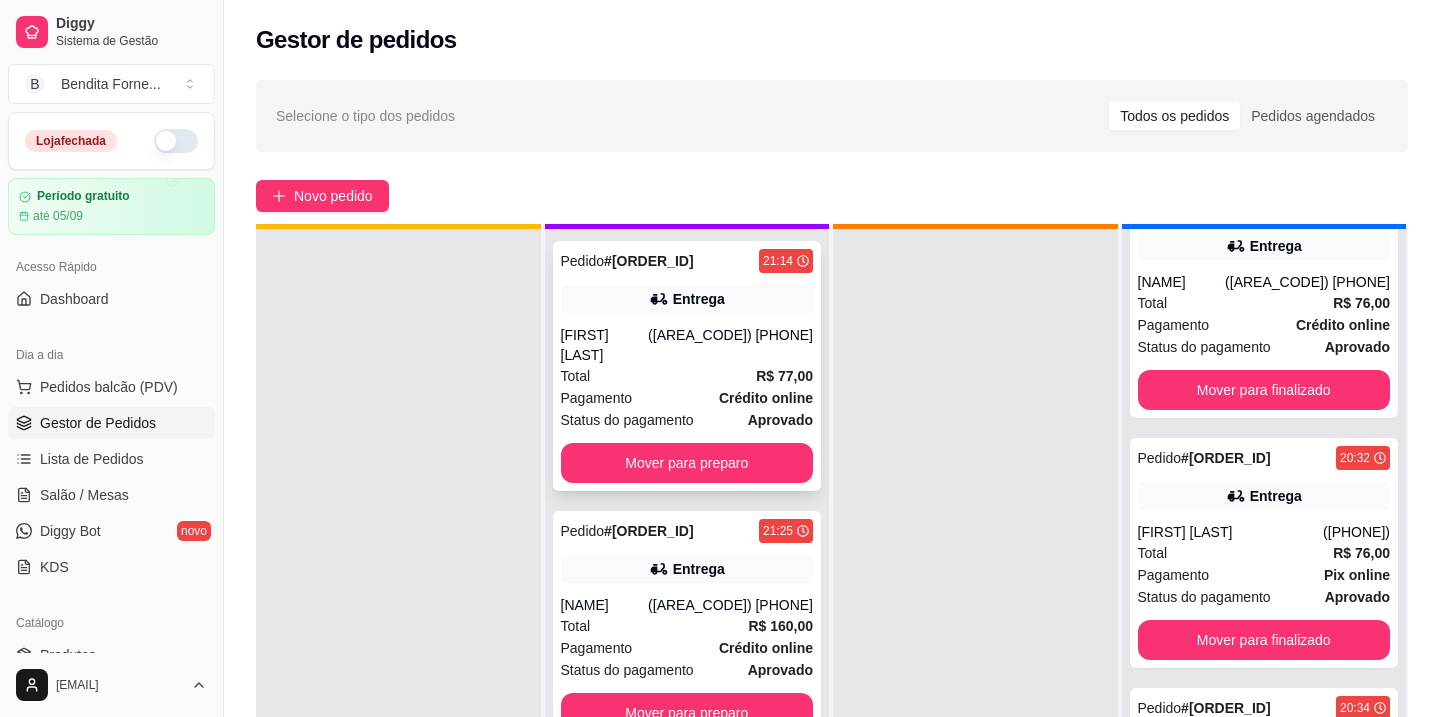 click on "Status do pagamento aprovado" at bounding box center [687, 420] 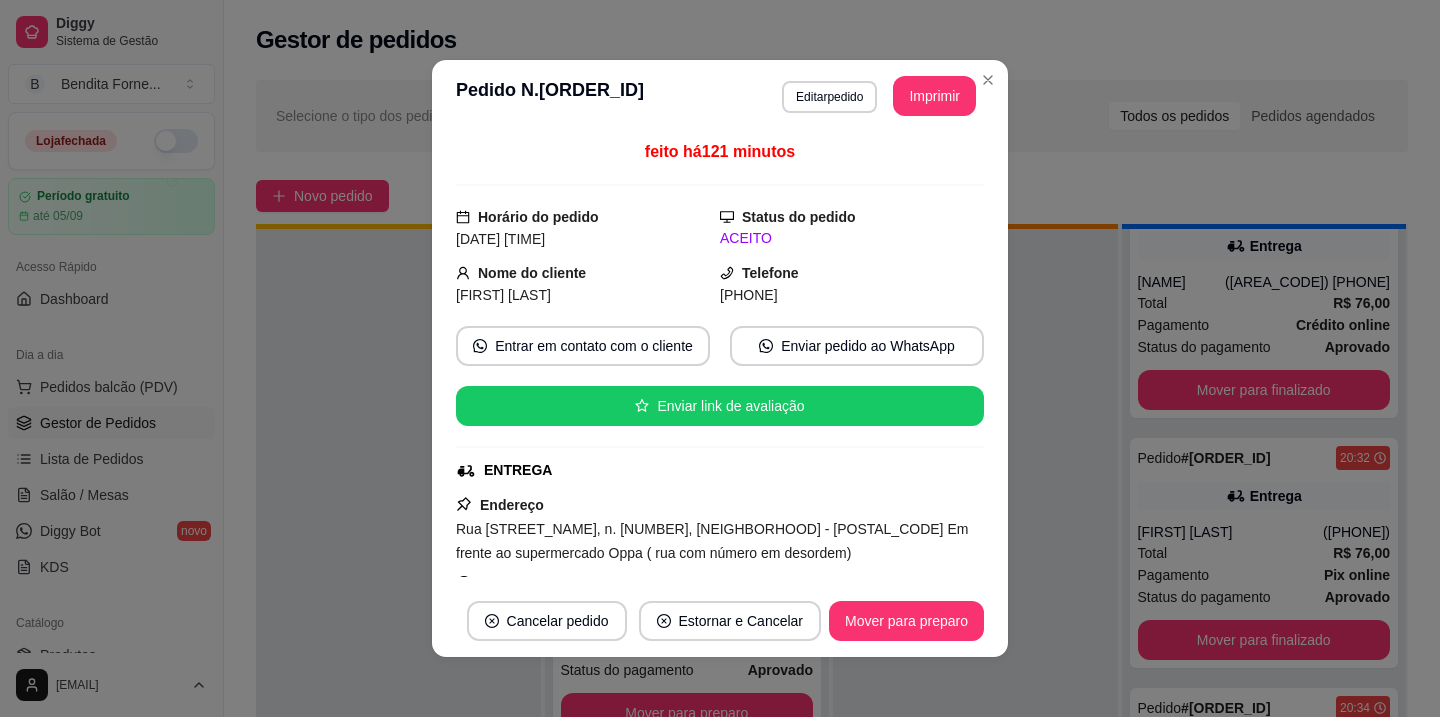 scroll, scrollTop: 4, scrollLeft: 0, axis: vertical 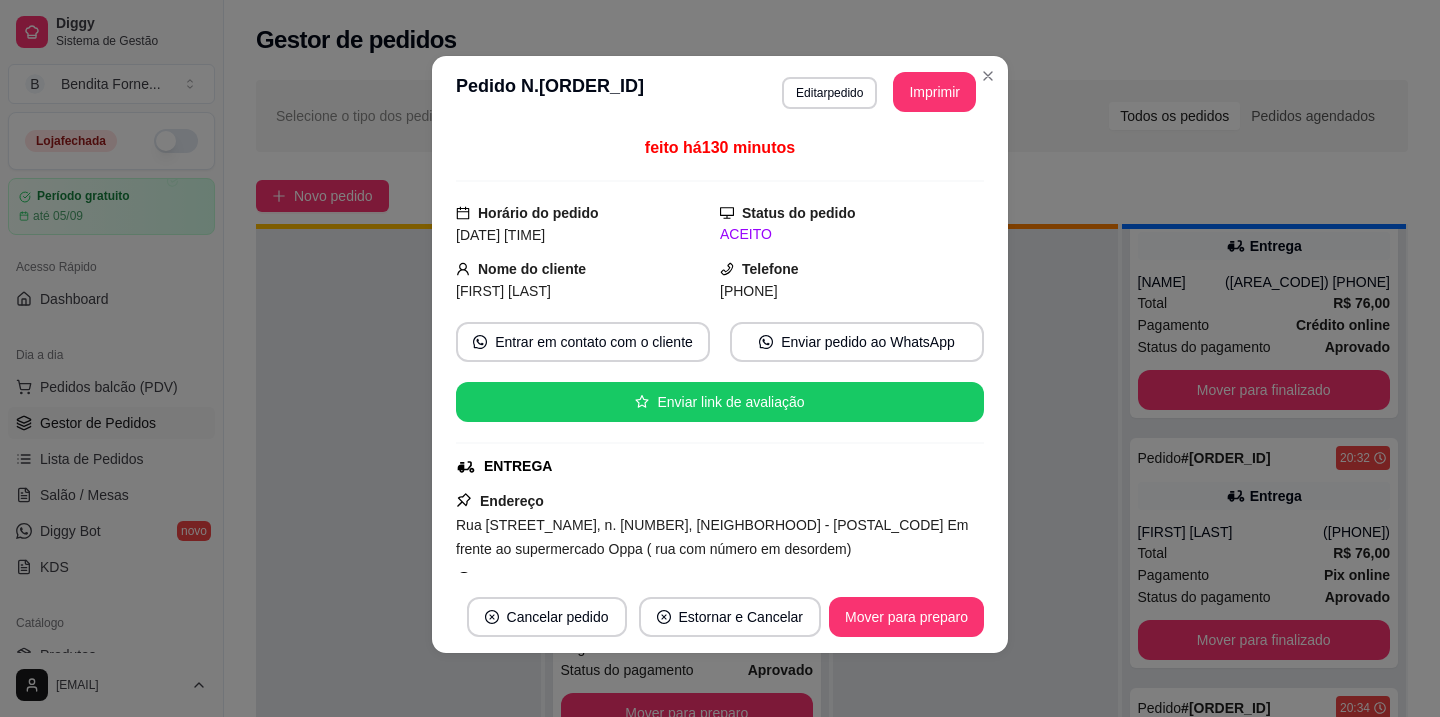 click on "Rua [STREET_NAME], n. [NUMBER], [NEIGHBORHOOD] - [POSTAL_CODE] Em frente ao supermercado Oppa ( rua com número em desordem)" at bounding box center (712, 537) 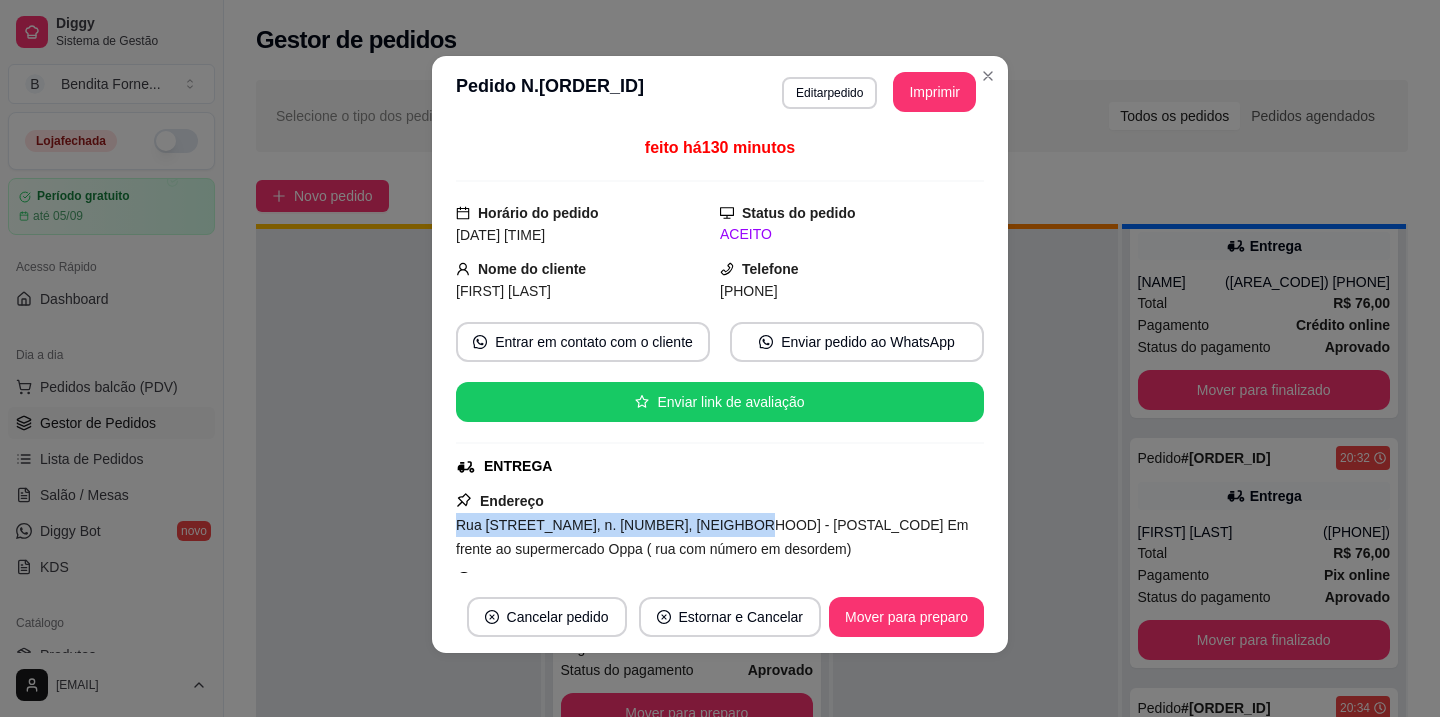 drag, startPoint x: 457, startPoint y: 528, endPoint x: 424, endPoint y: 521, distance: 33.734257 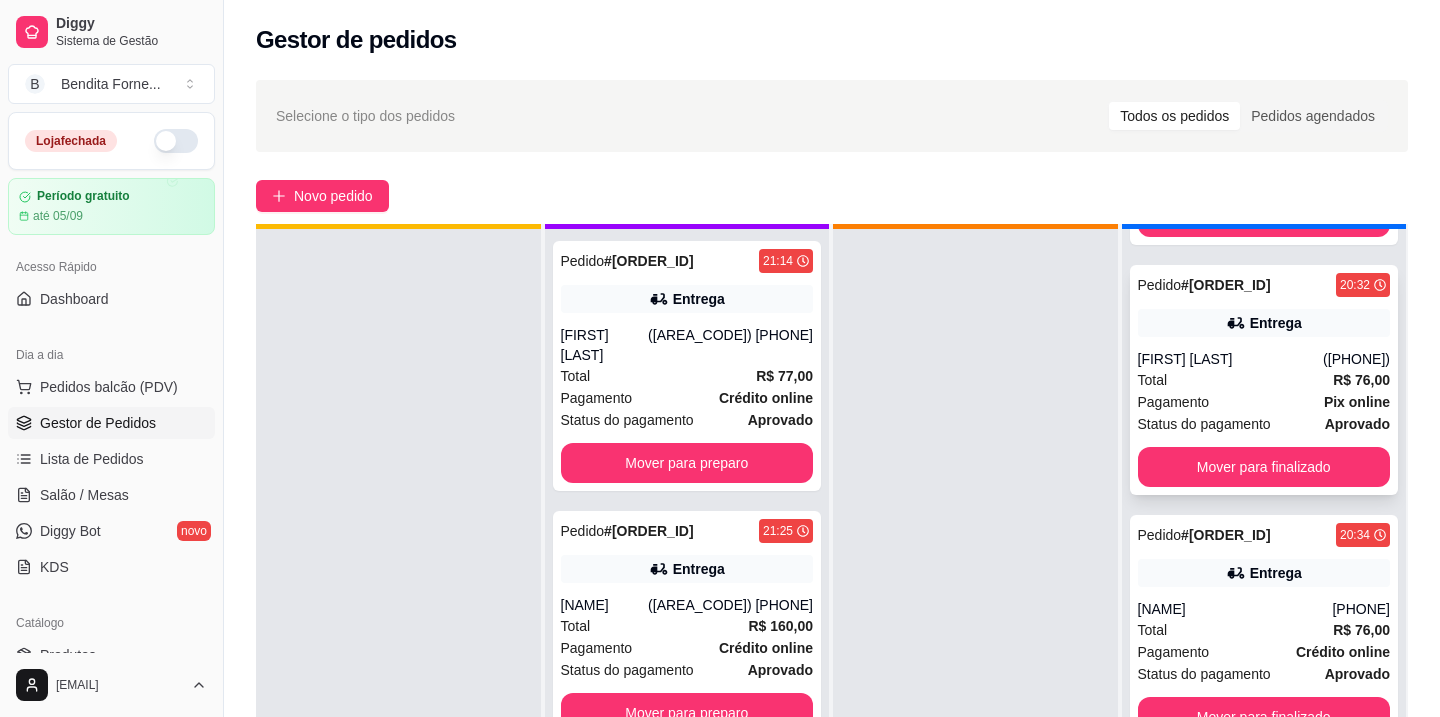 scroll, scrollTop: 1573, scrollLeft: 0, axis: vertical 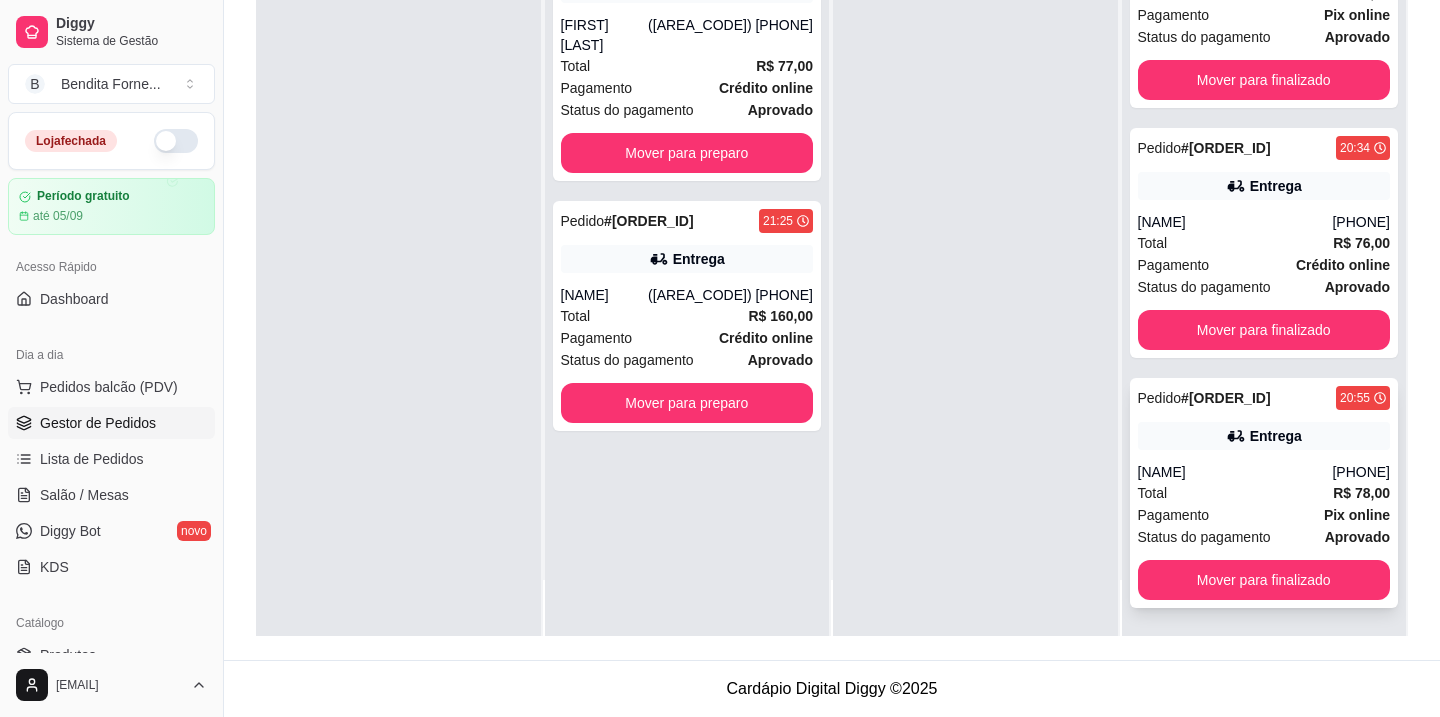 click on "Pagamento" at bounding box center (1174, 515) 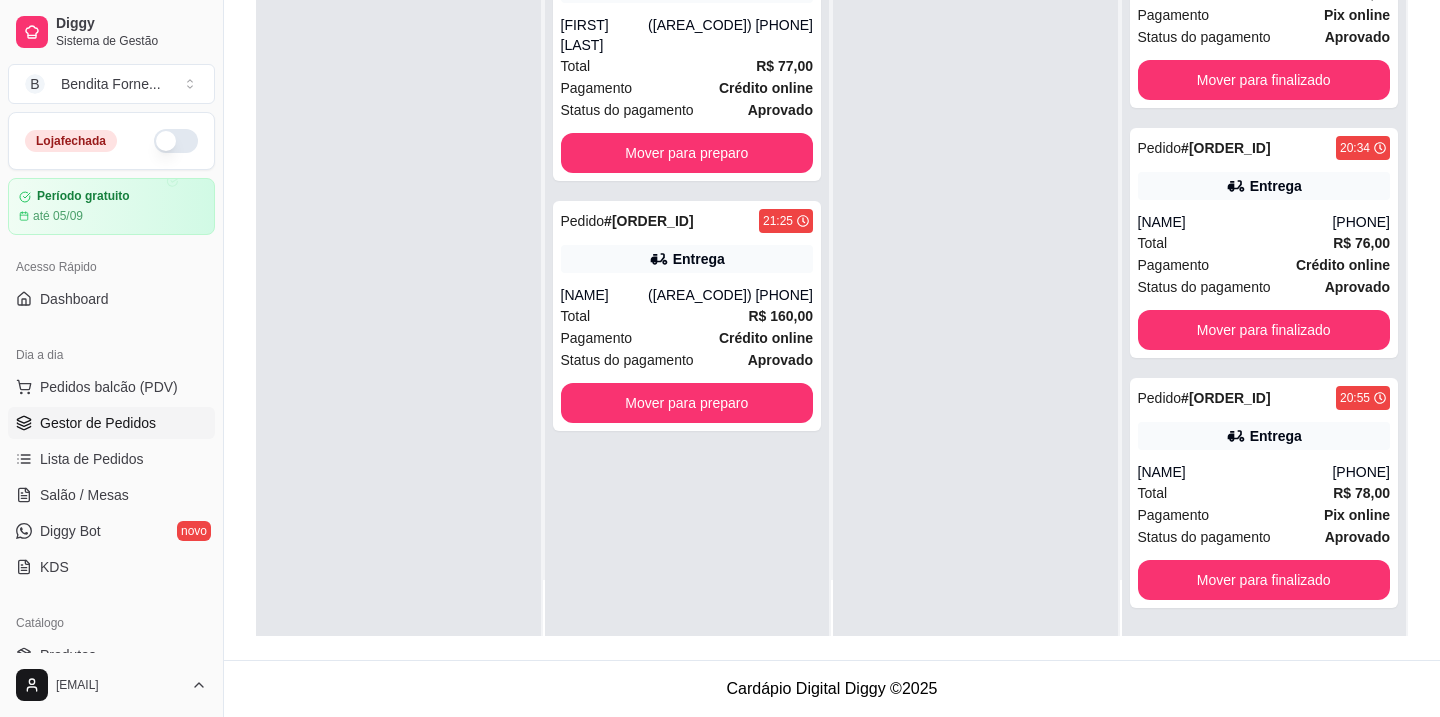 scroll, scrollTop: 0, scrollLeft: 0, axis: both 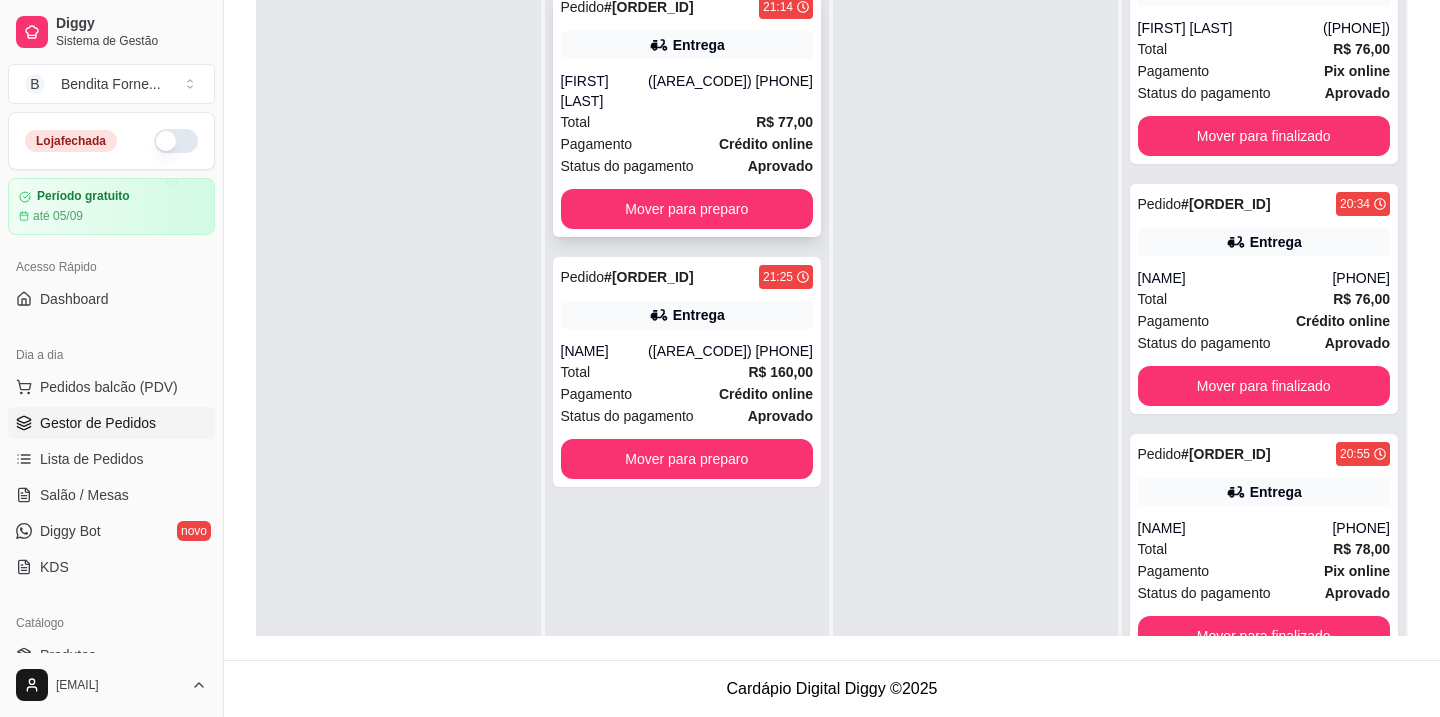 click on "Total R$ 77,00" at bounding box center (687, 122) 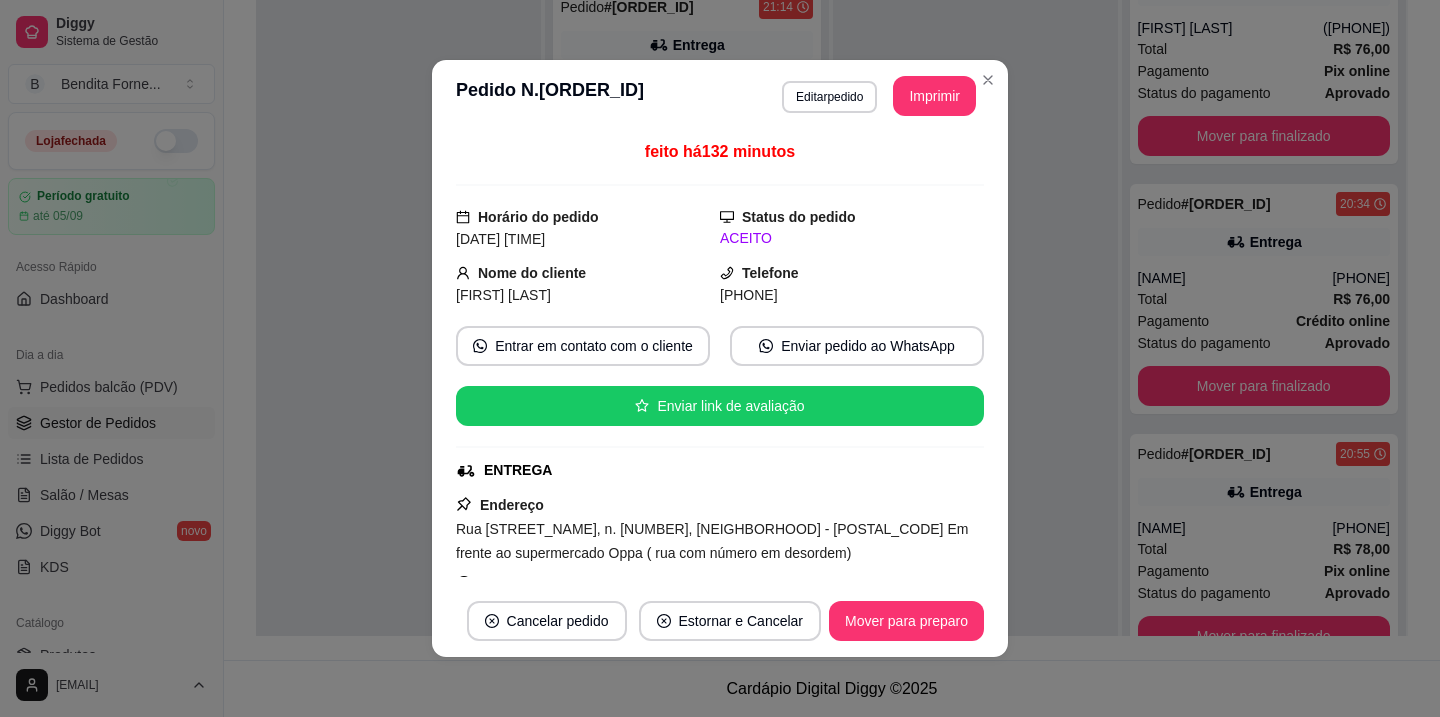 click on "Rua [STREET_NAME], n. [NUMBER], [NEIGHBORHOOD] - [POSTAL_CODE] Em frente ao supermercado Oppa ( rua com número em desordem)" at bounding box center (712, 541) 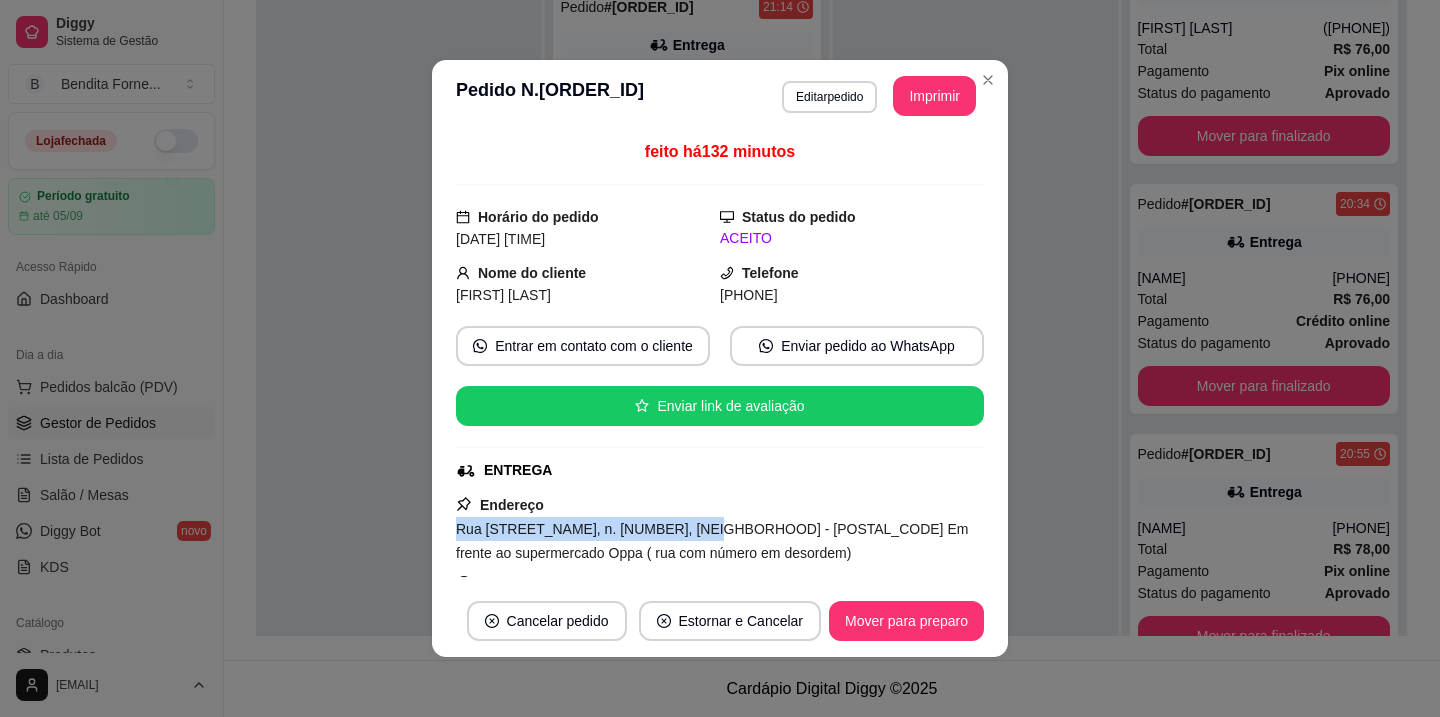 drag, startPoint x: 456, startPoint y: 531, endPoint x: 680, endPoint y: 533, distance: 224.00893 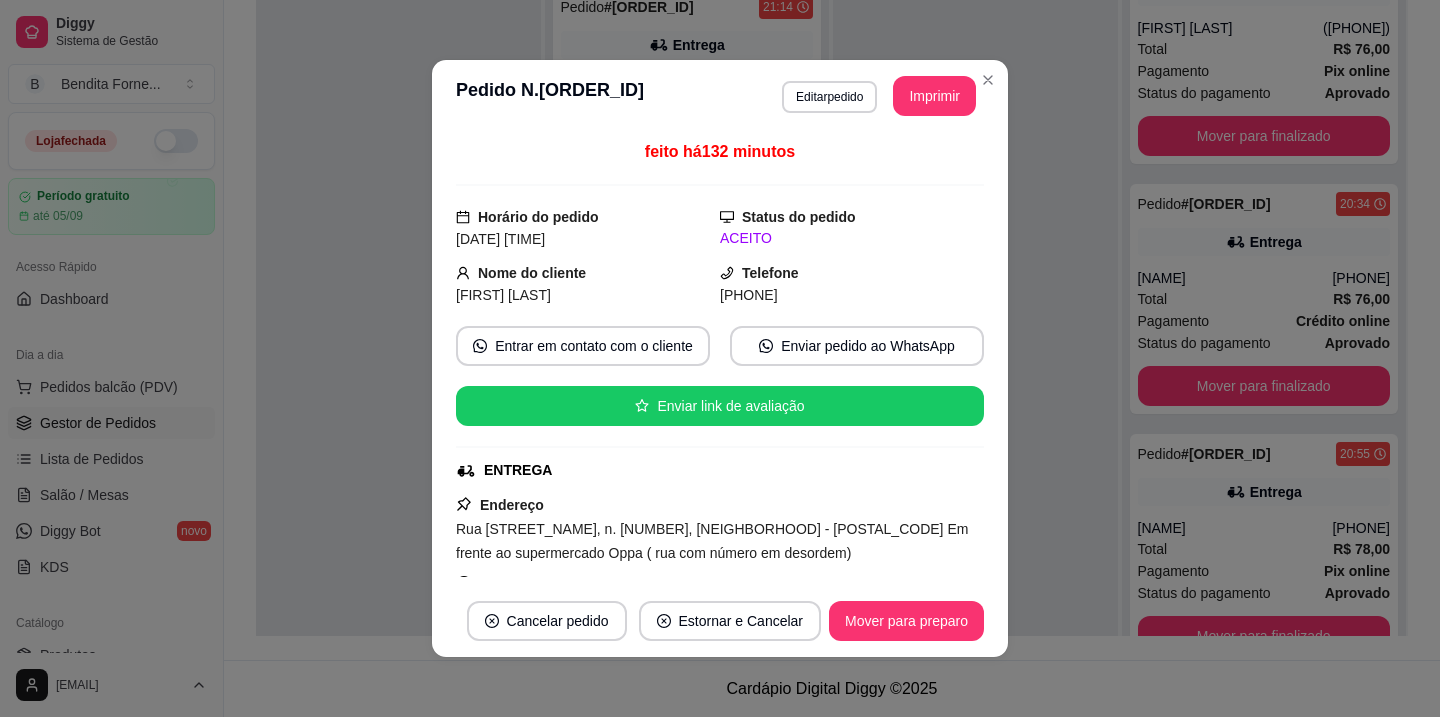 click on "Rua [STREET_NAME], n. [NUMBER], [NEIGHBORHOOD] - [POSTAL_CODE] Em frente ao supermercado Oppa ( rua com número em desordem)" at bounding box center (712, 541) 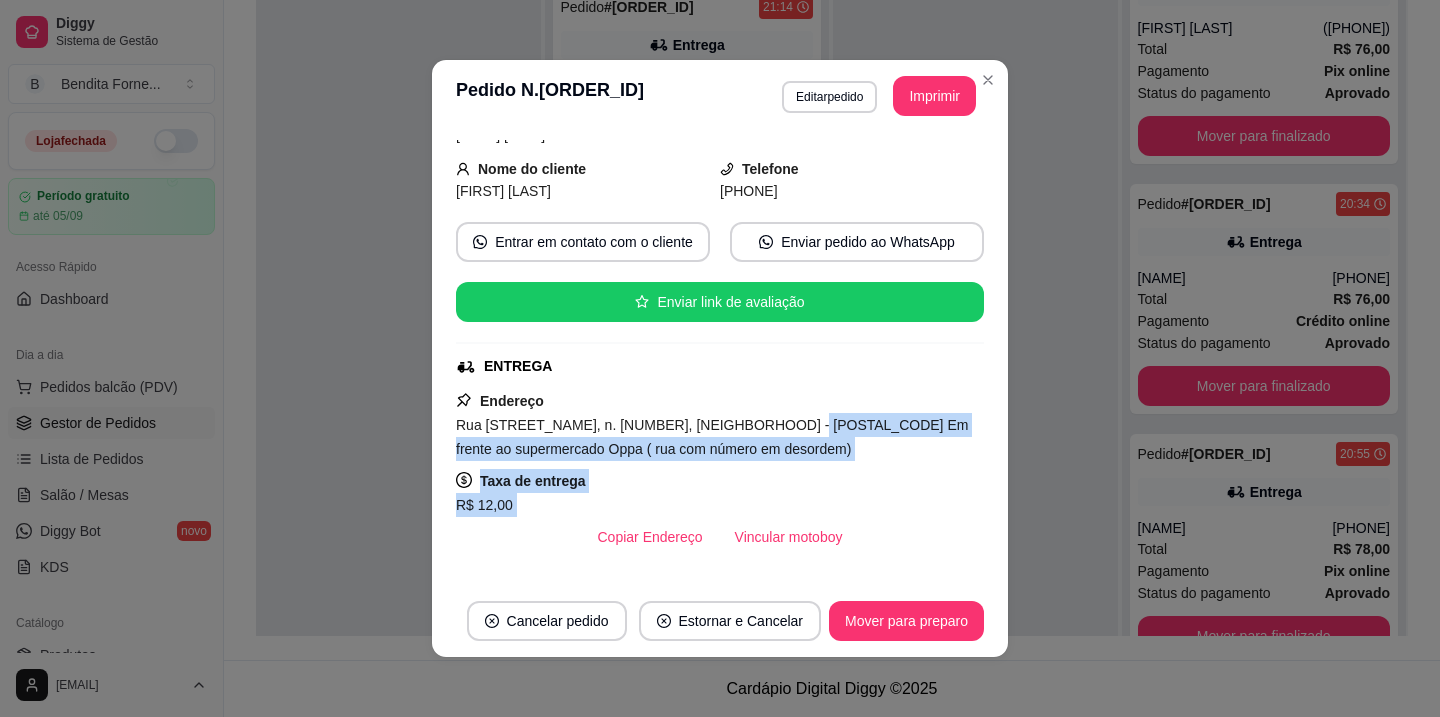 scroll, scrollTop: 188, scrollLeft: 0, axis: vertical 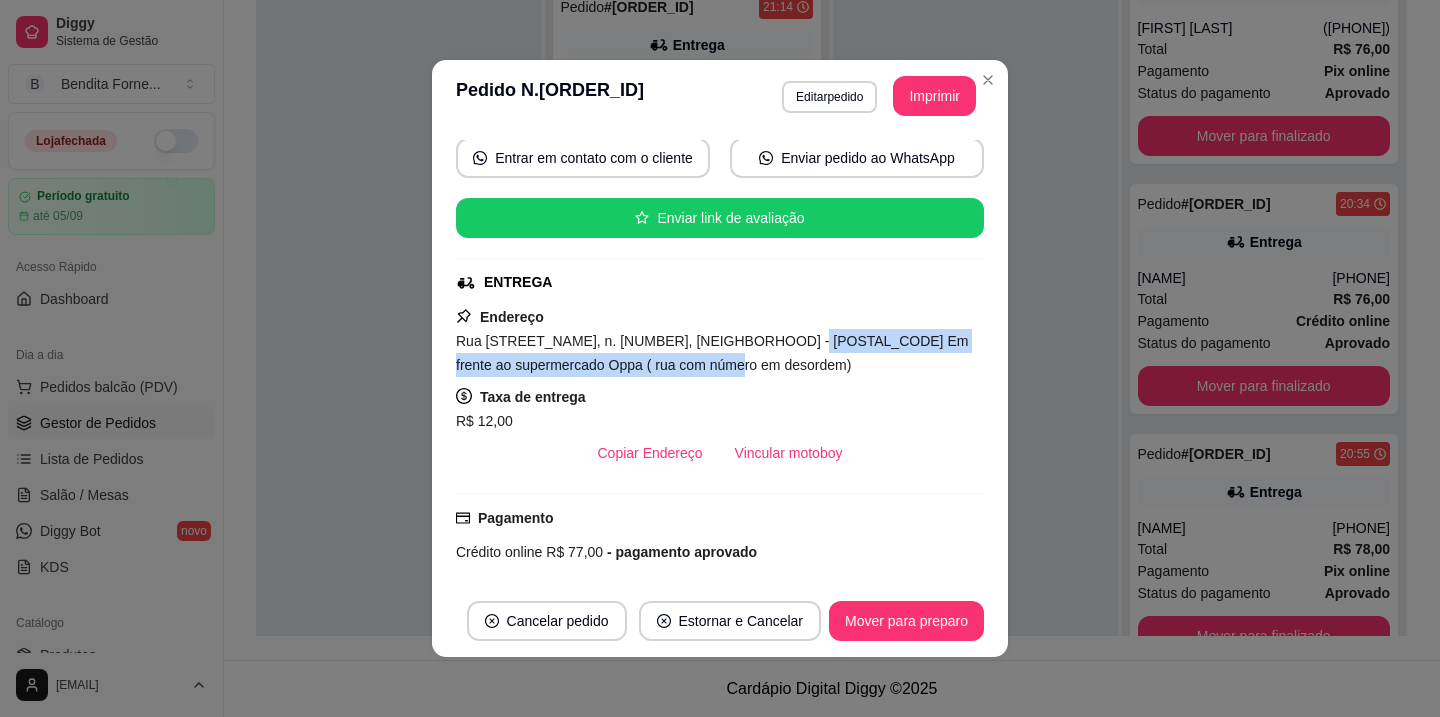 drag, startPoint x: 771, startPoint y: 528, endPoint x: 759, endPoint y: 360, distance: 168.42802 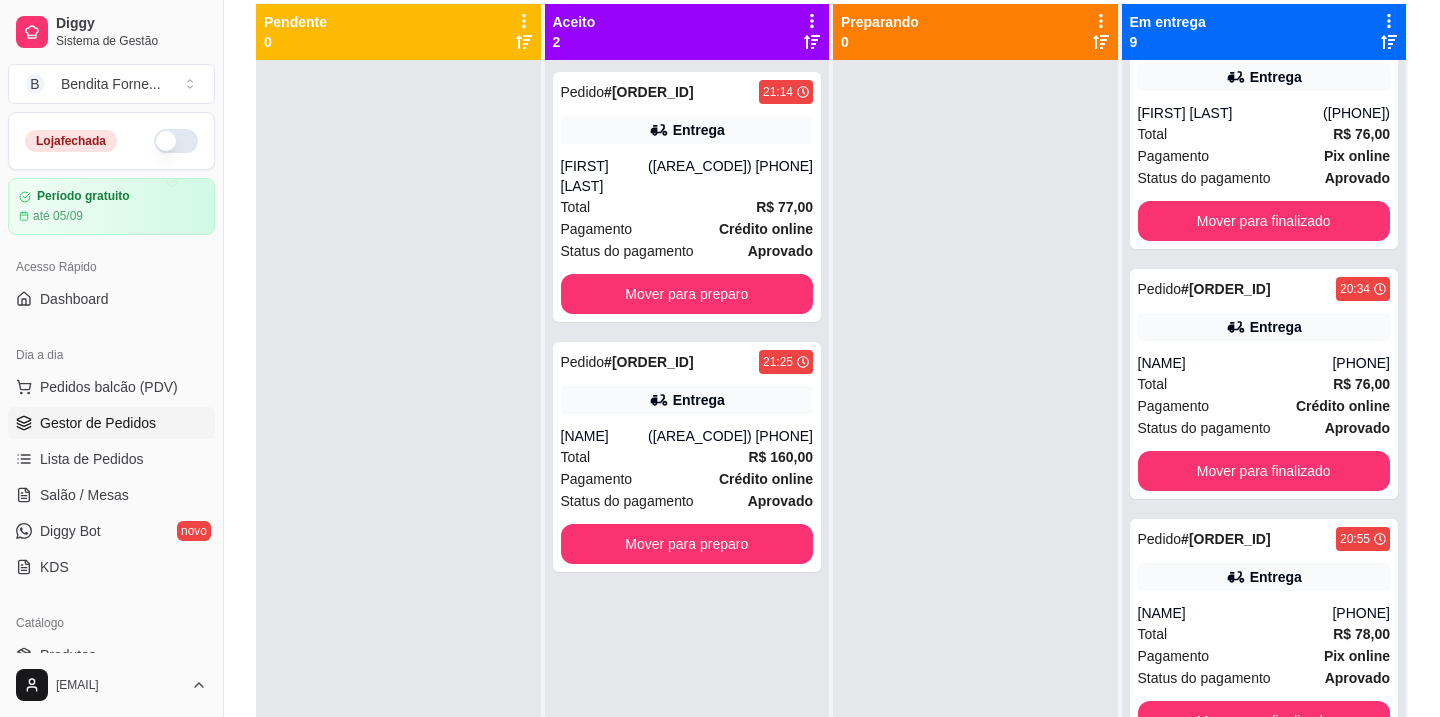 scroll, scrollTop: 209, scrollLeft: 0, axis: vertical 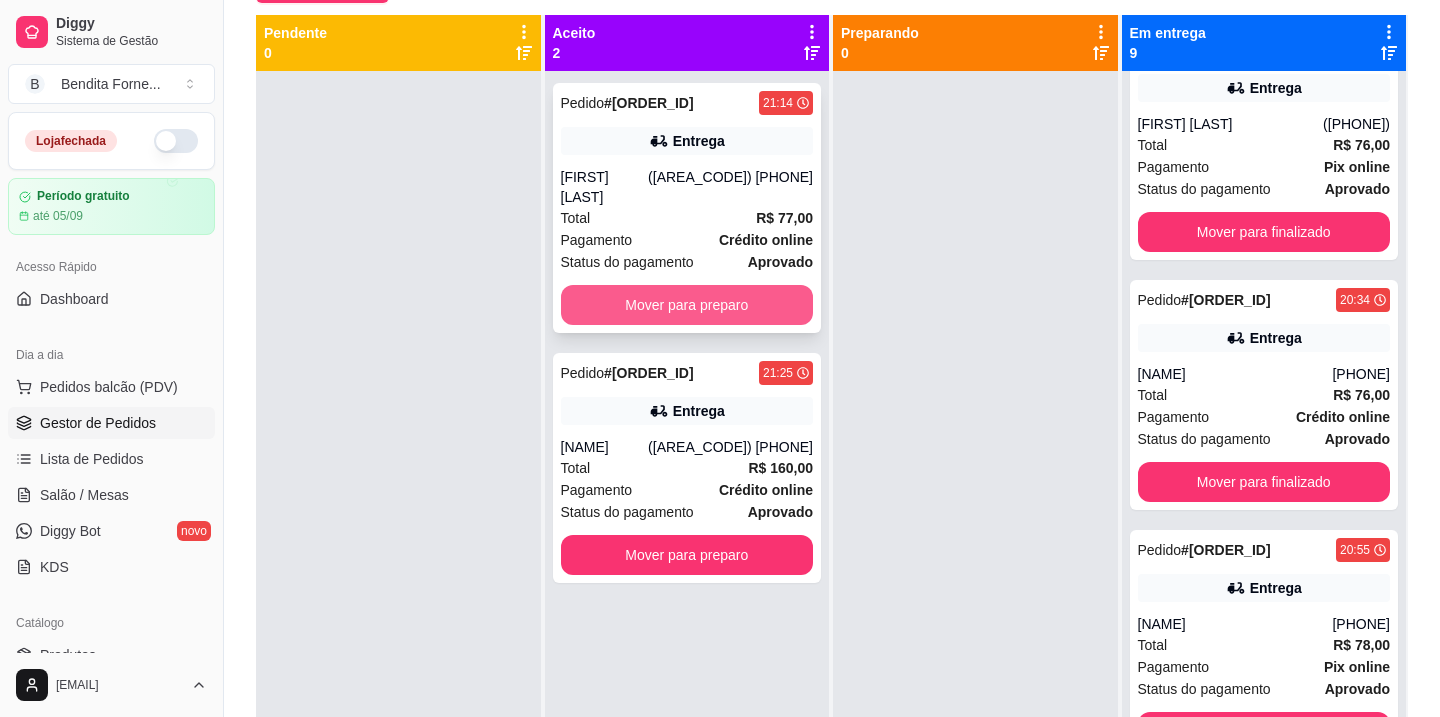 click on "Mover para preparo" at bounding box center [687, 305] 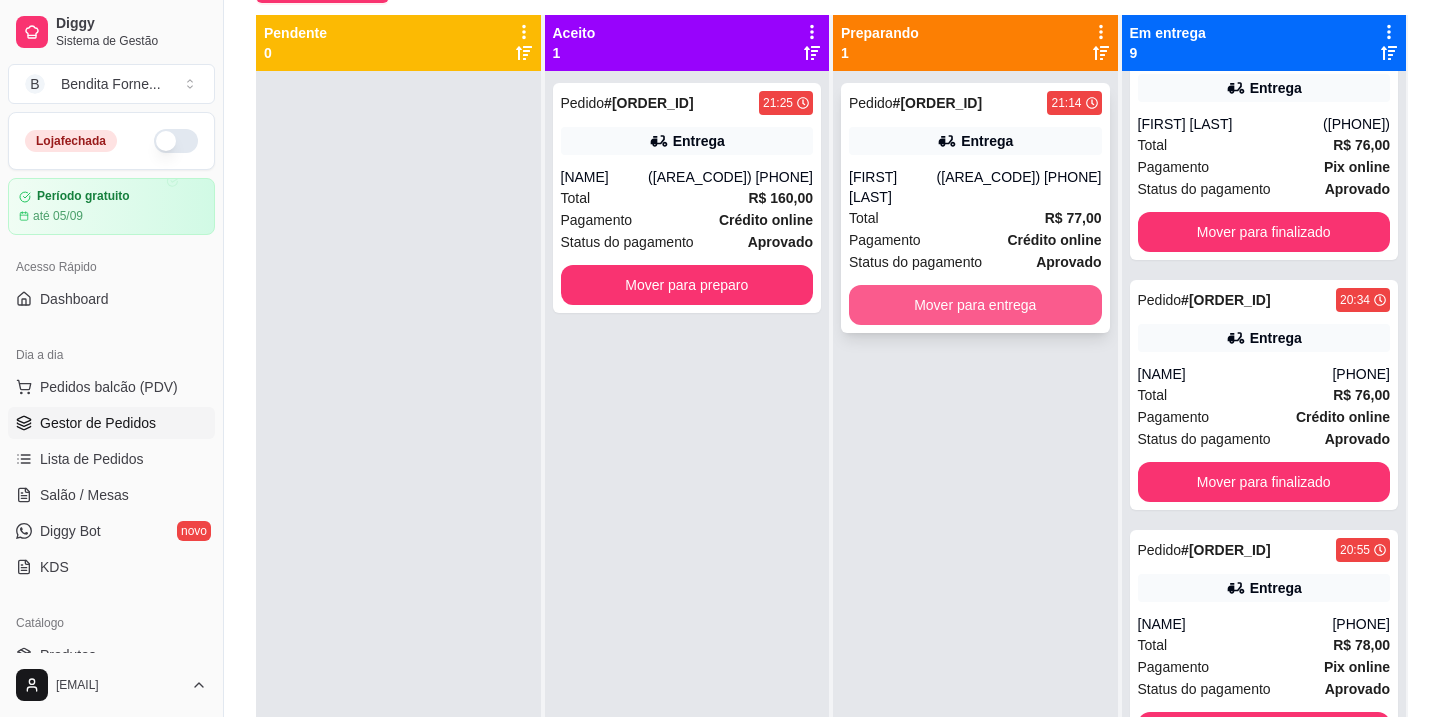 click on "Mover para entrega" at bounding box center (975, 305) 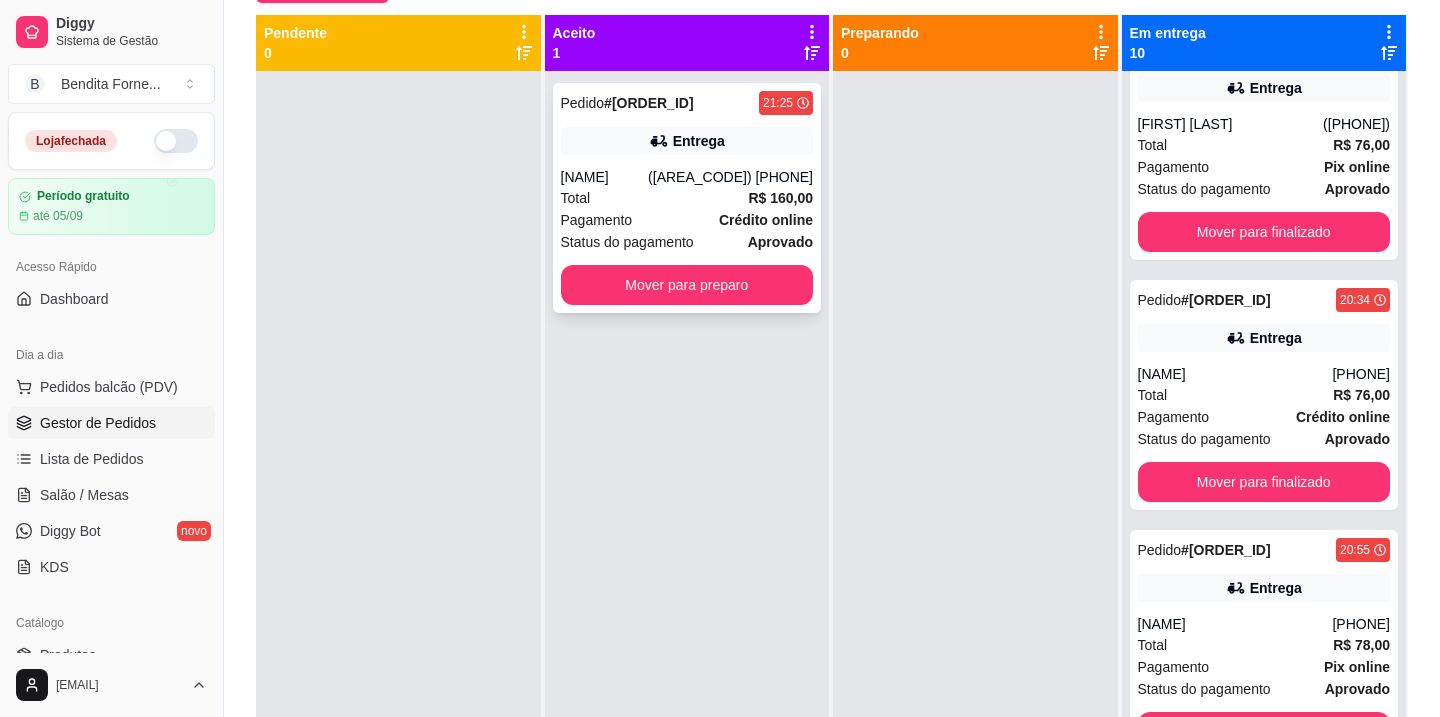 click on "Total R$ 160,00" at bounding box center (687, 198) 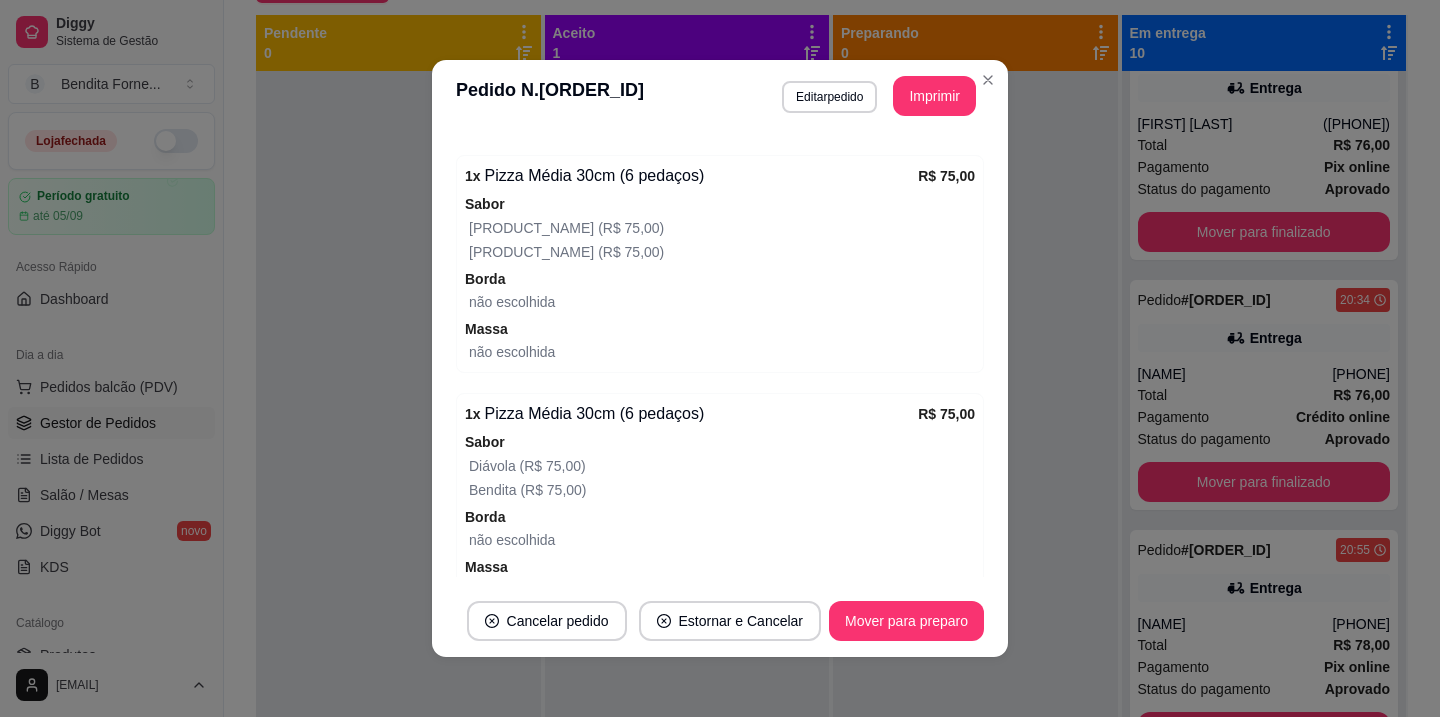scroll, scrollTop: 754, scrollLeft: 0, axis: vertical 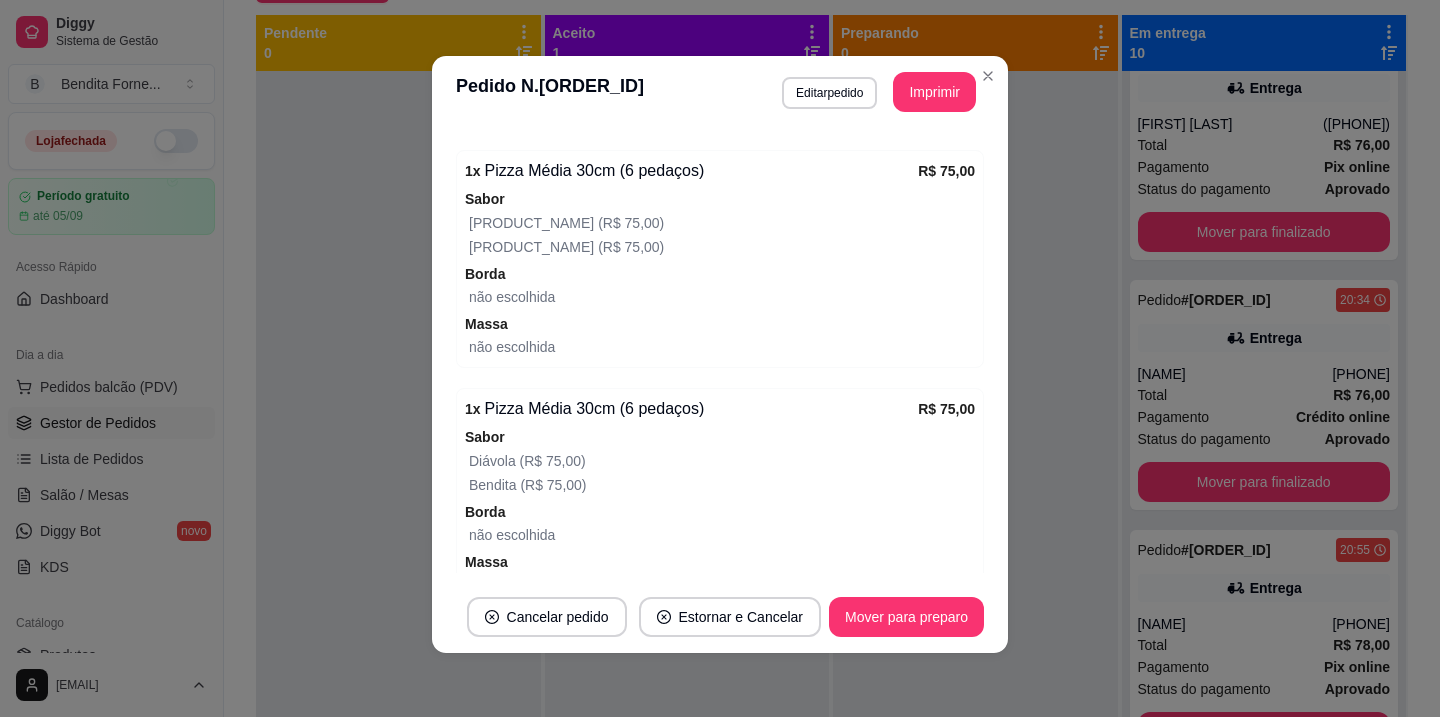 click on "**********" at bounding box center (720, 354) 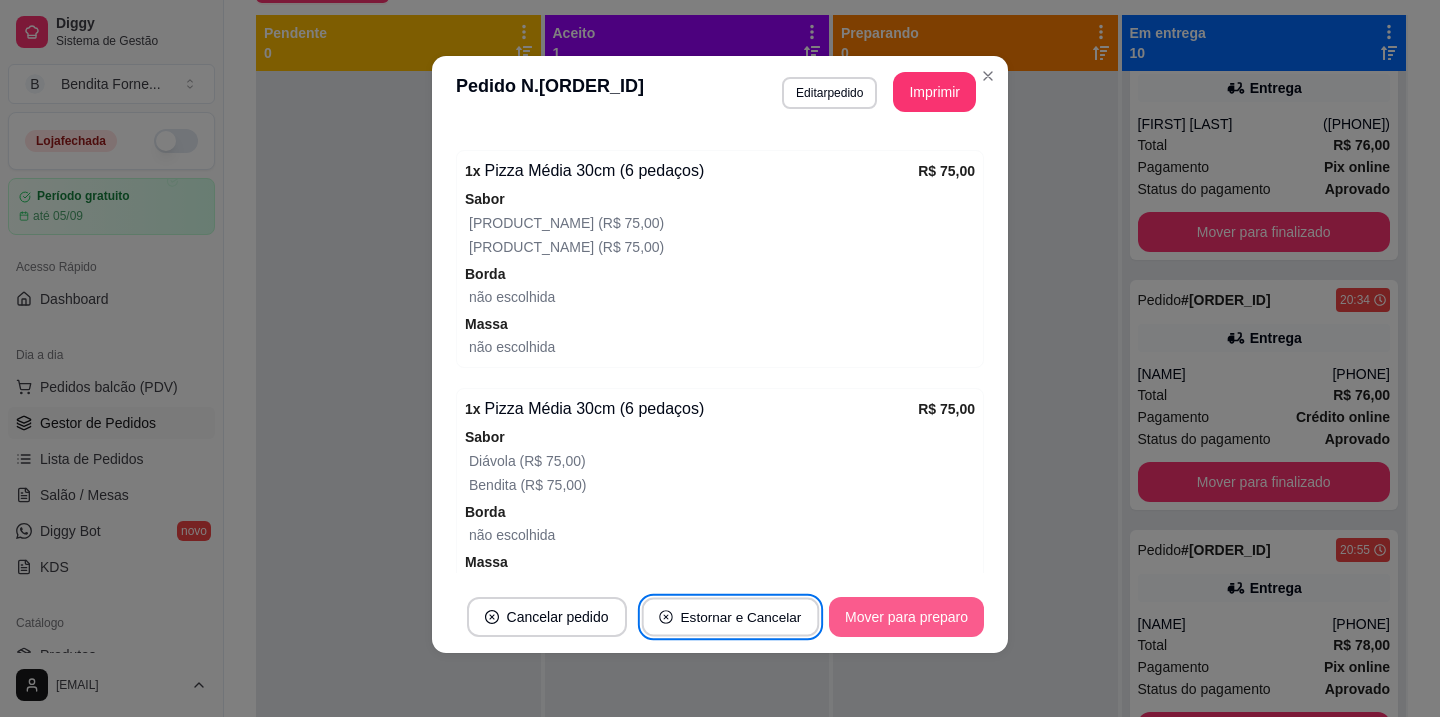 click on "Mover para preparo" at bounding box center (906, 617) 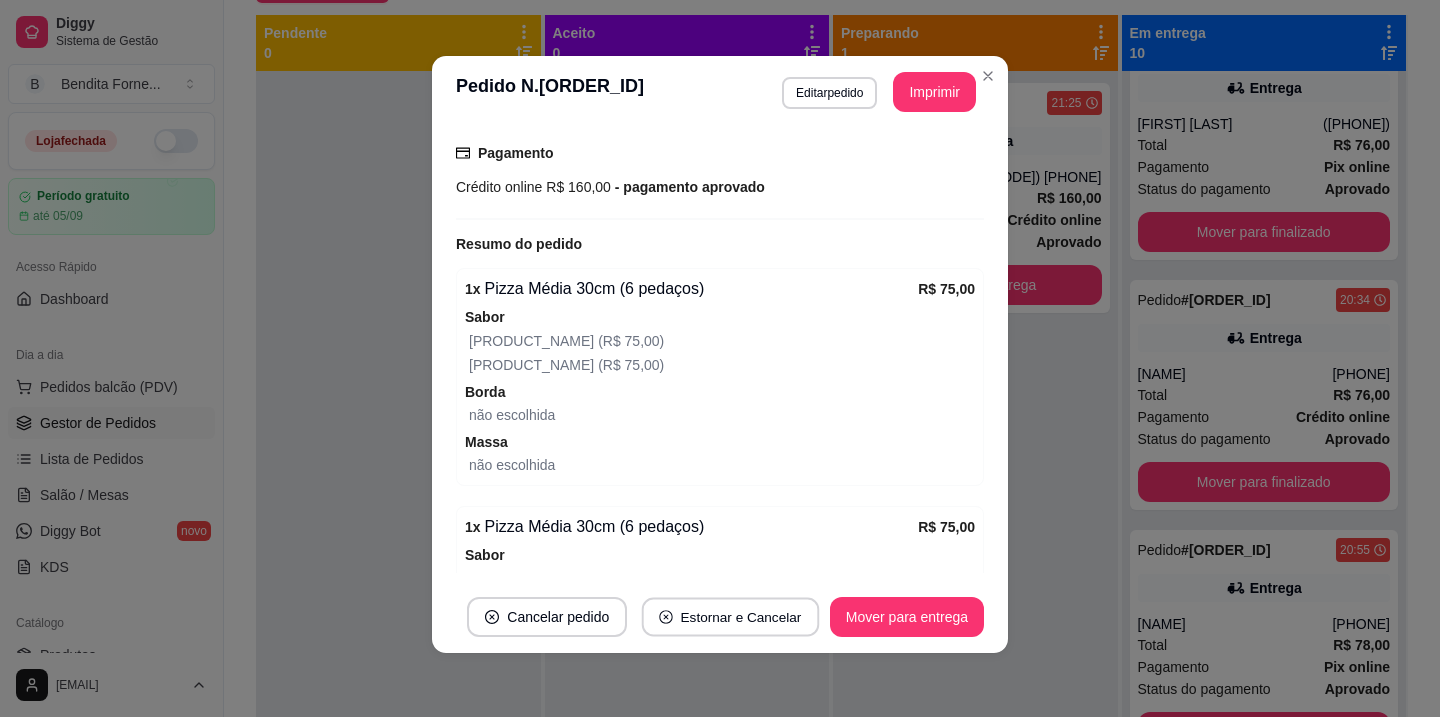 scroll, scrollTop: 547, scrollLeft: 0, axis: vertical 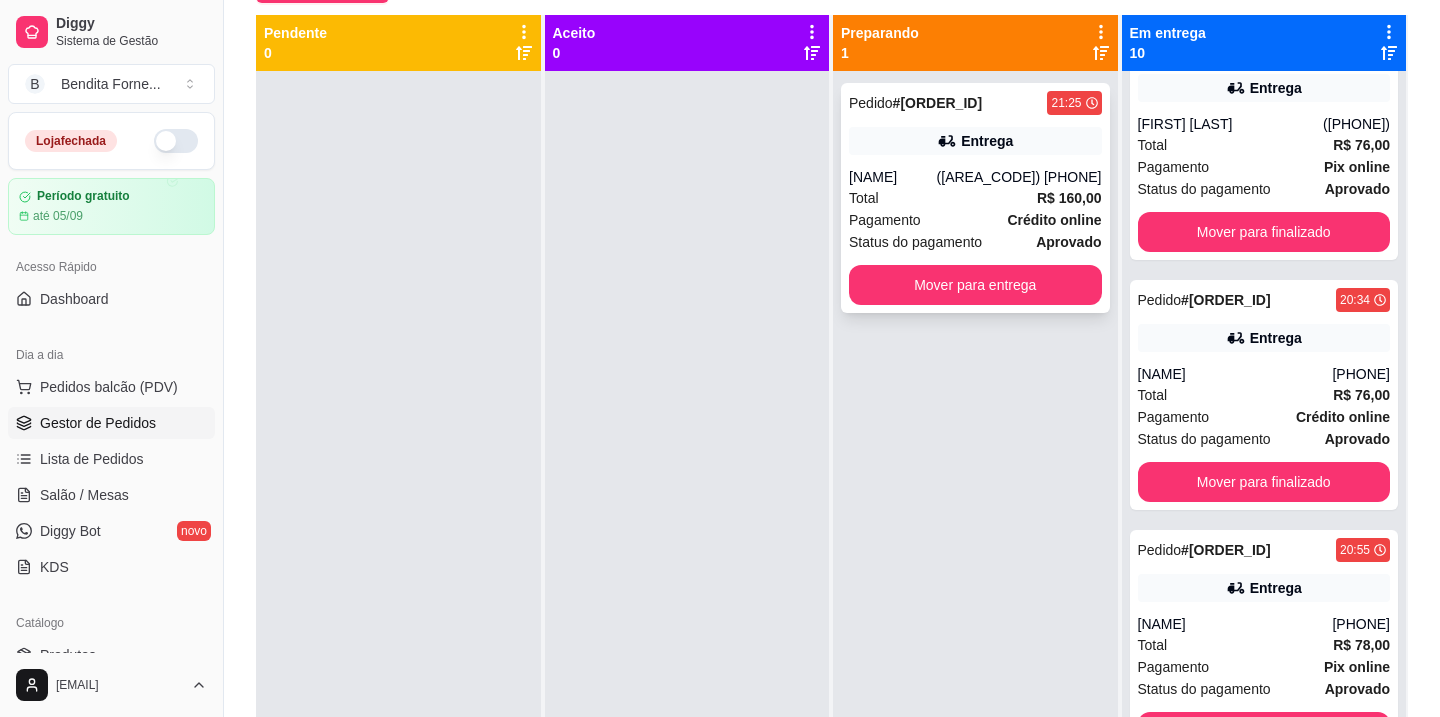 click on "[FIRST]" at bounding box center [893, 177] 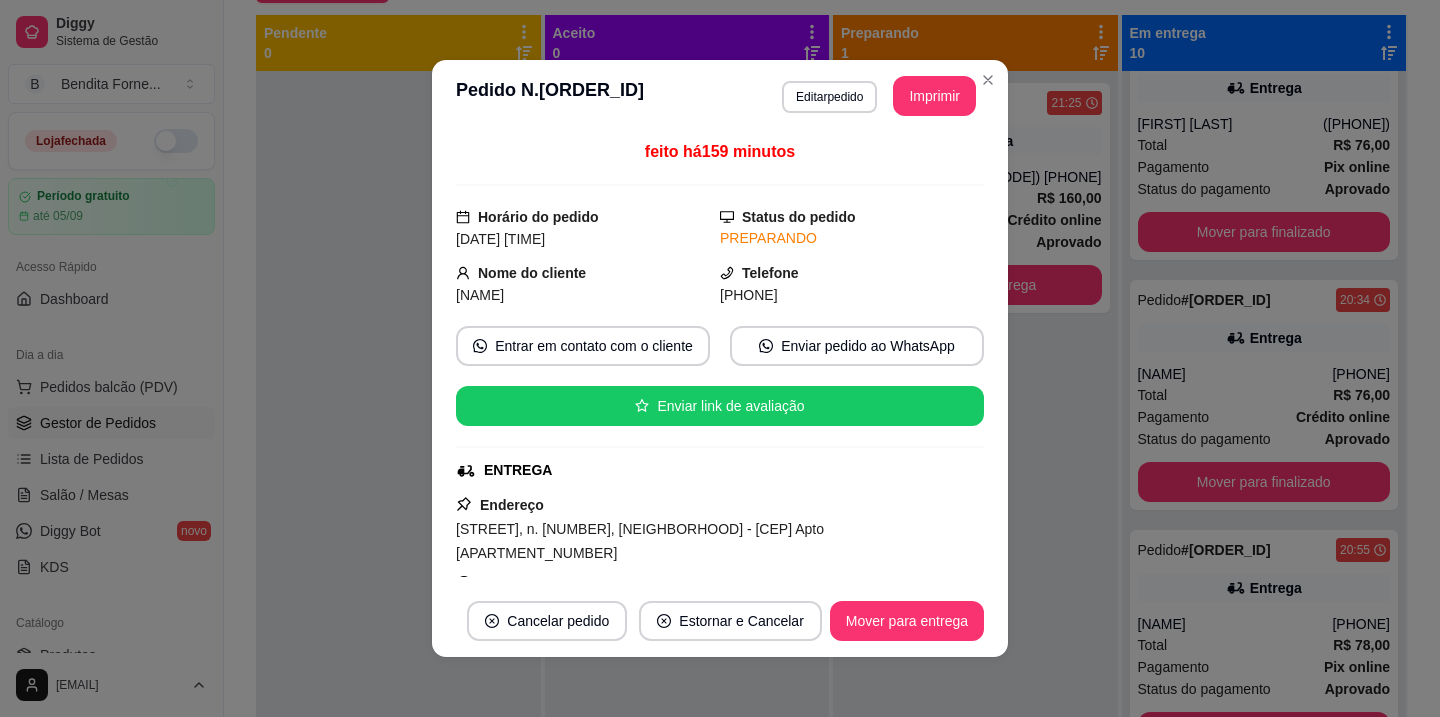 click on "feito há  159   minutos Horário do pedido 08/08/2025 21:25 Status do pedido PREPARANDO Nome do cliente Jamilla Telefone (38) 9 8415-1683 Entrar em contato com o cliente Enviar pedido ao WhatsApp Enviar link de avaliação ENTREGA Endereço  Rua João Vilela, n. 50, Morada do Sol - 39401373 Apto 901 Taxa de entrega  R$ 10,00 Copiar Endereço Vincular motoboy Pagamento Crédito online   R$ 160,00   - pagamento   aprovado Resumo do pedido 1 x     Pizza Média 30cm (6 pedaços) R$ 75,00 Sabor Funghi    (R$ 75,00) Poró e Bacon    (R$ 75,00) Borda não escolhida Massa não escolhida 1 x     Pizza Média 30cm (6 pedaços) R$ 75,00 Sabor Diávola    (R$ 75,00) Bendita    (R$ 75,00) Borda não escolhida Massa não escolhida Subtotal R$ 150,00 Total R$ 160,00" at bounding box center (720, 358) 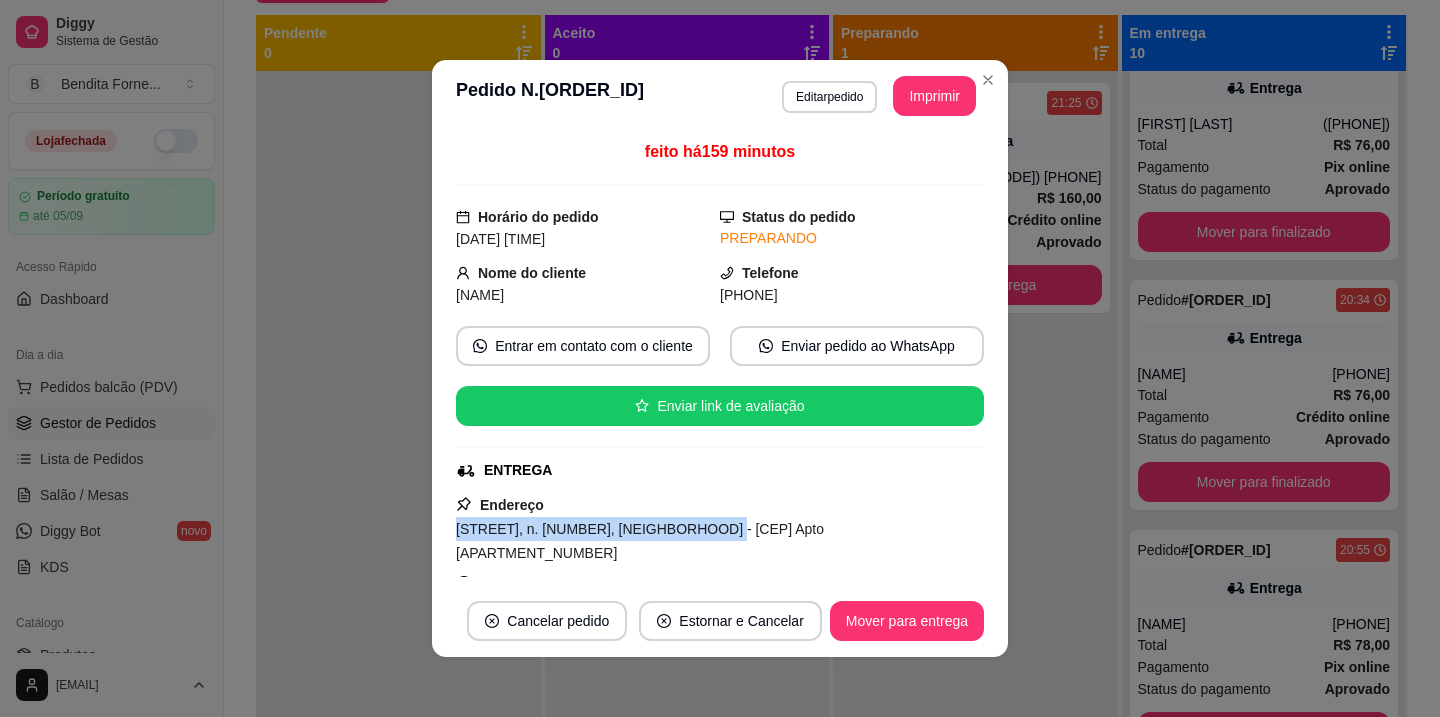 drag, startPoint x: 454, startPoint y: 530, endPoint x: 699, endPoint y: 536, distance: 245.07346 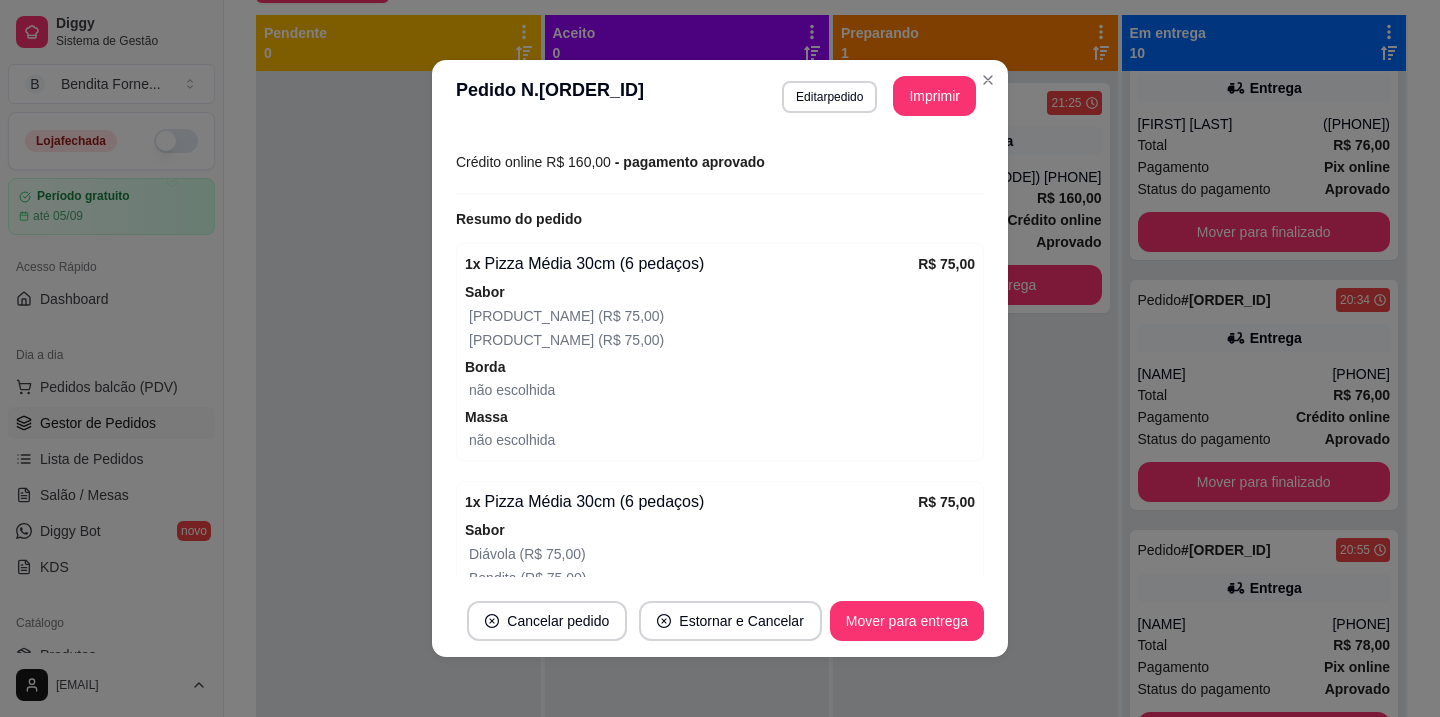 scroll, scrollTop: 586, scrollLeft: 0, axis: vertical 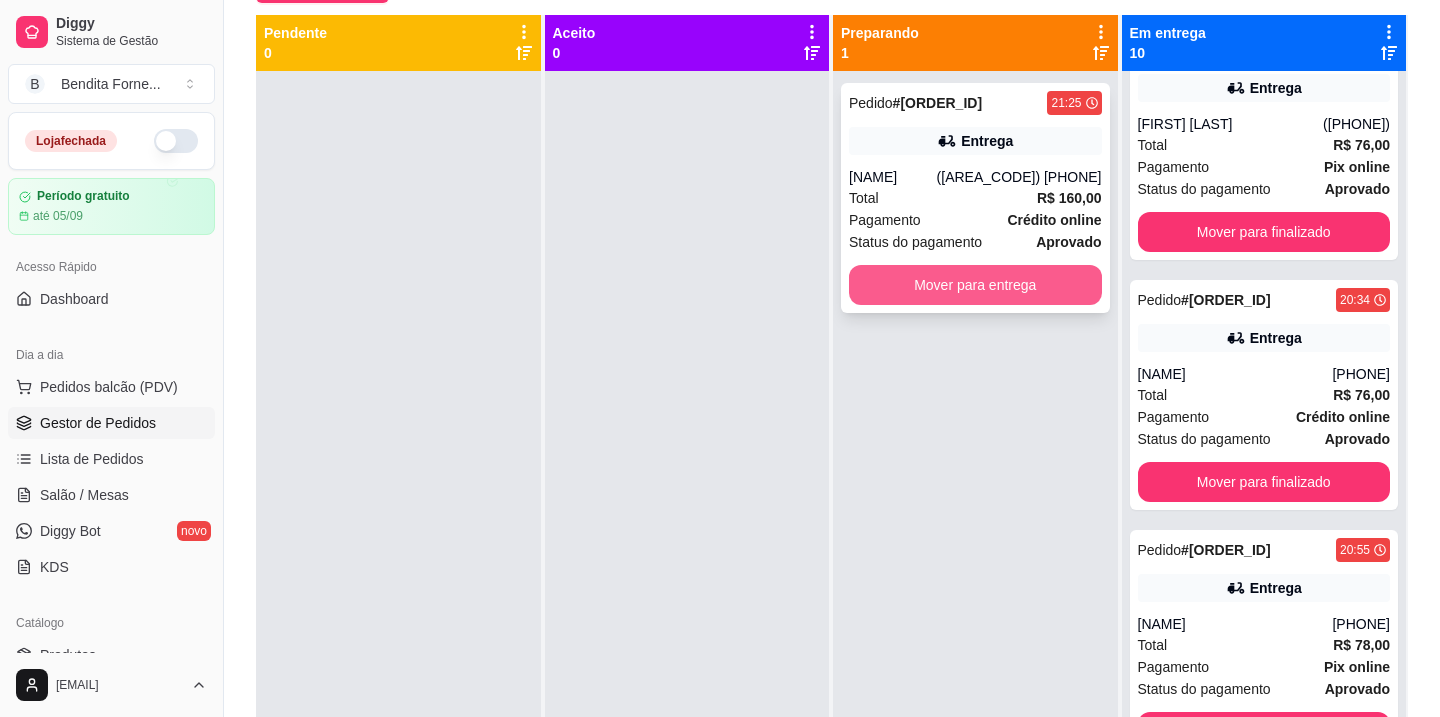 click on "Mover para entrega" at bounding box center (975, 285) 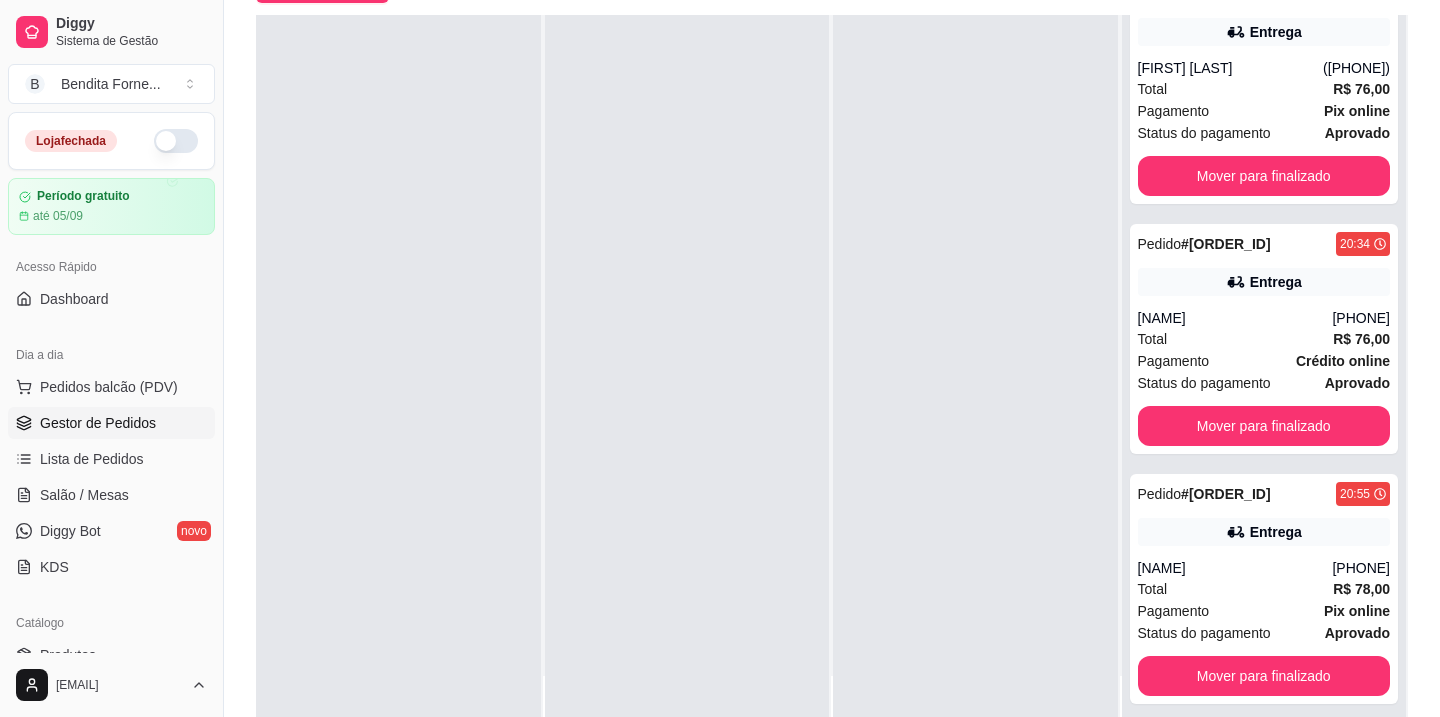 scroll, scrollTop: 51, scrollLeft: 0, axis: vertical 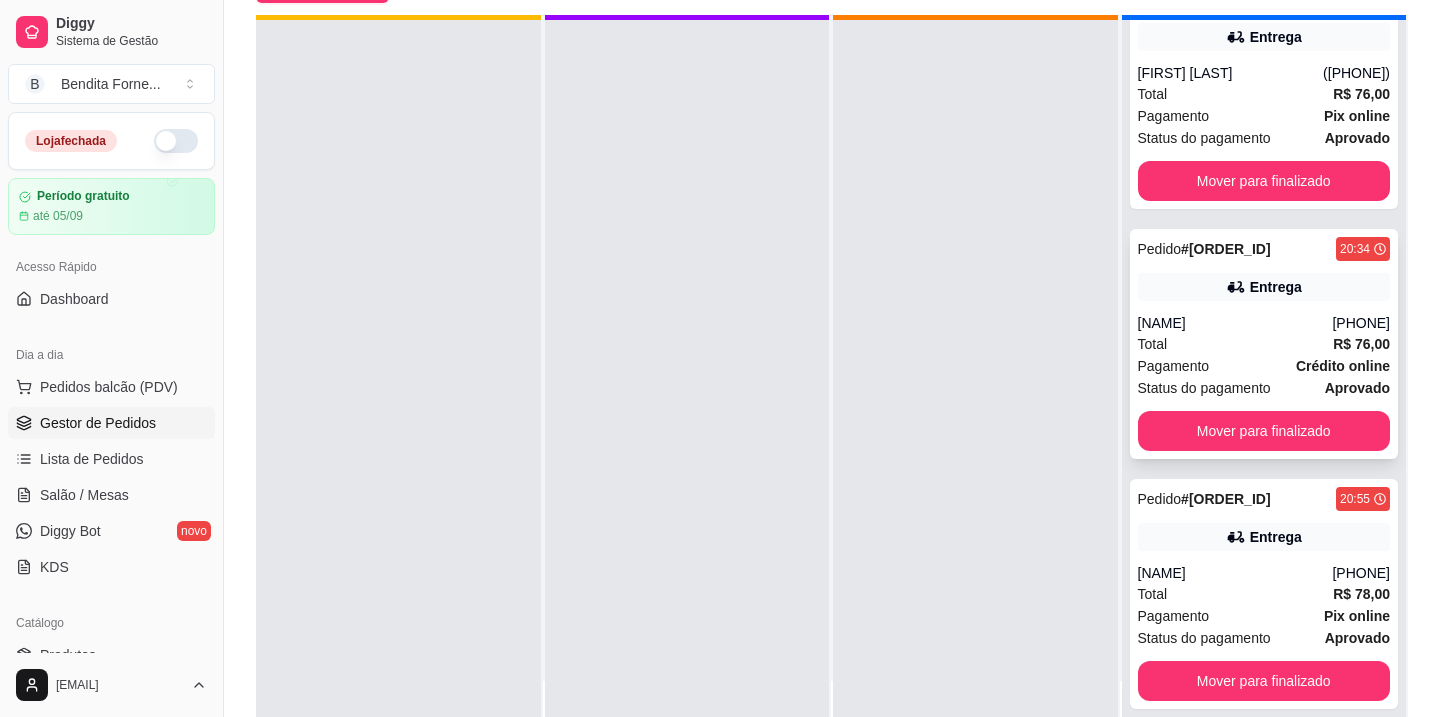 click on "Total R$ 76,00" at bounding box center (1264, 344) 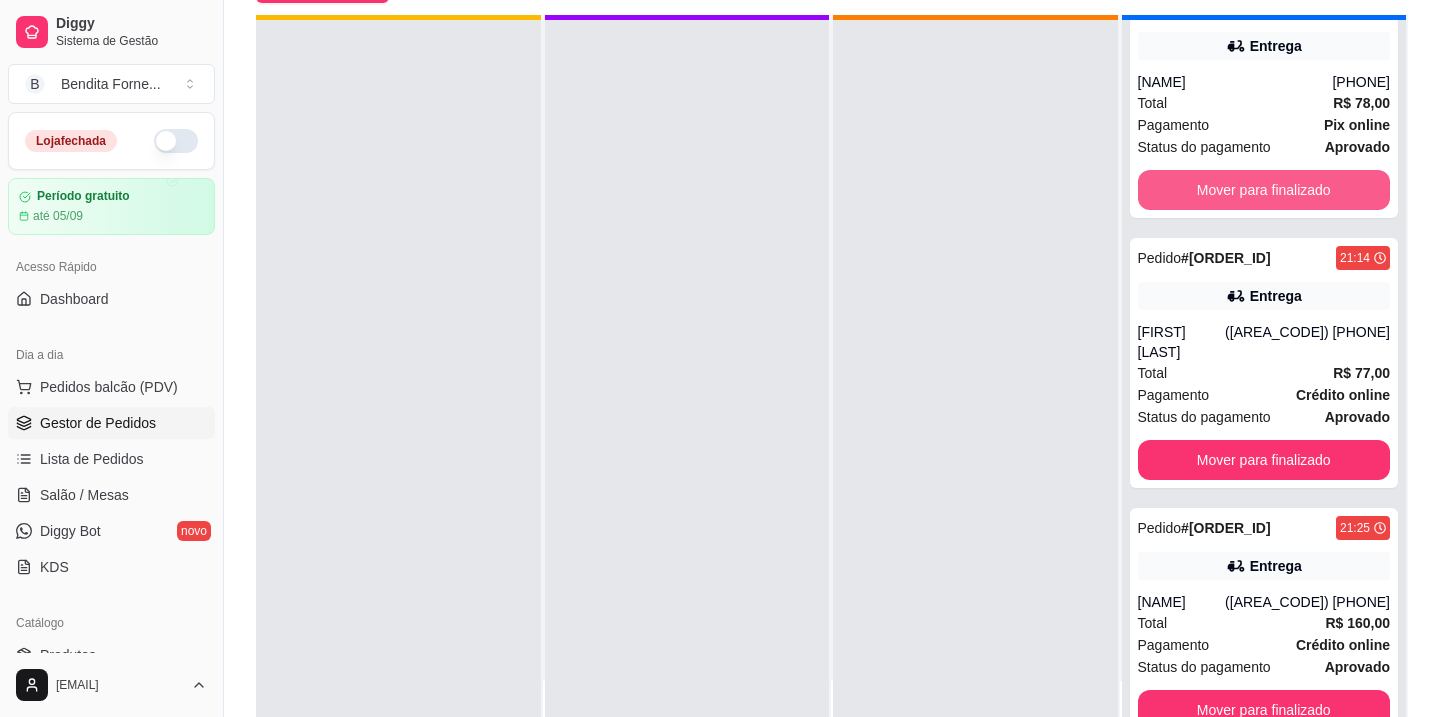 scroll, scrollTop: 2073, scrollLeft: 0, axis: vertical 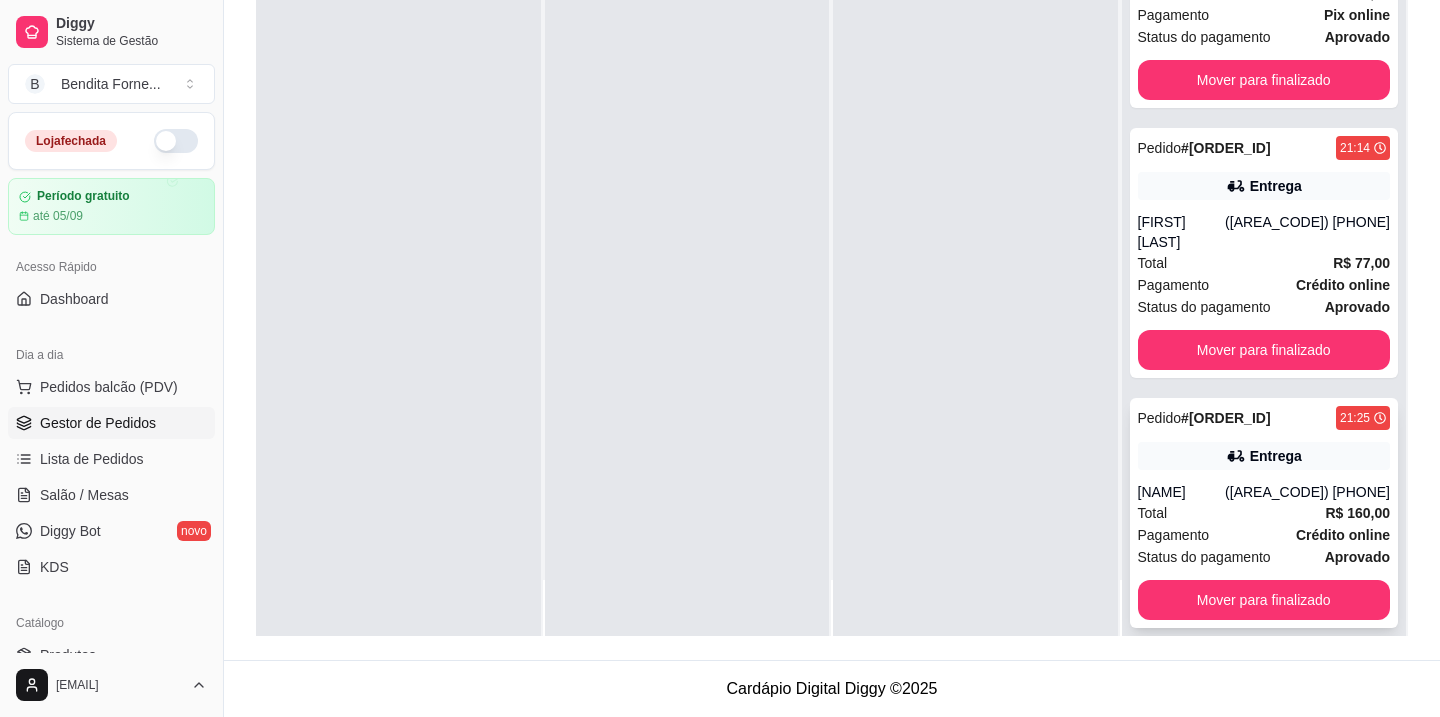 click on "Pagamento Crédito online" at bounding box center (1264, 535) 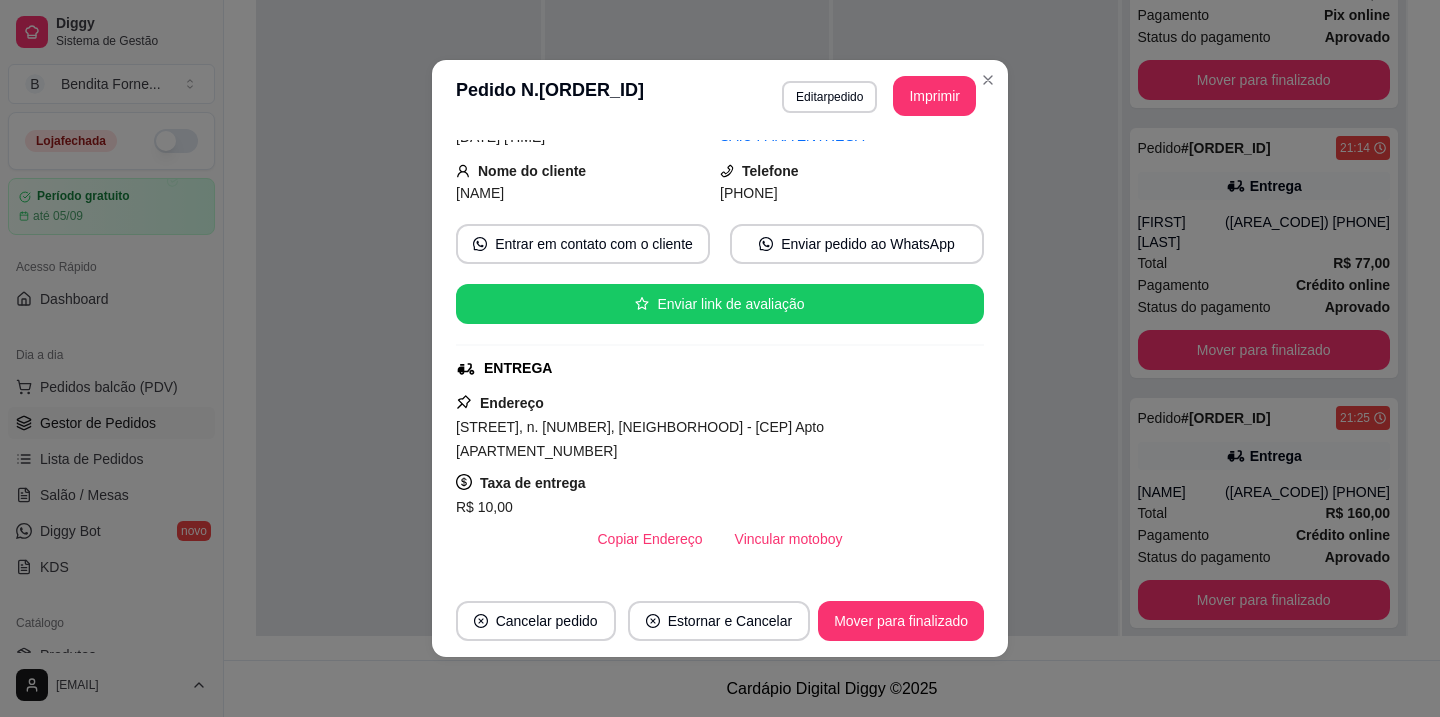 scroll, scrollTop: 107, scrollLeft: 0, axis: vertical 